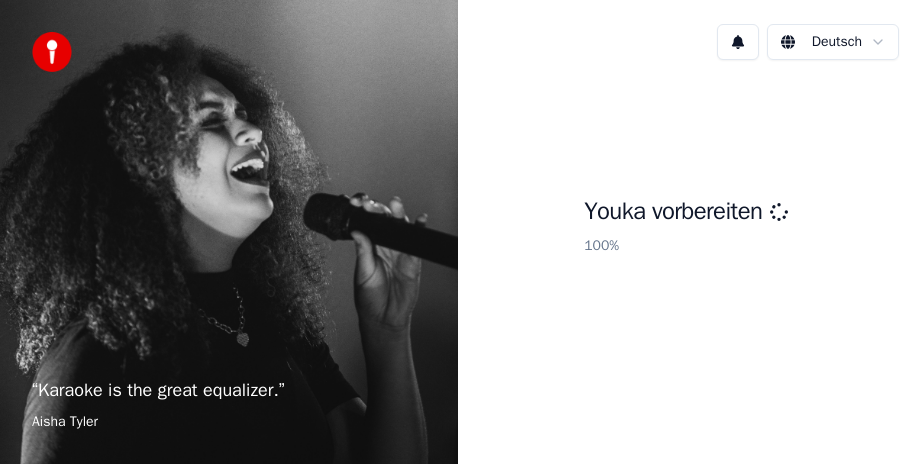 scroll, scrollTop: 0, scrollLeft: 0, axis: both 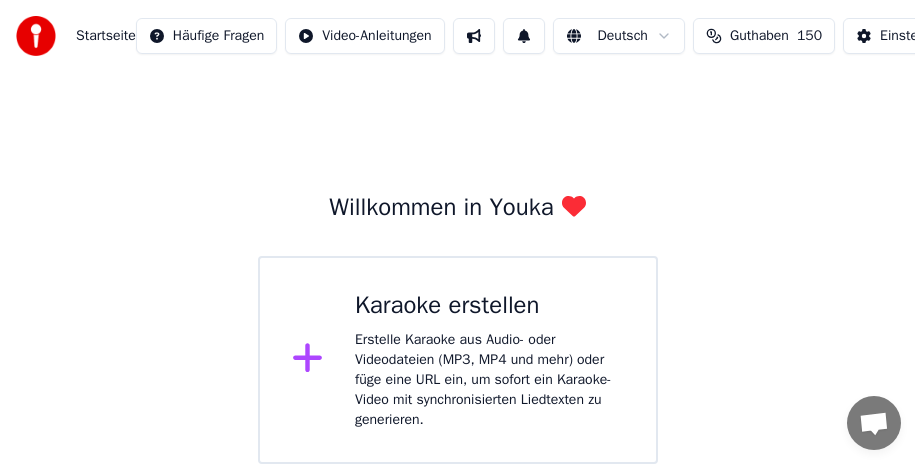 click on "Startseite Häufige Fragen Video-Anleitungen Deutsch Guthaben 150 Einstellungen Willkommen in Youka Karaoke erstellen Erstelle Karaoke aus Audio- oder Videodateien (MP3, MP4 und mehr) oder füge eine URL ein, um sofort ein Karaoke-Video mit synchronisierten Liedtexten zu generieren." at bounding box center [457, 232] 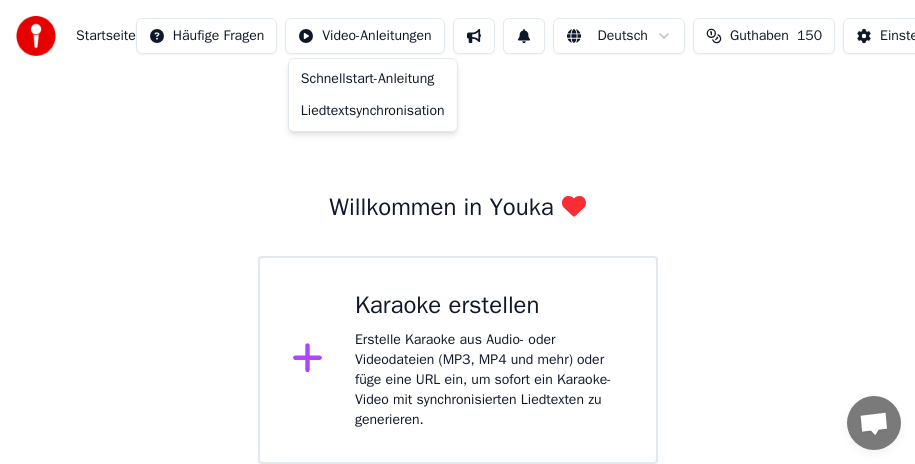 click on "Startseite Häufige Fragen Video-Anleitungen Deutsch Guthaben 150 Einstellungen Willkommen in Youka Karaoke erstellen Erstelle Karaoke aus Audio- oder Videodateien (MP3, MP4 und mehr) oder füge eine URL ein, um sofort ein Karaoke-Video mit synchronisierten Liedtexten zu generieren. Schnellstart-Anleitung Liedtextsynchronisation" at bounding box center (457, 232) 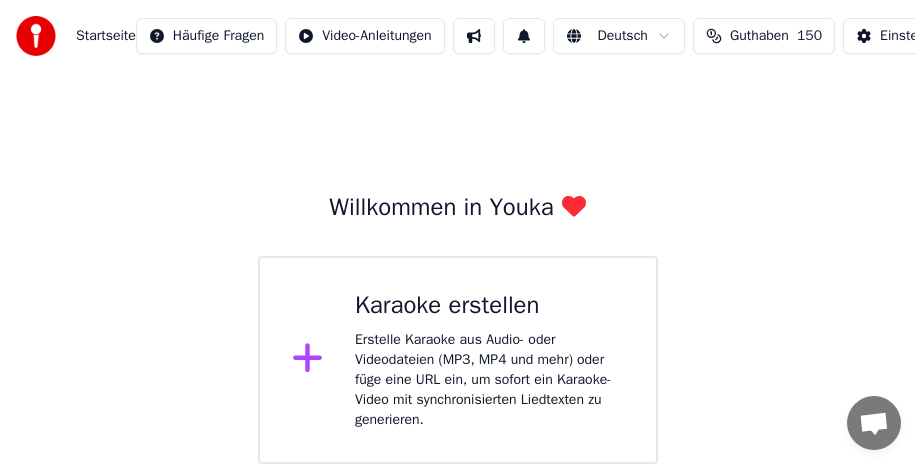 click on "Erstelle Karaoke aus Audio- oder Videodateien (MP3, MP4 und mehr) oder füge eine URL ein, um sofort ein Karaoke-Video mit synchronisierten Liedtexten zu generieren." at bounding box center (489, 380) 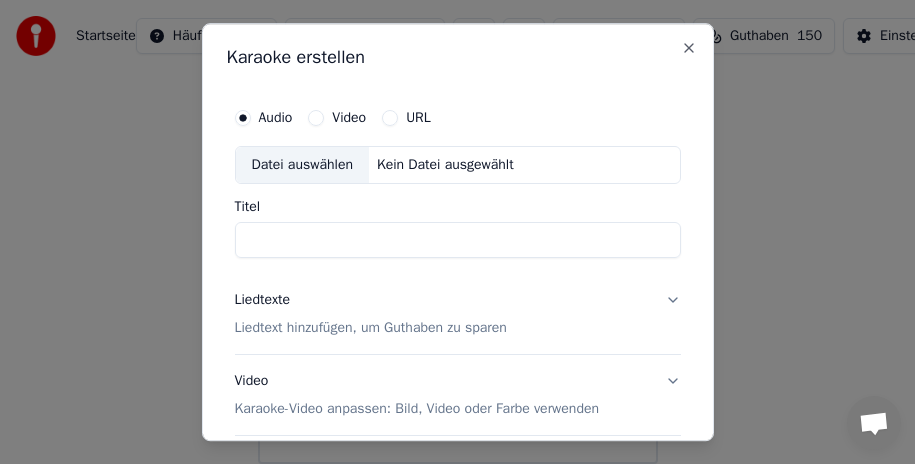 click on "Datei auswählen" at bounding box center [302, 165] 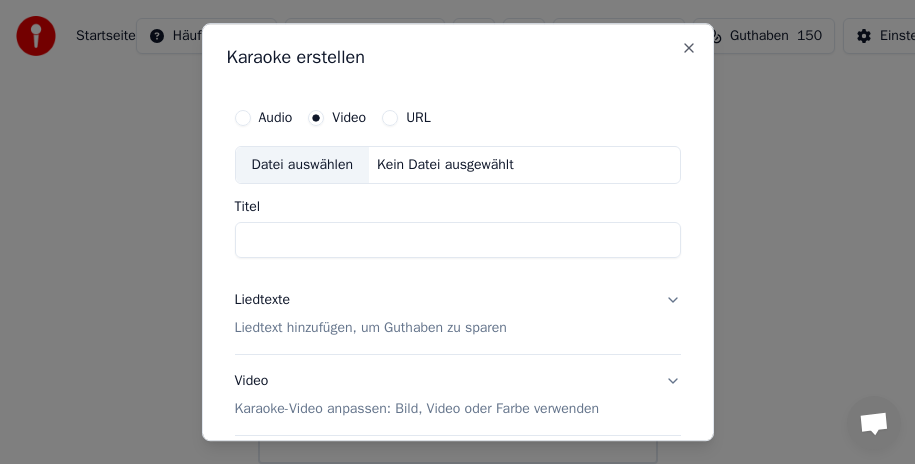 click on "Audio" at bounding box center (243, 118) 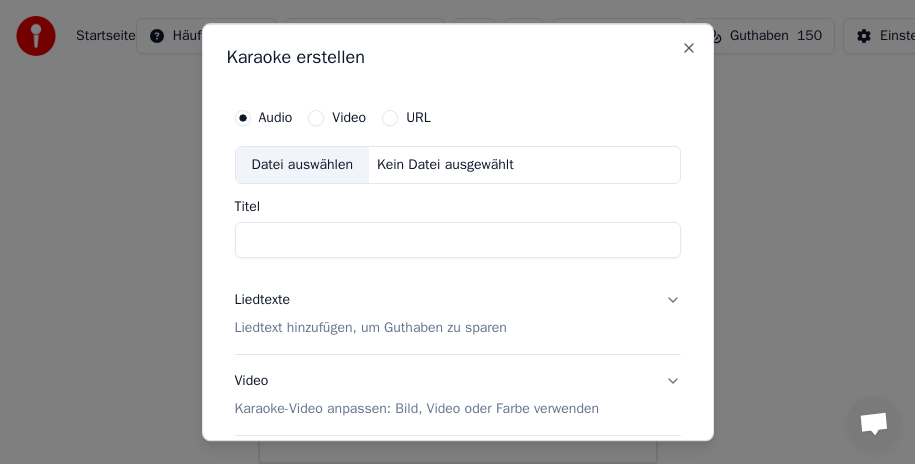 click on "Titel" at bounding box center (458, 240) 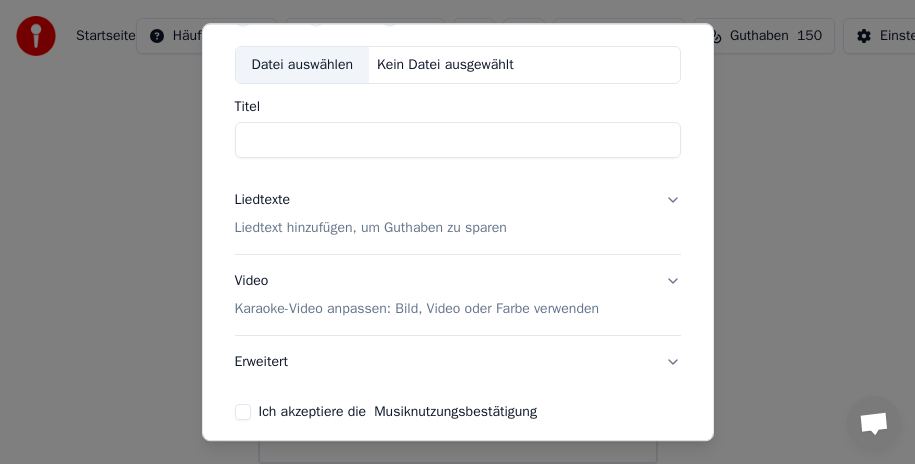 scroll, scrollTop: 187, scrollLeft: 0, axis: vertical 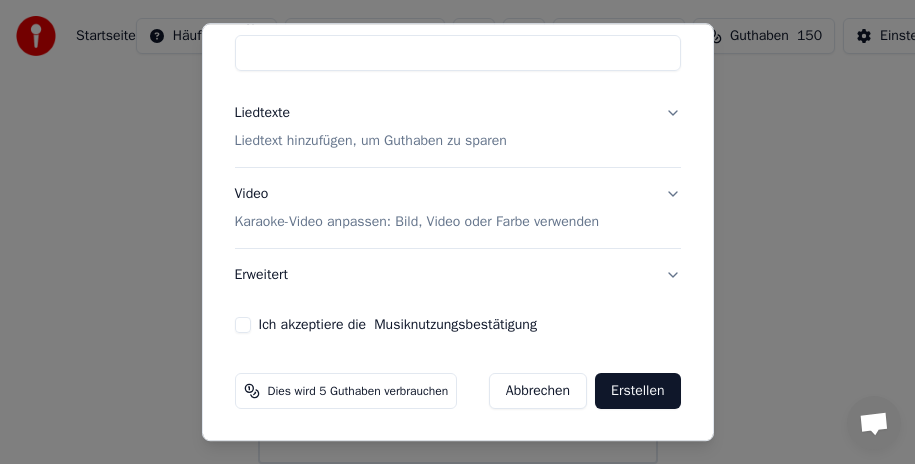 click on "Karaoke-Video anpassen: Bild, Video oder Farbe verwenden" at bounding box center (417, 222) 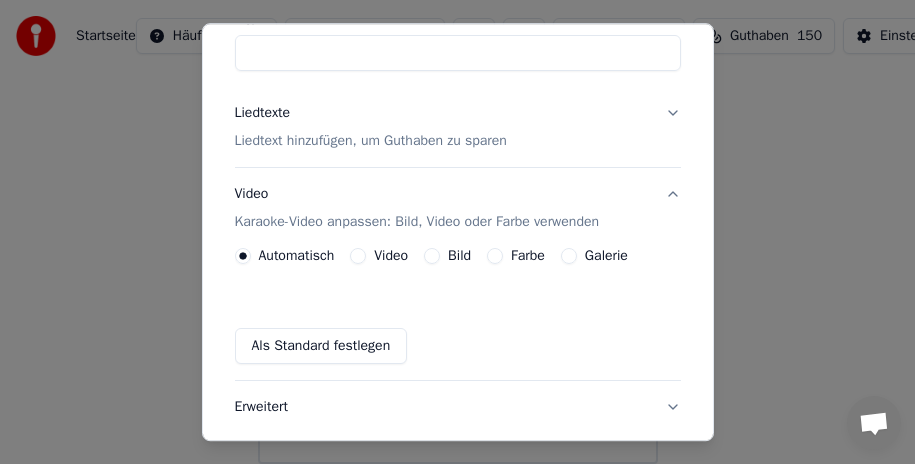 click on "Video" at bounding box center (358, 256) 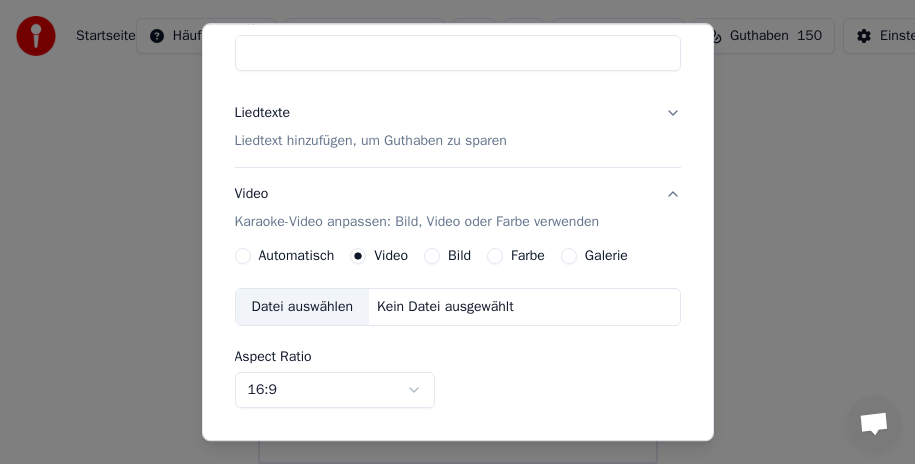 click on "Datei auswählen" at bounding box center [302, 307] 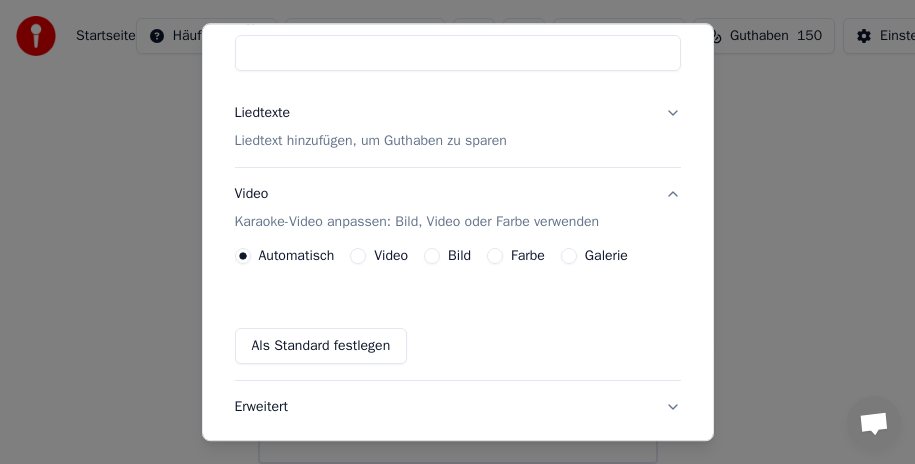 click on "Galerie" at bounding box center (569, 256) 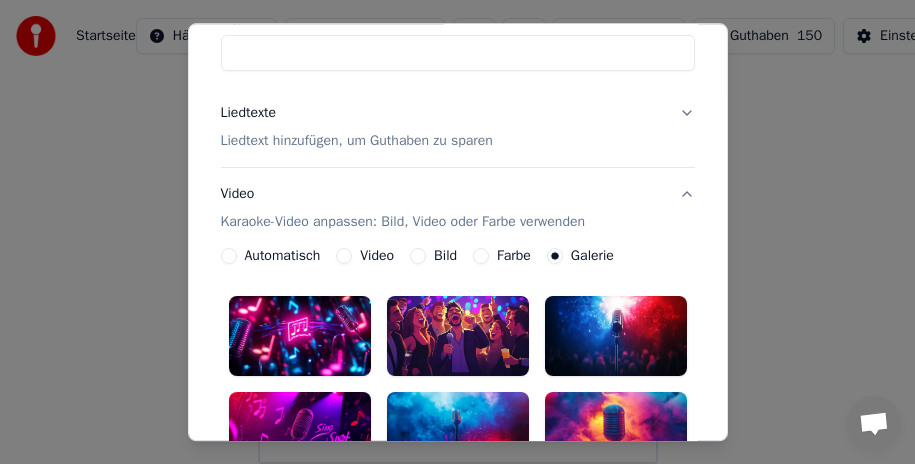 click on "Farbe" at bounding box center [481, 256] 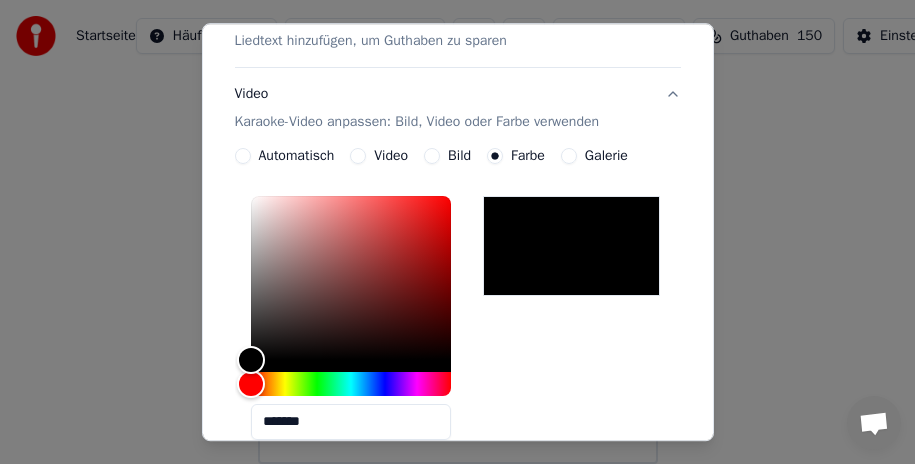 scroll, scrollTop: 187, scrollLeft: 0, axis: vertical 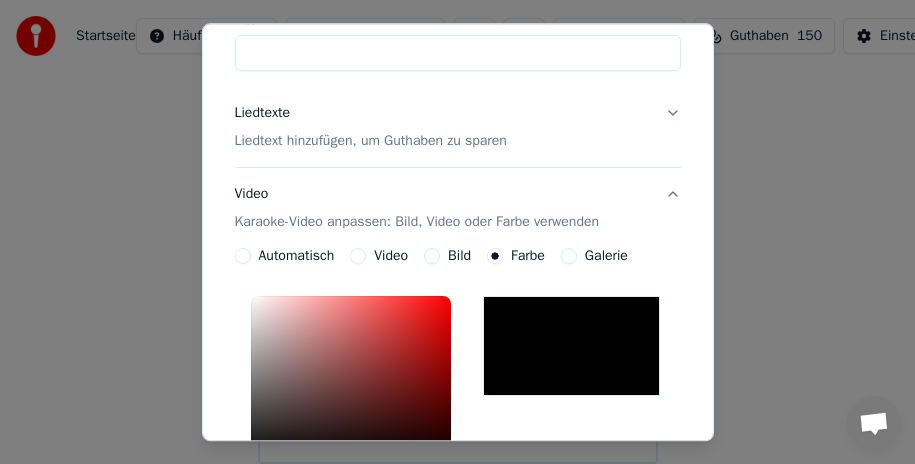 click on "Bild" at bounding box center (432, 256) 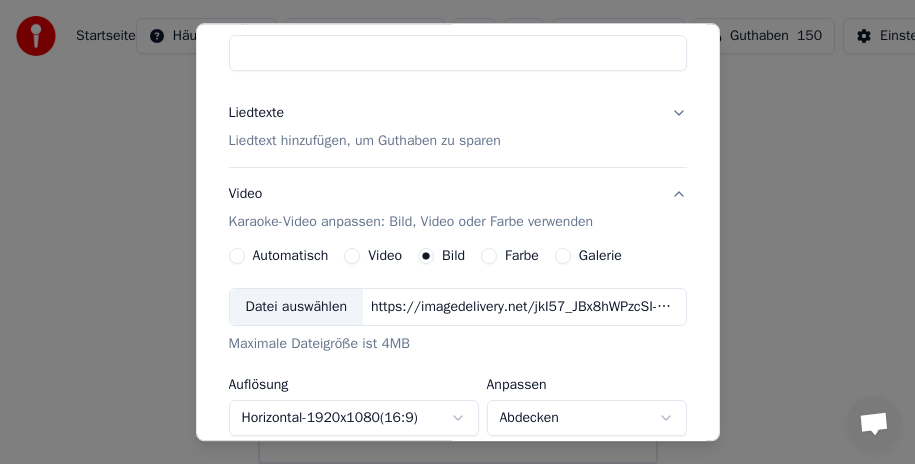 click on "Galerie" at bounding box center [563, 256] 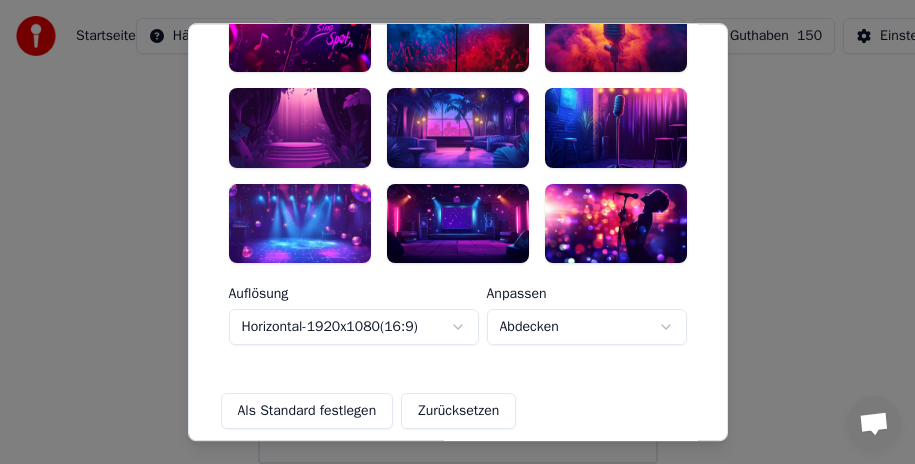 scroll, scrollTop: 687, scrollLeft: 0, axis: vertical 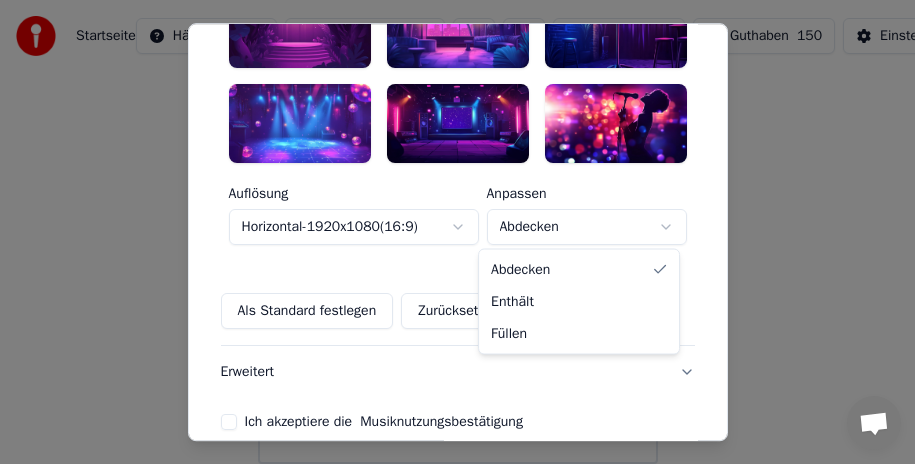 click on "**********" at bounding box center [457, 232] 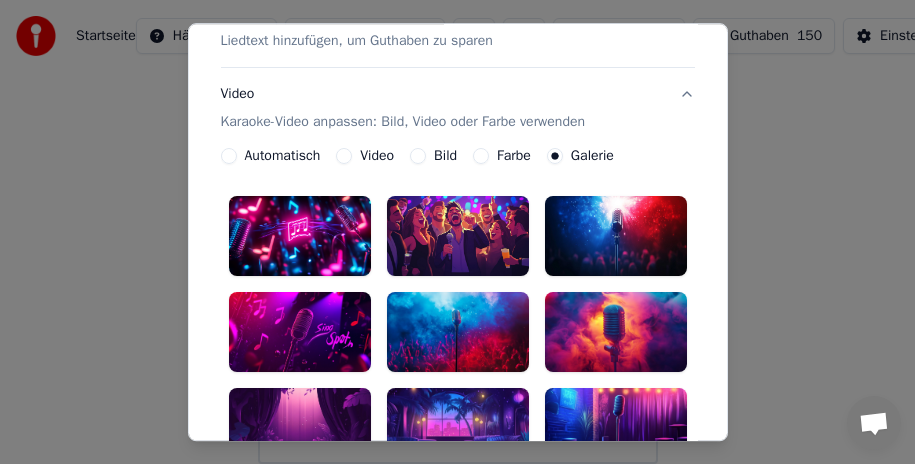 scroll, scrollTop: 387, scrollLeft: 0, axis: vertical 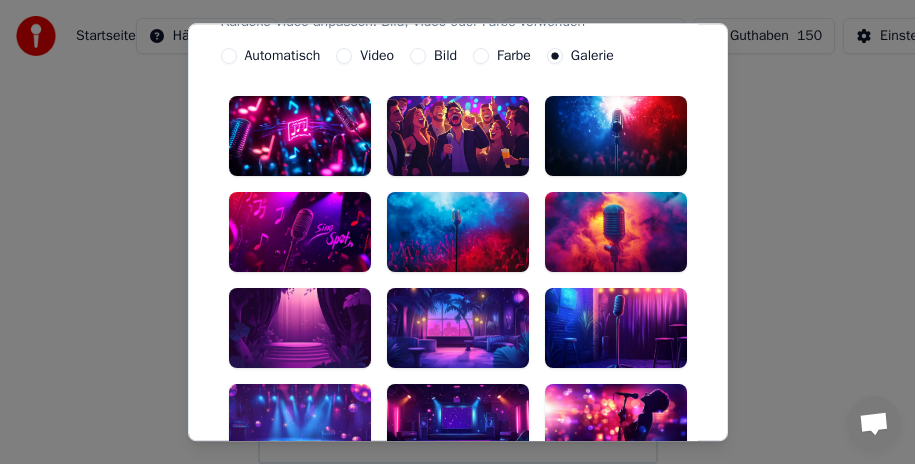 click at bounding box center (616, 232) 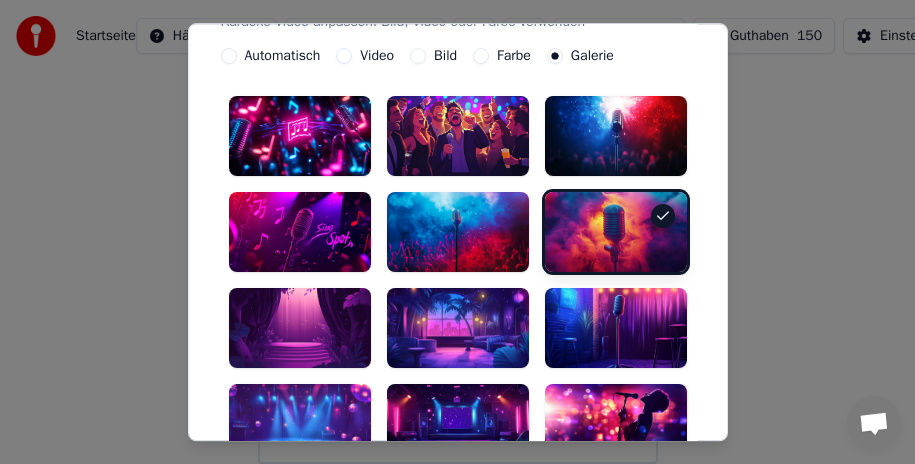 click at bounding box center [616, 232] 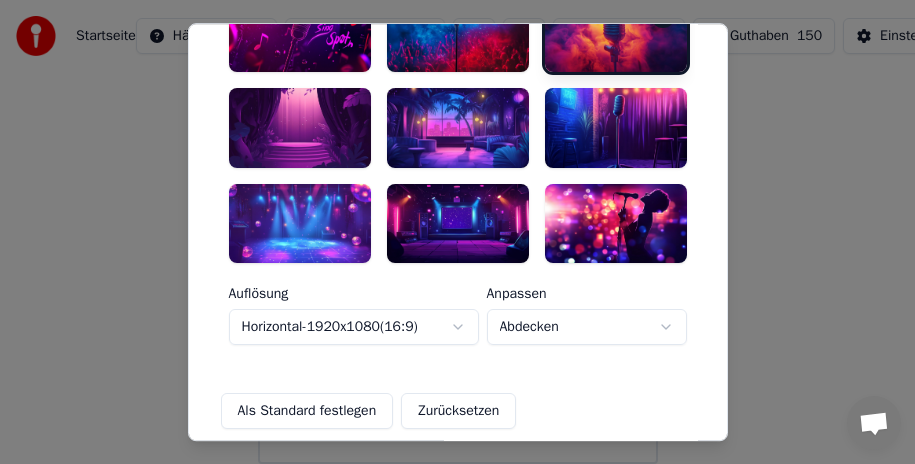 scroll, scrollTop: 687, scrollLeft: 0, axis: vertical 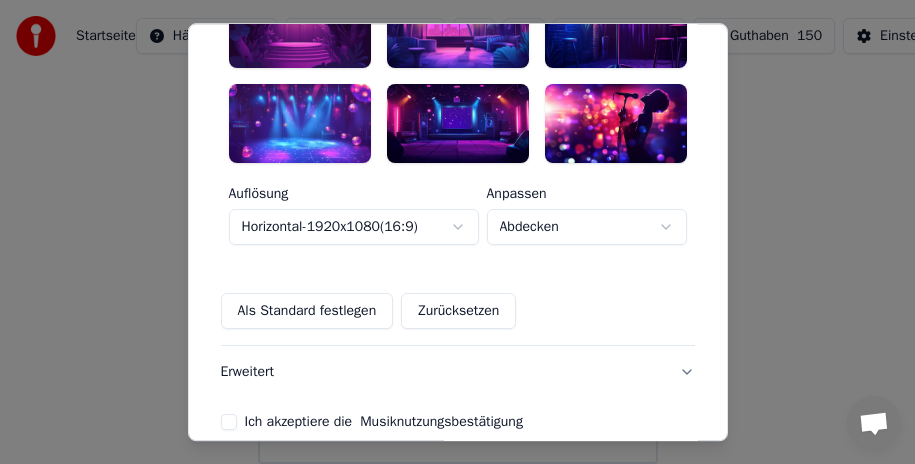 click on "**********" at bounding box center (457, 232) 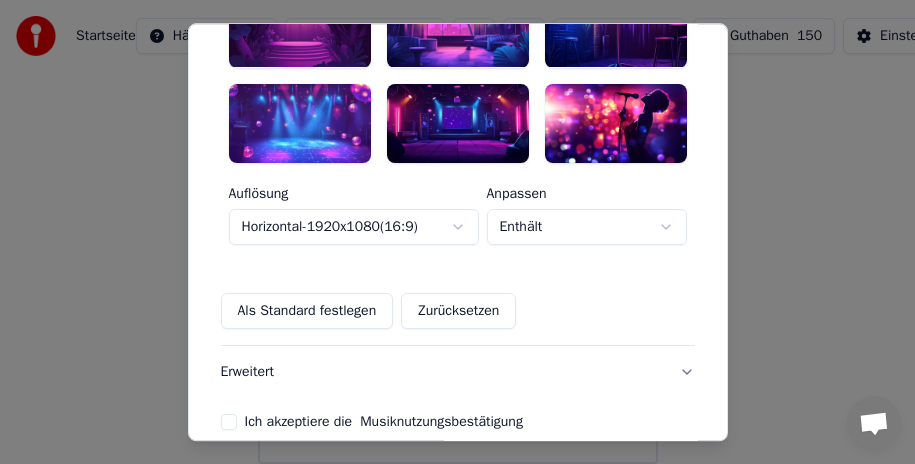 click on "**********" at bounding box center [457, 232] 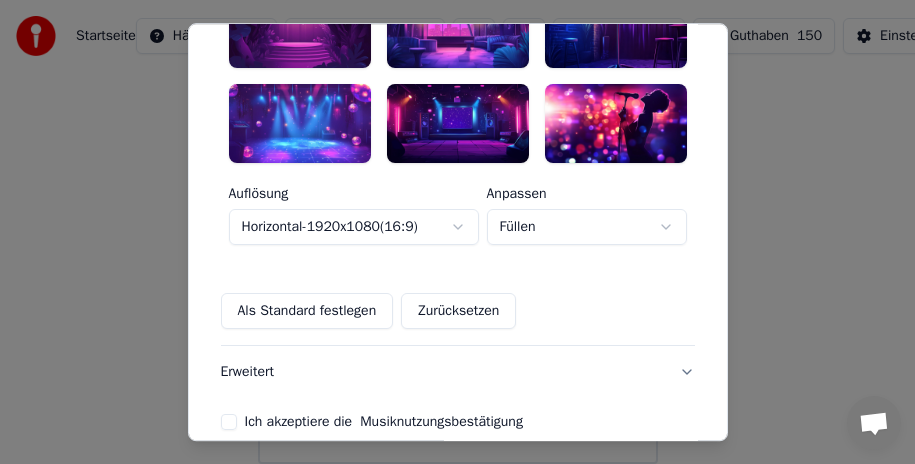 click on "**********" at bounding box center (457, 232) 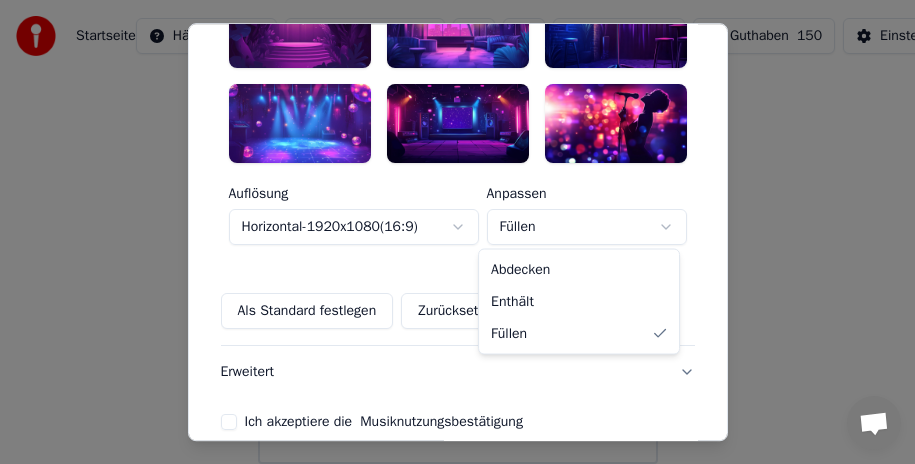 select on "*****" 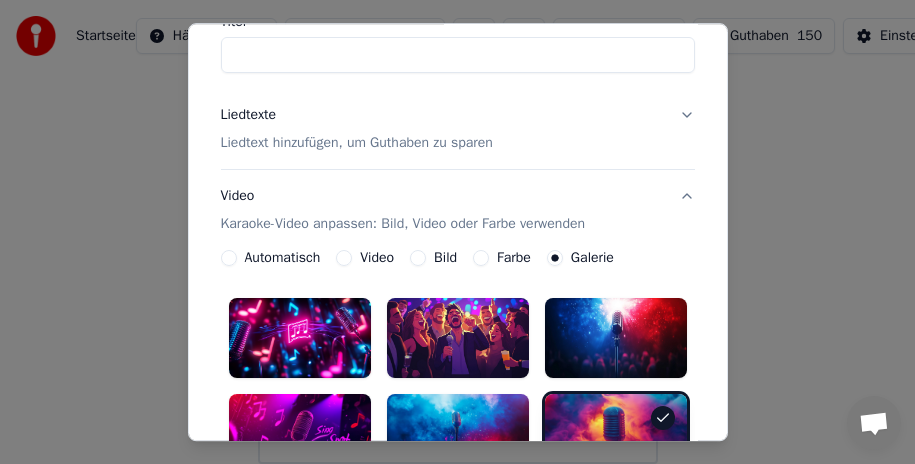 scroll, scrollTop: 85, scrollLeft: 0, axis: vertical 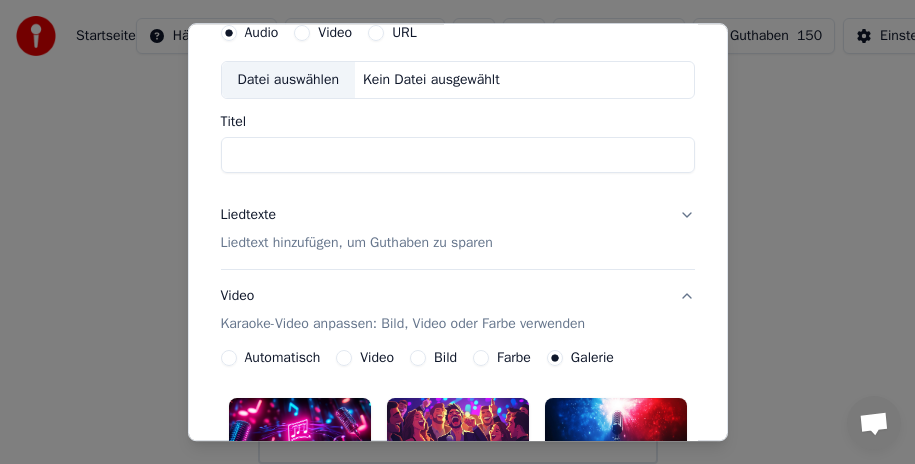 click on "Video" at bounding box center (365, 358) 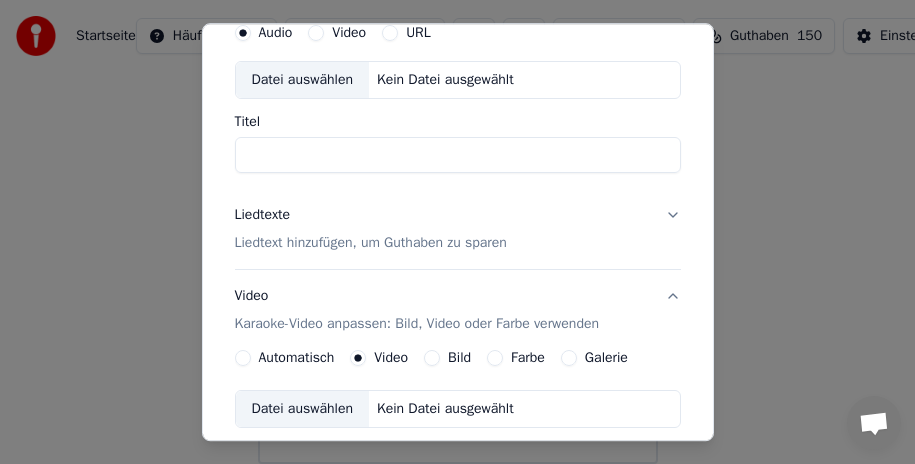 click on "Automatisch" at bounding box center [243, 358] 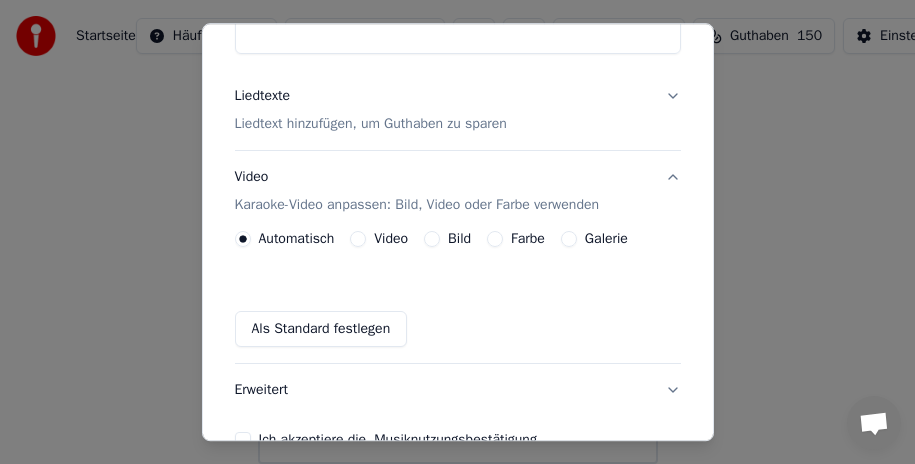 scroll, scrollTop: 300, scrollLeft: 0, axis: vertical 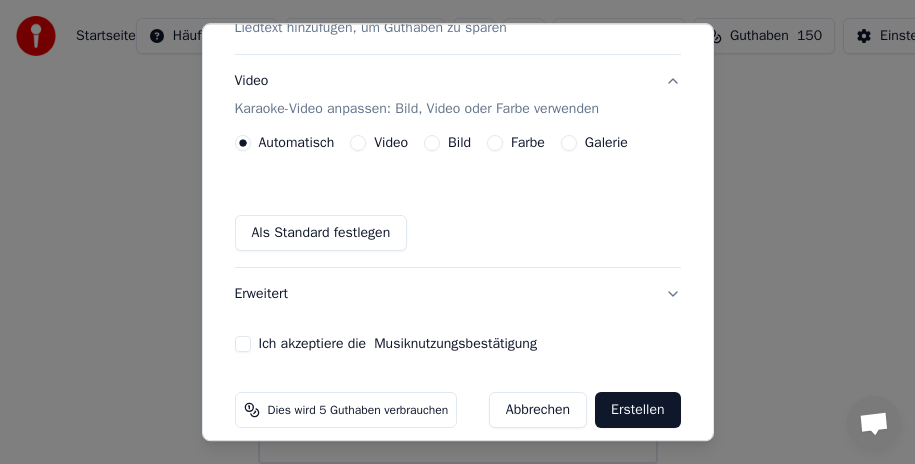 click on "Karaoke-Video anpassen: Bild, Video oder Farbe verwenden" at bounding box center [417, 109] 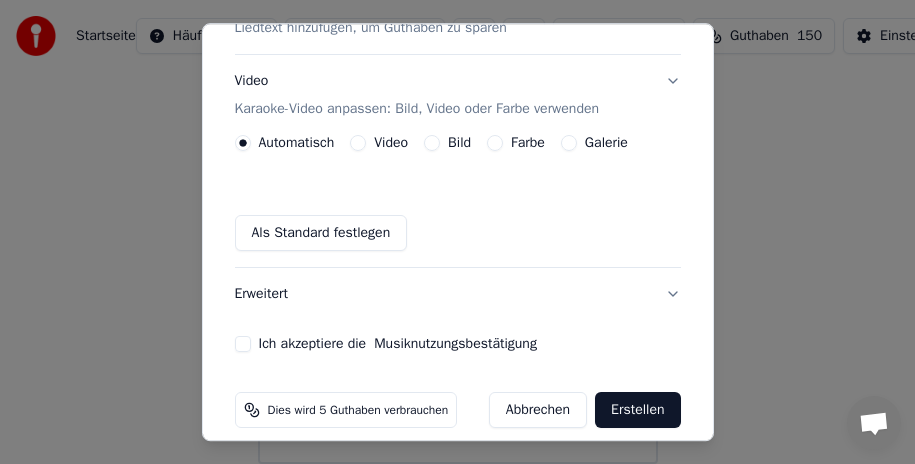 scroll, scrollTop: 188, scrollLeft: 0, axis: vertical 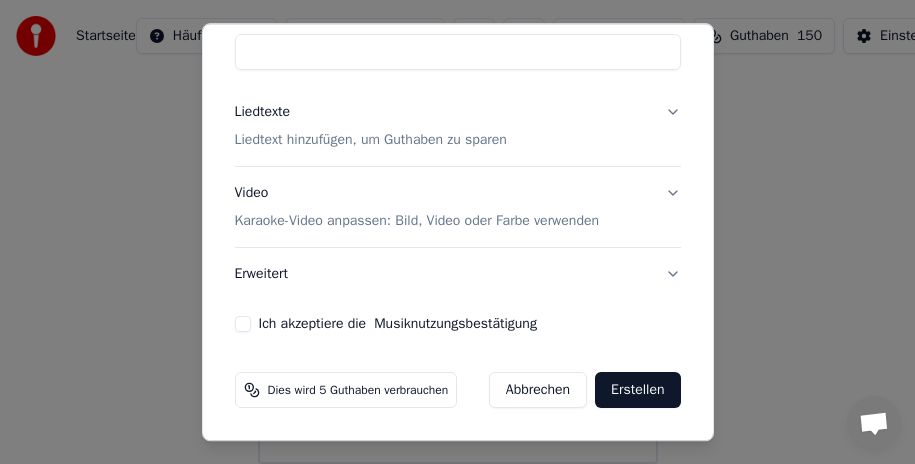 click on "Karaoke-Video anpassen: Bild, Video oder Farbe verwenden" at bounding box center (417, 221) 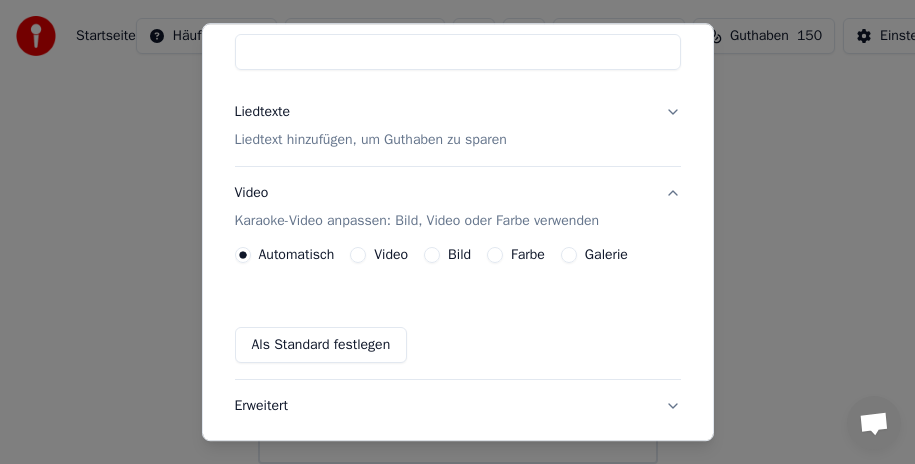 scroll, scrollTop: 300, scrollLeft: 0, axis: vertical 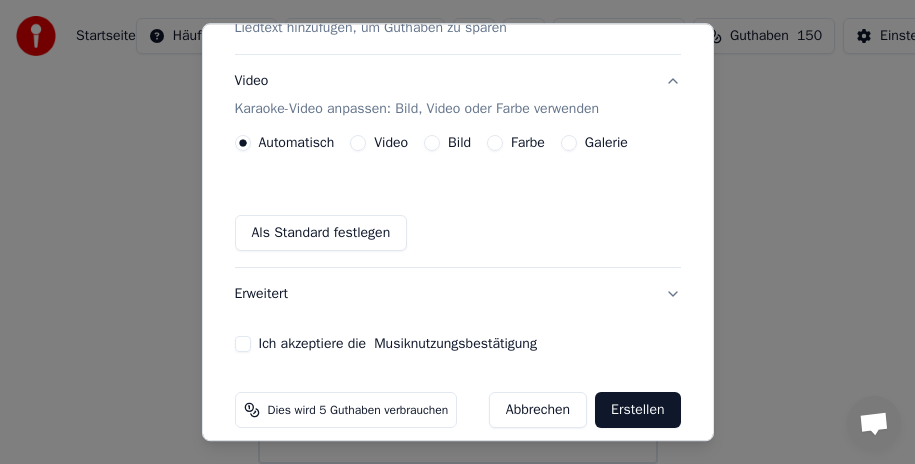click on "Video" at bounding box center [358, 143] 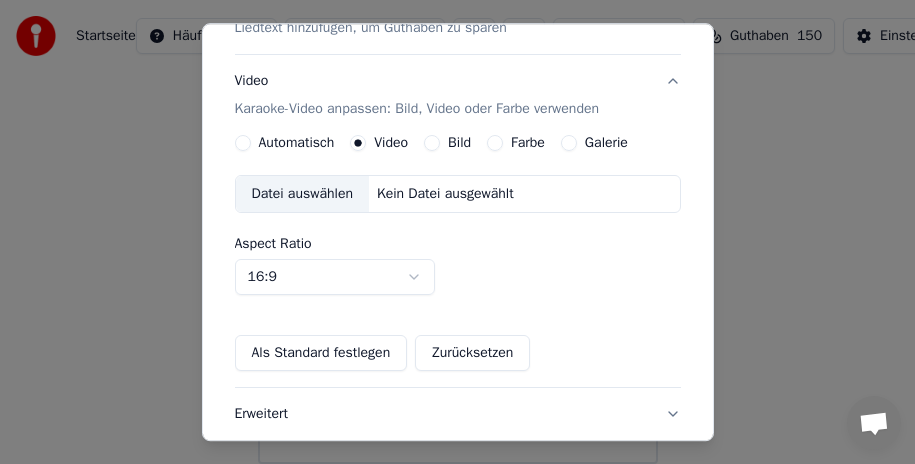 click on "Datei auswählen" at bounding box center (302, 194) 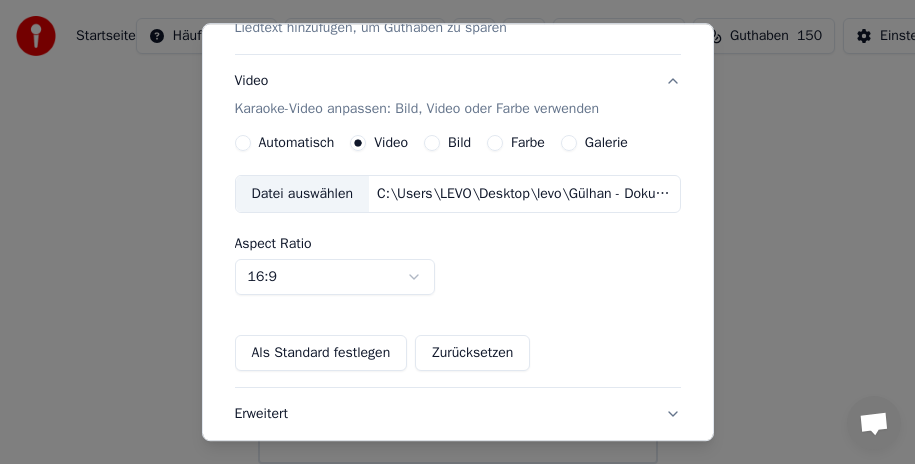 scroll, scrollTop: 439, scrollLeft: 0, axis: vertical 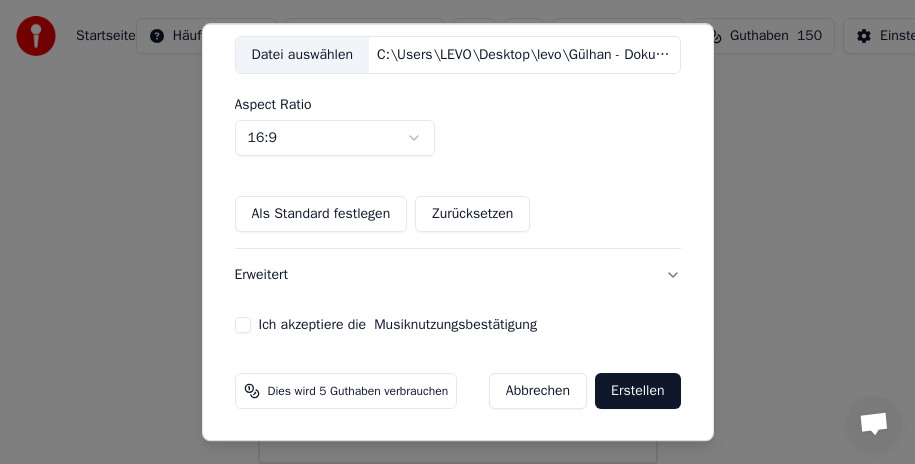 click on "Erweitert" at bounding box center (458, 275) 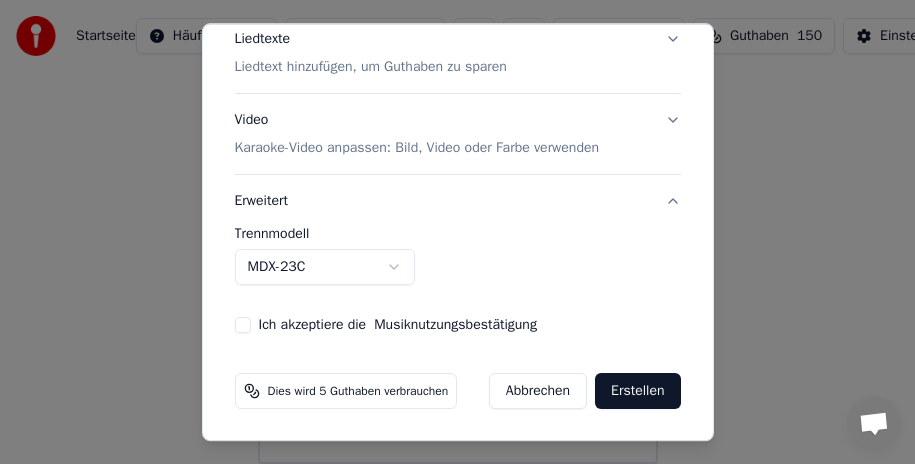 scroll, scrollTop: 261, scrollLeft: 0, axis: vertical 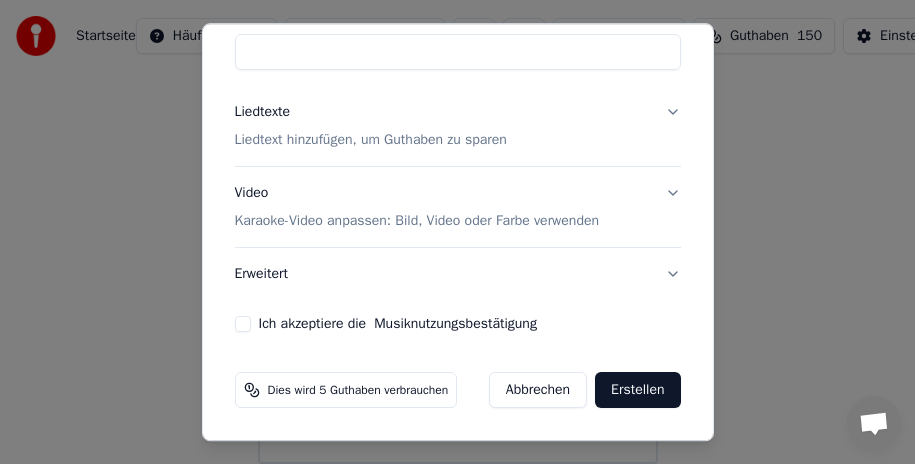 click on "Erweitert" at bounding box center [458, 274] 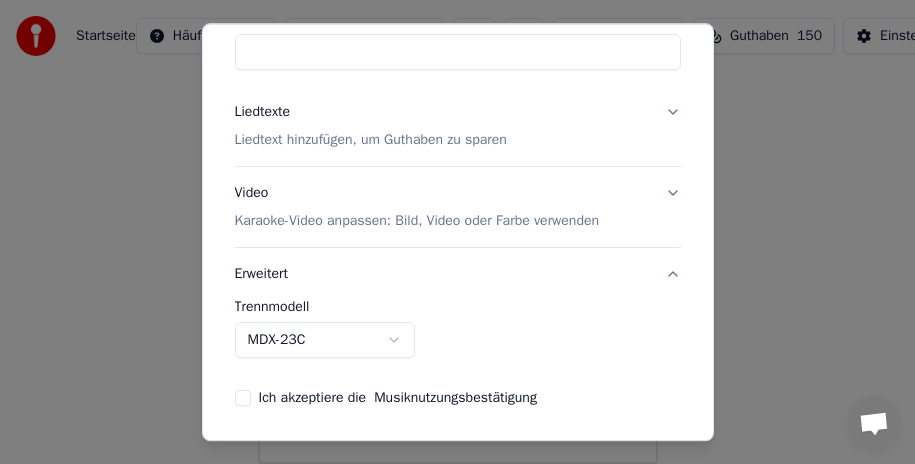 scroll, scrollTop: 261, scrollLeft: 0, axis: vertical 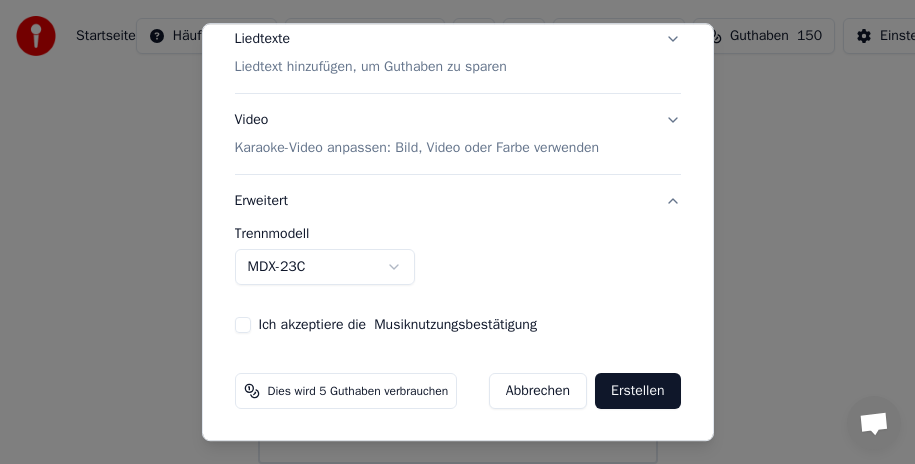 click on "Erweitert" at bounding box center (458, 201) 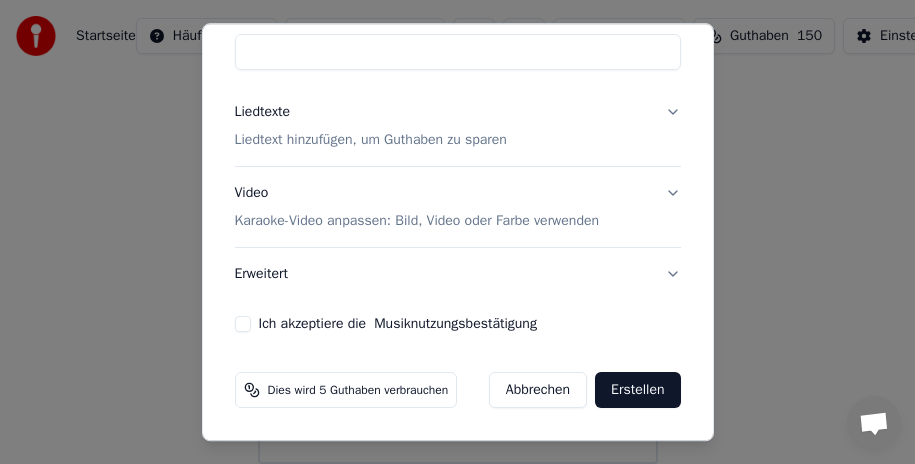 scroll, scrollTop: 188, scrollLeft: 0, axis: vertical 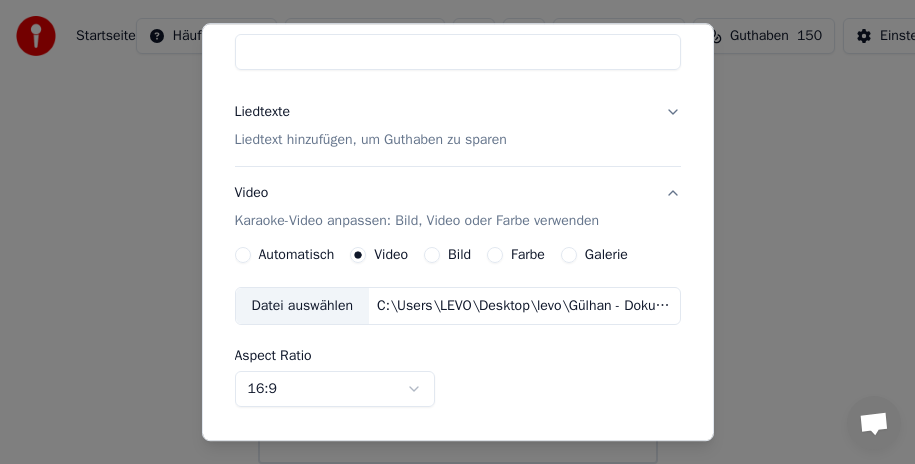 click on "Datei auswählen" at bounding box center [302, 306] 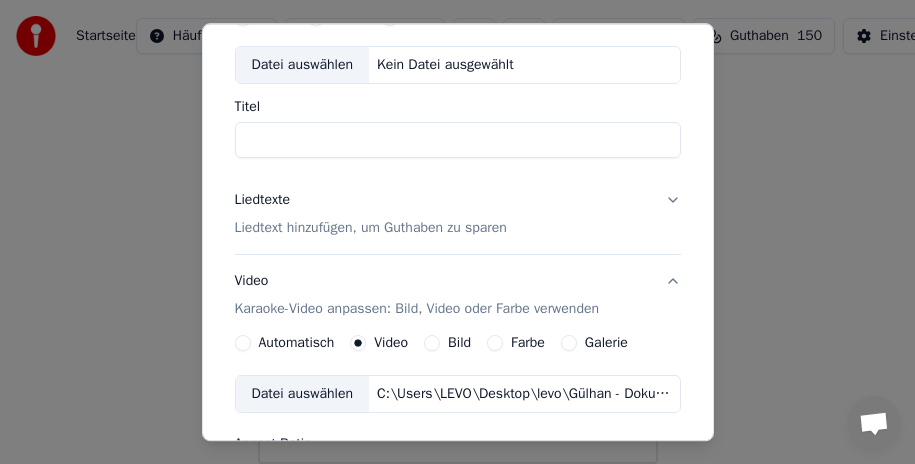 scroll, scrollTop: 0, scrollLeft: 0, axis: both 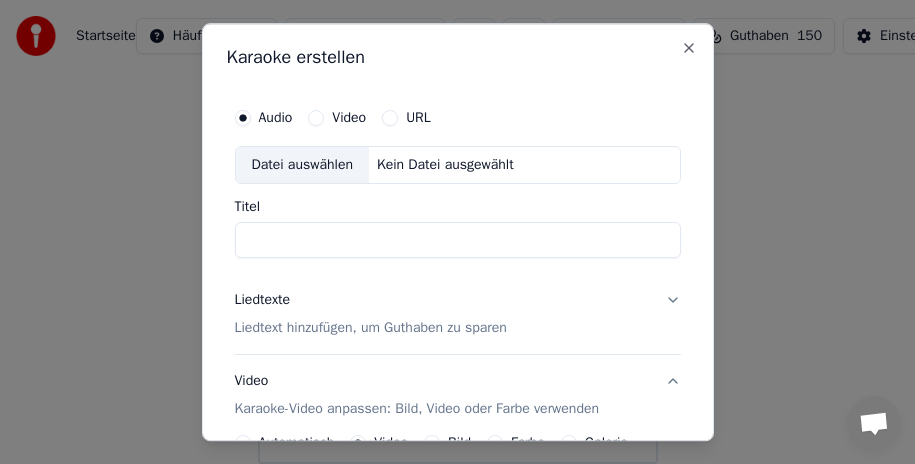 click on "Datei auswählen" at bounding box center [302, 165] 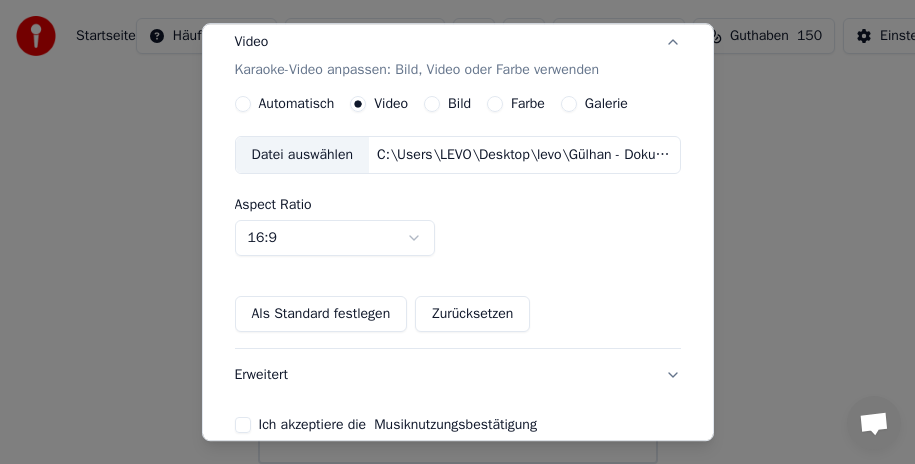 scroll, scrollTop: 239, scrollLeft: 0, axis: vertical 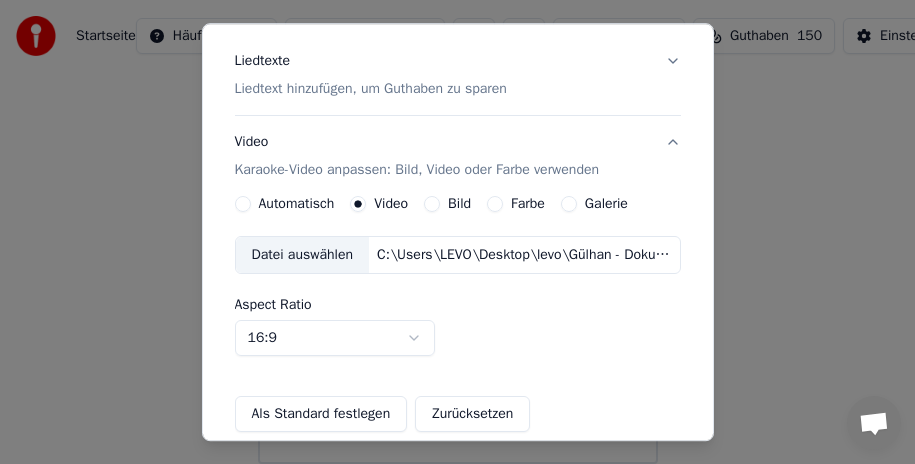 click on "Datei auswählen" at bounding box center (302, 255) 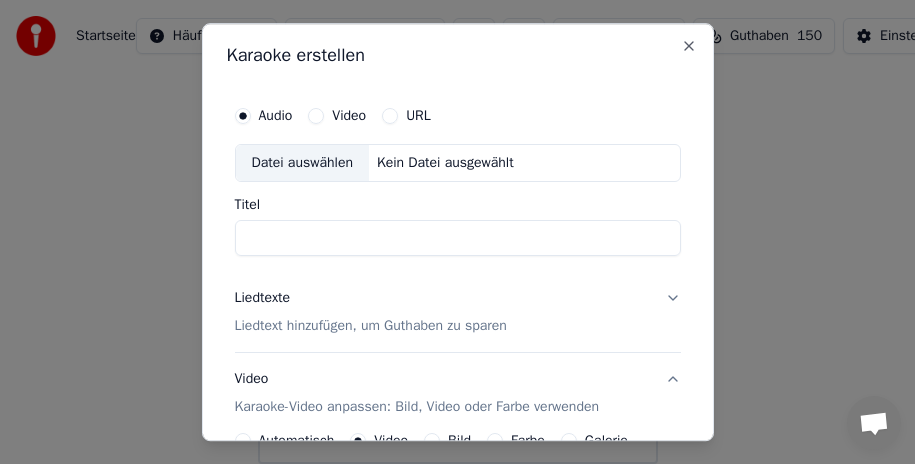 scroll, scrollTop: 0, scrollLeft: 0, axis: both 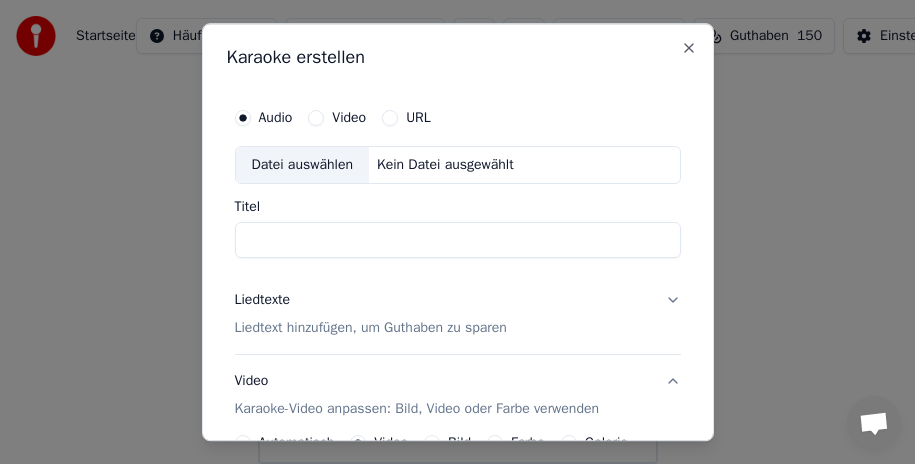 click on "Datei auswählen" at bounding box center [302, 165] 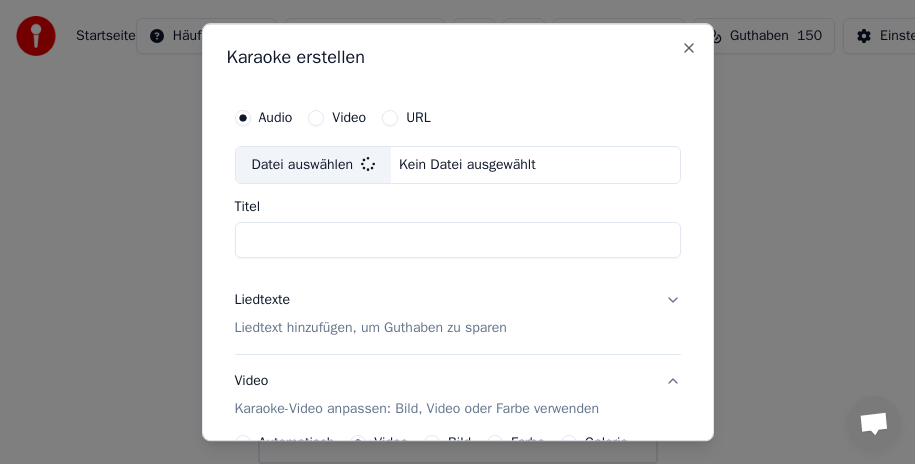 type on "**********" 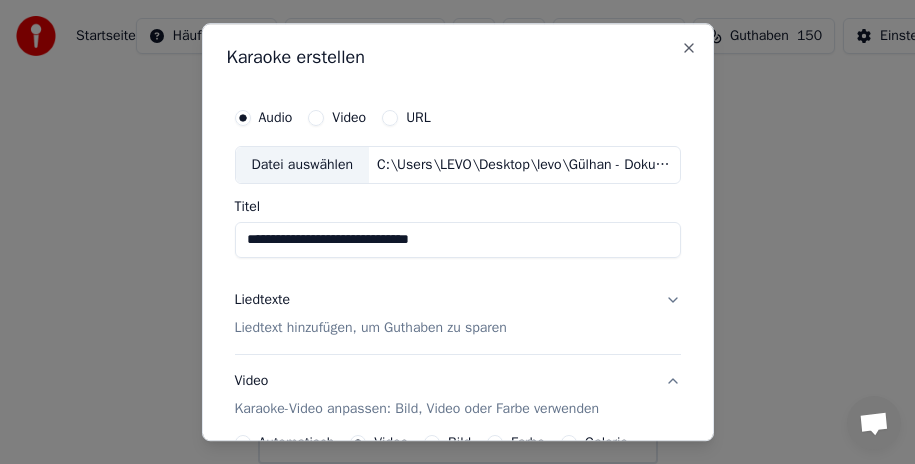 click on "Karaoke erstellen" at bounding box center (458, 57) 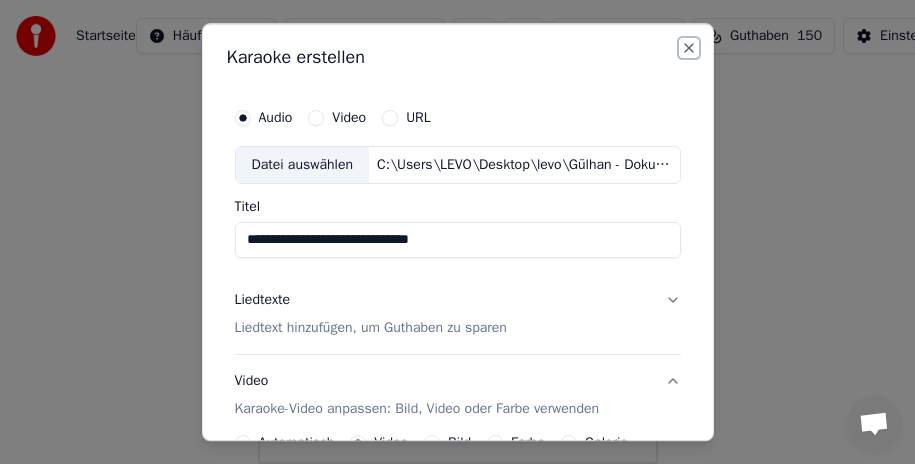click on "Close" at bounding box center [689, 48] 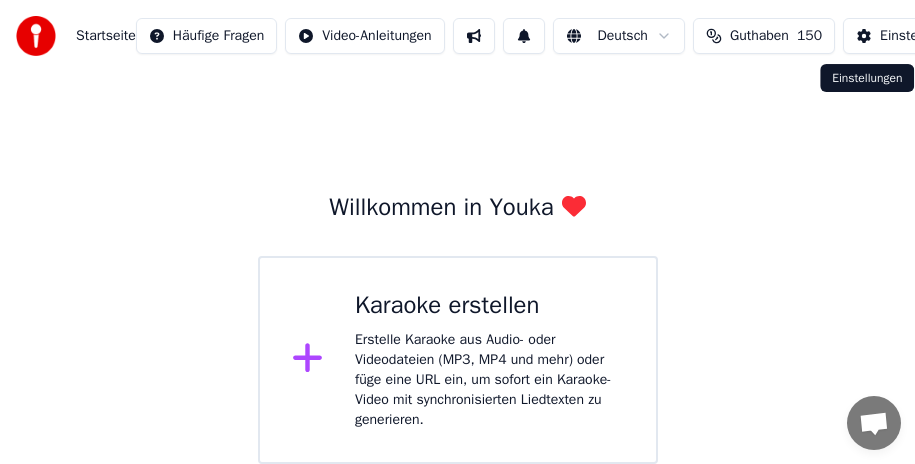 click on "Einstellungen" at bounding box center [909, 36] 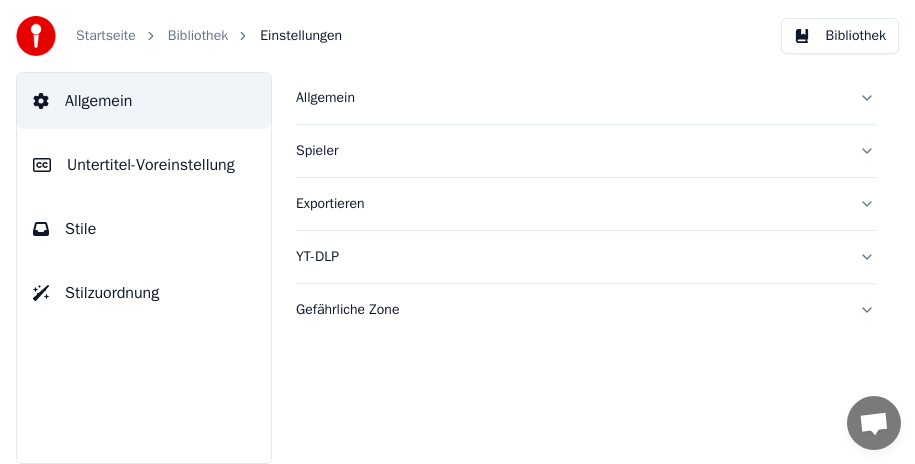 click on "Untertitel-Voreinstellung" at bounding box center [151, 165] 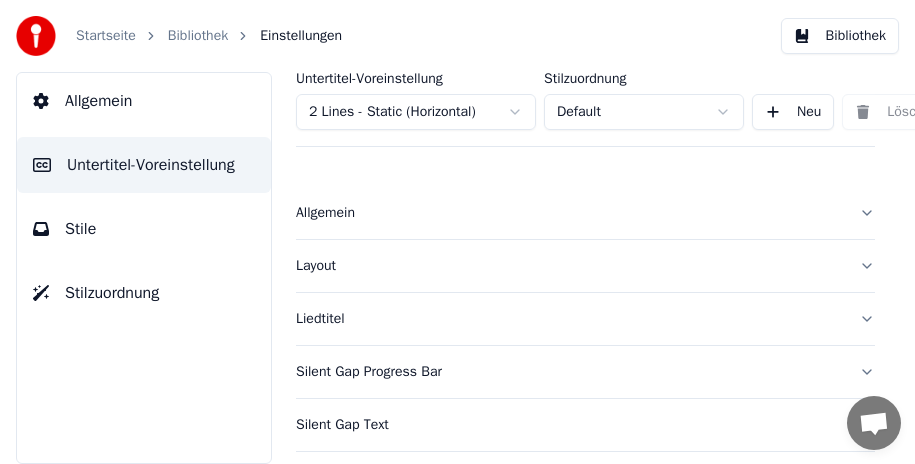 click on "Startseite Bibliothek Einstellungen Bibliothek Allgemein Untertitel-Voreinstellung Stile Stilzuordnung Untertitel-Voreinstellung 2 Lines - Static (Horizontal) Stilzuordnung Default Neu Löschen Als Standard festlegen Allgemein Layout Liedtitel Silent Gap Progress Bar Silent Gap Text Countdown Timing Indicator Hintergrundbox Fade-Effekt Offset Maximale Zeichen pro Zeile Zeilen automatisch teilen Advanced Settings" at bounding box center [457, 232] 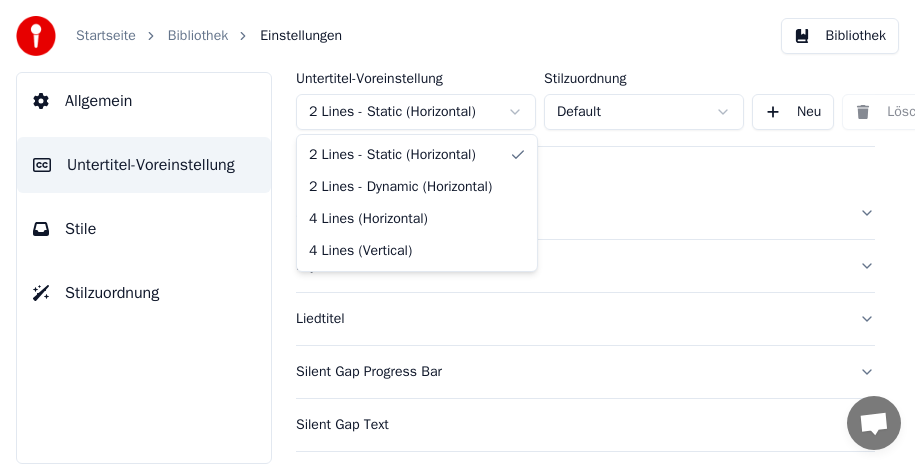 click on "Startseite Bibliothek Einstellungen Bibliothek Allgemein Untertitel-Voreinstellung Stile Stilzuordnung Untertitel-Voreinstellung 2 Lines - Static (Horizontal) Stilzuordnung Default Neu Löschen Als Standard festlegen Allgemein Layout Liedtitel Silent Gap Progress Bar Silent Gap Text Countdown Timing Indicator Hintergrundbox Fade-Effekt Offset Maximale Zeichen pro Zeile Zeilen automatisch teilen Advanced Settings 2 Lines - Static (Horizontal) 2 Lines - Dynamic (Horizontal) 4 Lines (Horizontal) 4 Lines (Vertical)" at bounding box center (457, 232) 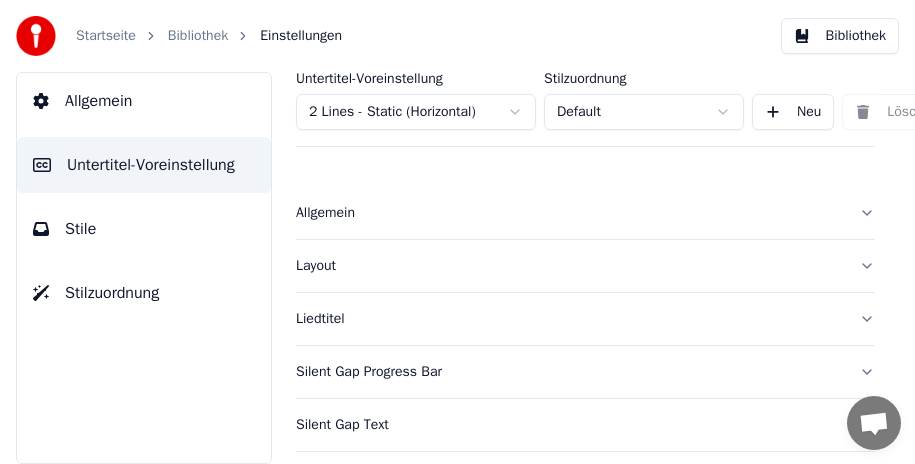 click on "Startseite Bibliothek Einstellungen Bibliothek Allgemein Untertitel-Voreinstellung Stile Stilzuordnung Untertitel-Voreinstellung 2 Lines - Static (Horizontal) Stilzuordnung Default Neu Löschen Als Standard festlegen Allgemein Layout Liedtitel Silent Gap Progress Bar Silent Gap Text Countdown Timing Indicator Hintergrundbox Fade-Effekt Offset Maximale Zeichen pro Zeile Zeilen automatisch teilen Advanced Settings" at bounding box center [457, 232] 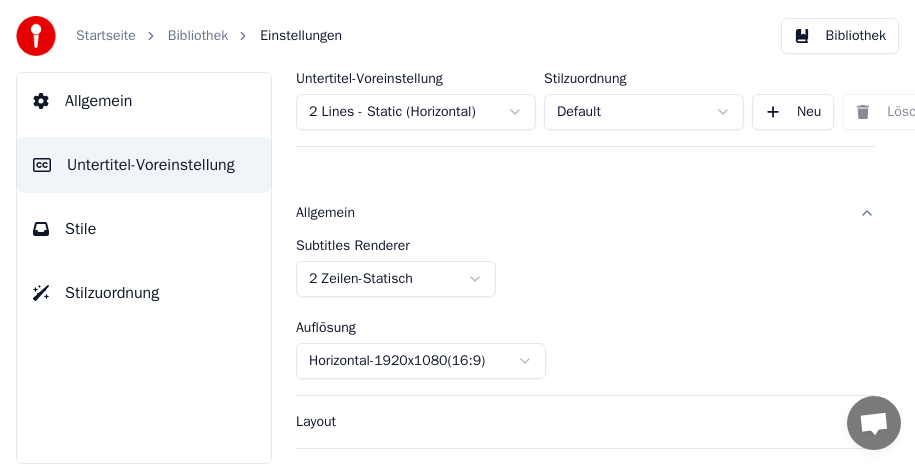 click on "Allgemein" at bounding box center [585, 213] 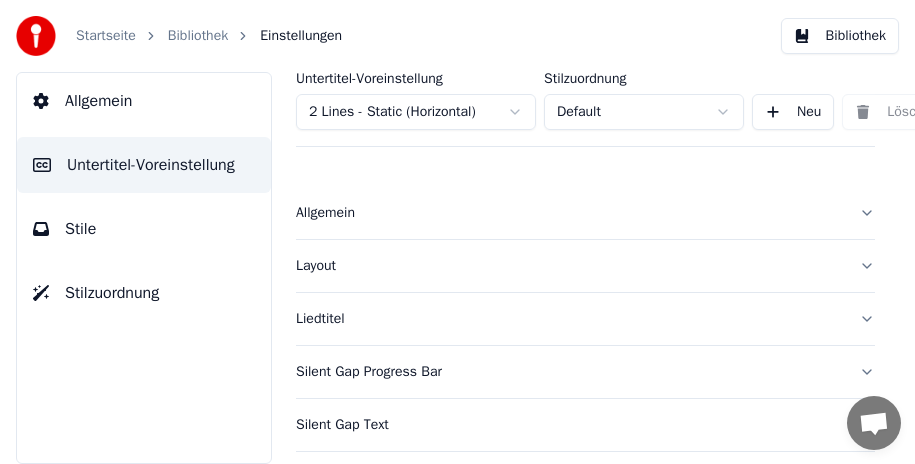 scroll, scrollTop: 100, scrollLeft: 0, axis: vertical 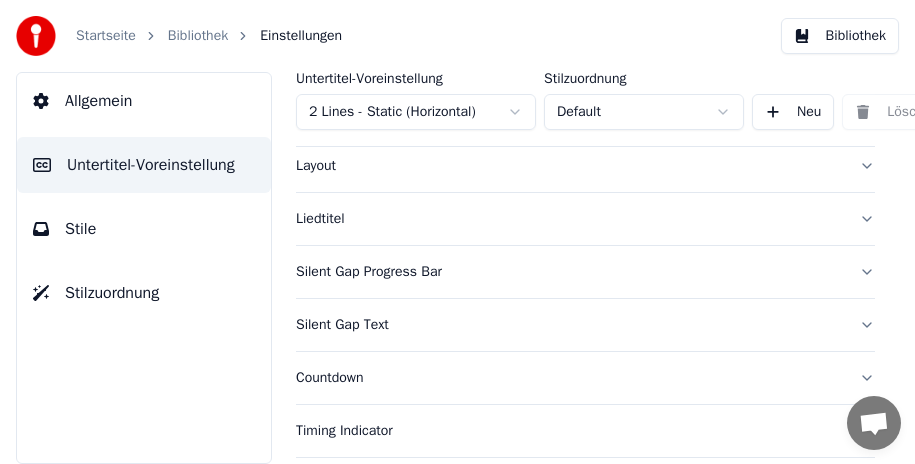click on "Layout" at bounding box center [585, 166] 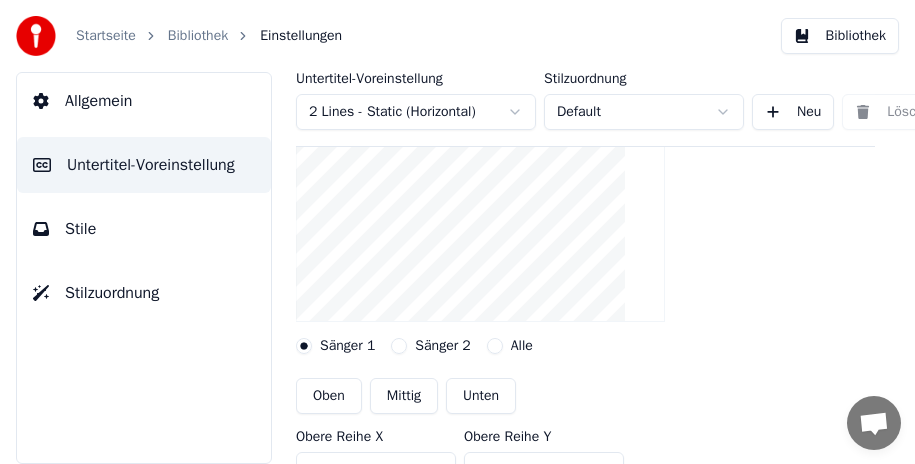 scroll, scrollTop: 100, scrollLeft: 0, axis: vertical 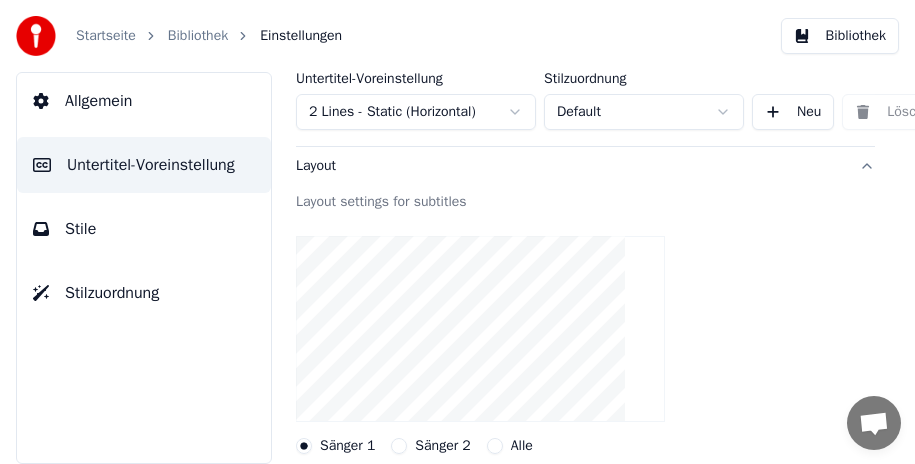 click on "Startseite Bibliothek Einstellungen Bibliothek Allgemein Untertitel-Voreinstellung Stile Stilzuordnung Untertitel-Voreinstellung 2 Lines - Static (Horizontal) Stilzuordnung Default Neu Löschen Als Standard festlegen Allgemein Layout Layout settings for subtitles Sänger 1 Sänger 2 Alle Oben Mittig Unten Obere Reihe X *** Obere Reihe Y *** Untere Reihe X *** Untere Reihe Y *** Zurücksetzen Liedtitel Silent Gap Progress Bar Silent Gap Text Countdown Timing Indicator Hintergrundbox Fade-Effekt Offset Maximale Zeichen pro Zeile Zeilen automatisch teilen Advanced Settings" at bounding box center (457, 232) 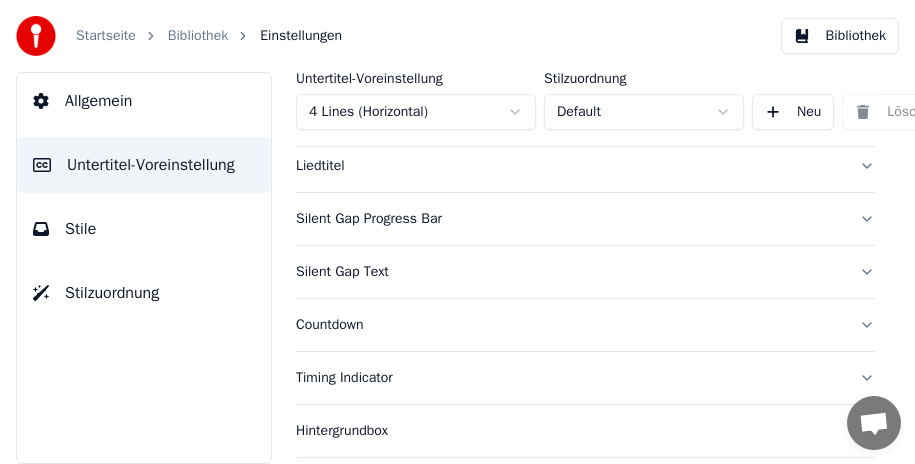 scroll, scrollTop: 0, scrollLeft: 0, axis: both 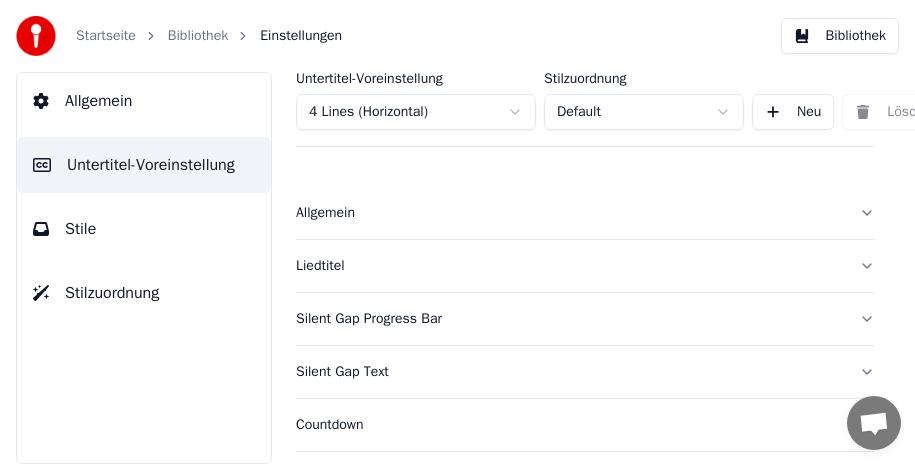 click on "Allgemein" at bounding box center [585, 213] 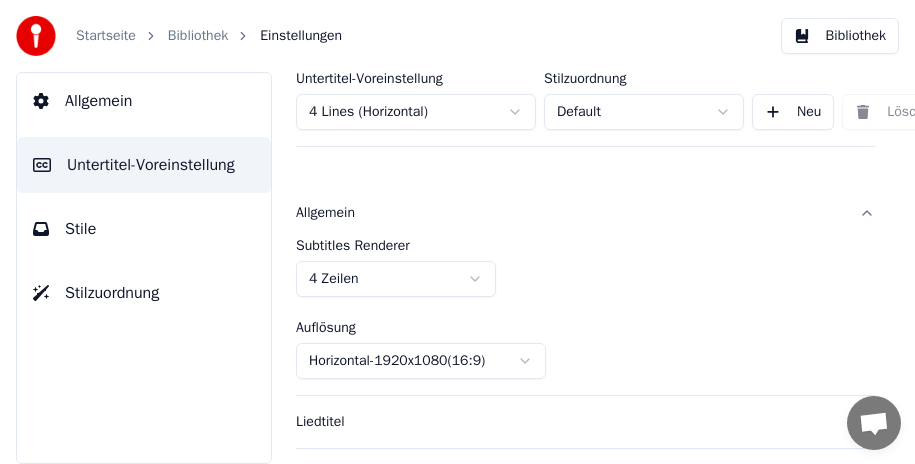 click on "Allgemein" at bounding box center [585, 213] 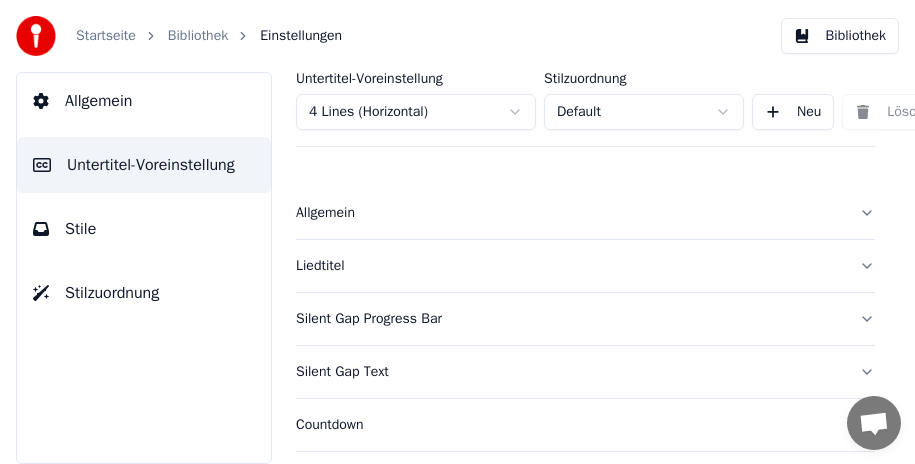 click on "Liedtitel" at bounding box center (585, 266) 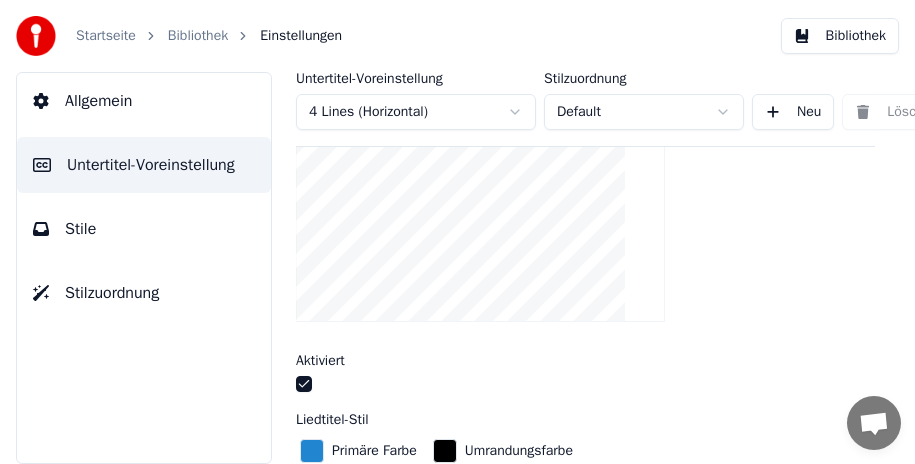 scroll, scrollTop: 300, scrollLeft: 0, axis: vertical 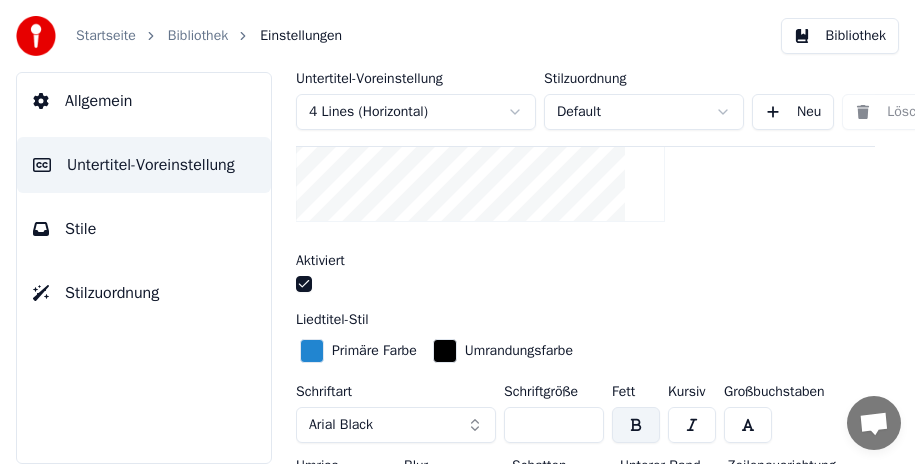 click at bounding box center (304, 284) 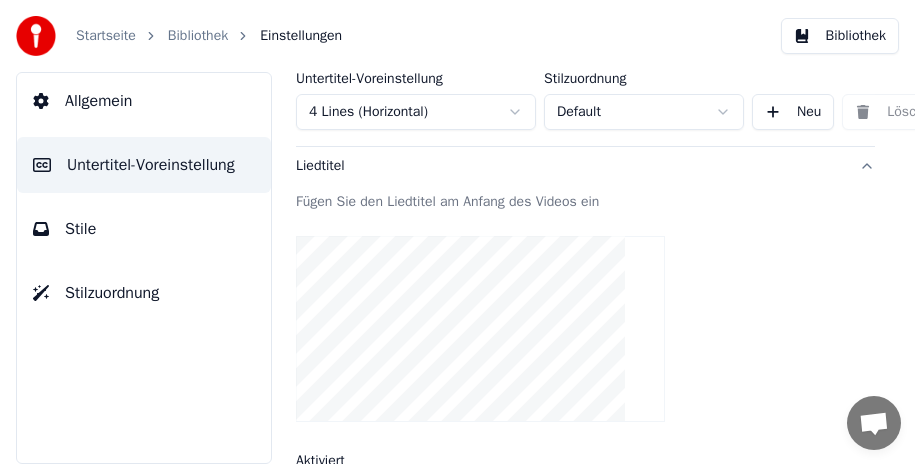 scroll, scrollTop: 0, scrollLeft: 0, axis: both 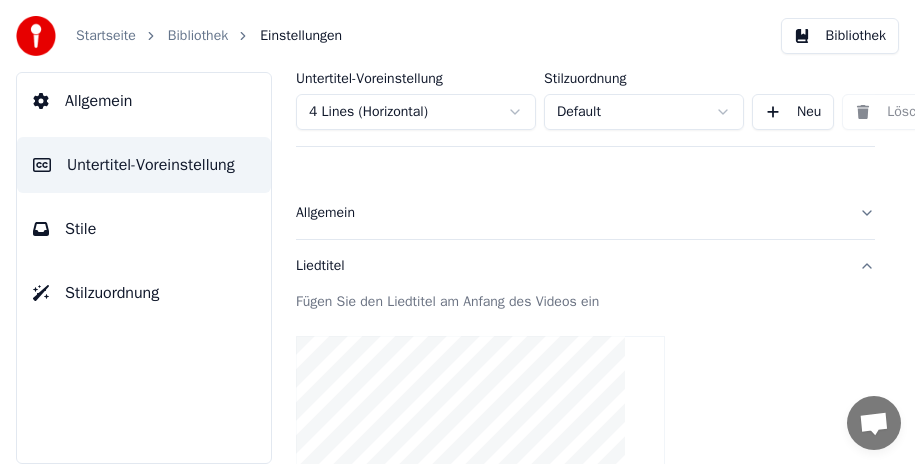 click on "Liedtitel" at bounding box center [585, 266] 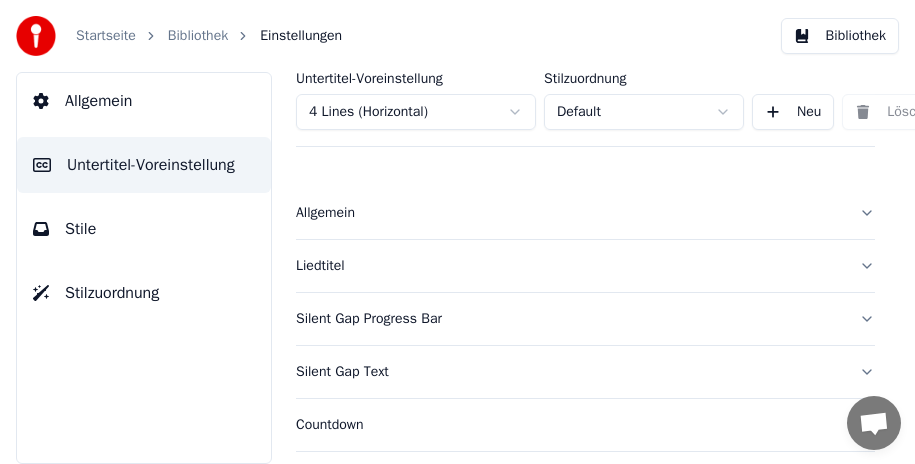 scroll, scrollTop: 100, scrollLeft: 0, axis: vertical 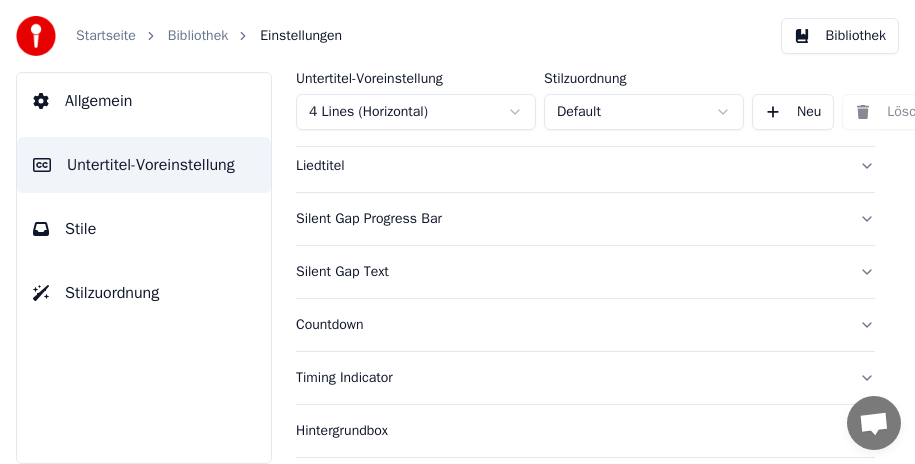 click on "Silent Gap Progress Bar" at bounding box center (585, 219) 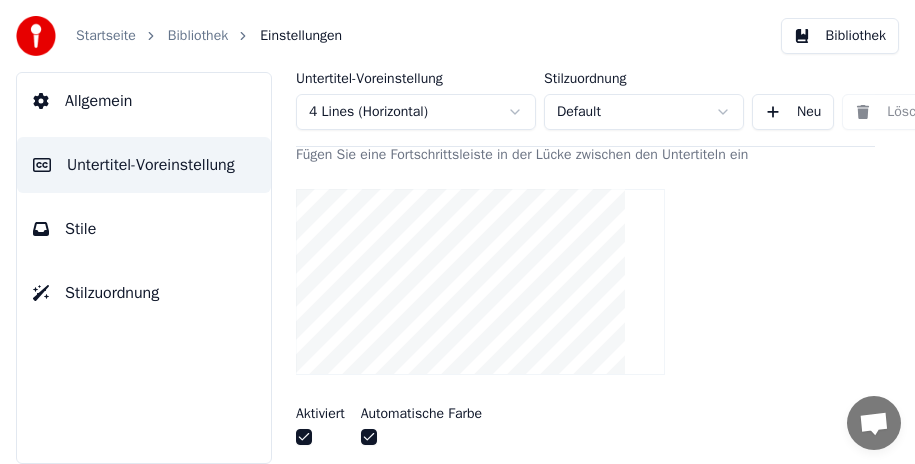 scroll, scrollTop: 400, scrollLeft: 0, axis: vertical 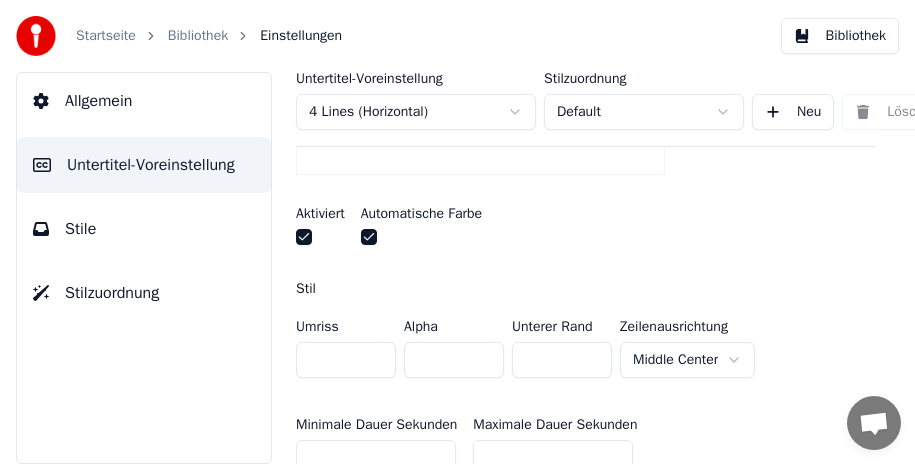 click on "**" at bounding box center [346, 360] 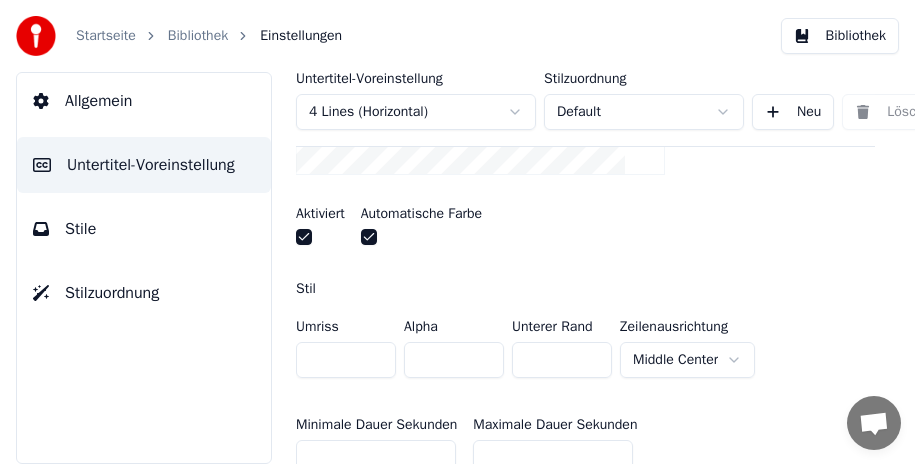 click on "**" at bounding box center [346, 360] 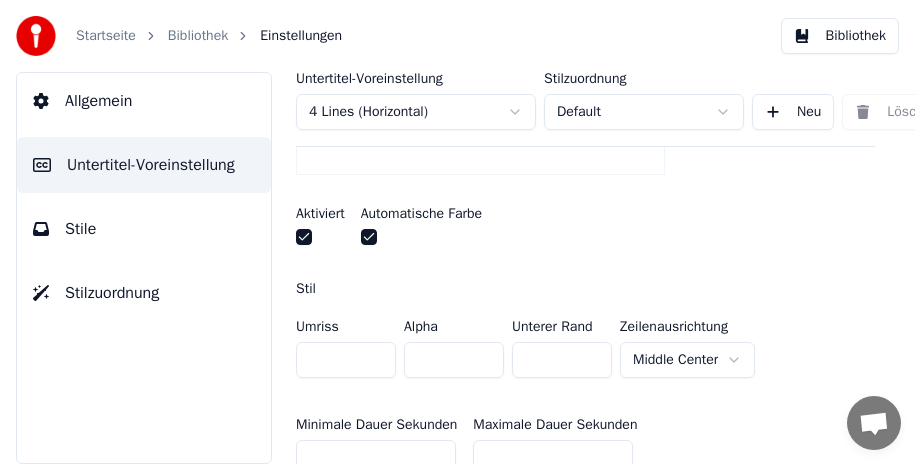 click on "**" at bounding box center [346, 360] 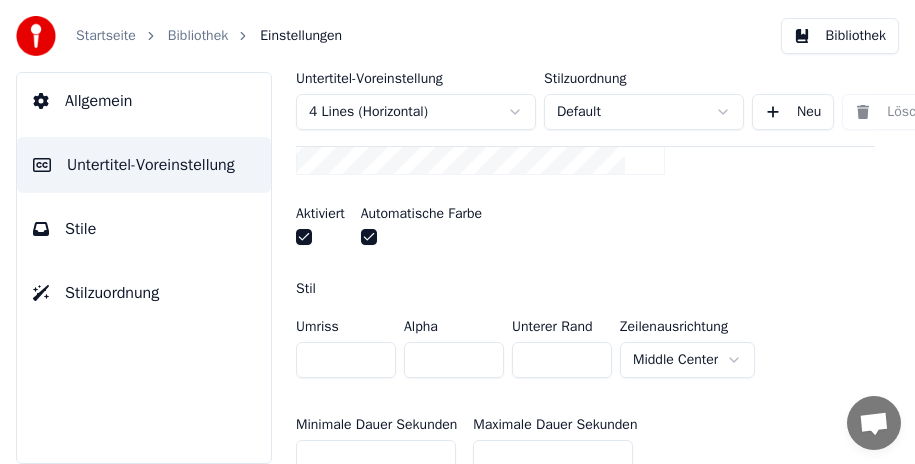 click on "**" at bounding box center [346, 360] 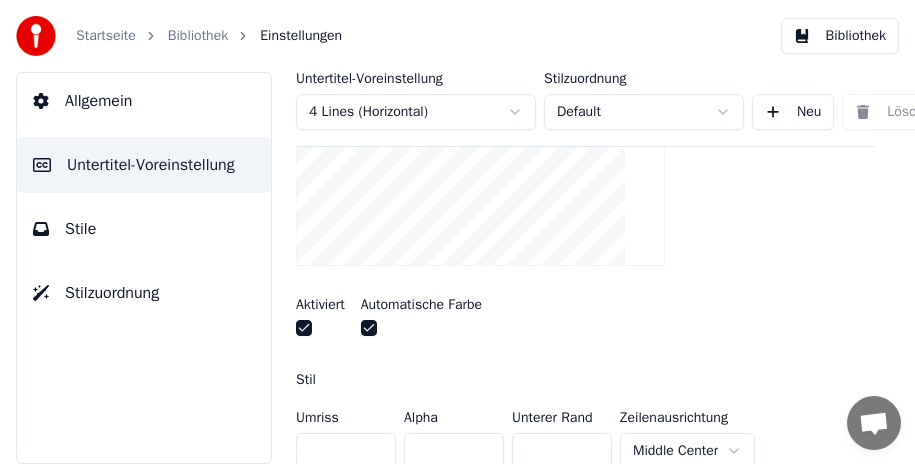scroll, scrollTop: 400, scrollLeft: 0, axis: vertical 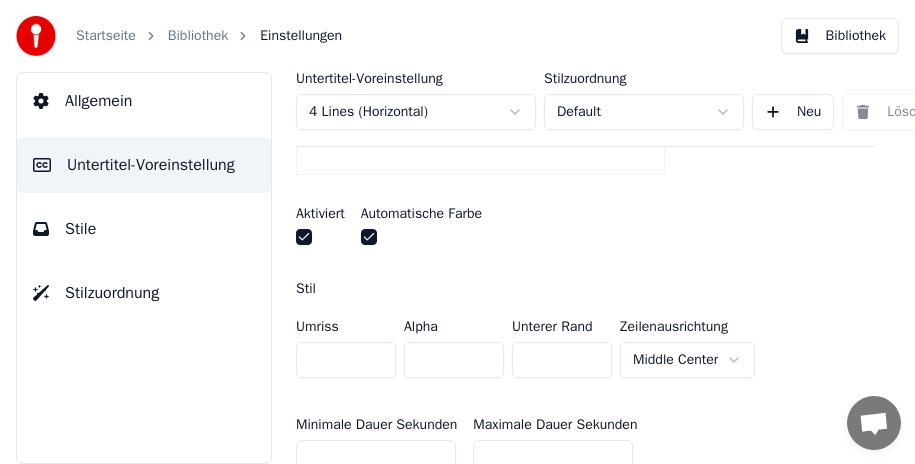 click on "**" at bounding box center (346, 360) 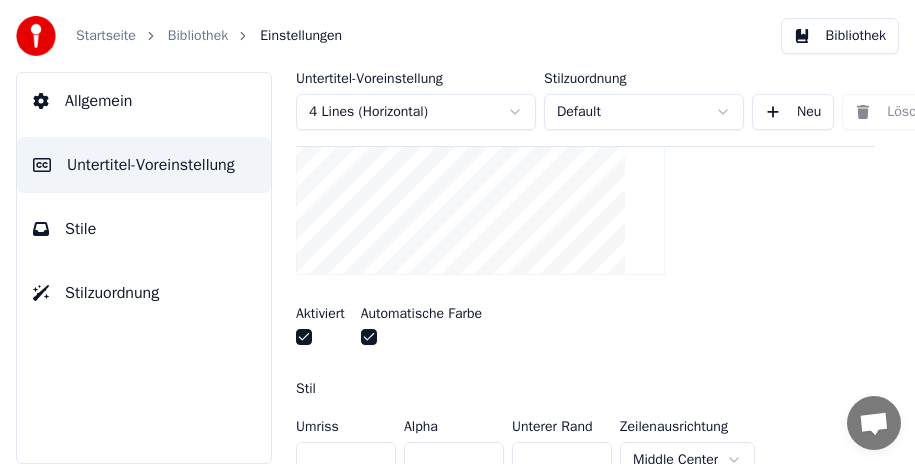 scroll, scrollTop: 400, scrollLeft: 0, axis: vertical 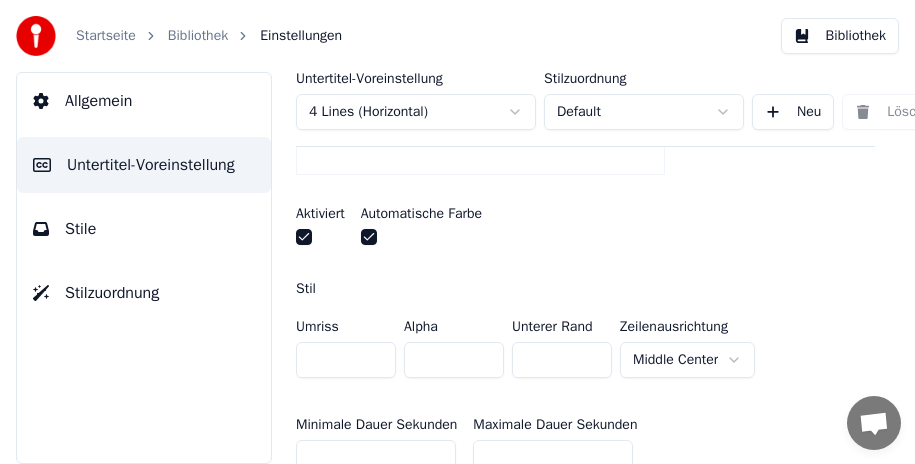 click on "**" at bounding box center [346, 360] 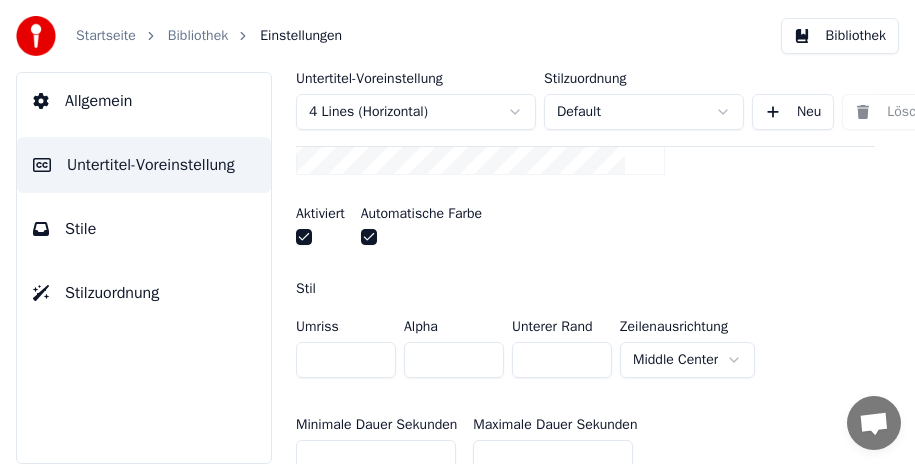 click on "**" at bounding box center (346, 360) 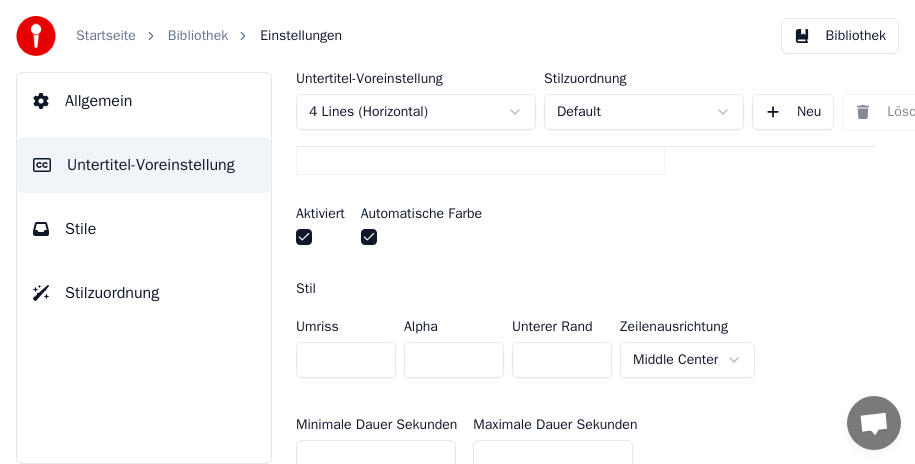 click on "**" at bounding box center [346, 360] 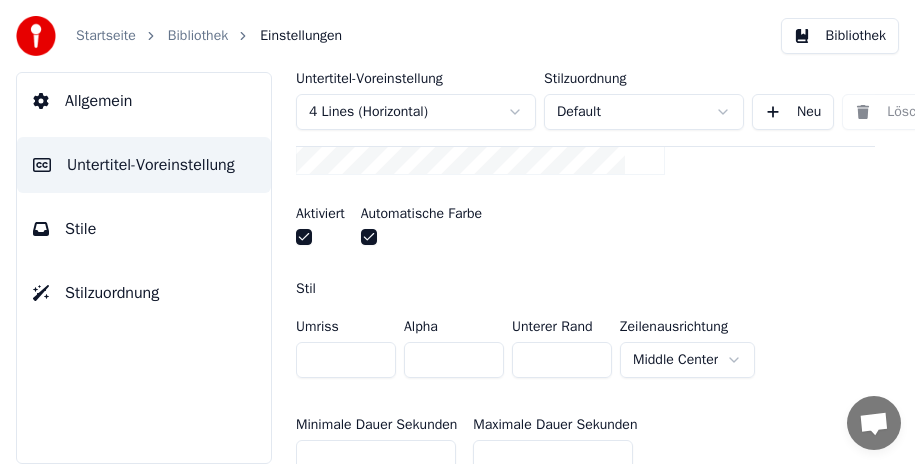 click on "**" at bounding box center (346, 360) 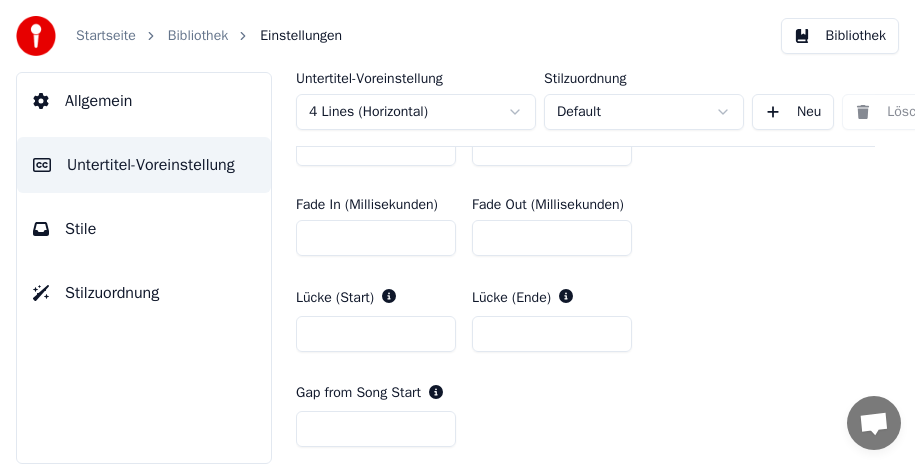 scroll, scrollTop: 700, scrollLeft: 0, axis: vertical 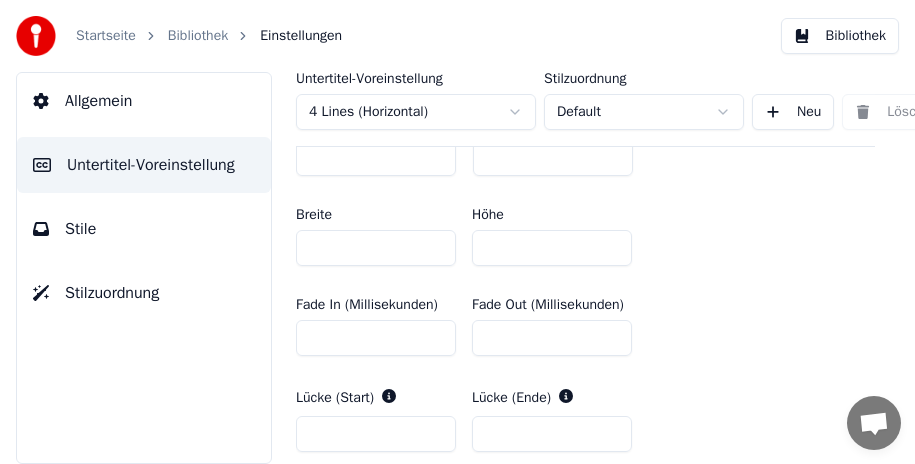 click on "****" at bounding box center [376, 248] 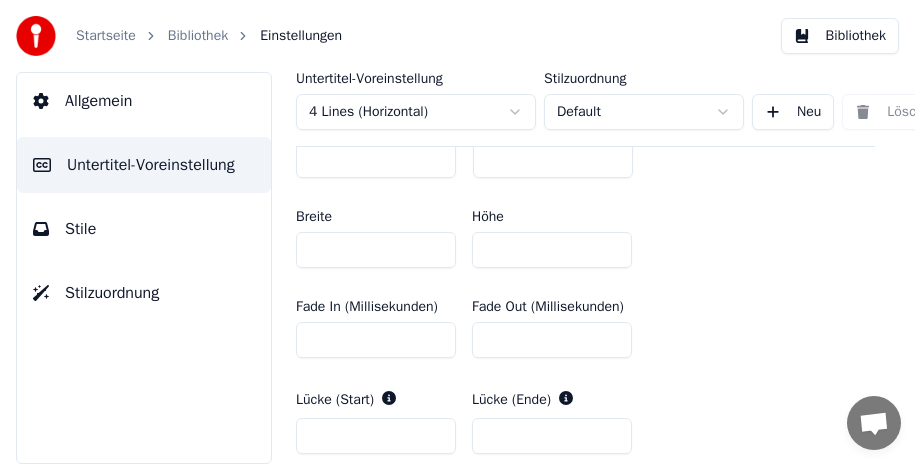 scroll, scrollTop: 700, scrollLeft: 0, axis: vertical 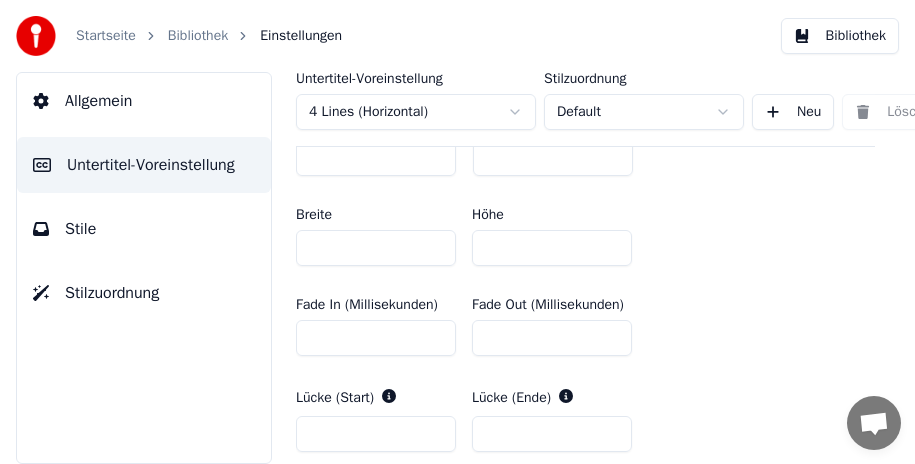 click on "***" at bounding box center [552, 248] 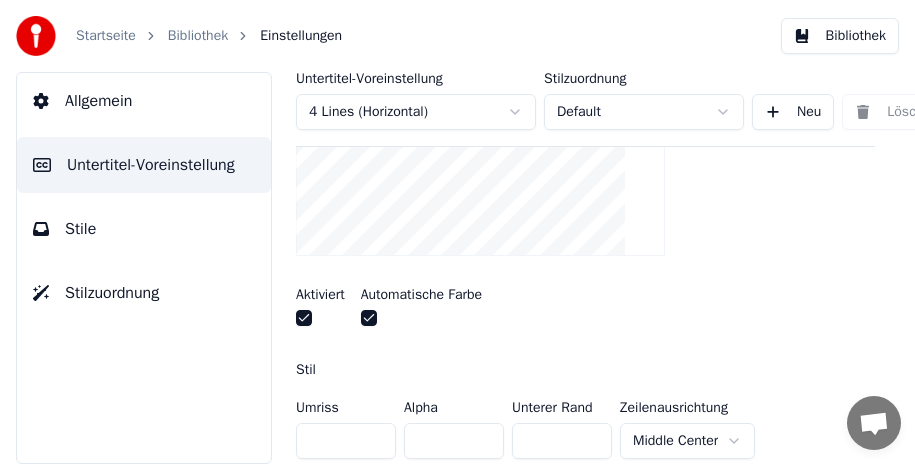 scroll, scrollTop: 500, scrollLeft: 0, axis: vertical 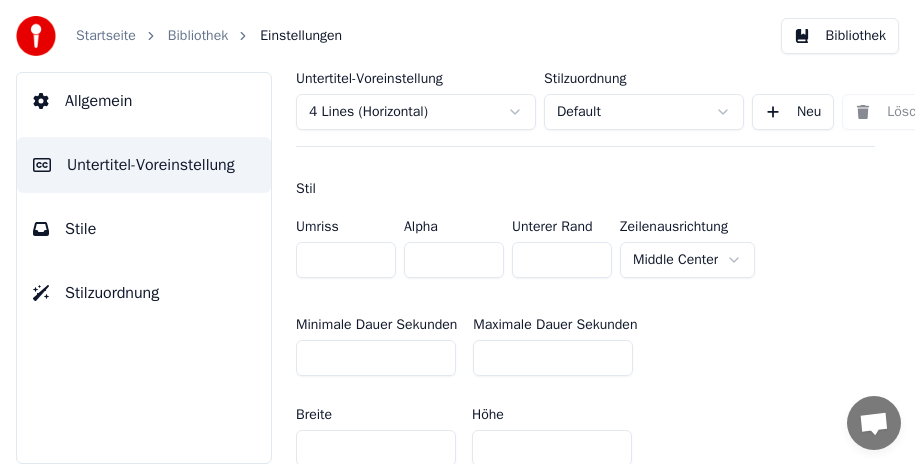 click on "Startseite Bibliothek Einstellungen Bibliothek Allgemein Untertitel-Voreinstellung Stile Stilzuordnung Untertitel-Voreinstellung 4 Lines (Horizontal) Stilzuordnung Default Neu Löschen Als Standard festlegen Allgemein Liedtitel Silent Gap Progress Bar Fügen Sie eine Fortschrittsleiste in der Lücke zwischen den Untertiteln ein Aktiviert Automatische Farbe Stil Umriss * Alpha * Unterer Rand * Zeilenausrichtung Middle Center Minimale Dauer  Sekunden ** Maximale Dauer  Sekunden ** Breite **** Höhe *** Fade In (Millisekunden) * Fade Out (Millisekunden) * Lücke (Start) * Lücke (Ende) * Gap from Song Start * Show Text Zurücksetzen Silent Gap Text Countdown Timing Indicator Hintergrundbox Fade-Effekt Offset Maximale Zeichen pro Zeile Zeilen automatisch teilen Advanced Settings" at bounding box center (457, 232) 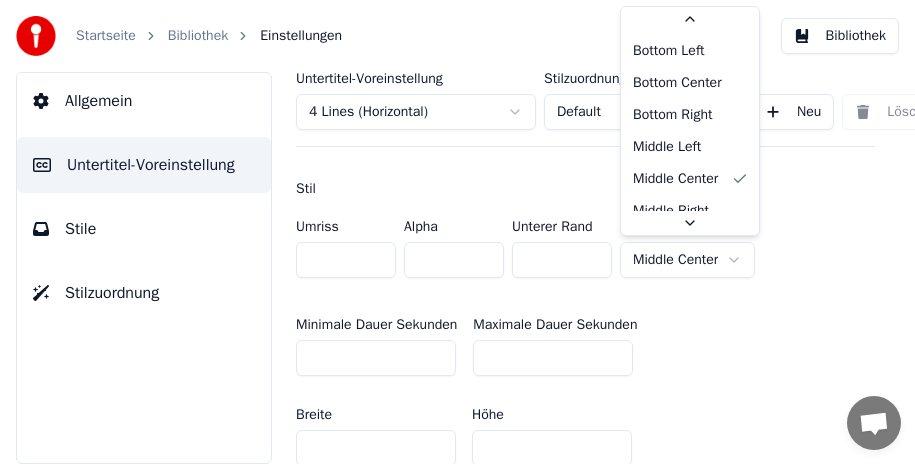 scroll, scrollTop: 79, scrollLeft: 0, axis: vertical 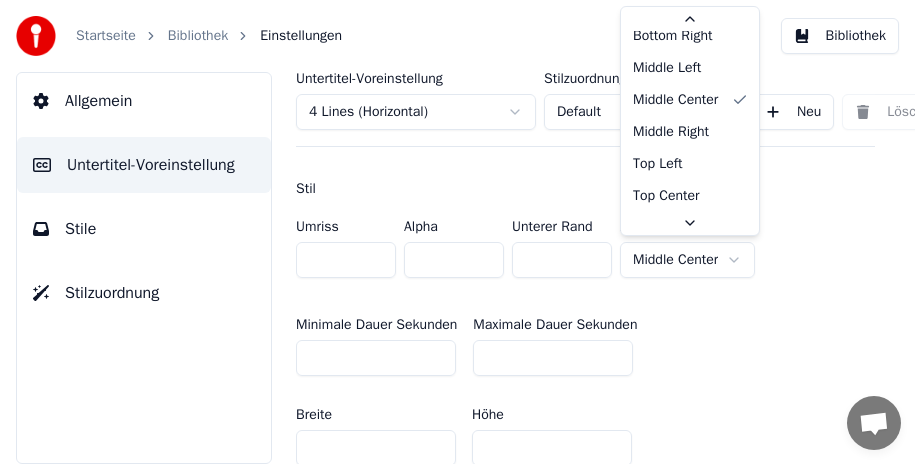 click on "Startseite Bibliothek Einstellungen Bibliothek Allgemein Untertitel-Voreinstellung Stile Stilzuordnung Untertitel-Voreinstellung 4 Lines (Horizontal) Stilzuordnung Default Neu Löschen Als Standard festlegen Allgemein Liedtitel Silent Gap Progress Bar Fügen Sie eine Fortschrittsleiste in der Lücke zwischen den Untertiteln ein Aktiviert Automatische Farbe Stil Umriss * Alpha * Unterer Rand * Zeilenausrichtung Middle Center Minimale Dauer  Sekunden ** Maximale Dauer  Sekunden ** Breite **** Höhe *** Fade In (Millisekunden) * Fade Out (Millisekunden) * Lücke (Start) * Lücke (Ende) * Gap from Song Start * Show Text Zurücksetzen Silent Gap Text Countdown Timing Indicator Hintergrundbox Fade-Effekt Offset Maximale Zeichen pro Zeile Zeilen automatisch teilen Advanced Settings Bottom Left Bottom Center Bottom Right Middle Left Middle Center Middle Right Top Left Top Center Top Right" at bounding box center (457, 232) 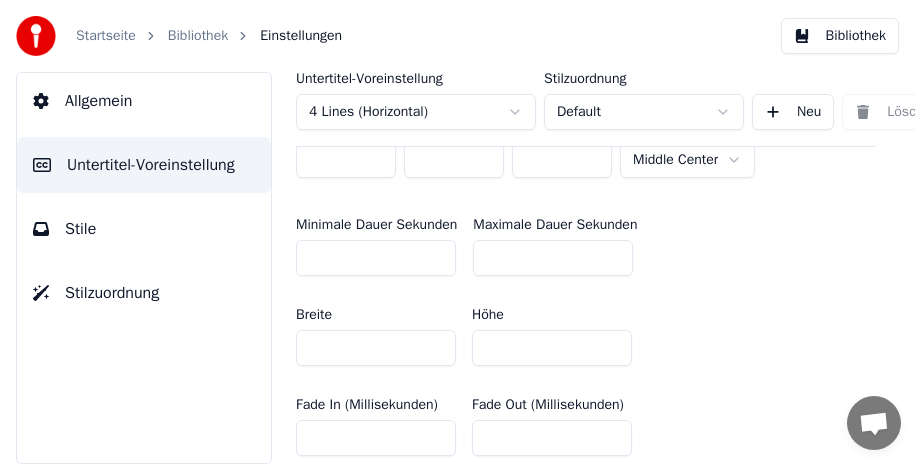 scroll, scrollTop: 700, scrollLeft: 0, axis: vertical 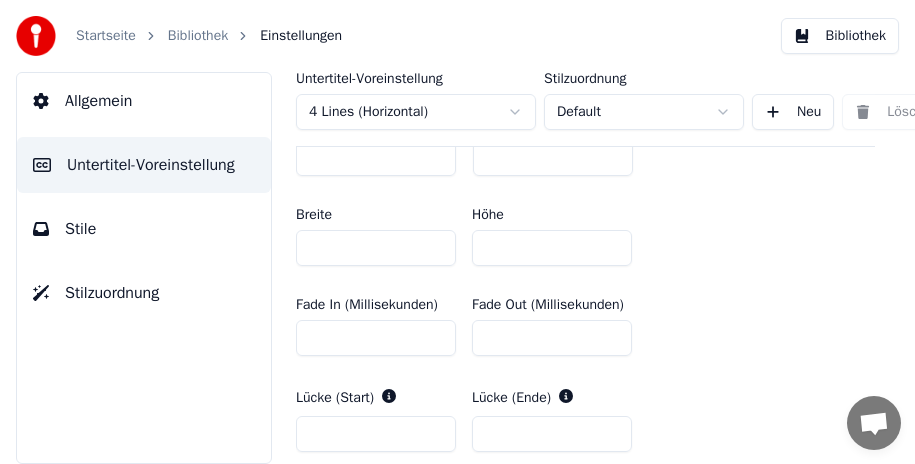 drag, startPoint x: 511, startPoint y: 246, endPoint x: 480, endPoint y: 245, distance: 31.016125 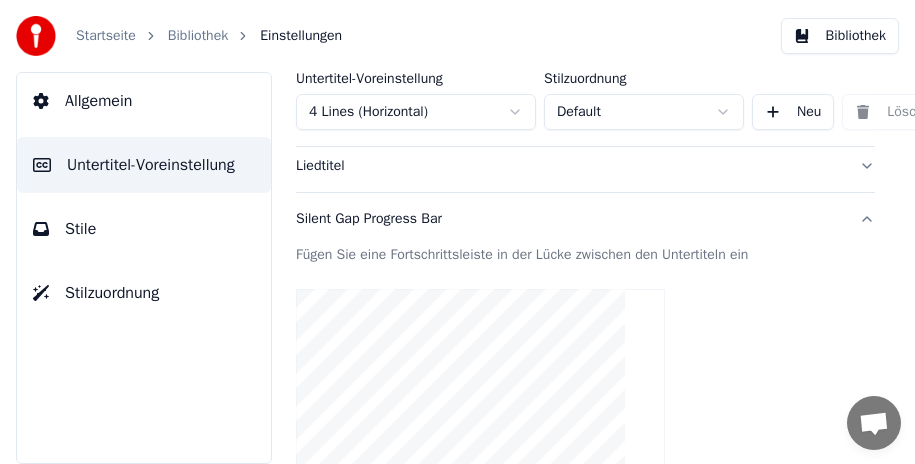 scroll, scrollTop: 200, scrollLeft: 0, axis: vertical 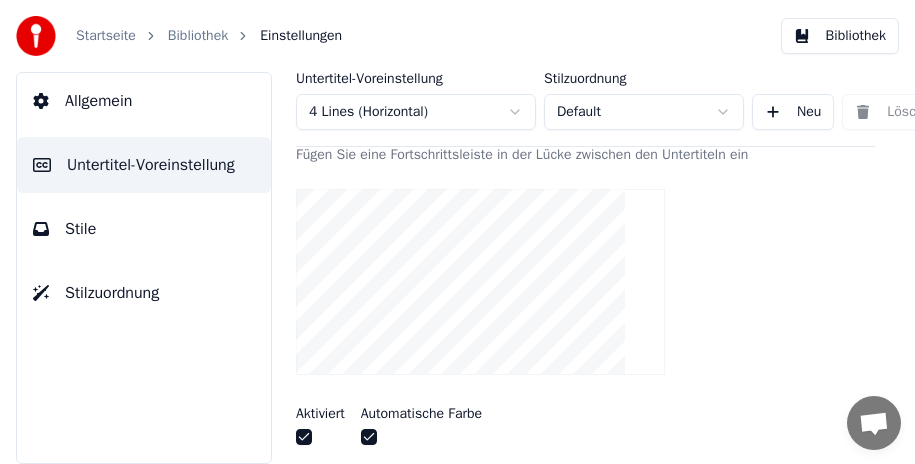 click at bounding box center [585, 282] 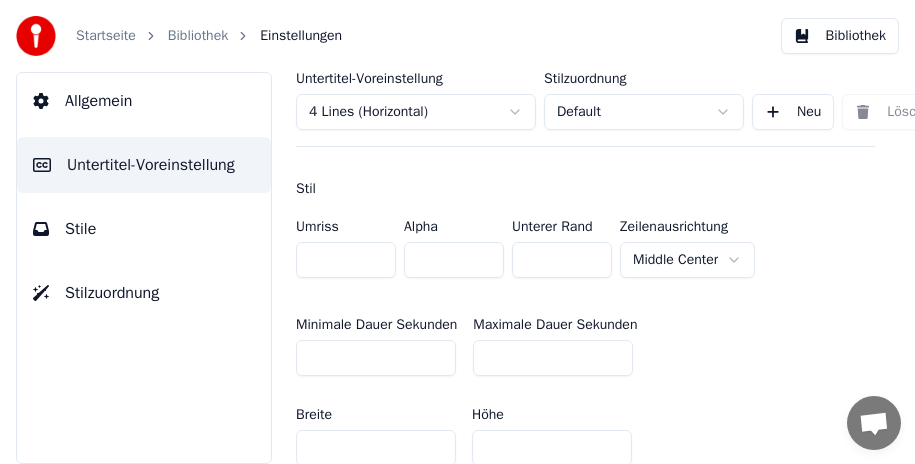 scroll, scrollTop: 600, scrollLeft: 0, axis: vertical 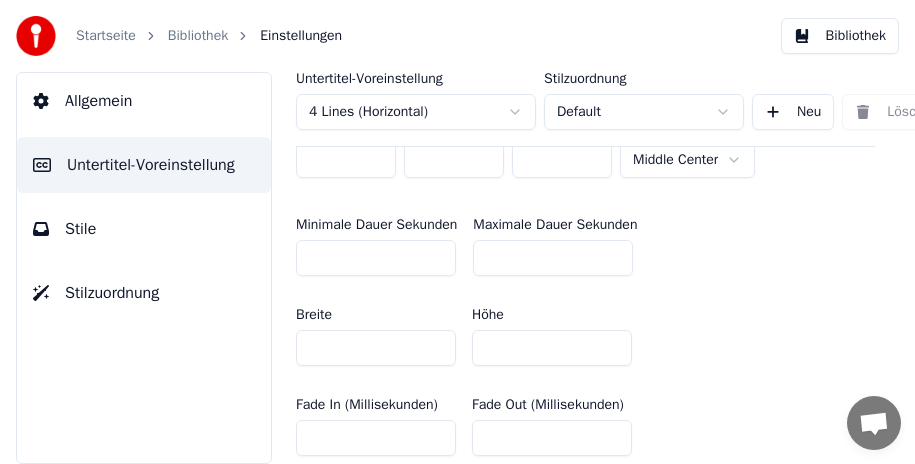drag, startPoint x: 342, startPoint y: 346, endPoint x: 317, endPoint y: 349, distance: 25.179358 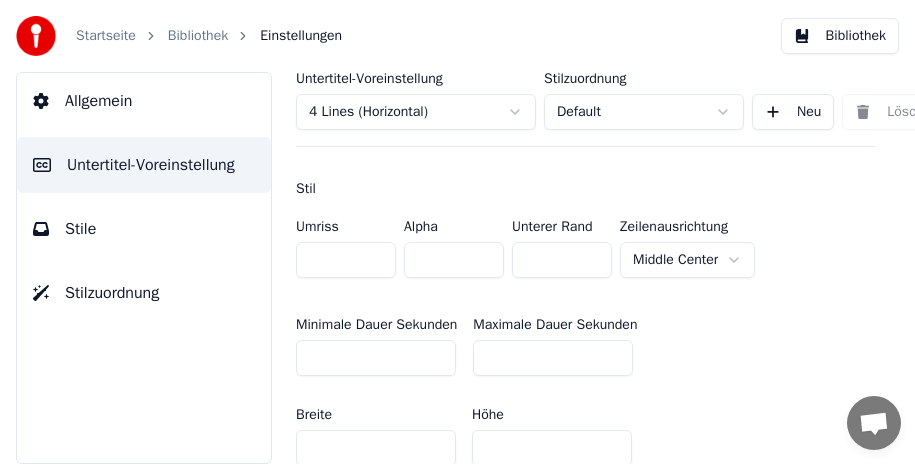 scroll, scrollTop: 600, scrollLeft: 0, axis: vertical 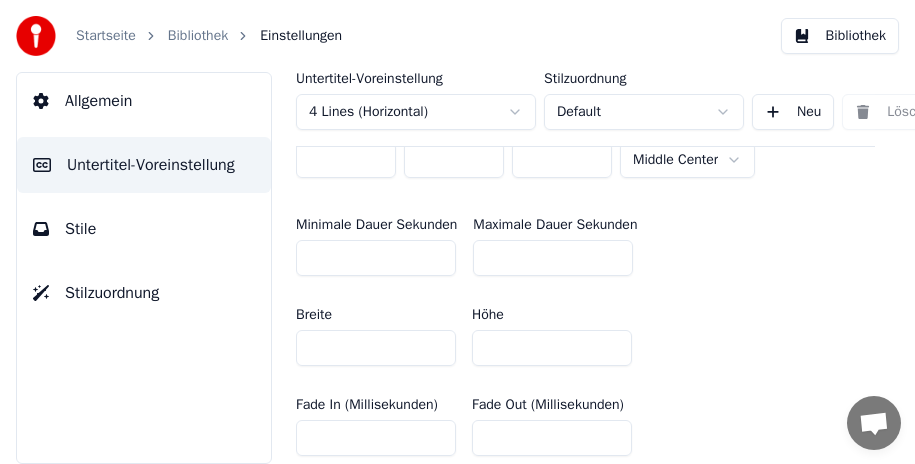 click on "****" at bounding box center [376, 348] 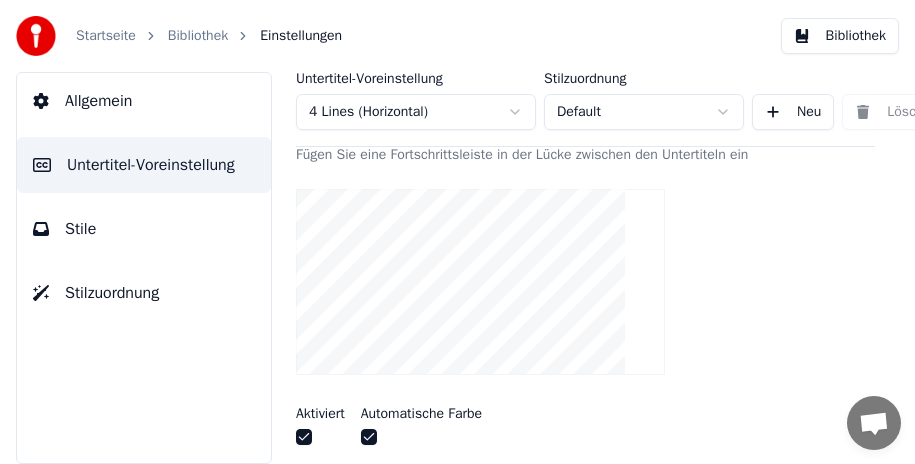 scroll, scrollTop: 400, scrollLeft: 0, axis: vertical 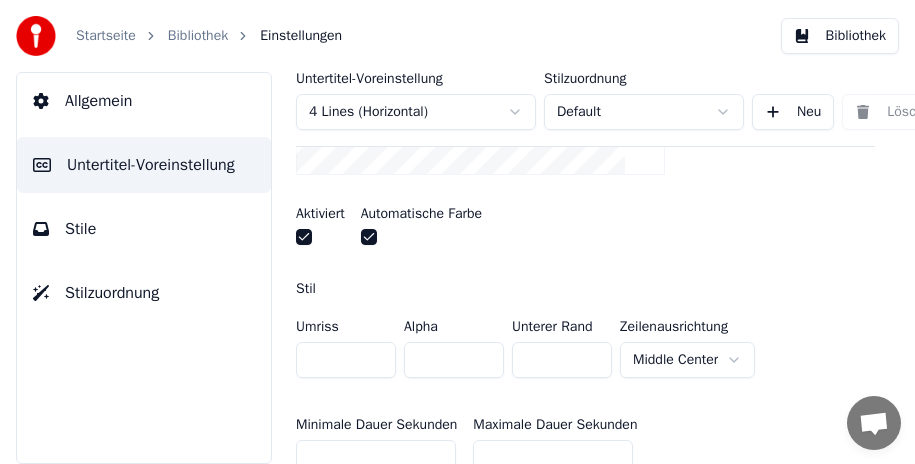 click at bounding box center (369, 237) 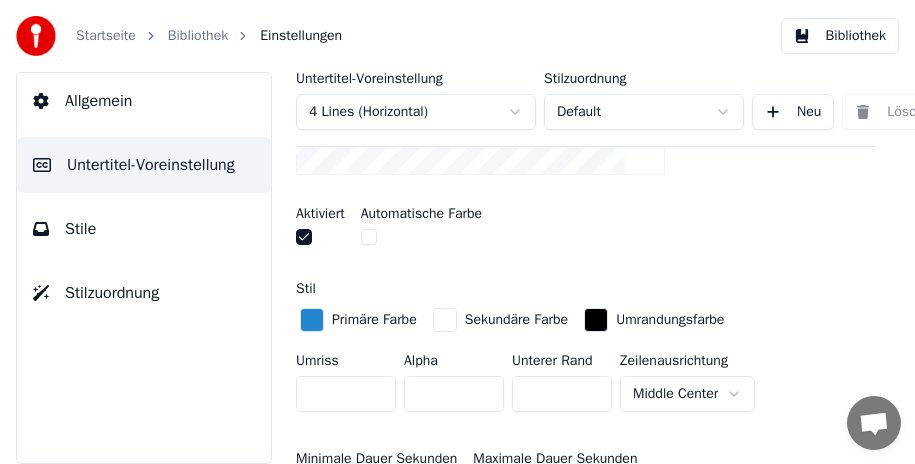 click at bounding box center (369, 237) 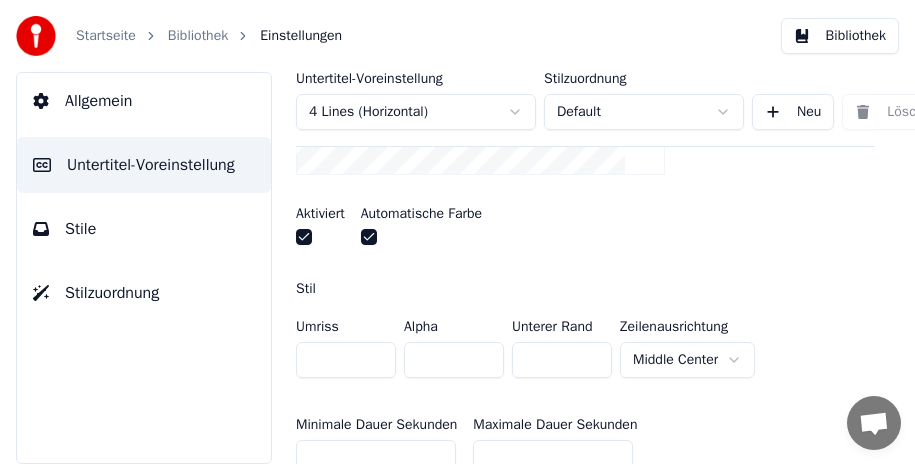 click at bounding box center (369, 237) 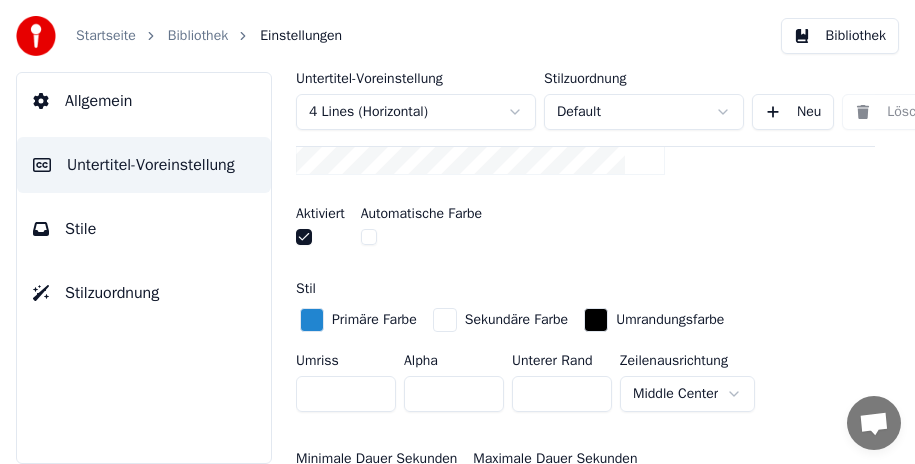 click at bounding box center (369, 237) 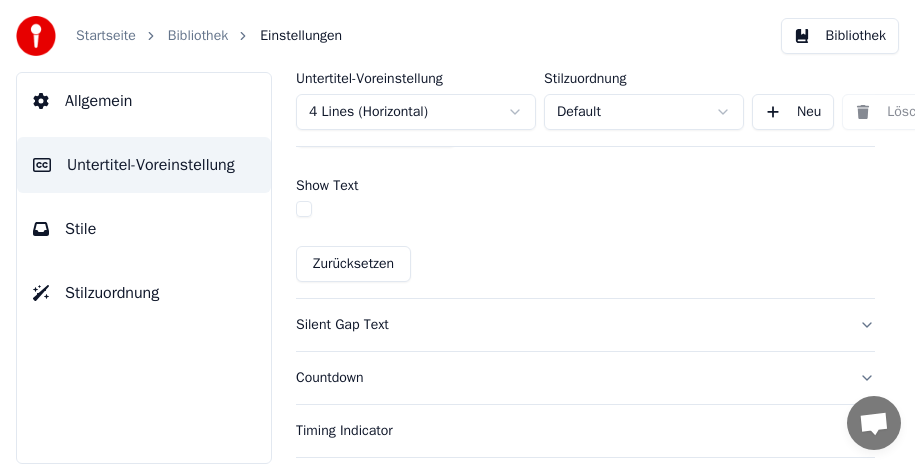 scroll, scrollTop: 1000, scrollLeft: 0, axis: vertical 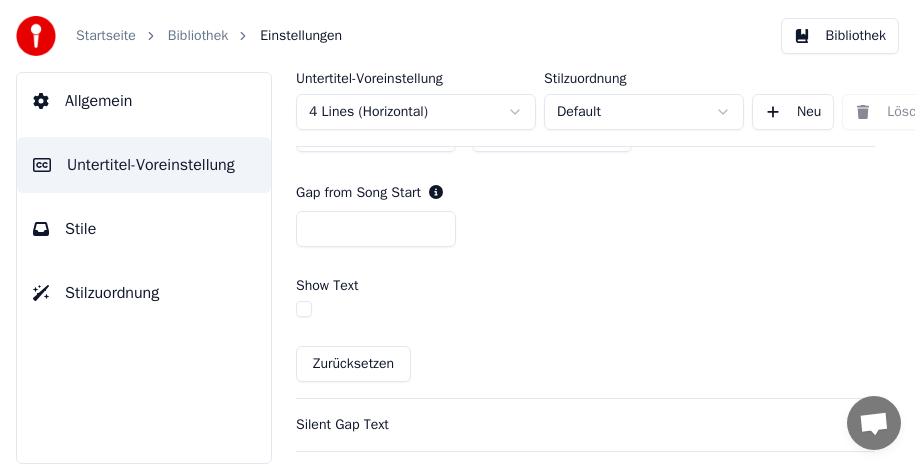 click at bounding box center (304, 309) 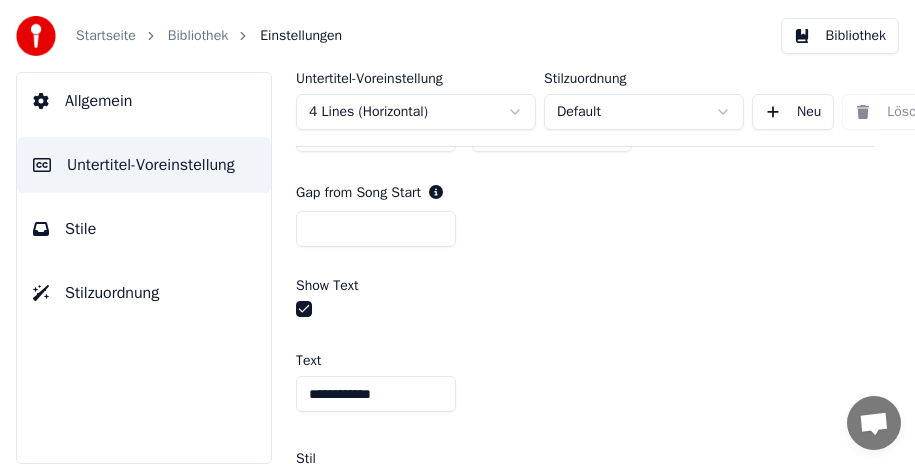 click at bounding box center (304, 309) 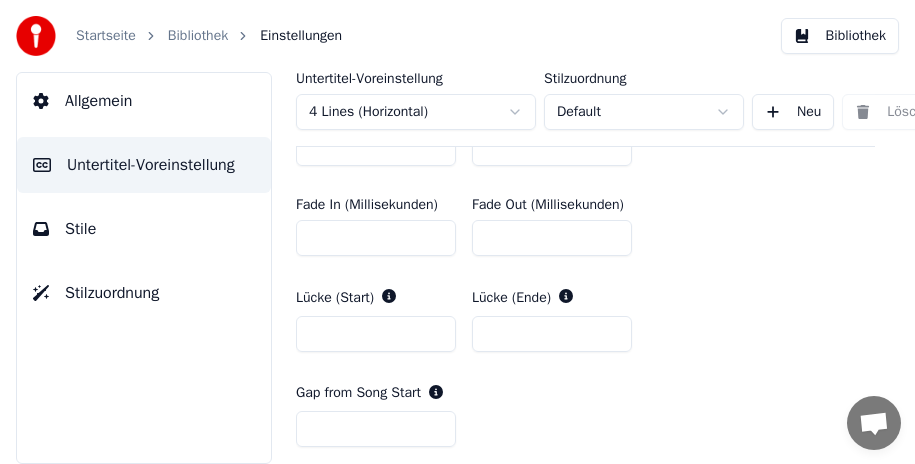 scroll, scrollTop: 900, scrollLeft: 0, axis: vertical 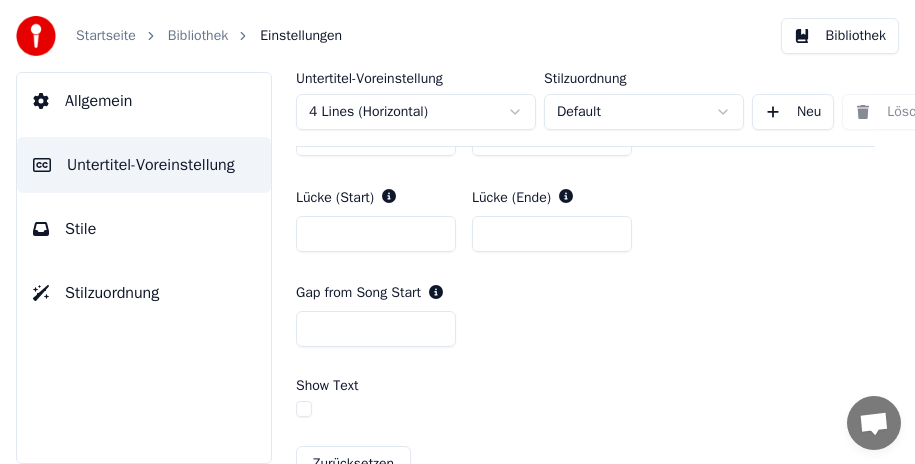 drag, startPoint x: 421, startPoint y: 256, endPoint x: 284, endPoint y: 226, distance: 140.24622 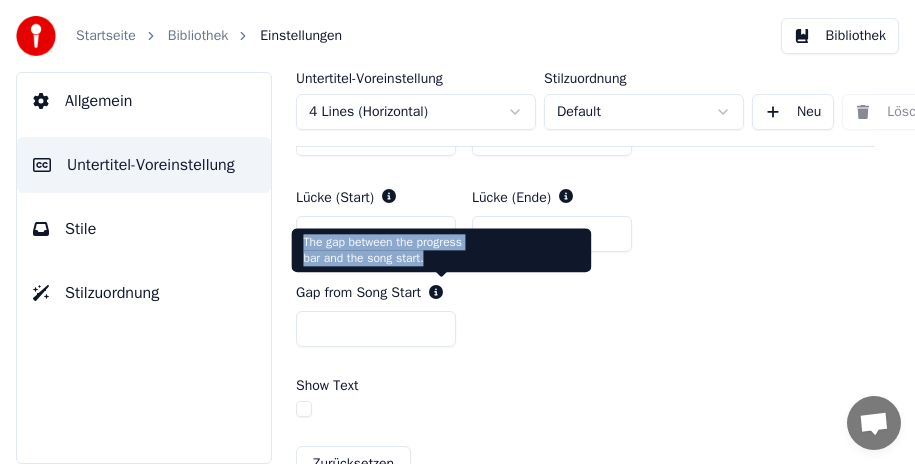 drag, startPoint x: 433, startPoint y: 258, endPoint x: 301, endPoint y: 245, distance: 132.63861 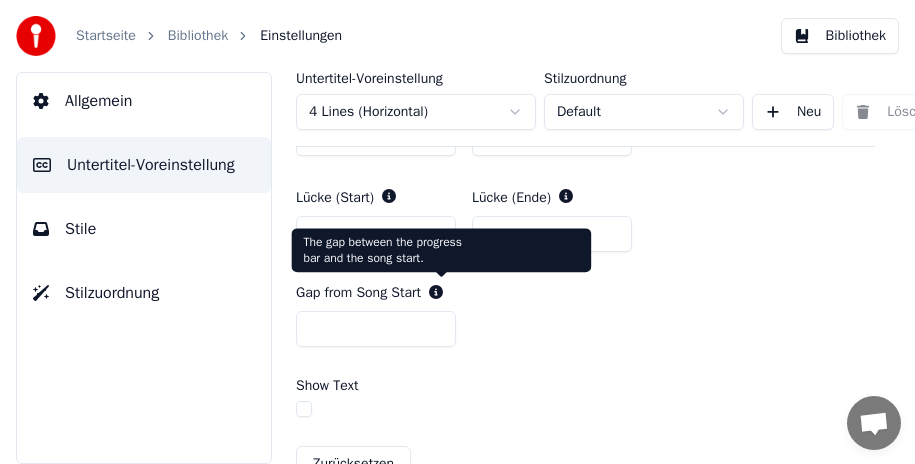 click 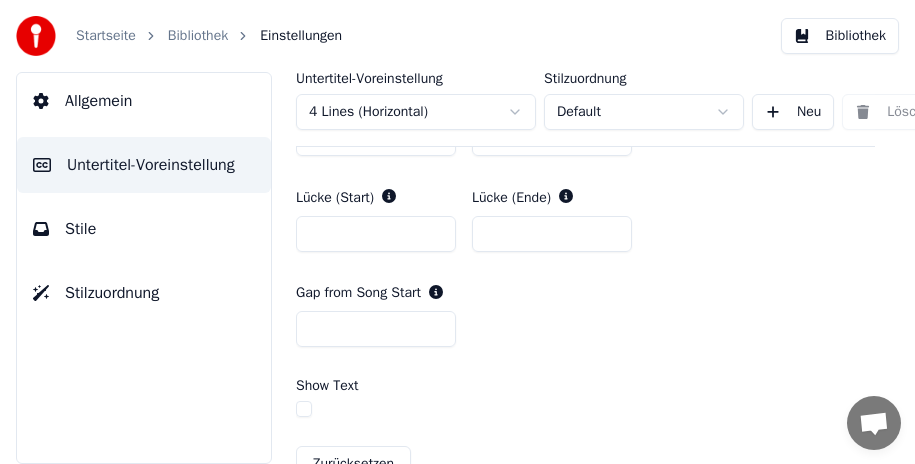click 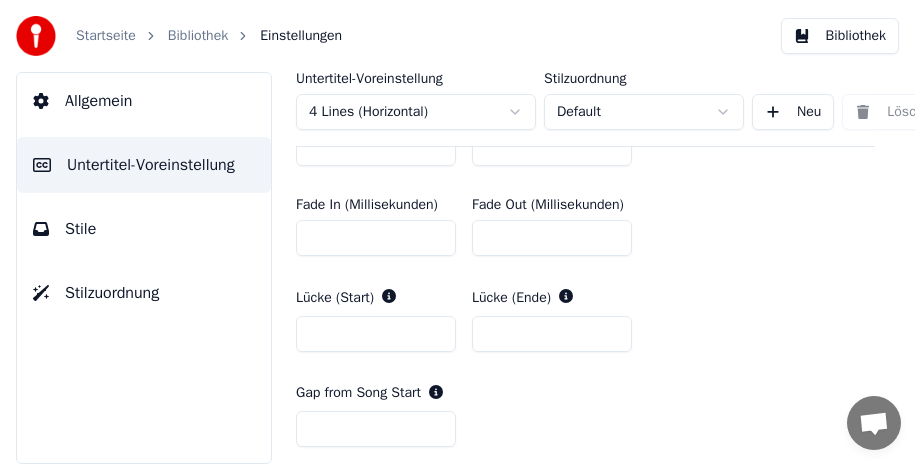 scroll, scrollTop: 900, scrollLeft: 0, axis: vertical 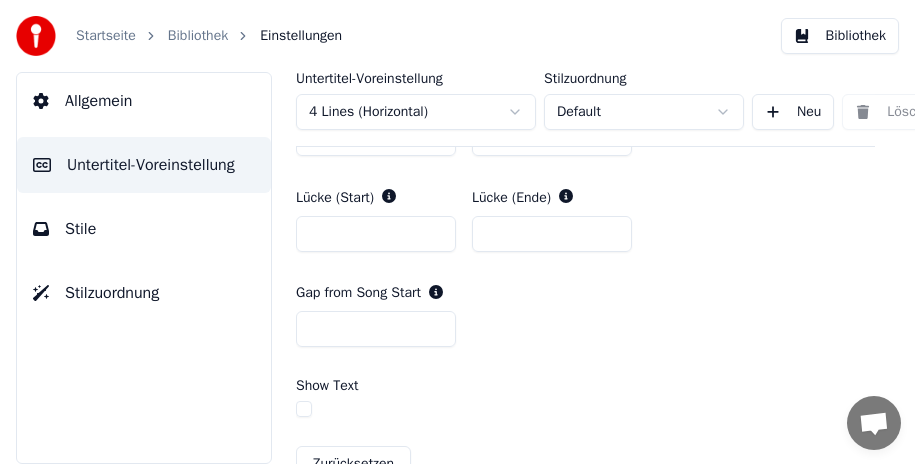click on "**" at bounding box center [376, 329] 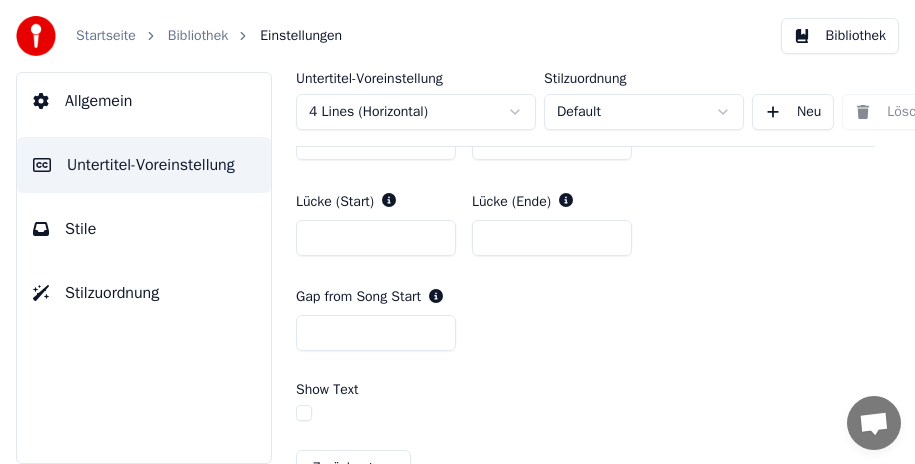scroll, scrollTop: 900, scrollLeft: 0, axis: vertical 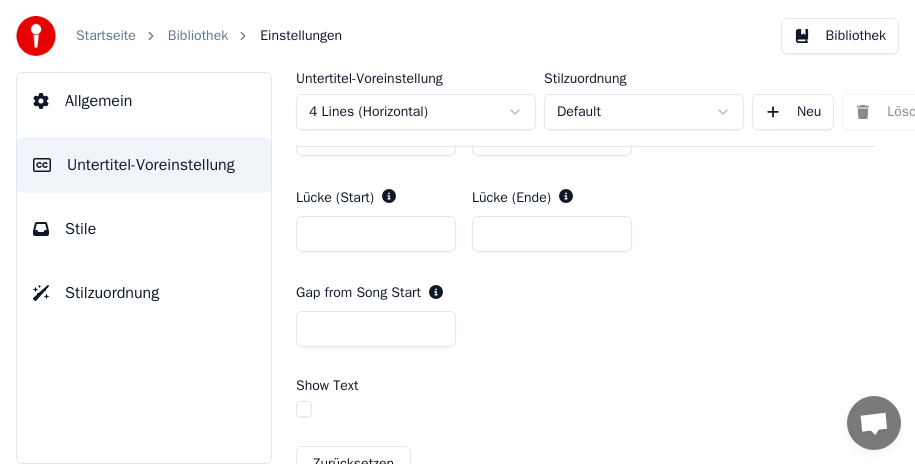 click on "*" at bounding box center [376, 329] 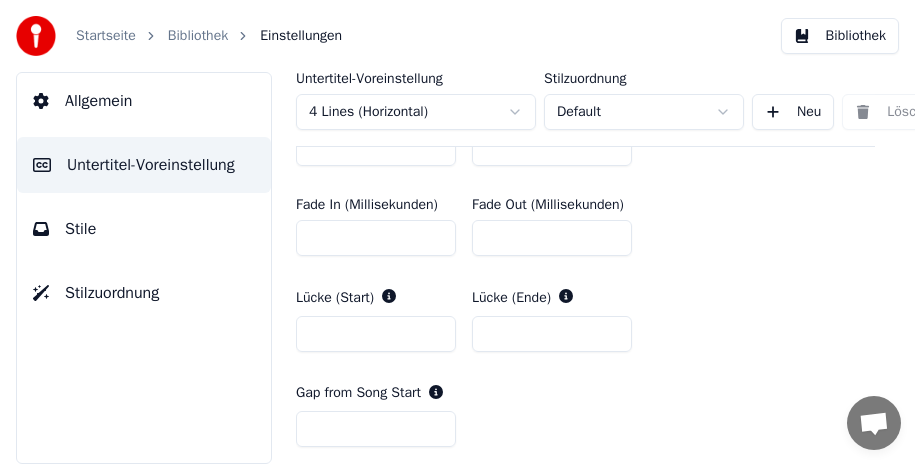 scroll, scrollTop: 1000, scrollLeft: 0, axis: vertical 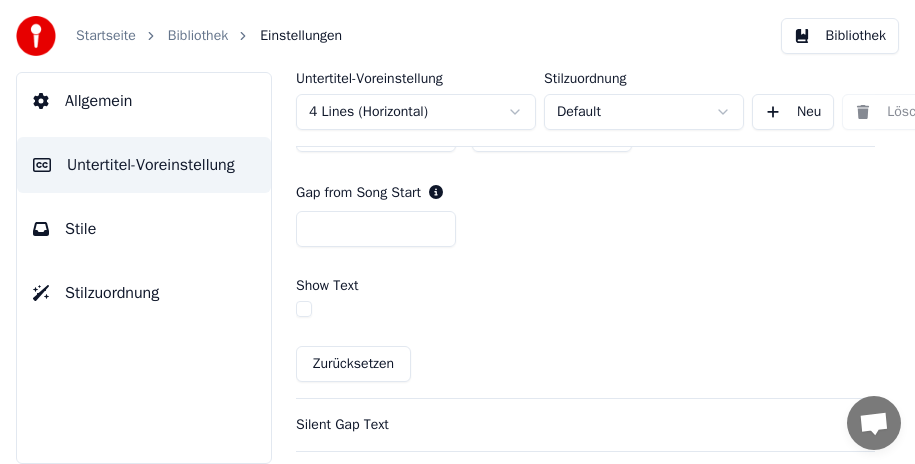 click on "*" at bounding box center (376, 229) 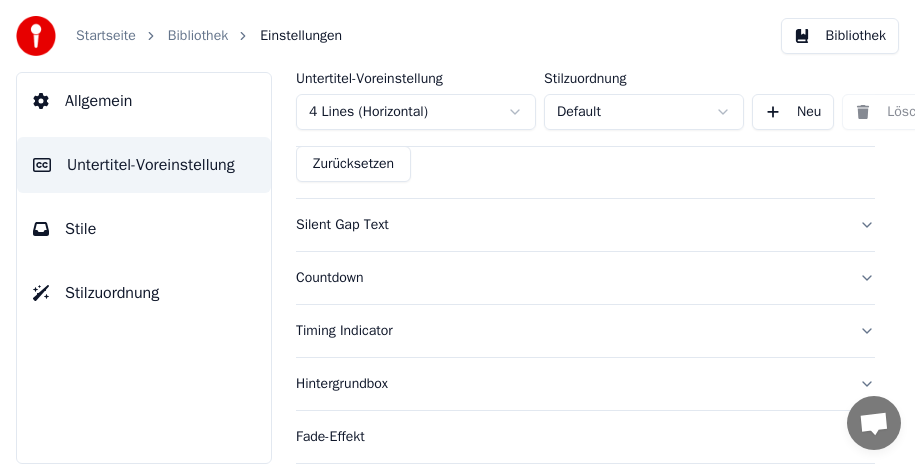 scroll, scrollTop: 1100, scrollLeft: 0, axis: vertical 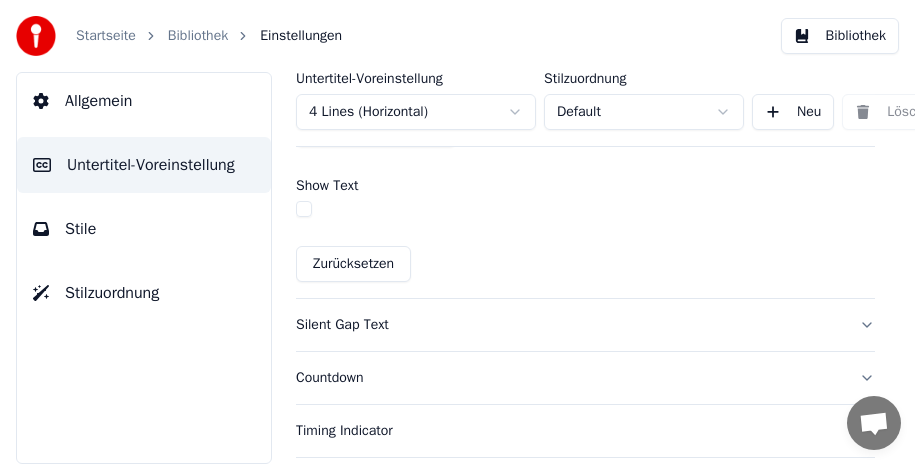 click on "Silent Gap Text" at bounding box center (585, 325) 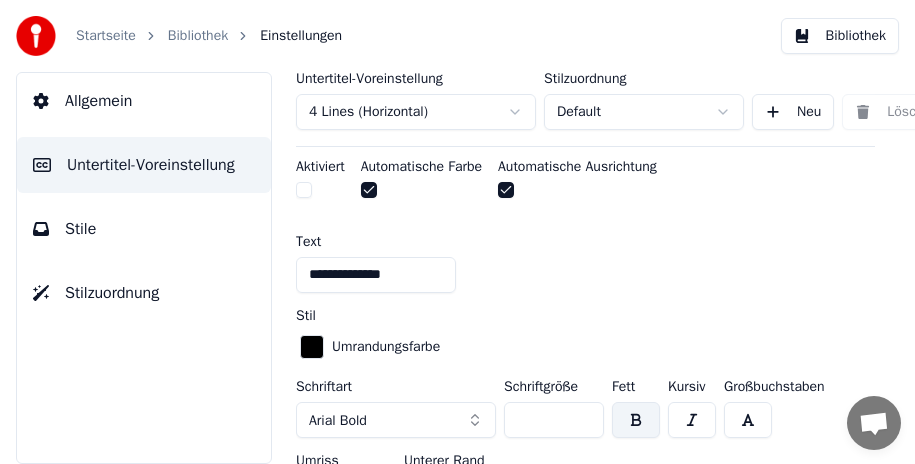 scroll, scrollTop: 300, scrollLeft: 0, axis: vertical 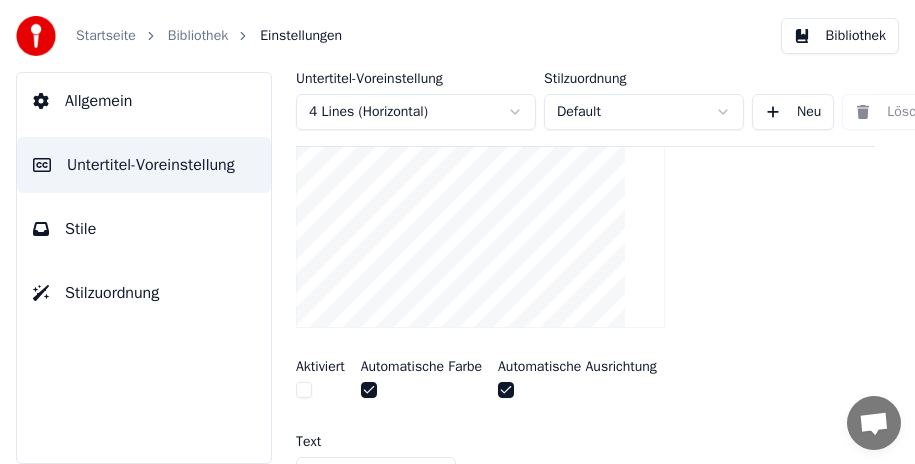 click at bounding box center (304, 390) 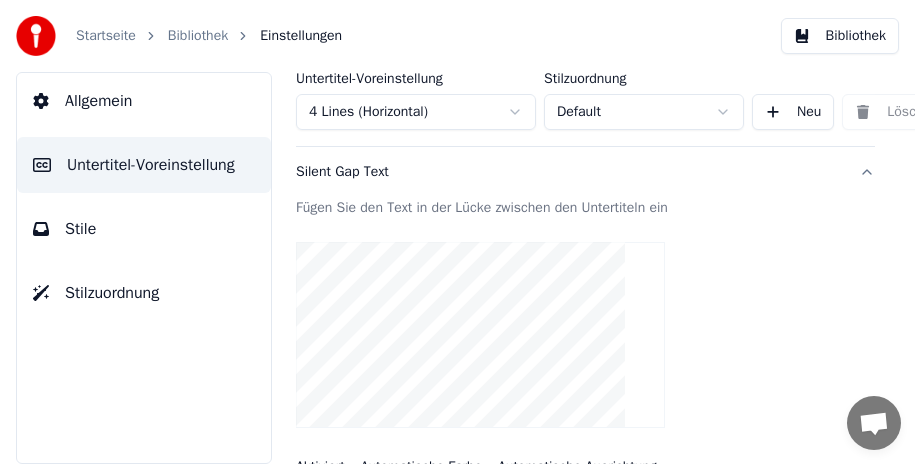 scroll, scrollTop: 300, scrollLeft: 0, axis: vertical 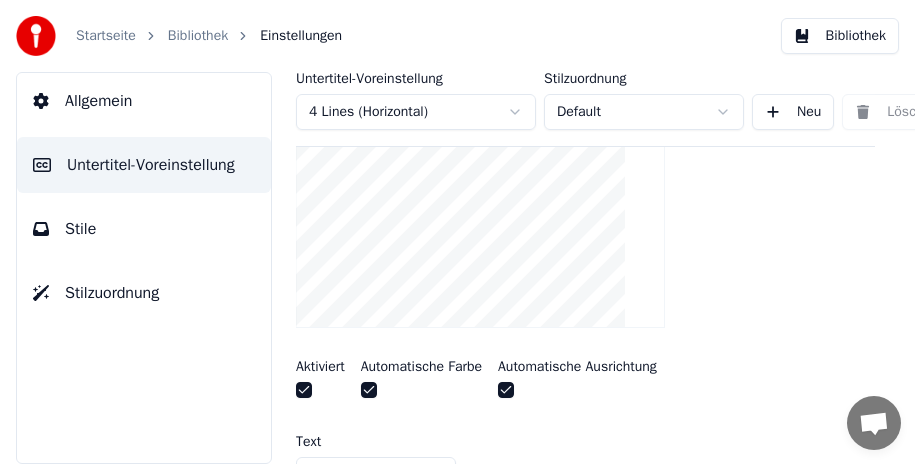 click at bounding box center [506, 390] 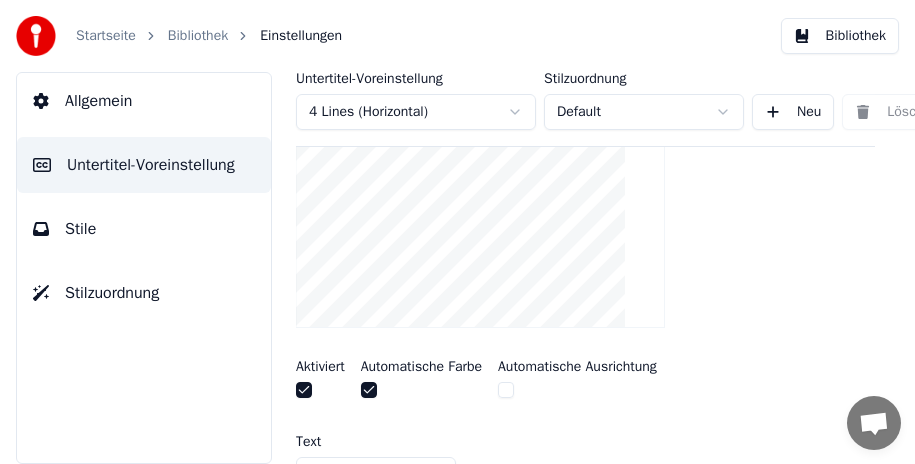 click at bounding box center [506, 390] 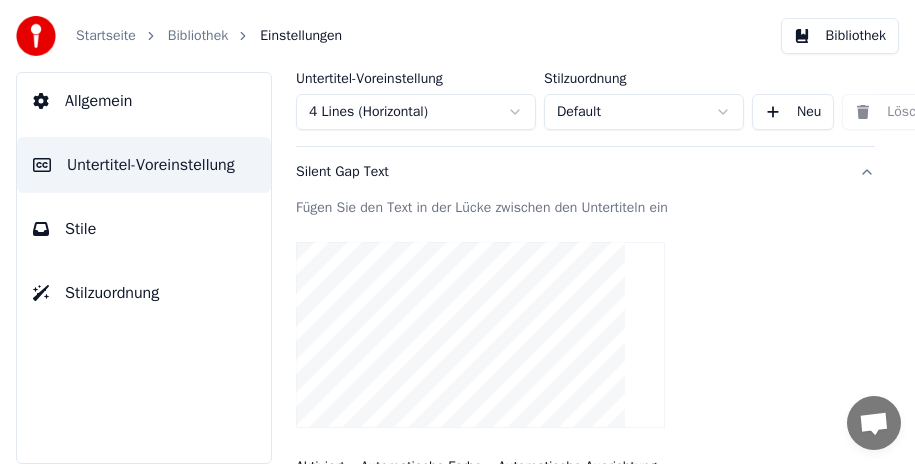 scroll, scrollTop: 300, scrollLeft: 0, axis: vertical 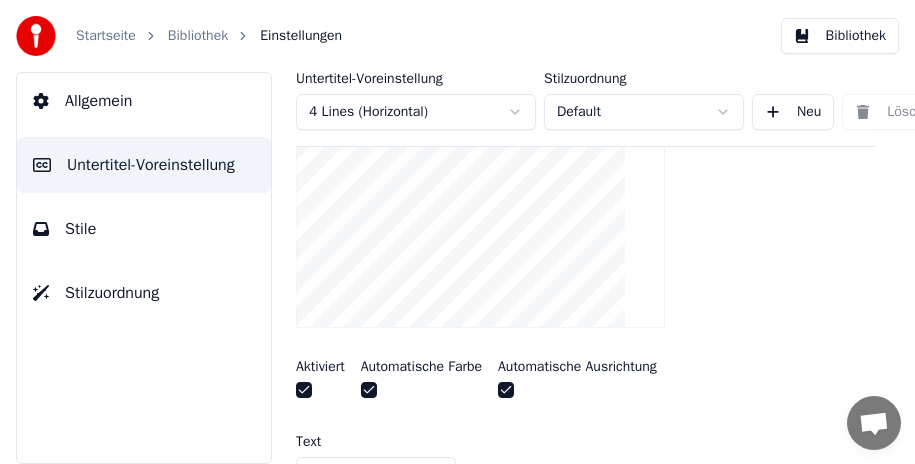 click at bounding box center [304, 390] 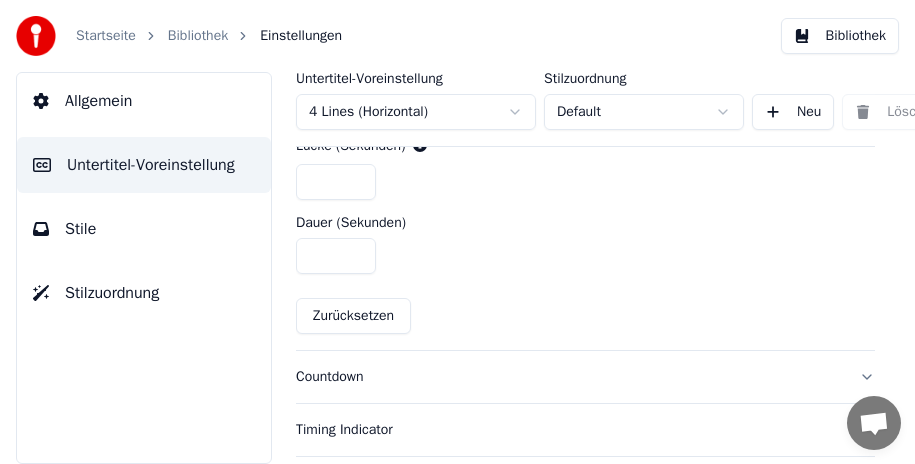 scroll, scrollTop: 1000, scrollLeft: 0, axis: vertical 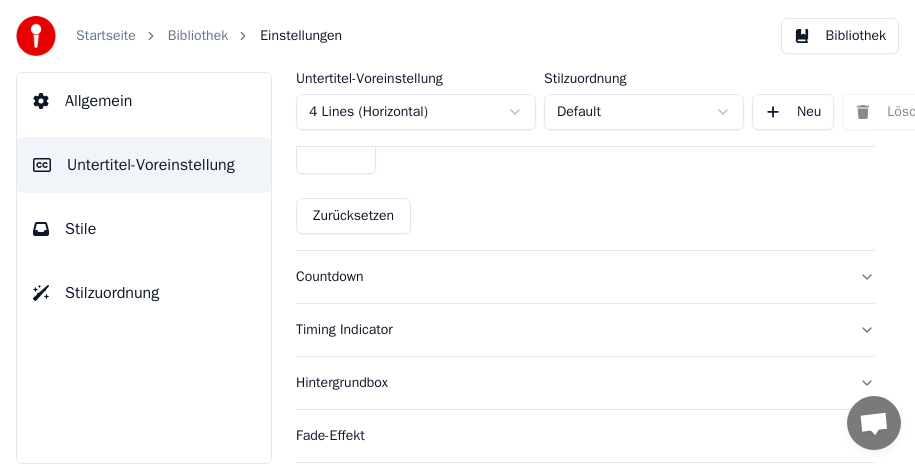 click on "Countdown" at bounding box center [585, 277] 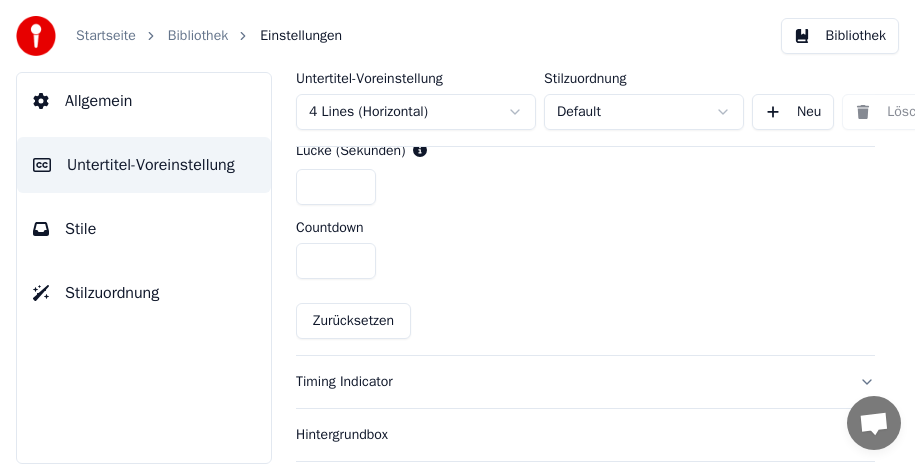 scroll, scrollTop: 900, scrollLeft: 0, axis: vertical 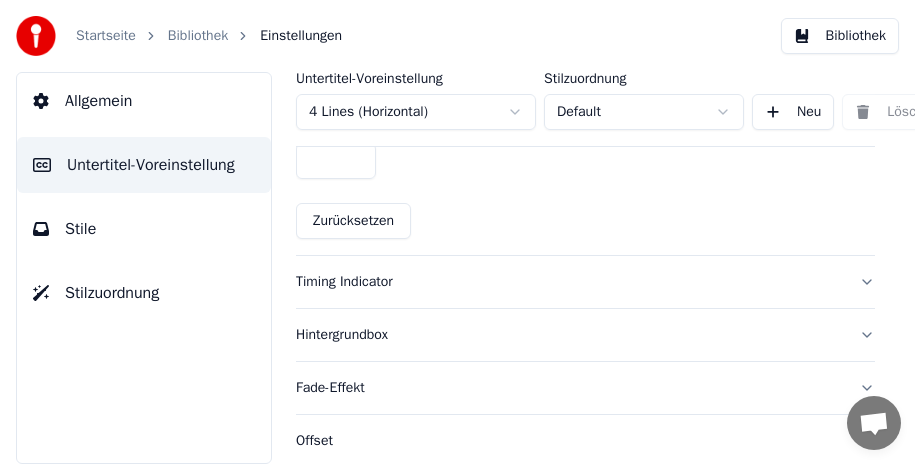 click on "Timing Indicator" at bounding box center (585, 282) 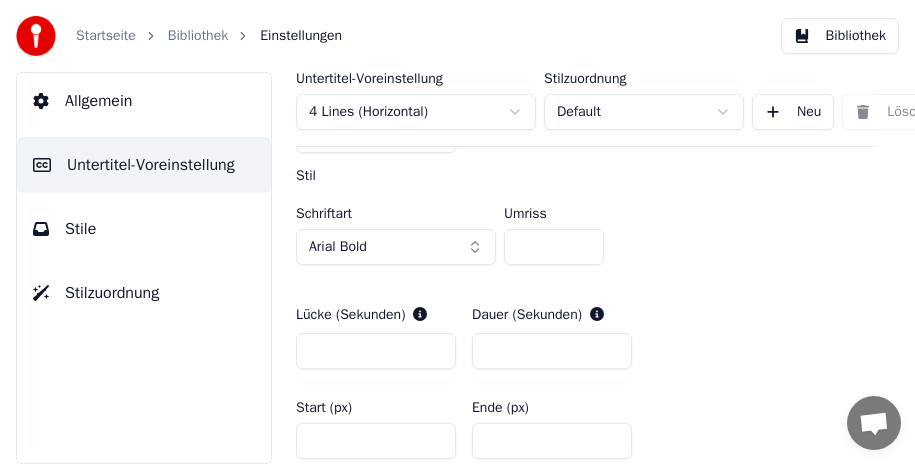 scroll, scrollTop: 665, scrollLeft: 0, axis: vertical 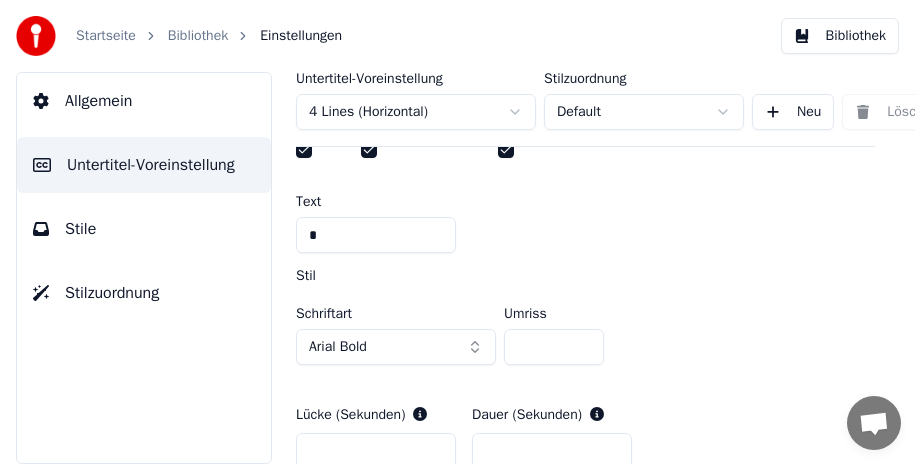 click on "*" at bounding box center (376, 235) 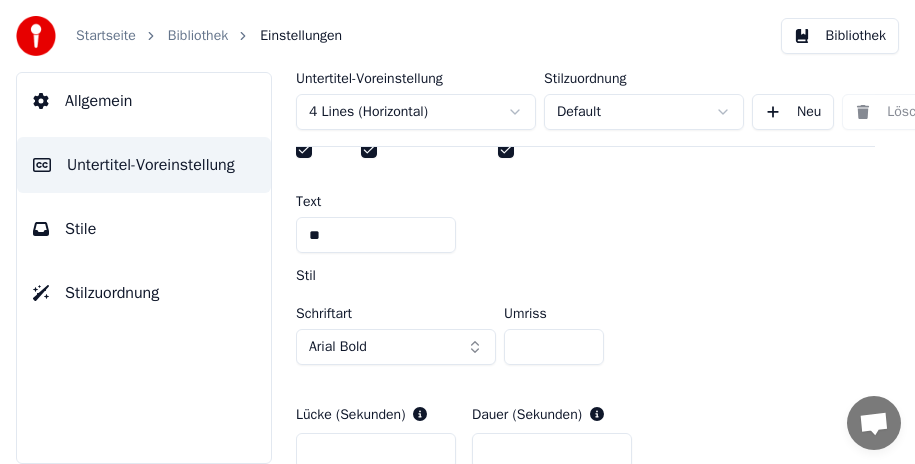 type on "**" 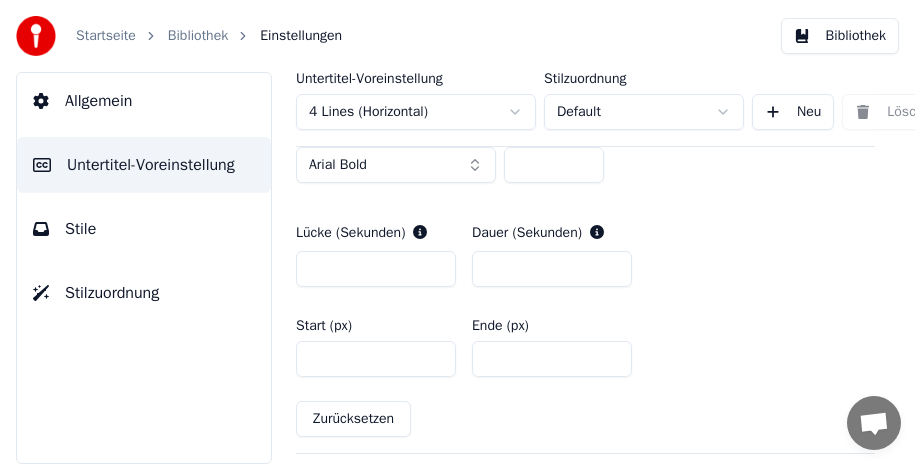 scroll, scrollTop: 765, scrollLeft: 0, axis: vertical 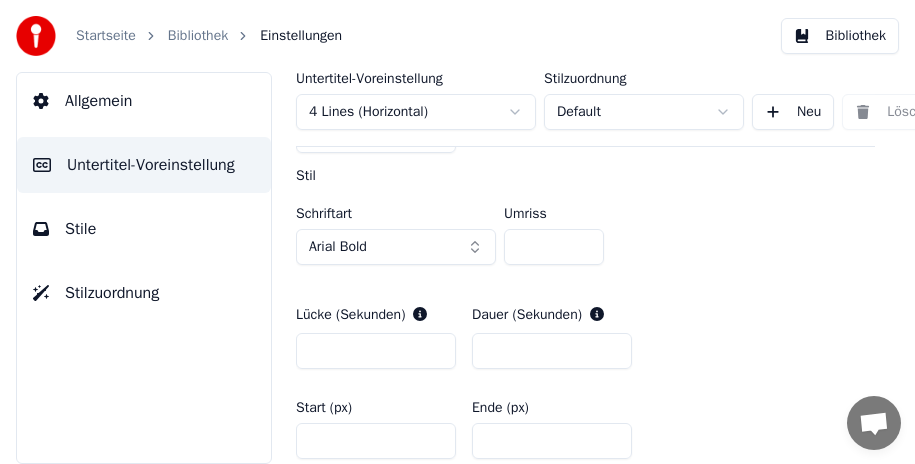 click on "**" at bounding box center [554, 247] 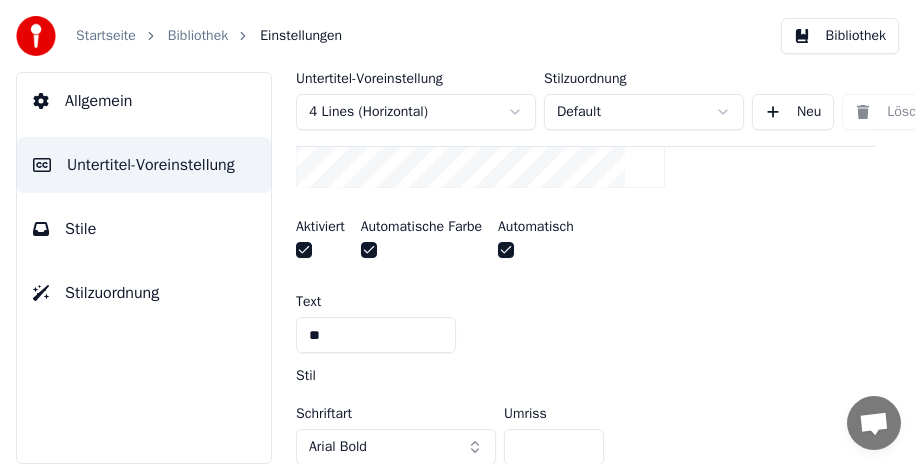 scroll, scrollTop: 665, scrollLeft: 0, axis: vertical 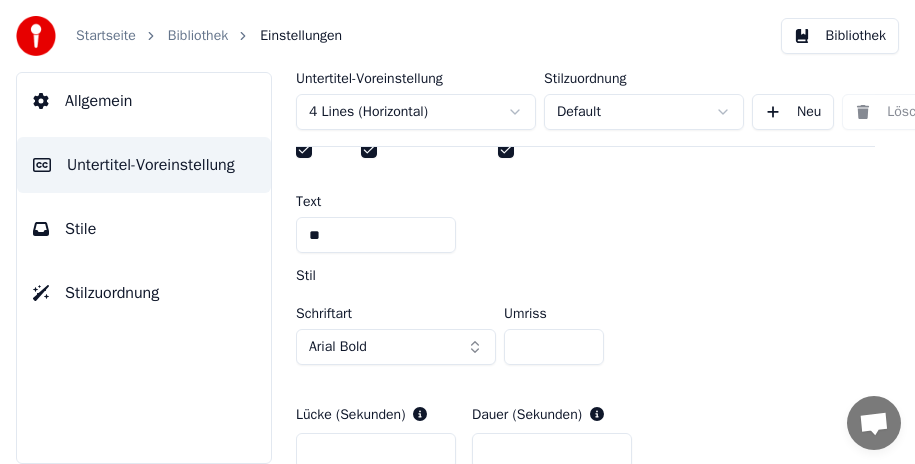 click on "**" at bounding box center (554, 347) 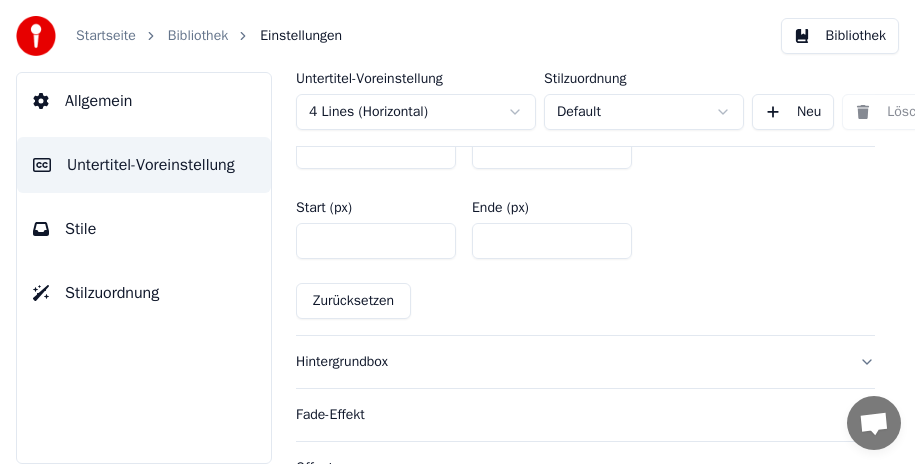 scroll, scrollTop: 1065, scrollLeft: 0, axis: vertical 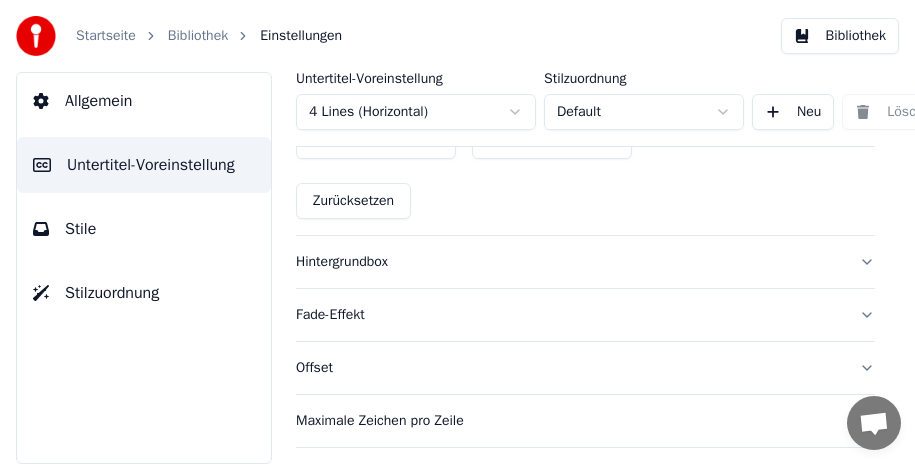 click on "Hintergrundbox" at bounding box center (585, 262) 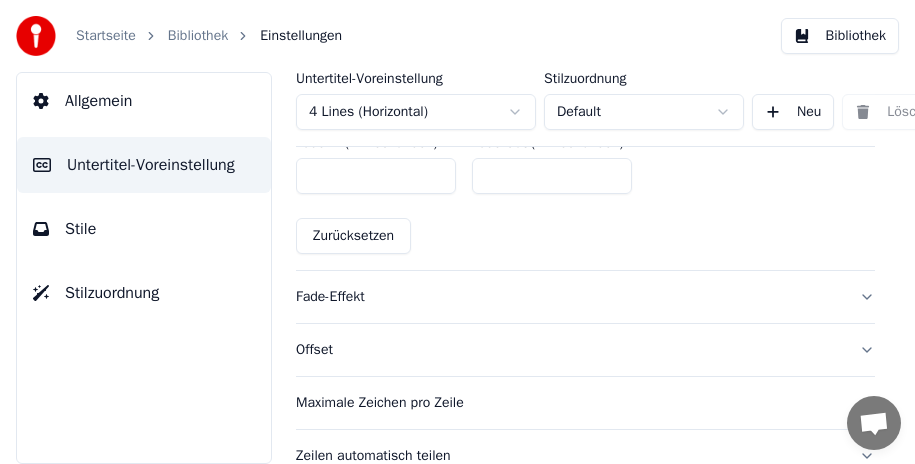 scroll, scrollTop: 1365, scrollLeft: 0, axis: vertical 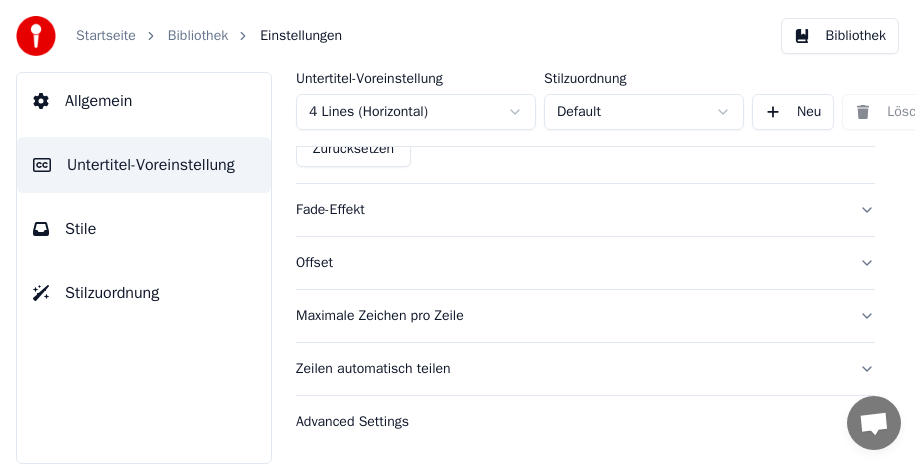 click on "Fade-Effekt" at bounding box center [585, 210] 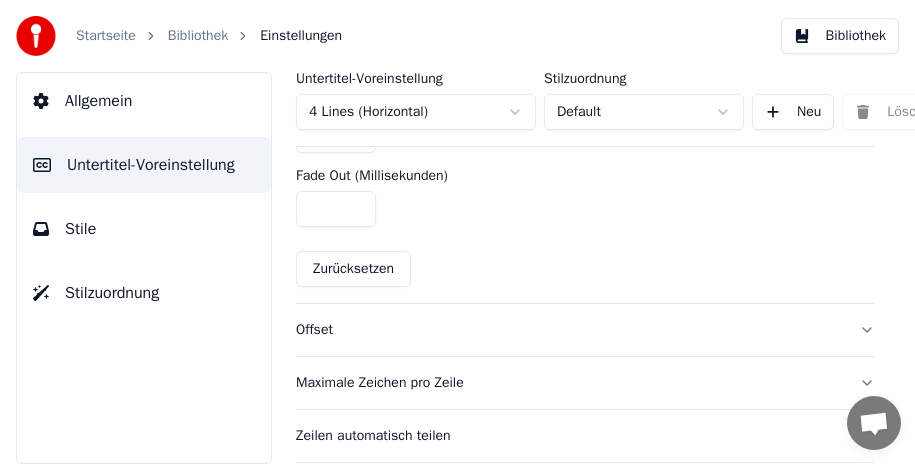 scroll, scrollTop: 917, scrollLeft: 0, axis: vertical 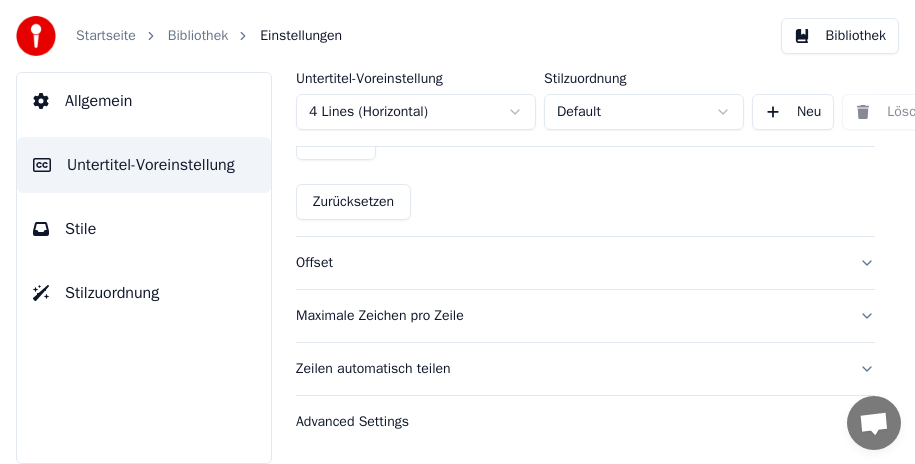 click on "Offset" at bounding box center (585, 263) 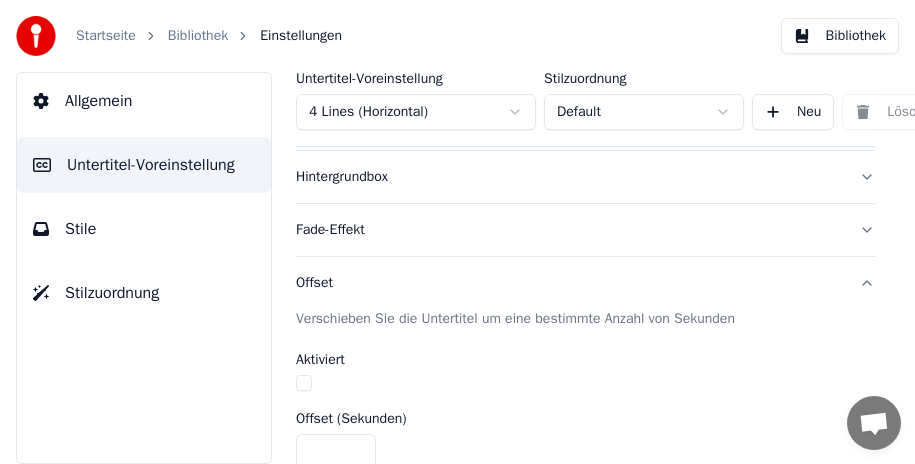 scroll, scrollTop: 351, scrollLeft: 0, axis: vertical 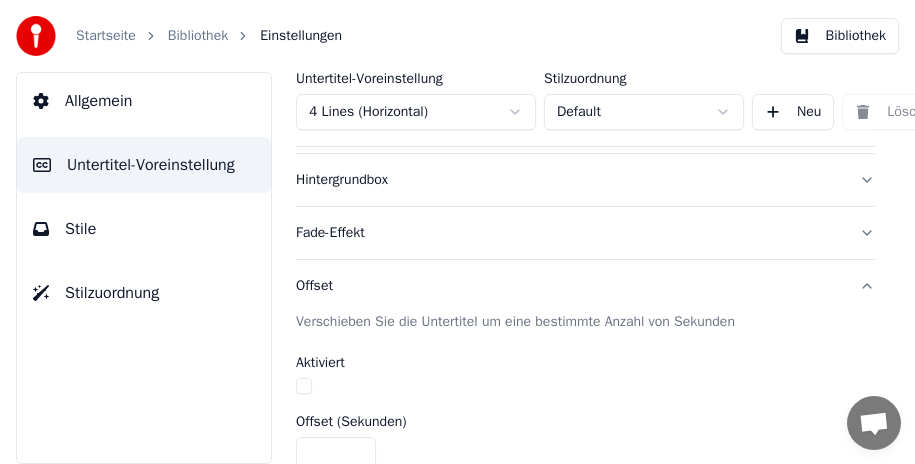click on "Offset" at bounding box center [585, 286] 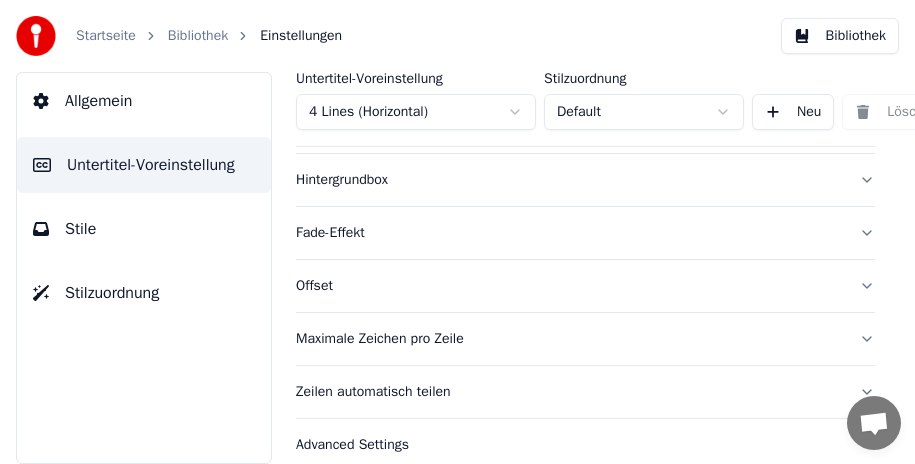 click on "Maximale Zeichen pro Zeile" at bounding box center [585, 339] 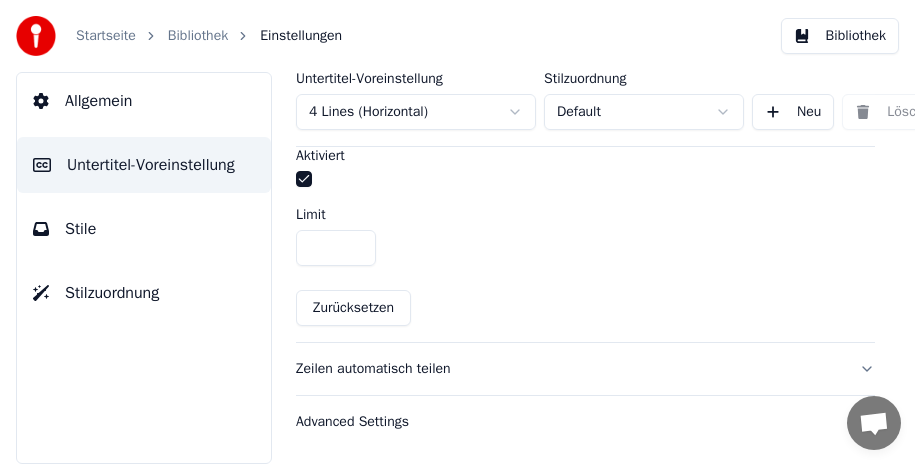 scroll, scrollTop: 743, scrollLeft: 0, axis: vertical 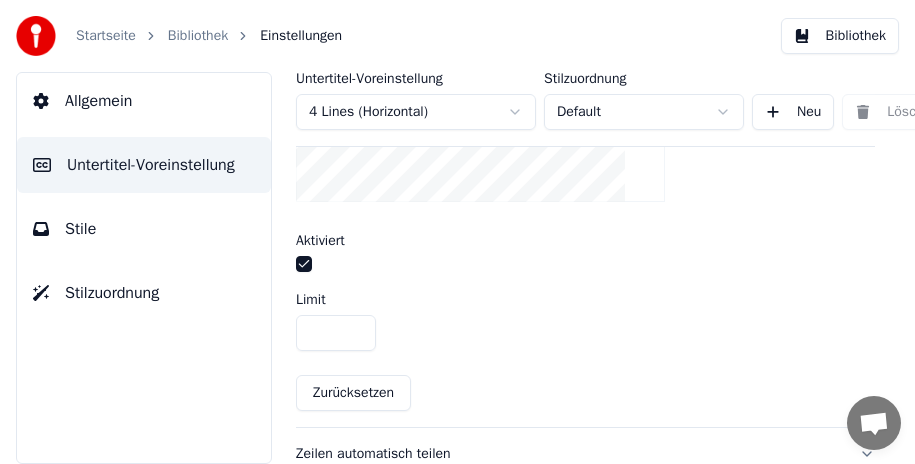 click on "**" at bounding box center (336, 333) 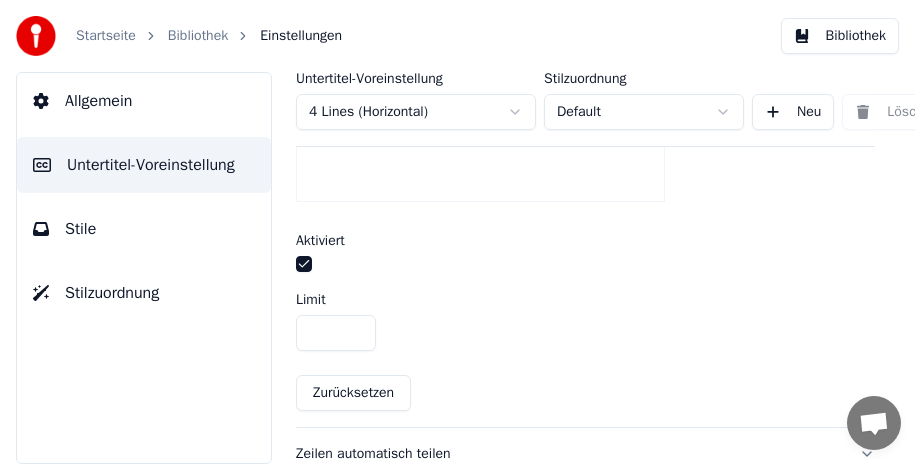 click on "**" at bounding box center (336, 333) 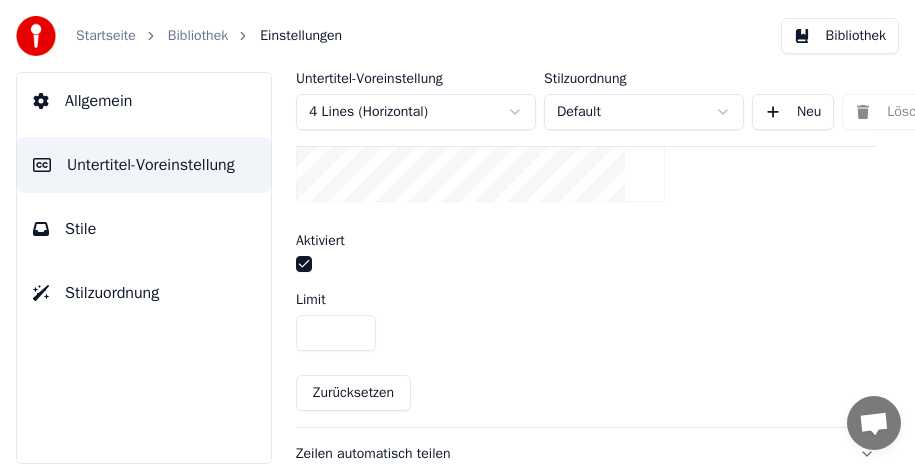 type on "**" 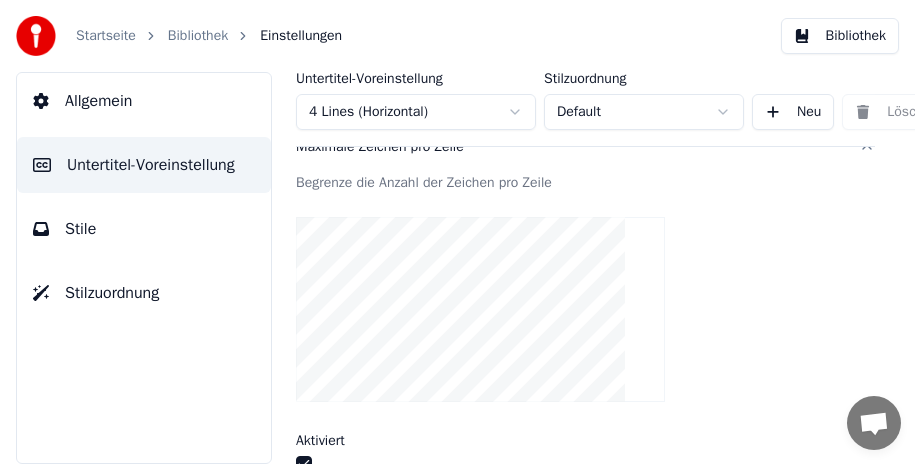 scroll, scrollTop: 443, scrollLeft: 0, axis: vertical 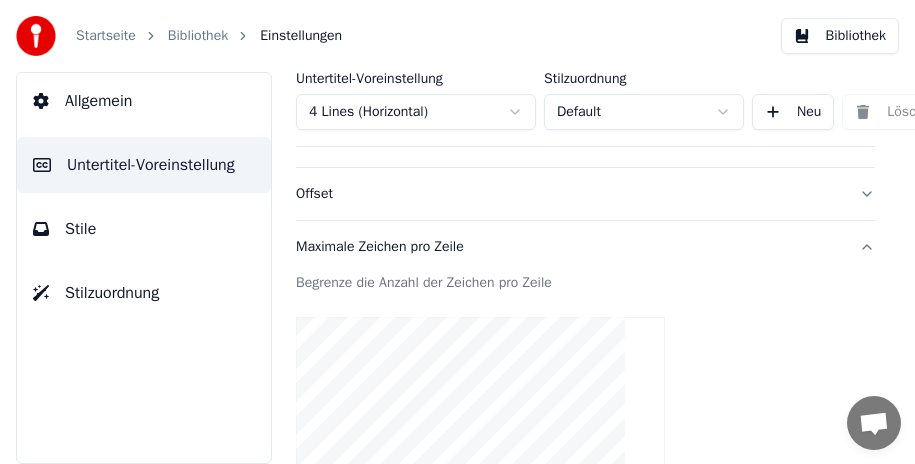 click on "Maximale Zeichen pro Zeile" at bounding box center (585, 247) 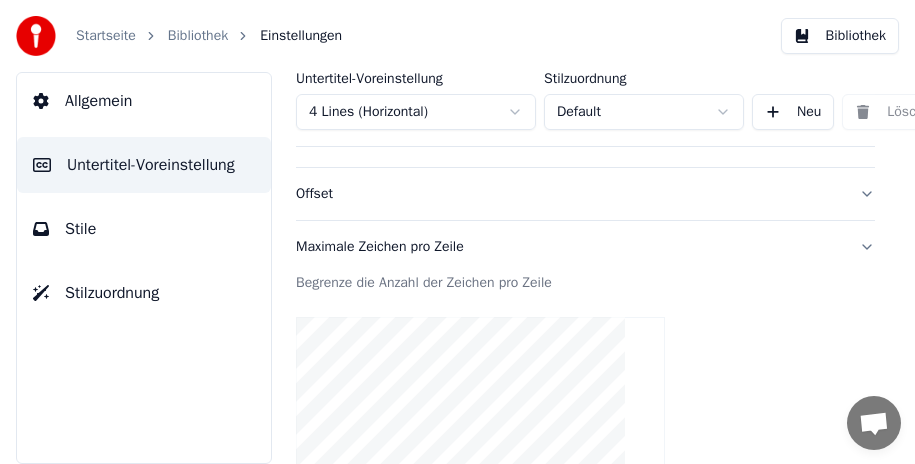 scroll, scrollTop: 390, scrollLeft: 0, axis: vertical 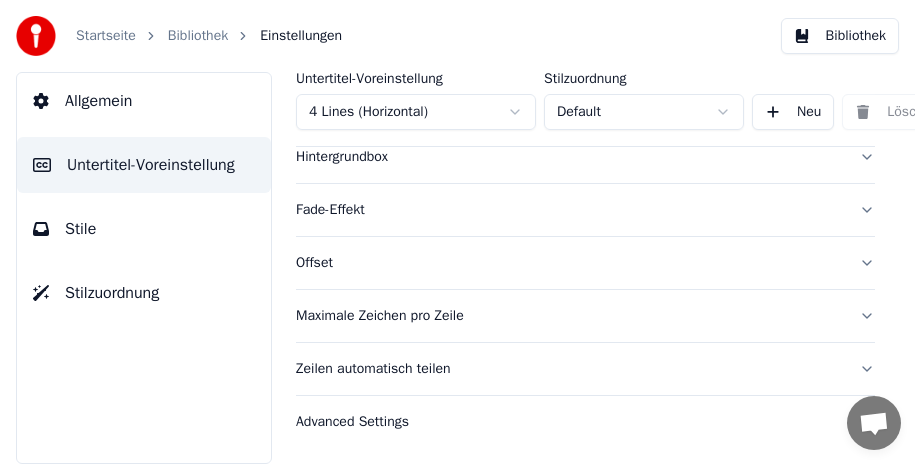 click on "Zeilen automatisch teilen" at bounding box center [585, 369] 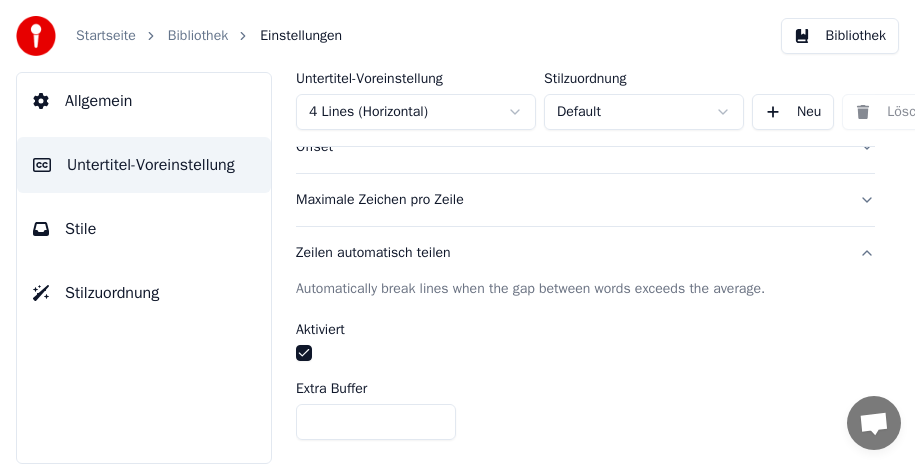 scroll, scrollTop: 590, scrollLeft: 0, axis: vertical 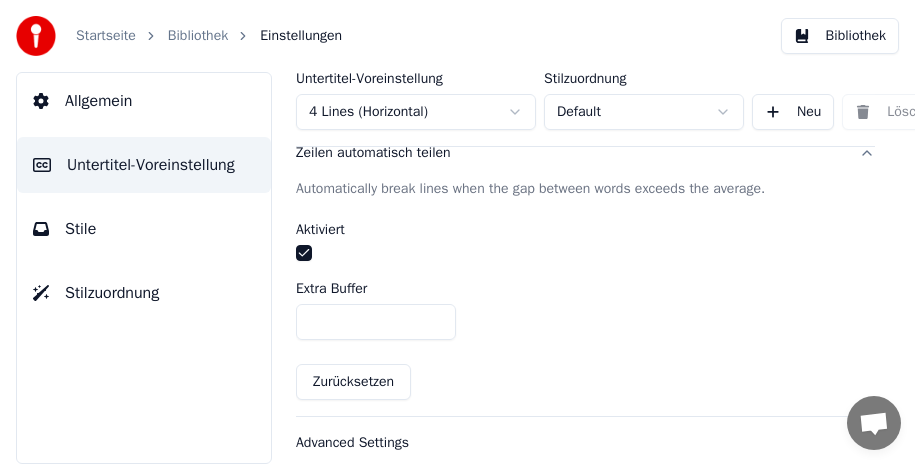 click at bounding box center [304, 253] 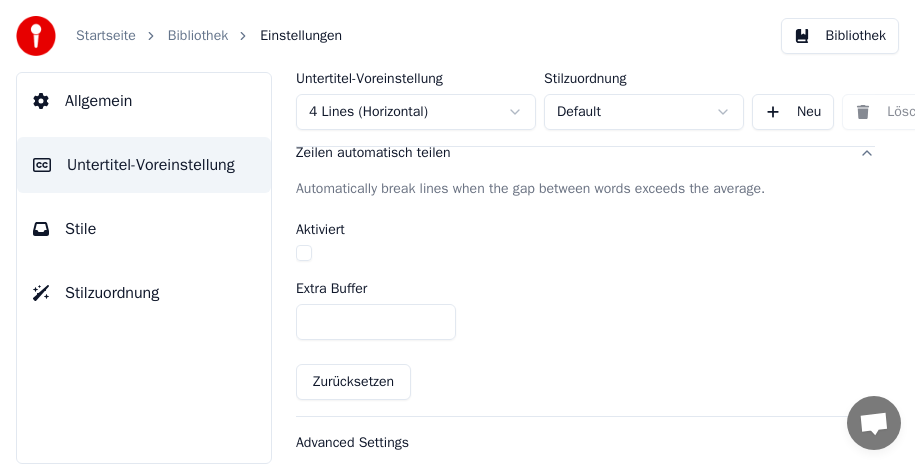 click at bounding box center (304, 253) 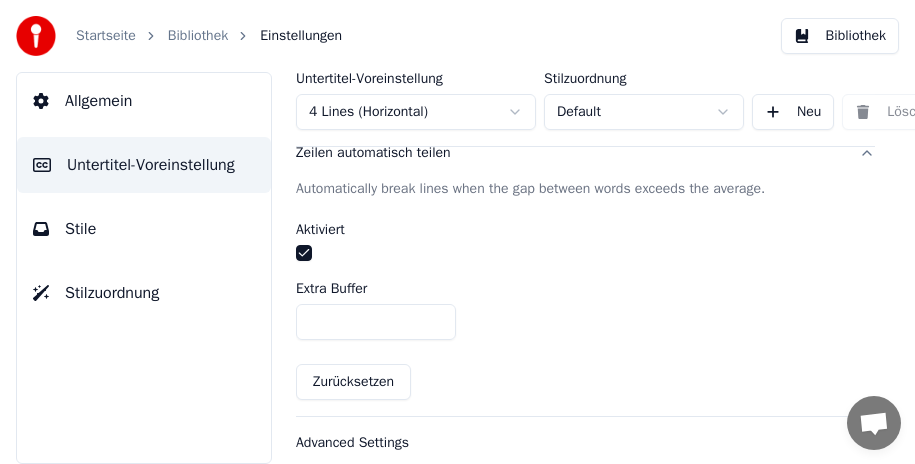 click at bounding box center [304, 253] 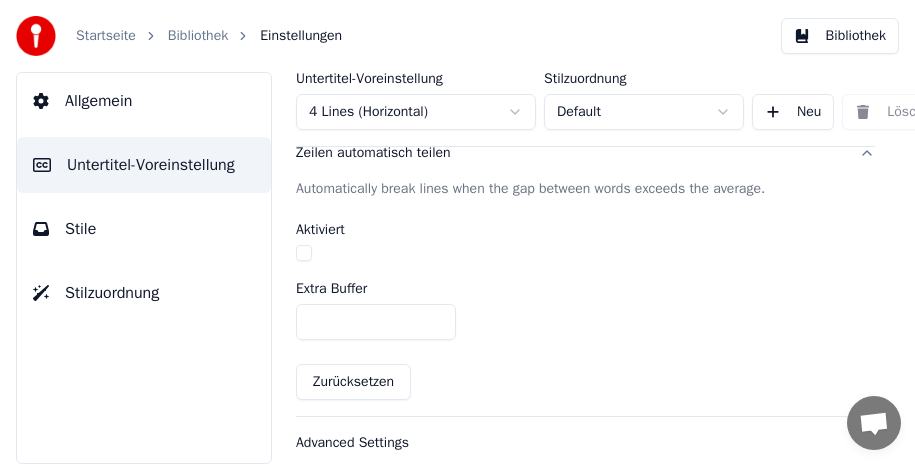 click at bounding box center (304, 253) 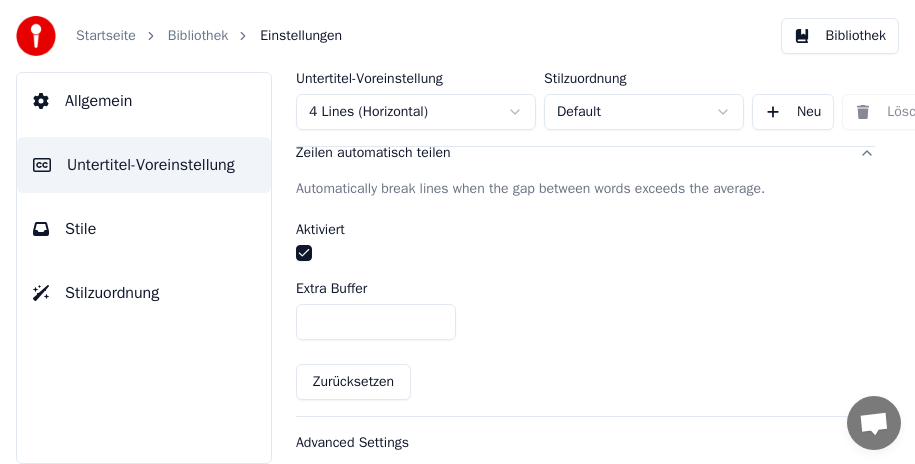click at bounding box center [304, 253] 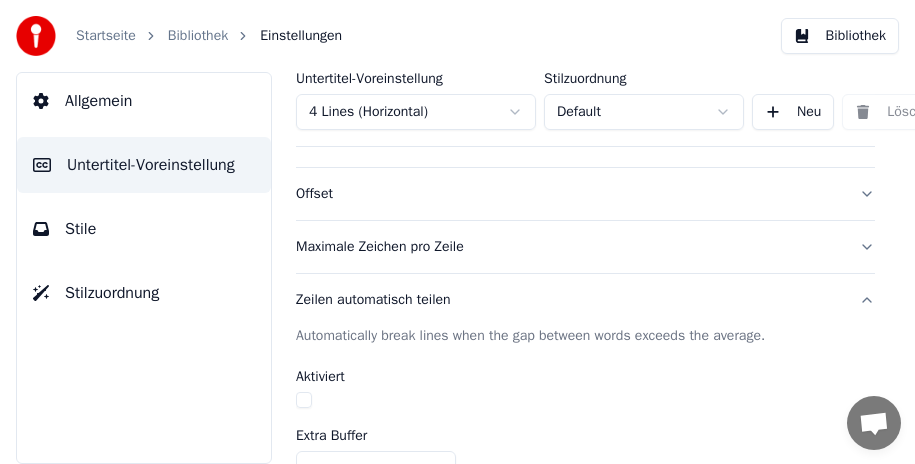 scroll, scrollTop: 426, scrollLeft: 0, axis: vertical 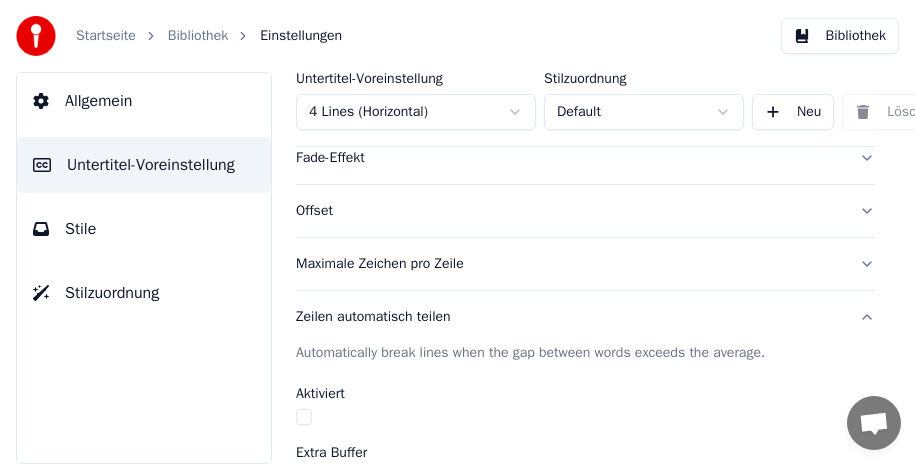 click on "Zeilen automatisch teilen" at bounding box center [585, 317] 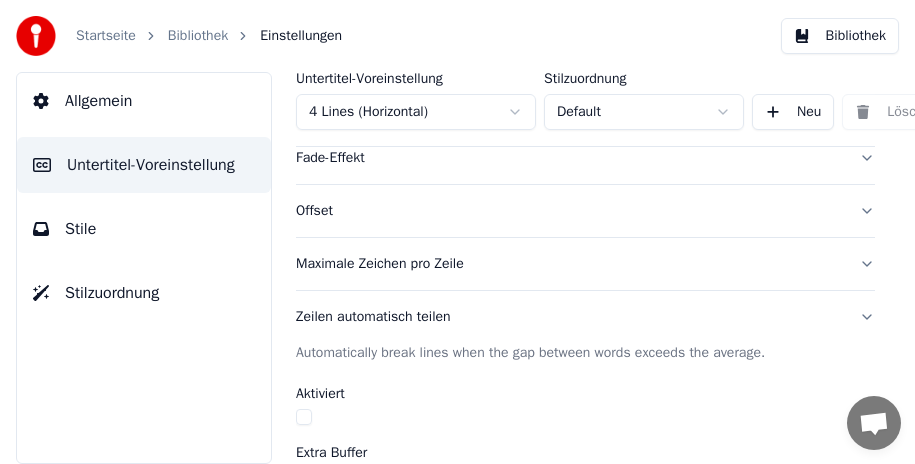 scroll, scrollTop: 390, scrollLeft: 0, axis: vertical 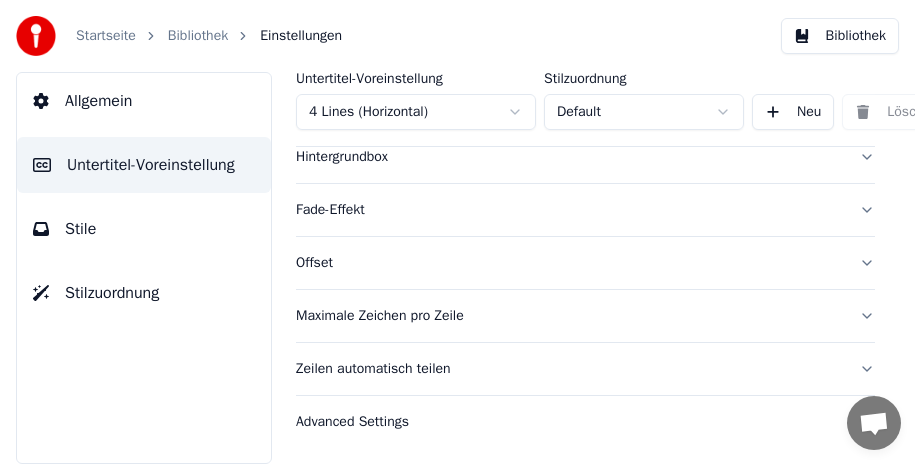 click on "Advanced Settings" at bounding box center [585, 422] 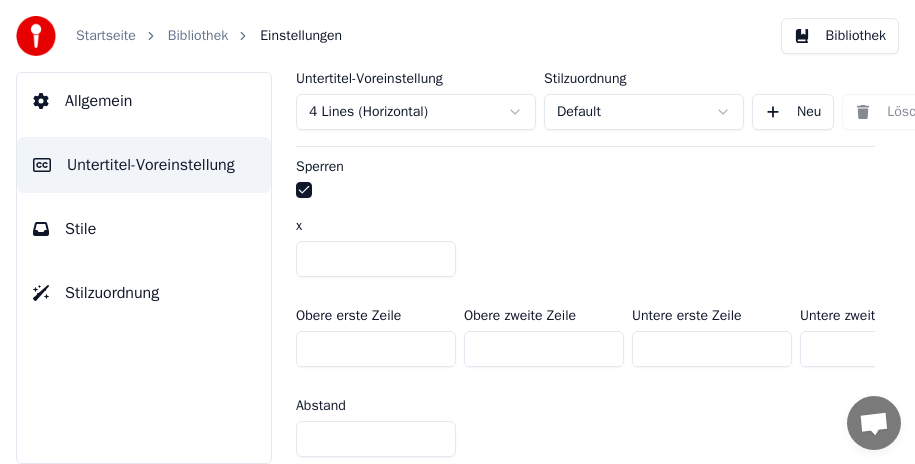 scroll, scrollTop: 1023, scrollLeft: 0, axis: vertical 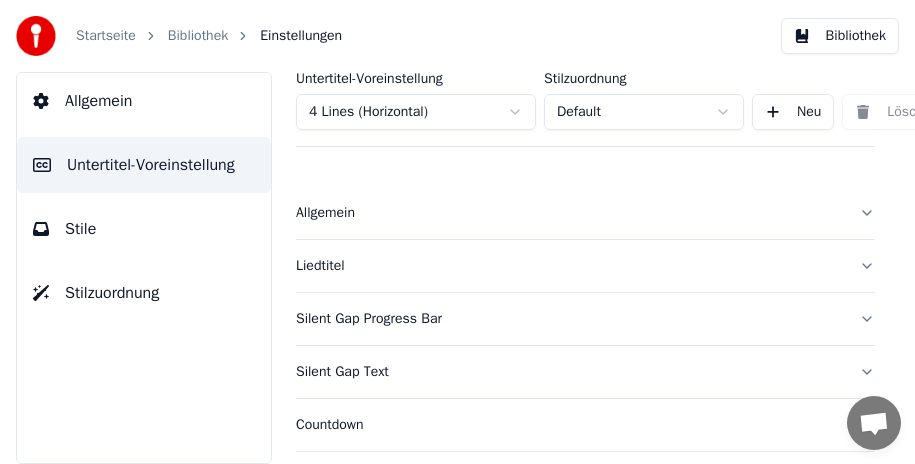 click on "Allgemein" at bounding box center (585, 213) 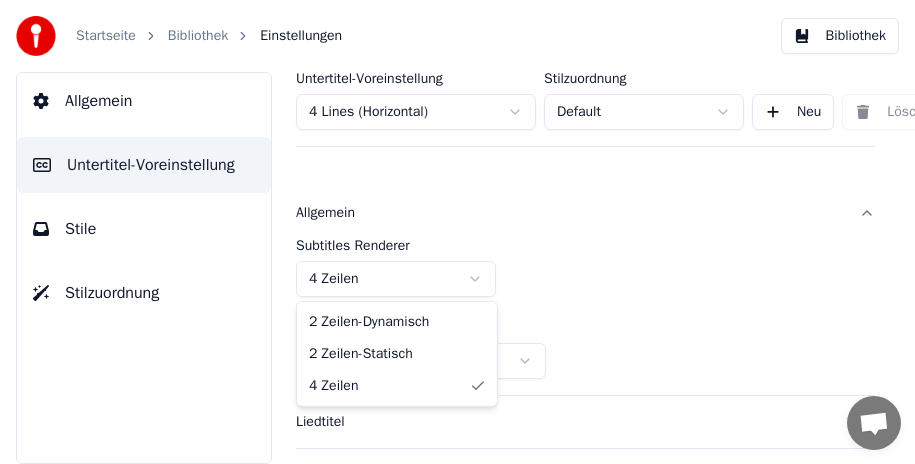 click on "Startseite Bibliothek Einstellungen Bibliothek Allgemein Untertitel-Voreinstellung Stile Stilzuordnung Untertitel-Voreinstellung 4 Lines (Horizontal) Stilzuordnung Default Neu Löschen Als Standard festlegen Allgemein Subtitles Renderer 4 Zeilen Auflösung Horizontal  -  1920 x 1080  ( 16 : 9 ) Liedtitel Silent Gap Progress Bar Silent Gap Text Countdown Timing Indicator Hintergrundbox Fade-Effekt Offset Maximale Zeichen pro Zeile Zeilen automatisch teilen Advanced Settings 2 Zeilen  -  Dynamisch 2 Zeilen  -  Statisch 4 Zeilen" at bounding box center [457, 232] 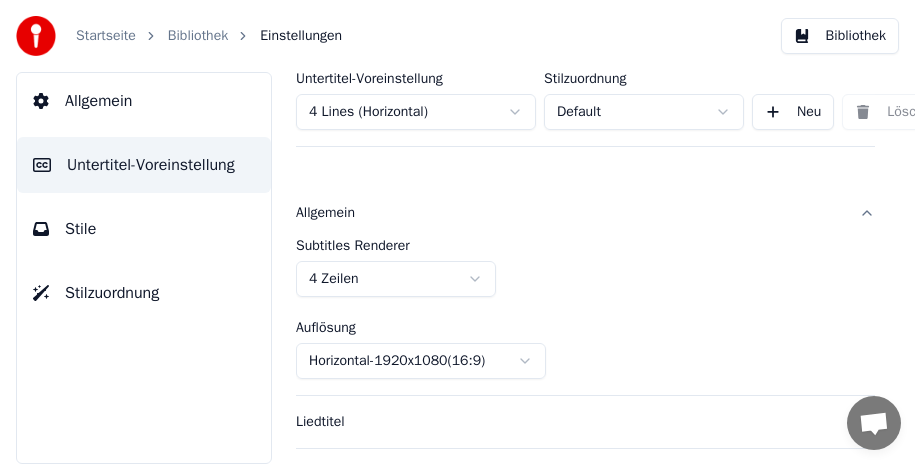 click on "Allgemein" at bounding box center [585, 213] 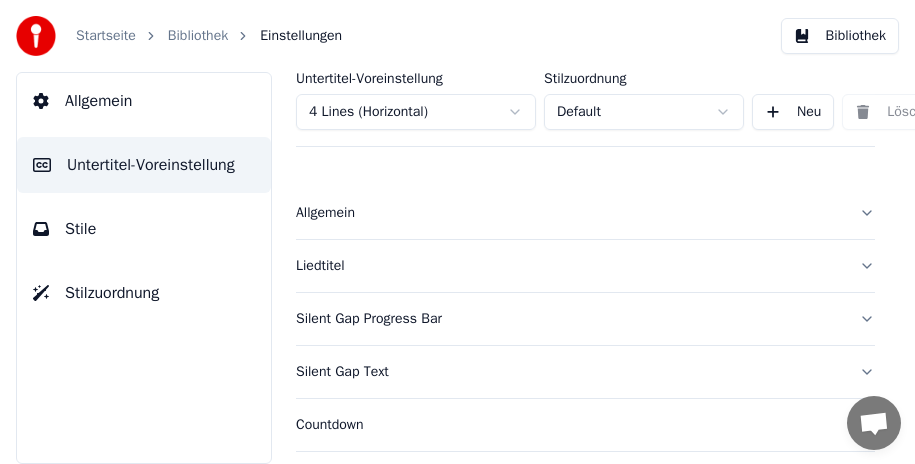click on "Liedtitel" at bounding box center [585, 266] 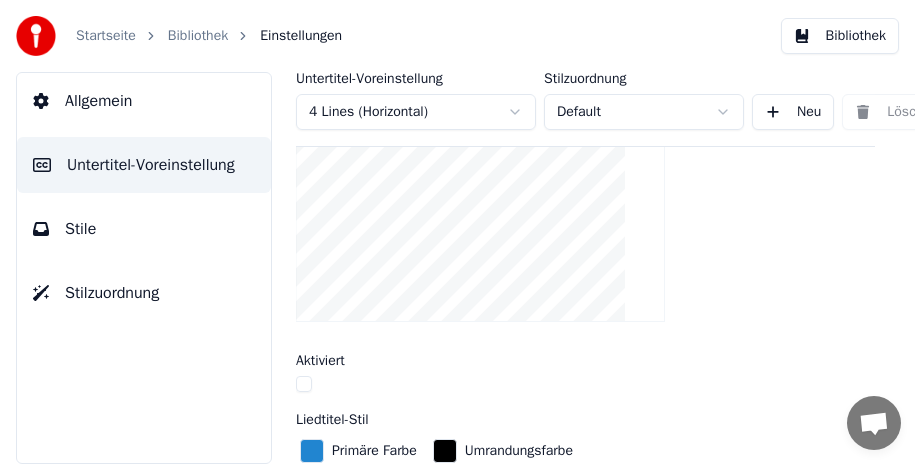 scroll, scrollTop: 100, scrollLeft: 0, axis: vertical 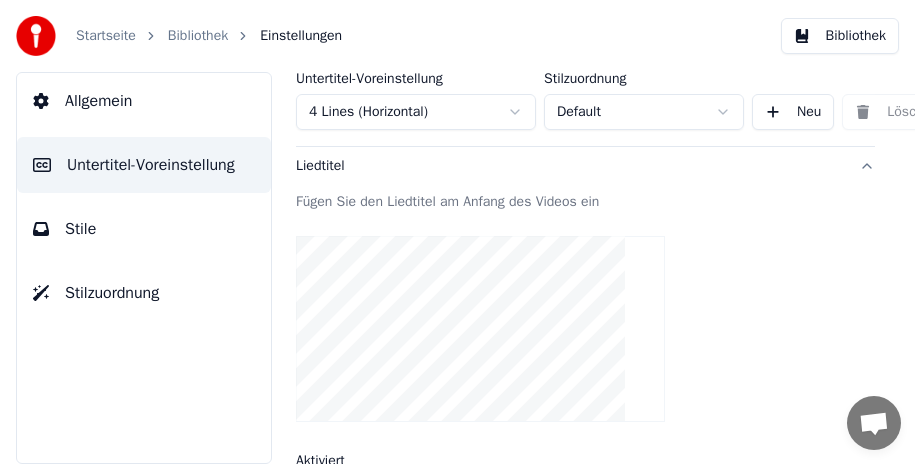 click on "Liedtitel" at bounding box center (585, 166) 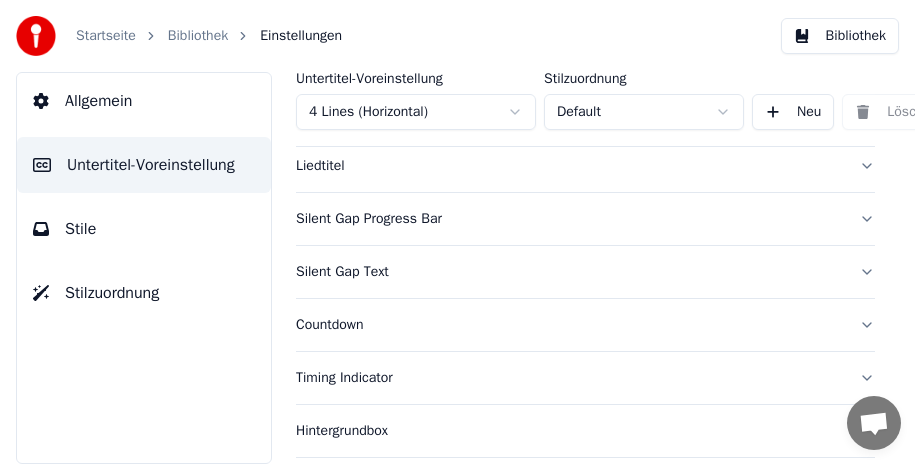 click on "Silent Gap Text" at bounding box center (585, 272) 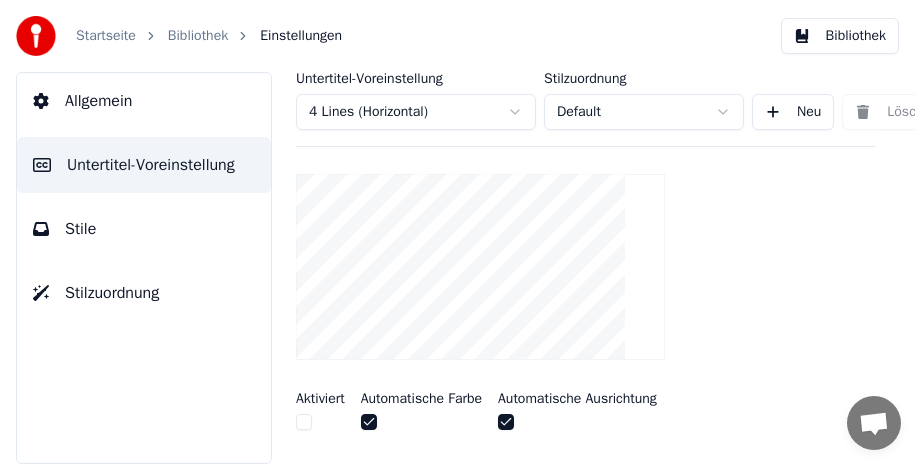 scroll, scrollTop: 200, scrollLeft: 0, axis: vertical 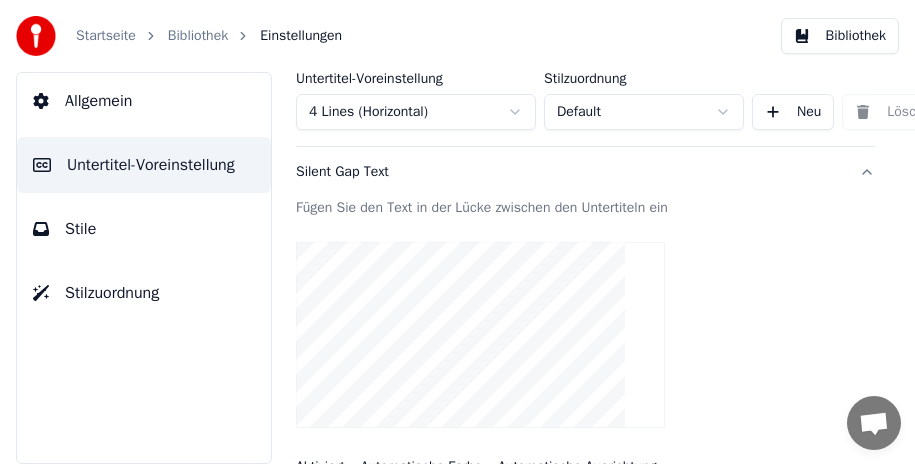 click on "Silent Gap Text" at bounding box center (585, 172) 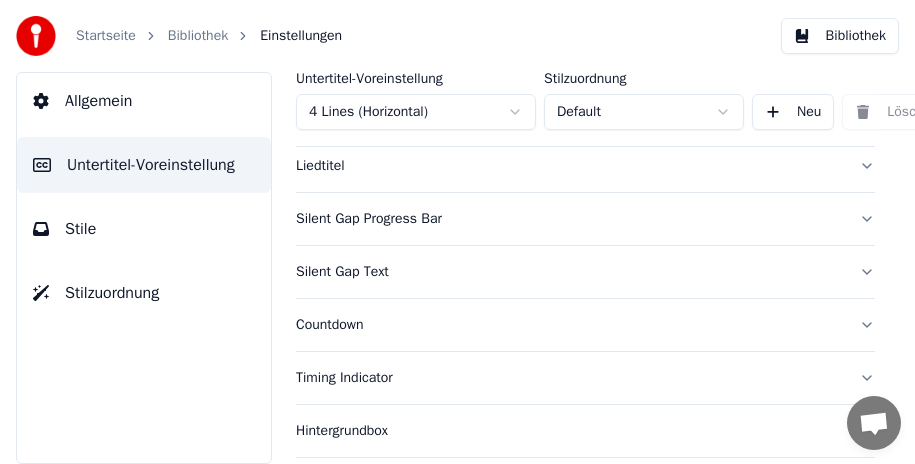 scroll, scrollTop: 0, scrollLeft: 0, axis: both 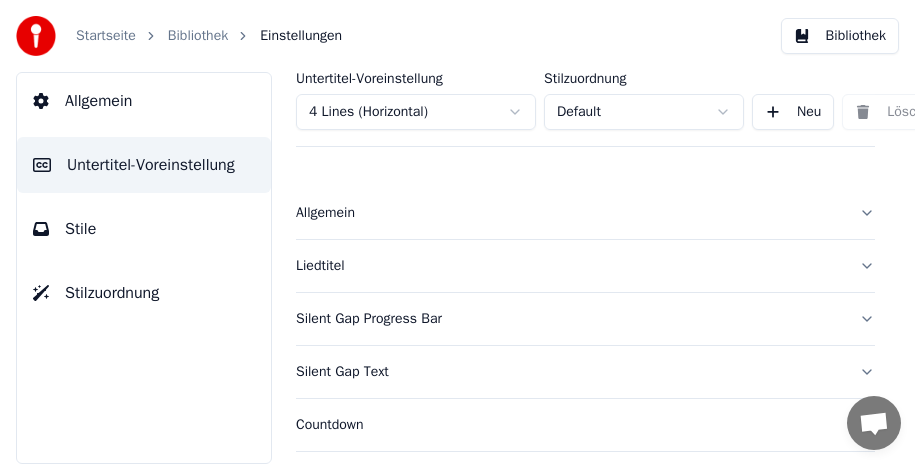 click on "Allgemein" at bounding box center (585, 213) 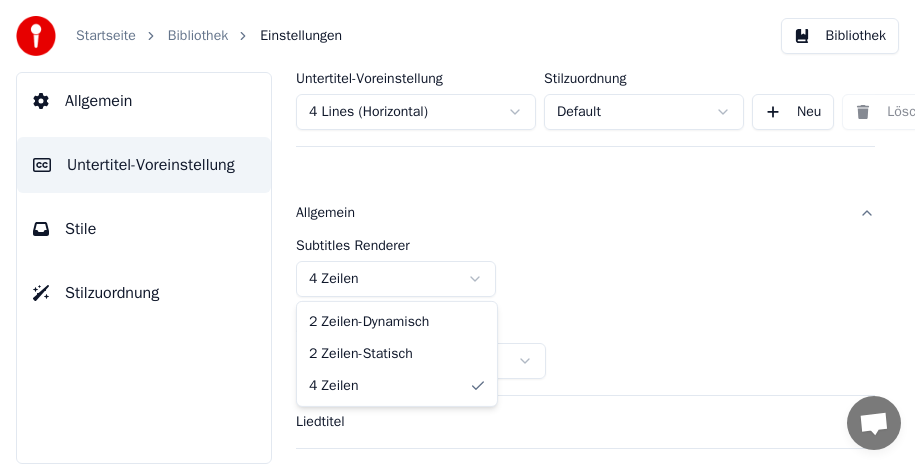 click on "Startseite Bibliothek Einstellungen Bibliothek Allgemein Untertitel-Voreinstellung Stile Stilzuordnung Untertitel-Voreinstellung 4 Lines (Horizontal) Stilzuordnung Default Neu Löschen Als Standard festlegen Allgemein Subtitles Renderer 4 Zeilen Auflösung Horizontal  -  1920 x 1080  ( 16 : 9 ) Liedtitel Silent Gap Progress Bar Silent Gap Text Countdown Timing Indicator Hintergrundbox Fade-Effekt Offset Maximale Zeichen pro Zeile Zeilen automatisch teilen Advanced Settings 2 Zeilen  -  Dynamisch 2 Zeilen  -  Statisch 4 Zeilen" at bounding box center (457, 232) 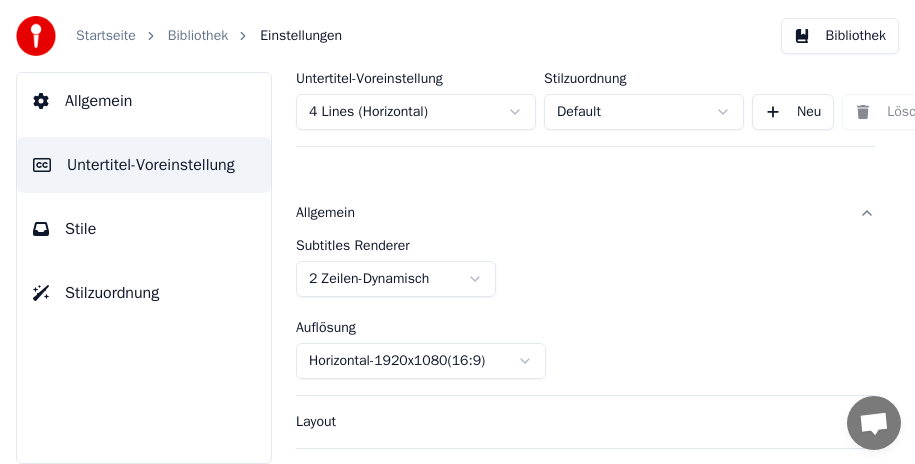 click on "Startseite Bibliothek Einstellungen Bibliothek Allgemein Untertitel-Voreinstellung Stile Stilzuordnung Untertitel-Voreinstellung 4 Lines (Horizontal) Stilzuordnung Default Neu Löschen Als Standard festlegen Allgemein Subtitles Renderer 2 Zeilen  -  Dynamisch Auflösung Horizontal  -  1920 x 1080  ( 16 : 9 ) Layout Liedtitel Silent Gap Progress Bar Silent Gap Text Countdown Timing Indicator Hintergrundbox Fade-Effekt Offset Maximale Zeichen pro Zeile Zeilen automatisch teilen" at bounding box center (457, 232) 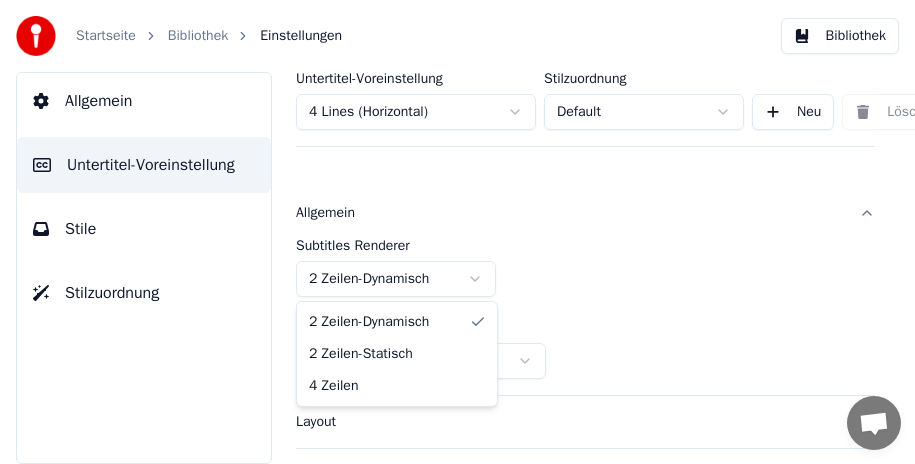 click on "Startseite Bibliothek Einstellungen Bibliothek Allgemein Untertitel-Voreinstellung Stile Stilzuordnung Untertitel-Voreinstellung 4 Lines (Horizontal) Stilzuordnung Default Neu Löschen Als Standard festlegen Allgemein Subtitles Renderer 2 Zeilen  -  Dynamisch Auflösung Horizontal  -  1920 x 1080  ( 16 : 9 ) Layout Liedtitel Silent Gap Progress Bar Silent Gap Text Countdown Timing Indicator Hintergrundbox Fade-Effekt Offset Maximale Zeichen pro Zeile Zeilen automatisch teilen 2 Zeilen  -  Dynamisch 2 Zeilen  -  Statisch 4 Zeilen" at bounding box center [457, 232] 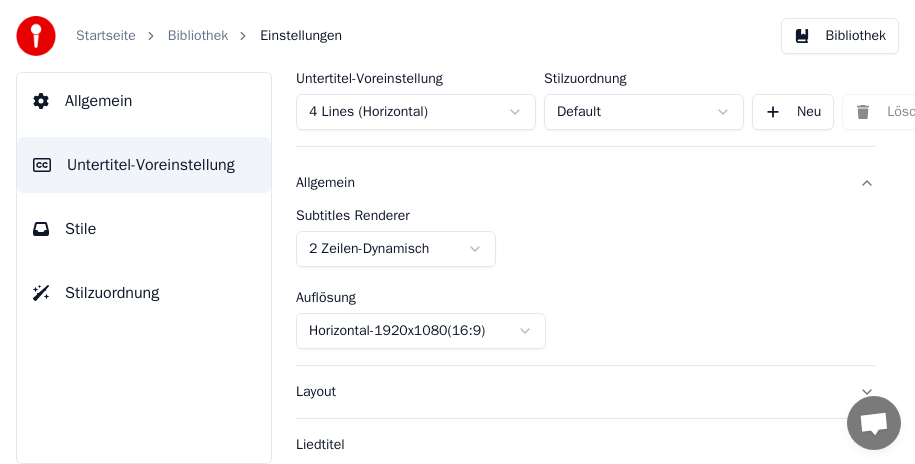 scroll, scrollTop: 0, scrollLeft: 0, axis: both 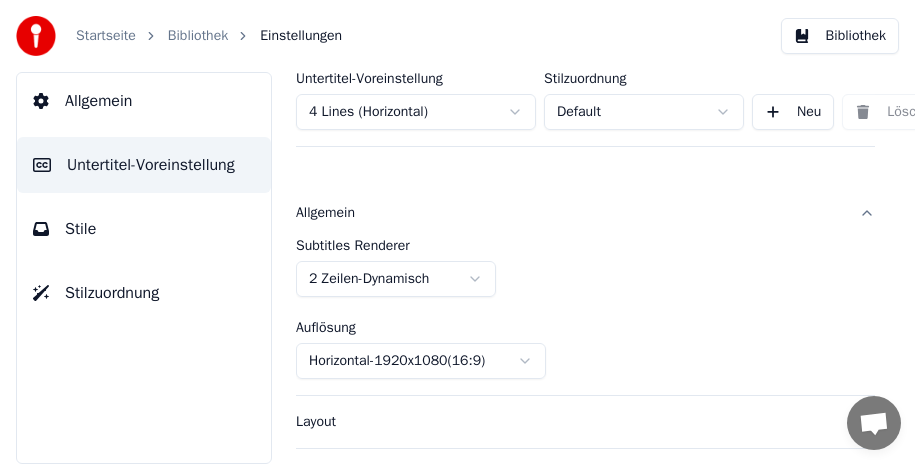 click on "Allgemein" at bounding box center [585, 213] 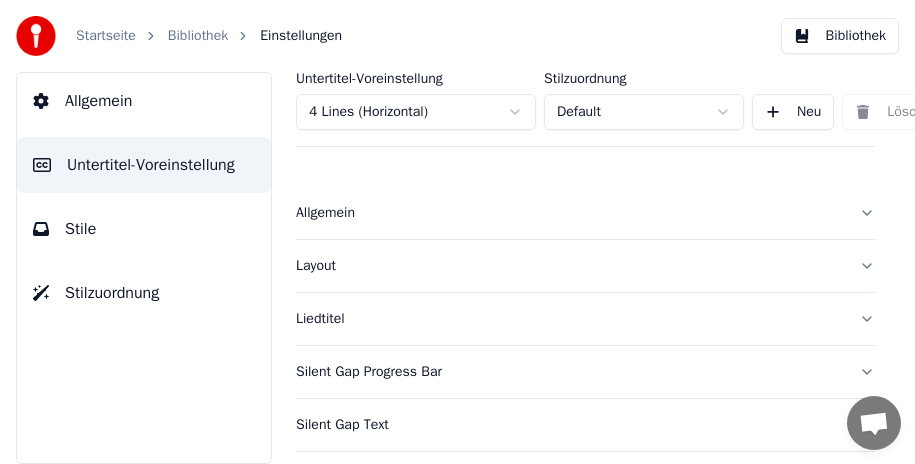 scroll, scrollTop: 100, scrollLeft: 0, axis: vertical 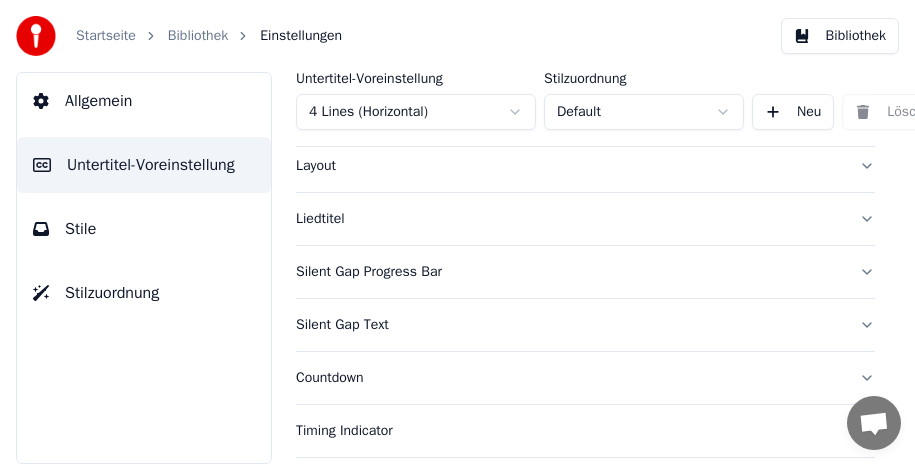 click on "Layout" at bounding box center (585, 166) 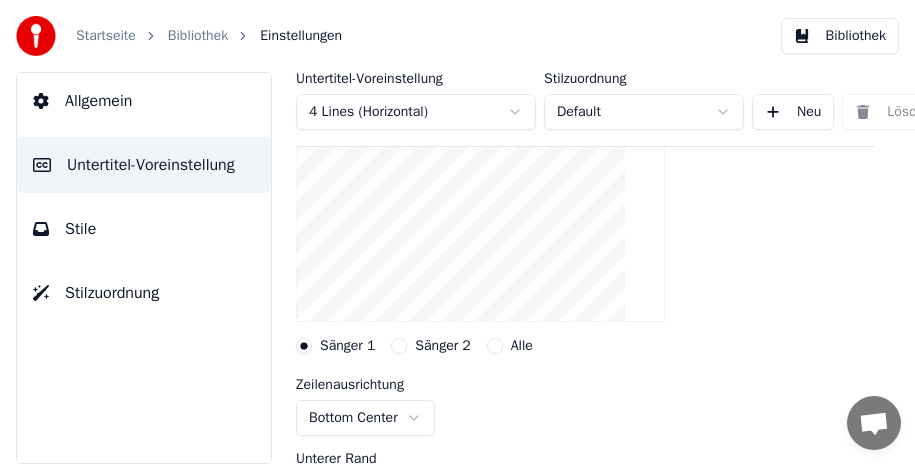 scroll, scrollTop: 300, scrollLeft: 0, axis: vertical 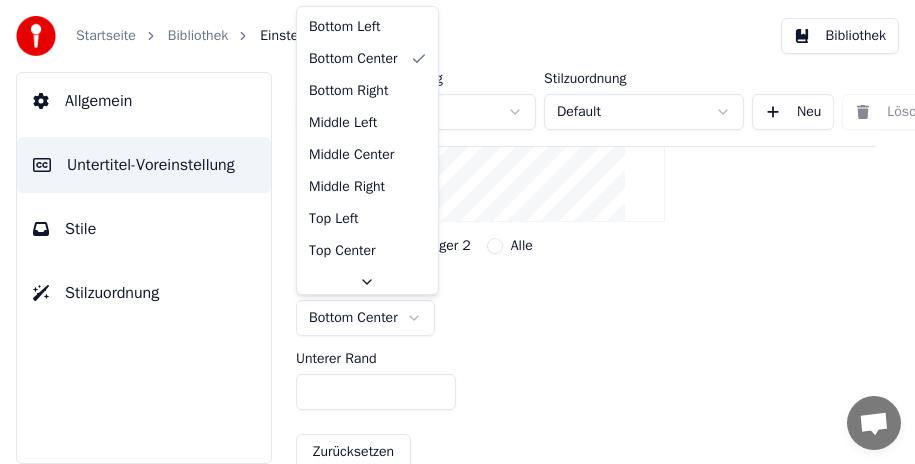 click on "Startseite Bibliothek Einstellungen Bibliothek Allgemein Untertitel-Voreinstellung Stile Stilzuordnung Untertitel-Voreinstellung 4 Lines (Horizontal) Stilzuordnung Default Neu Löschen Als Standard festlegen Allgemein Layout Layout settings for subtitles Sänger 1 Sänger 2 Alle Zeilenausrichtung Bottom Center Unterer Rand *** Zurücksetzen Liedtitel Silent Gap Progress Bar Silent Gap Text Countdown Timing Indicator Hintergrundbox Fade-Effekt Offset Maximale Zeichen pro Zeile Zeilen automatisch teilen Bottom Left Bottom Center Bottom Right Middle Left Middle Center Middle Right Top Left Top Center Top Right" at bounding box center (457, 232) 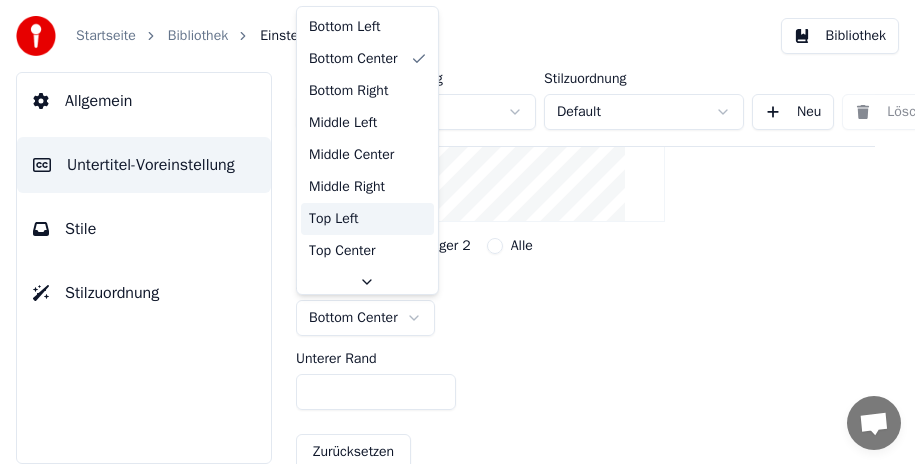 scroll, scrollTop: 31, scrollLeft: 0, axis: vertical 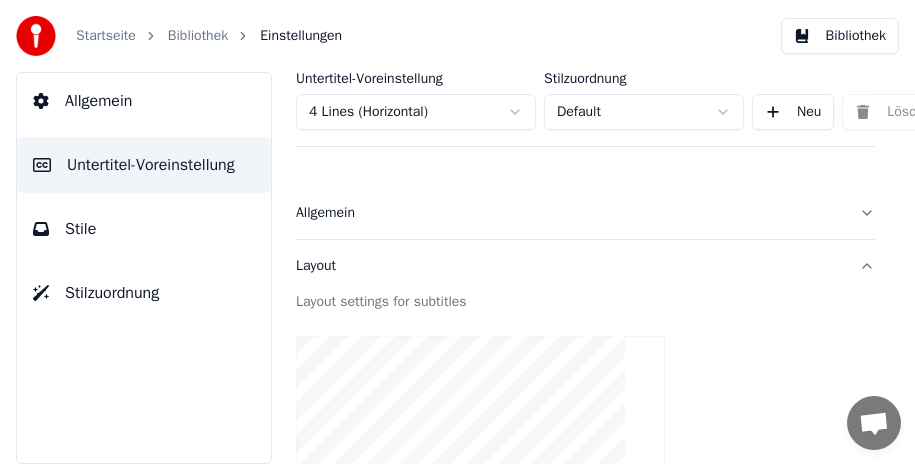 click on "Allgemein" at bounding box center [585, 213] 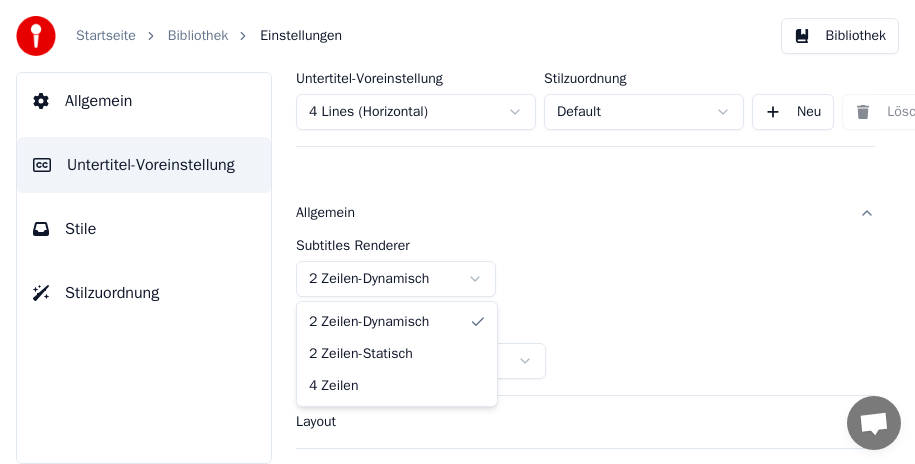 click on "Startseite Bibliothek Einstellungen Bibliothek Allgemein Untertitel-Voreinstellung Stile Stilzuordnung Untertitel-Voreinstellung 4 Lines (Horizontal) Stilzuordnung Default Neu Löschen Als Standard festlegen Allgemein Subtitles Renderer 2 Zeilen  -  Dynamisch Auflösung Horizontal  -  1920 x 1080  ( 16 : 9 ) Layout Liedtitel Silent Gap Progress Bar Silent Gap Text Countdown Timing Indicator Hintergrundbox Fade-Effekt Offset Maximale Zeichen pro Zeile Zeilen automatisch teilen 2 Zeilen  -  Dynamisch 2 Zeilen  -  Statisch 4 Zeilen" at bounding box center [457, 232] 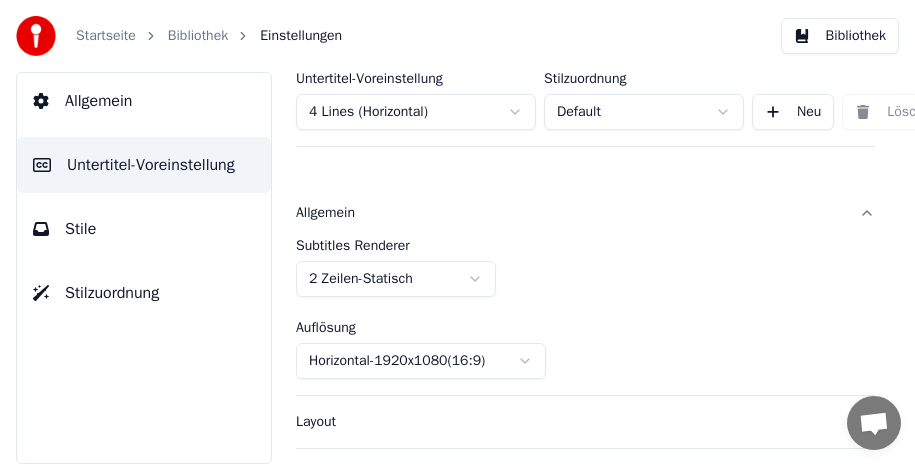 click on "Subtitles Renderer 2 Zeilen  -  Statisch Auflösung Horizontal  -  1920 x 1080  ( 16 : 9 )" at bounding box center [585, 309] 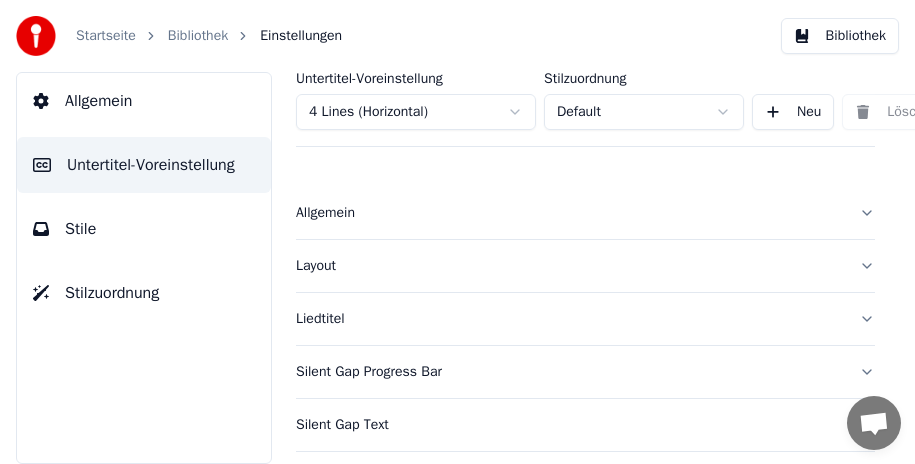 click on "Layout" at bounding box center (585, 266) 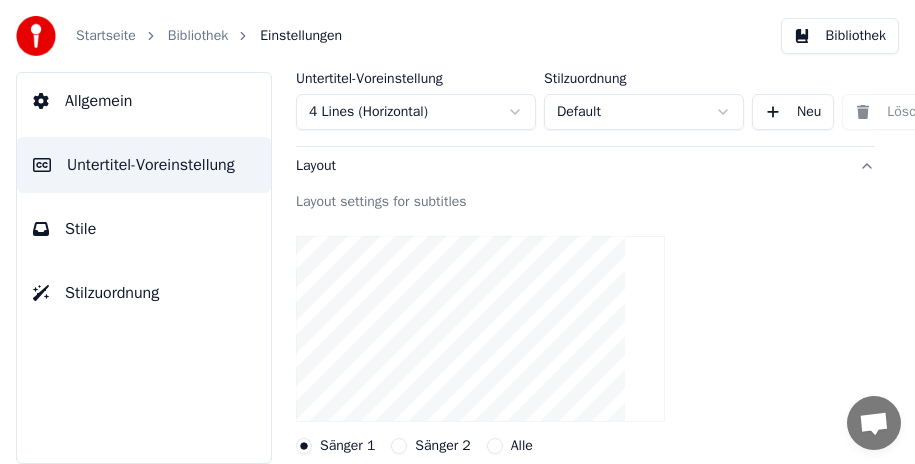 scroll, scrollTop: 200, scrollLeft: 0, axis: vertical 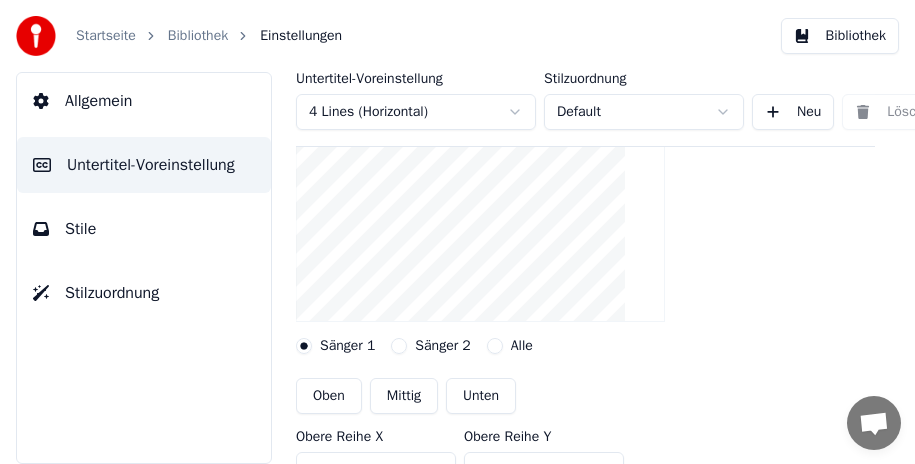 click on "Mittig" at bounding box center (404, 396) 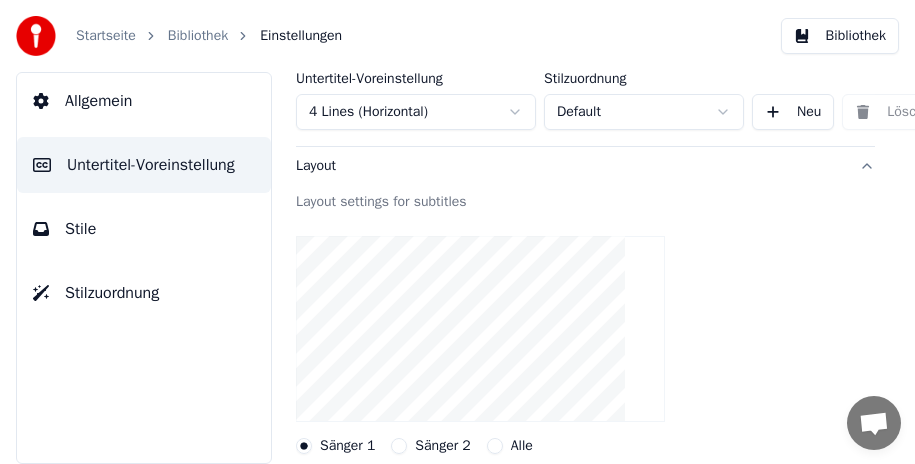 scroll, scrollTop: 0, scrollLeft: 0, axis: both 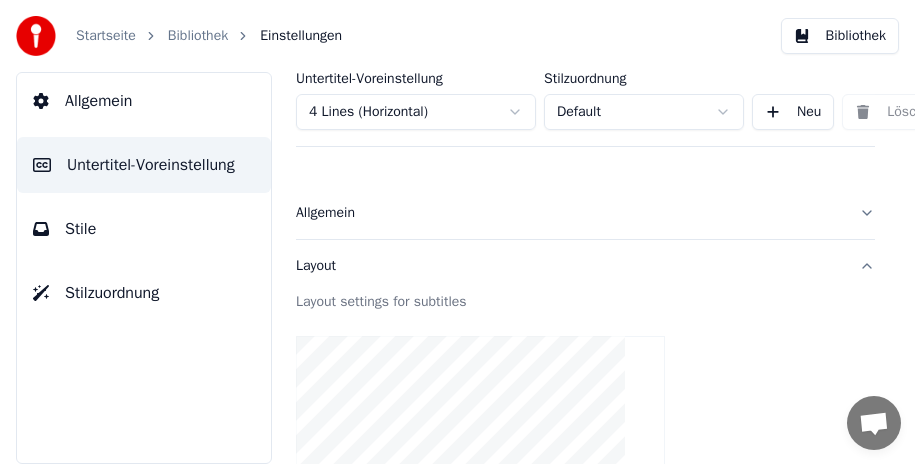 click on "Layout" at bounding box center (585, 266) 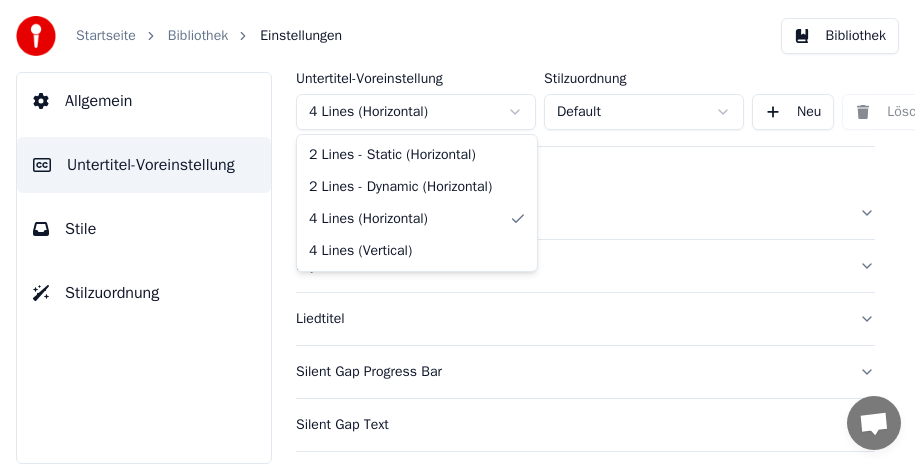 click on "Startseite Bibliothek Einstellungen Bibliothek Allgemein Untertitel-Voreinstellung Stile Stilzuordnung Untertitel-Voreinstellung 4 Lines (Horizontal) Stilzuordnung Default Neu Löschen Als Standard festlegen Allgemein Layout Liedtitel Silent Gap Progress Bar Silent Gap Text Countdown Timing Indicator Hintergrundbox Fade-Effekt Offset Maximale Zeichen pro Zeile Zeilen automatisch teilen Advanced Settings 2 Lines - Static (Horizontal) 2 Lines - Dynamic (Horizontal) 4 Lines (Horizontal) 4 Lines (Vertical)" at bounding box center [457, 232] 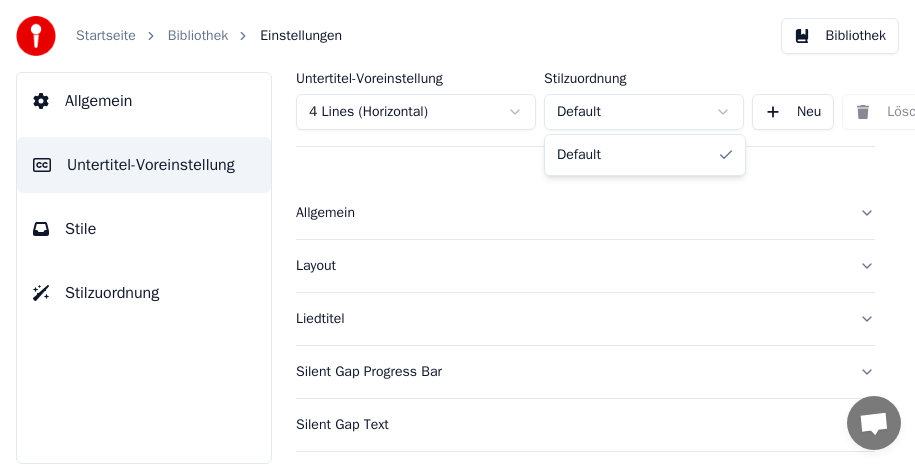 click on "Startseite Bibliothek Einstellungen Bibliothek Allgemein Untertitel-Voreinstellung Stile Stilzuordnung Untertitel-Voreinstellung 4 Lines (Horizontal) Stilzuordnung Default Neu Löschen Als Standard festlegen Allgemein Layout Liedtitel Silent Gap Progress Bar Silent Gap Text Countdown Timing Indicator Hintergrundbox Fade-Effekt Offset Maximale Zeichen pro Zeile Zeilen automatisch teilen Advanced Settings Default" at bounding box center (457, 232) 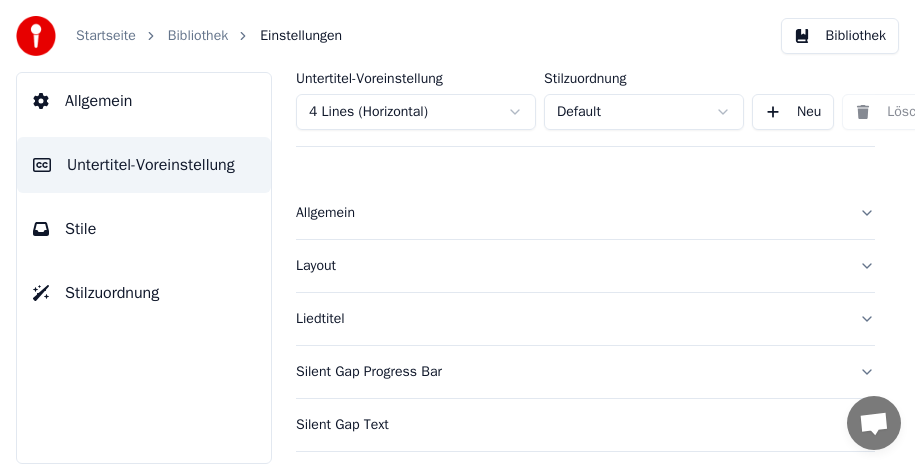 click on "Startseite Bibliothek Einstellungen Bibliothek Allgemein Untertitel-Voreinstellung Stile Stilzuordnung Untertitel-Voreinstellung 4 Lines (Horizontal) Stilzuordnung Default Neu Löschen Als Standard festlegen Allgemein Layout Liedtitel Silent Gap Progress Bar Silent Gap Text Countdown Timing Indicator Hintergrundbox Fade-Effekt Offset Maximale Zeichen pro Zeile Zeilen automatisch teilen Advanced Settings" at bounding box center [457, 232] 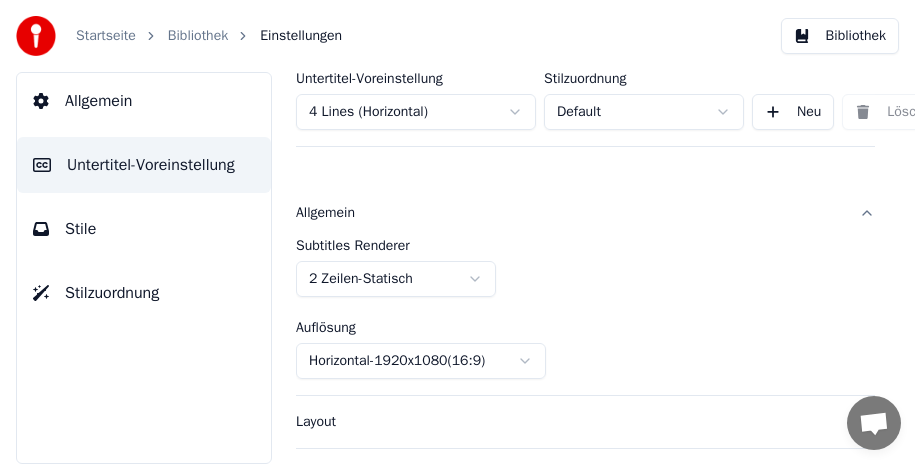 click on "Allgemein" at bounding box center (569, 213) 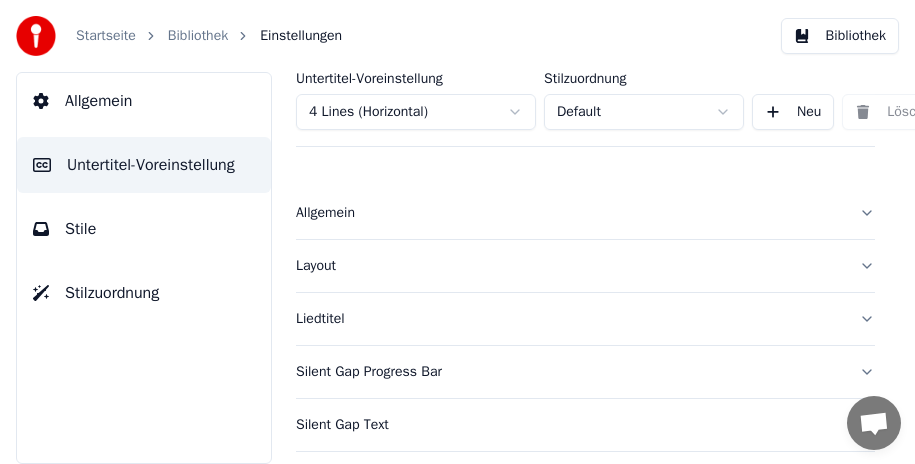 click on "Startseite Bibliothek Einstellungen Bibliothek Allgemein Untertitel-Voreinstellung Stile Stilzuordnung Untertitel-Voreinstellung 4 Lines (Horizontal) Stilzuordnung Default Neu Löschen Als Standard festlegen Allgemein Layout Liedtitel Silent Gap Progress Bar Silent Gap Text Countdown Timing Indicator Hintergrundbox Fade-Effekt Offset Maximale Zeichen pro Zeile Zeilen automatisch teilen Advanced Settings" at bounding box center [457, 232] 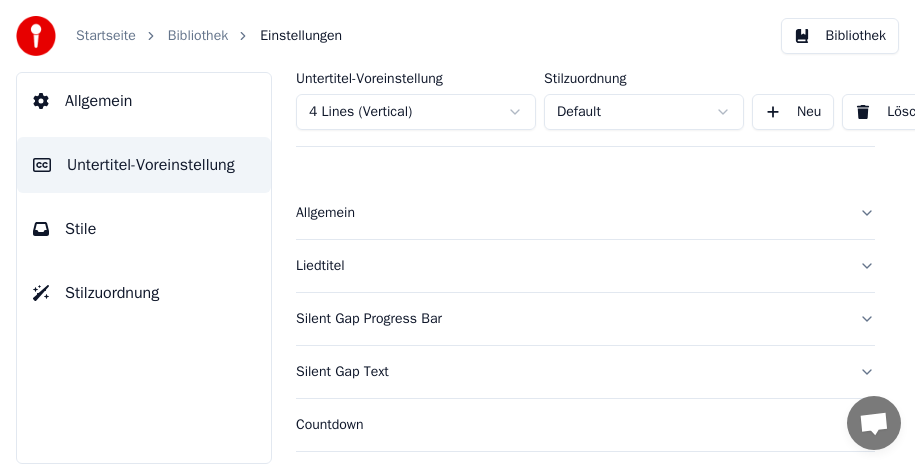 click on "Startseite Bibliothek Einstellungen Bibliothek Allgemein Untertitel-Voreinstellung Stile Stilzuordnung Untertitel-Voreinstellung 4 Lines (Vertical) Stilzuordnung Default Neu Löschen Als Standard festlegen Allgemein Liedtitel Silent Gap Progress Bar Silent Gap Text Countdown Timing Indicator Hintergrundbox Fade-Effekt Offset Maximale Zeichen pro Zeile Zeilen automatisch teilen Advanced Settings" at bounding box center (457, 232) 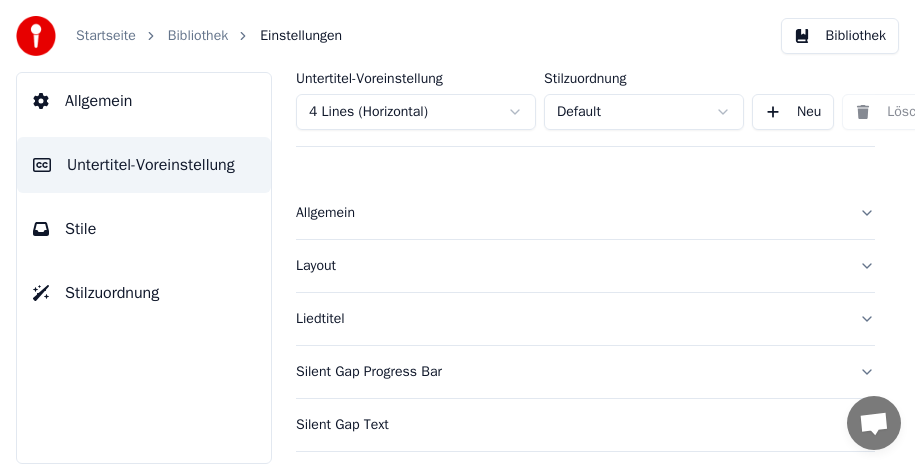 click on "Layout" at bounding box center (585, 266) 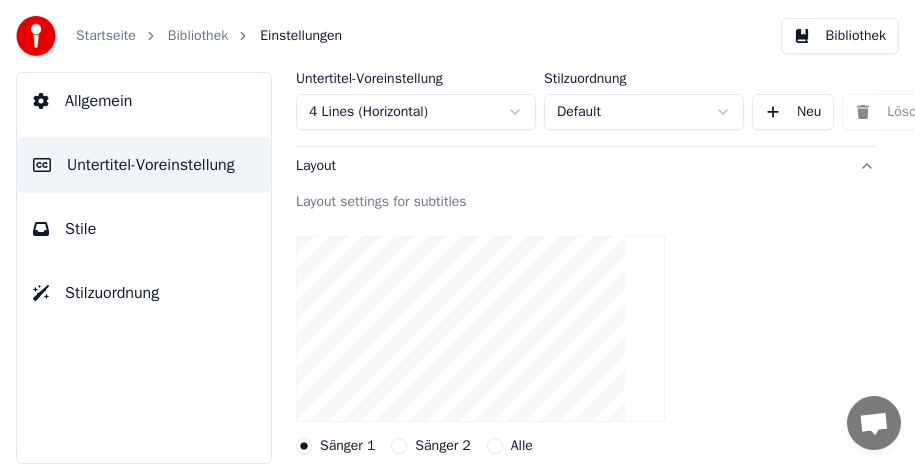scroll, scrollTop: 0, scrollLeft: 0, axis: both 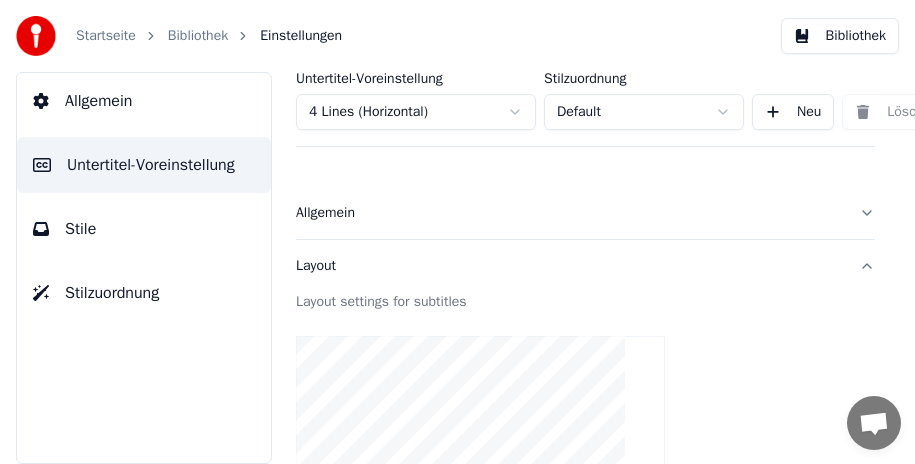 click on "Startseite Bibliothek Einstellungen Bibliothek Allgemein Untertitel-Voreinstellung Stile Stilzuordnung Untertitel-Voreinstellung 4 Lines (Horizontal) Stilzuordnung Default Neu Löschen Als Standard festlegen Allgemein Layout Layout settings for subtitles Sänger 1 Sänger 2 Alle Oben Mittig Unten Obere Reihe X *** Obere Reihe Y *** Untere Reihe X *** Untere Reihe Y *** Zurücksetzen Liedtitel Silent Gap Progress Bar Silent Gap Text Countdown Timing Indicator Hintergrundbox Fade-Effekt Offset Maximale Zeichen pro Zeile Zeilen automatisch teilen Advanced Settings" at bounding box center [457, 232] 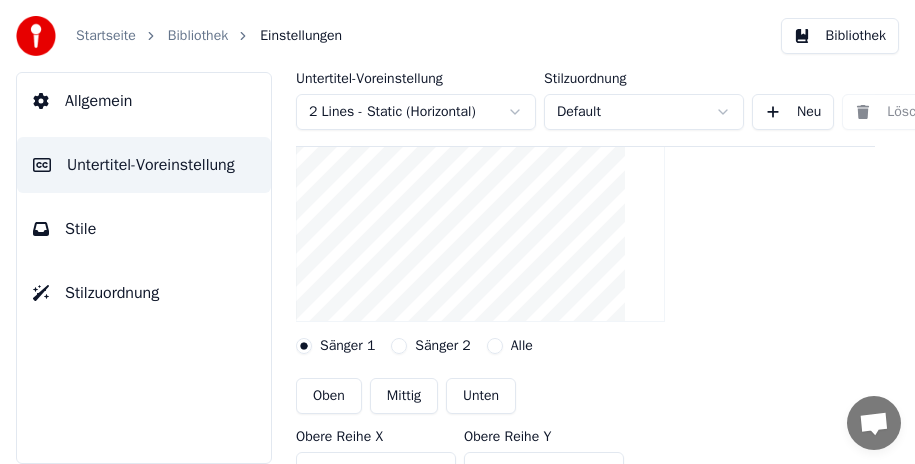 scroll, scrollTop: 100, scrollLeft: 0, axis: vertical 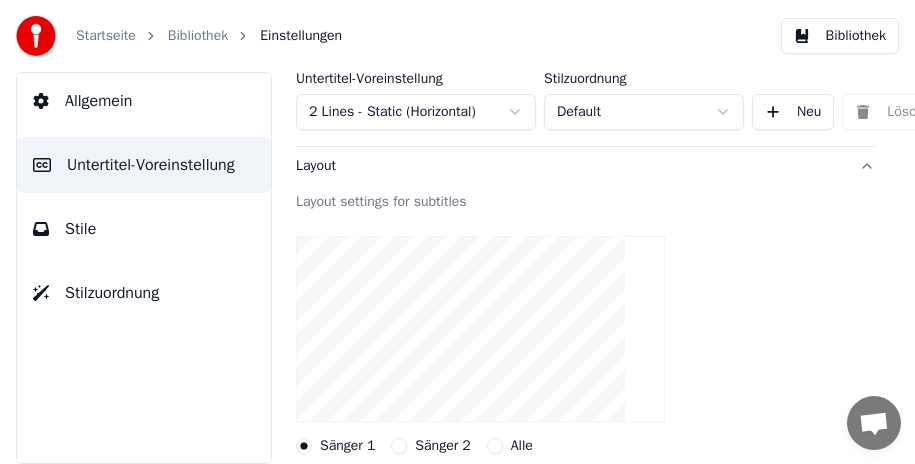click on "Layout" at bounding box center (585, 166) 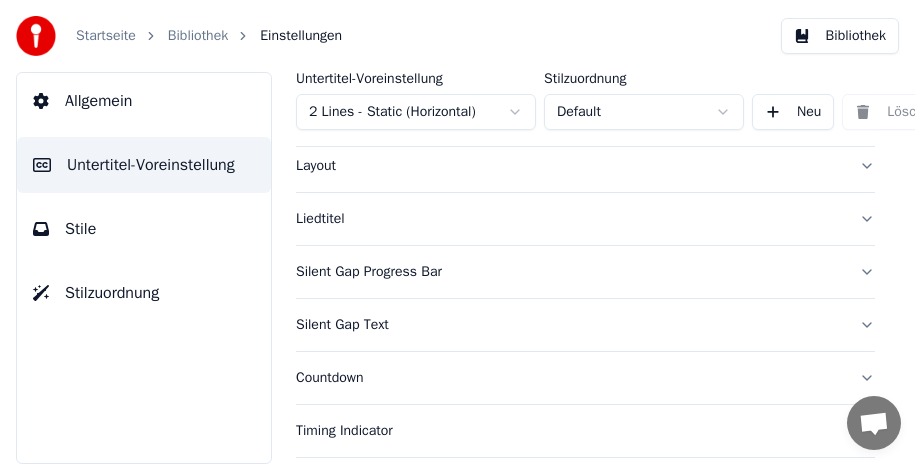 scroll, scrollTop: 0, scrollLeft: 0, axis: both 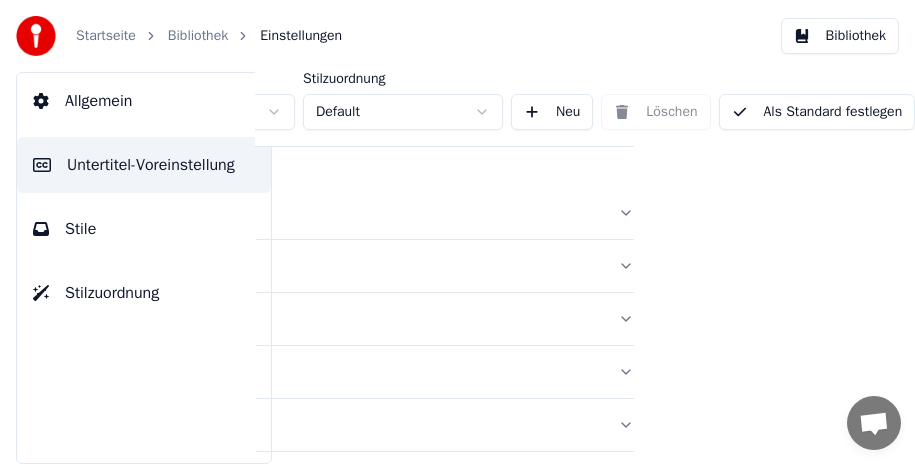 click on "Als Standard festlegen" at bounding box center (817, 112) 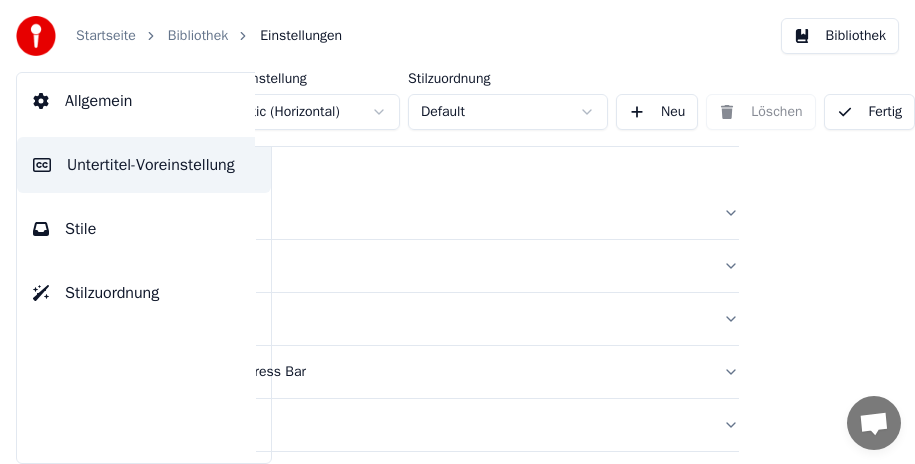 scroll, scrollTop: 0, scrollLeft: 158, axis: horizontal 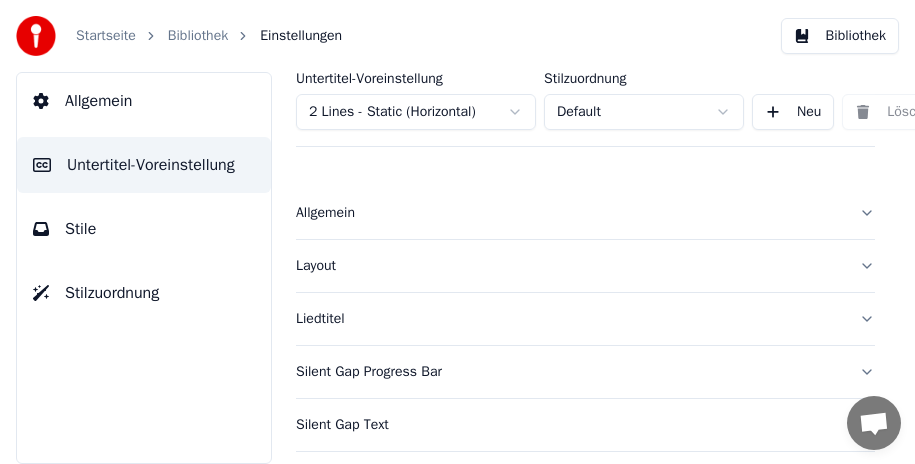 click on "Allgemein" at bounding box center (144, 101) 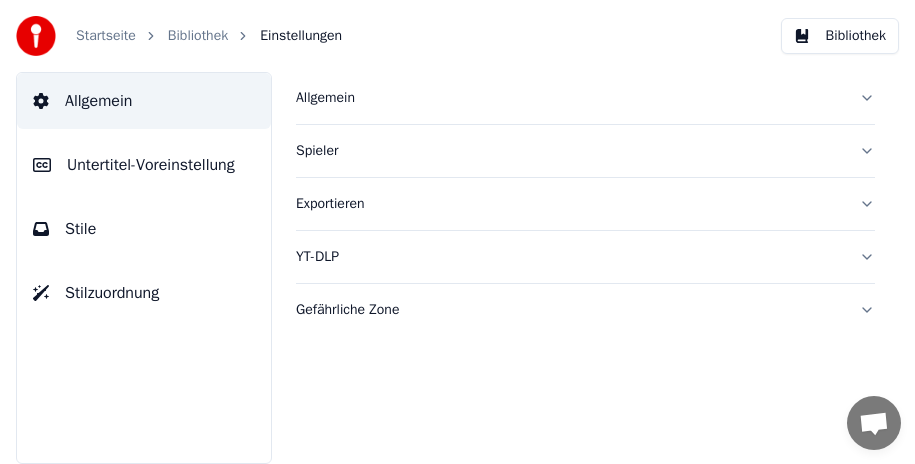 click on "Allgemein" at bounding box center (585, 98) 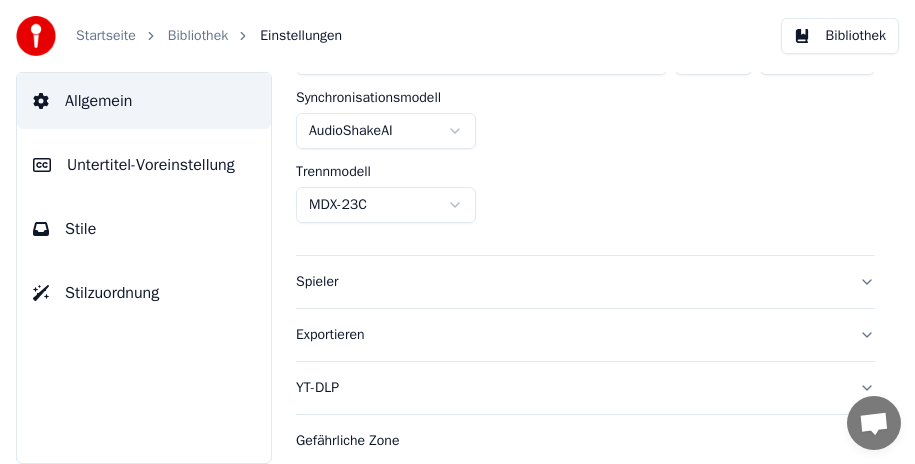 scroll, scrollTop: 193, scrollLeft: 0, axis: vertical 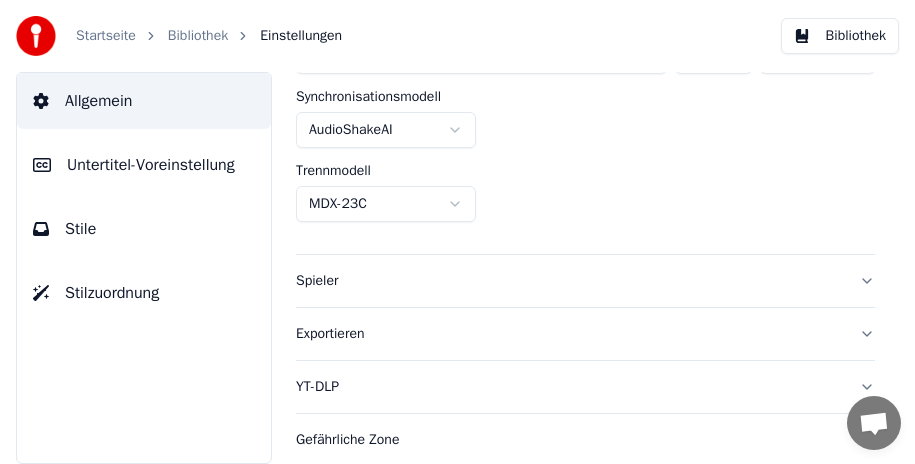 click on "Spieler" at bounding box center [585, 281] 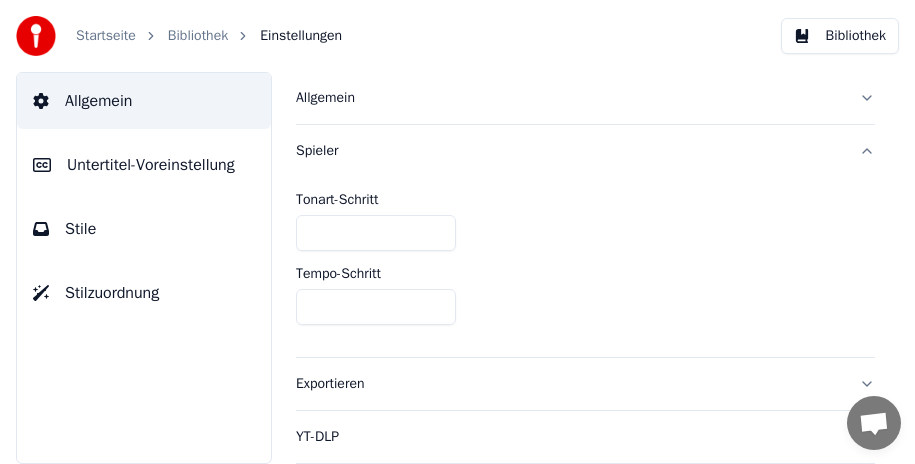 scroll, scrollTop: 51, scrollLeft: 0, axis: vertical 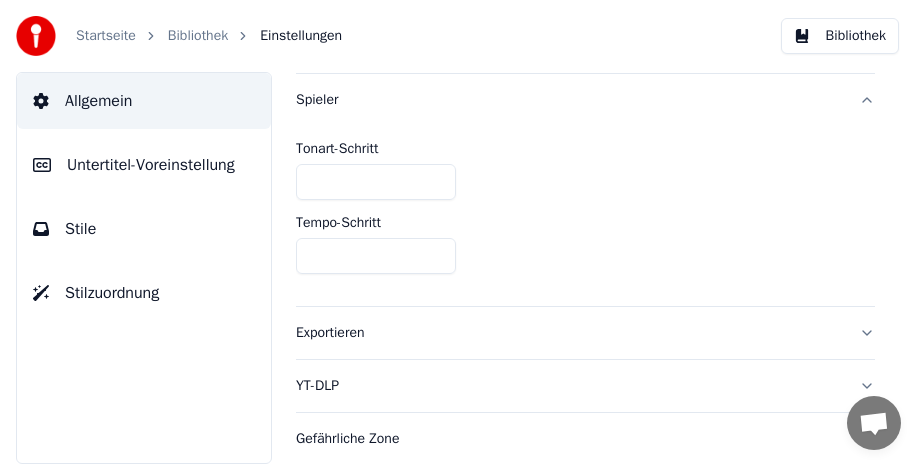click on "Exportieren" at bounding box center (585, 333) 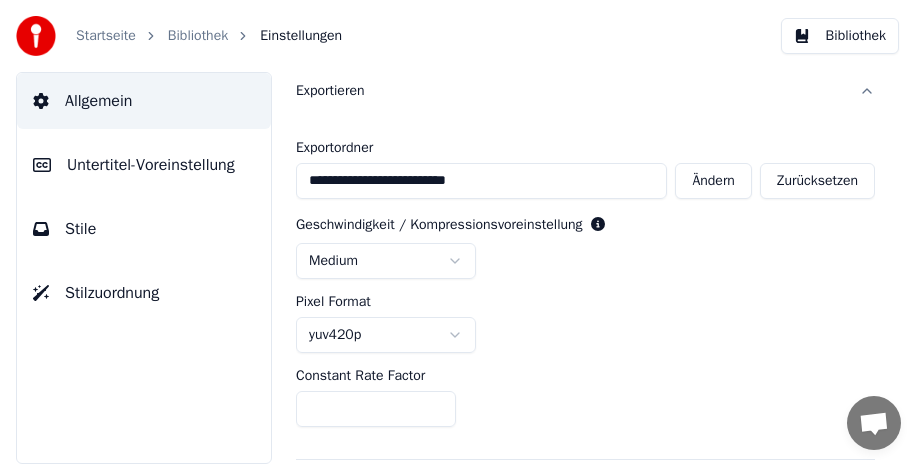 scroll, scrollTop: 0, scrollLeft: 0, axis: both 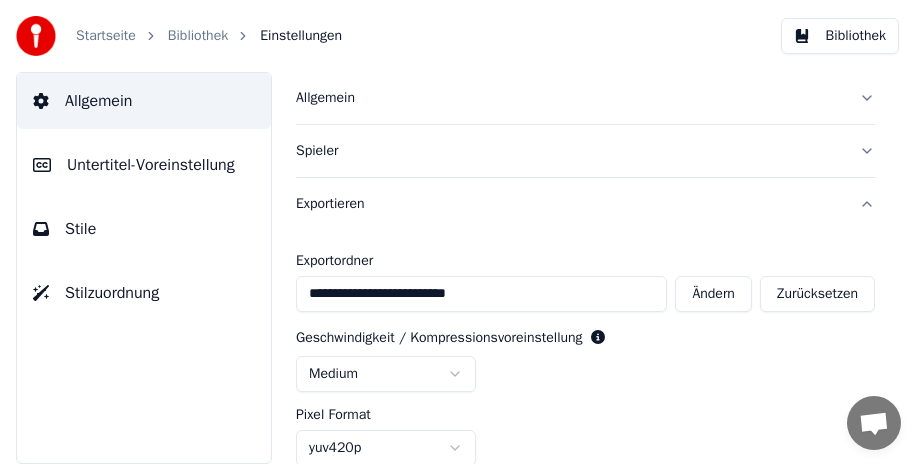 click on "Allgemein" at bounding box center [585, 98] 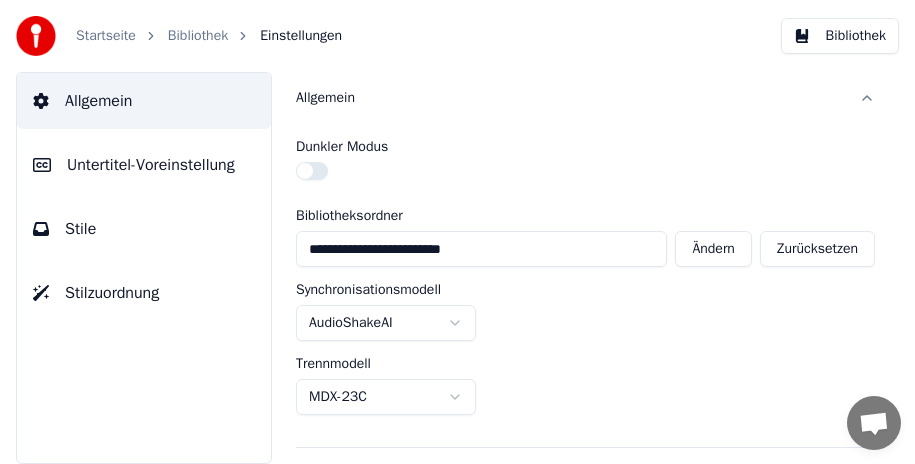click on "Allgemein" at bounding box center (585, 98) 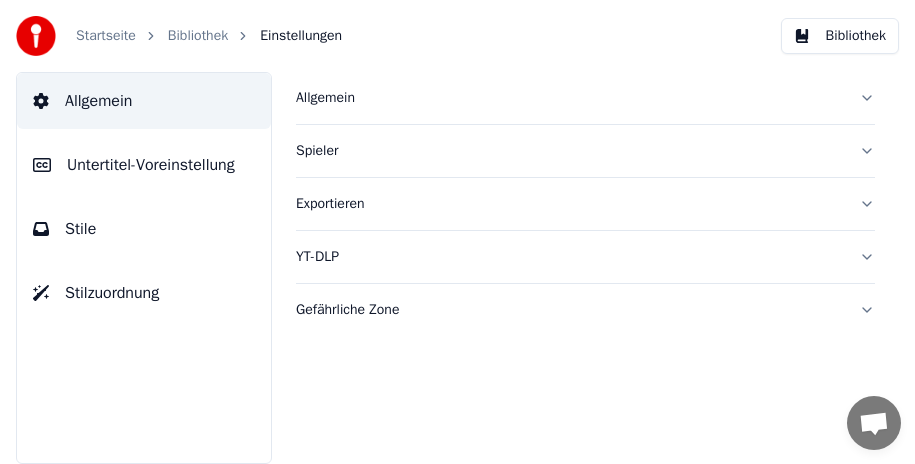 click on "Spieler" at bounding box center [585, 151] 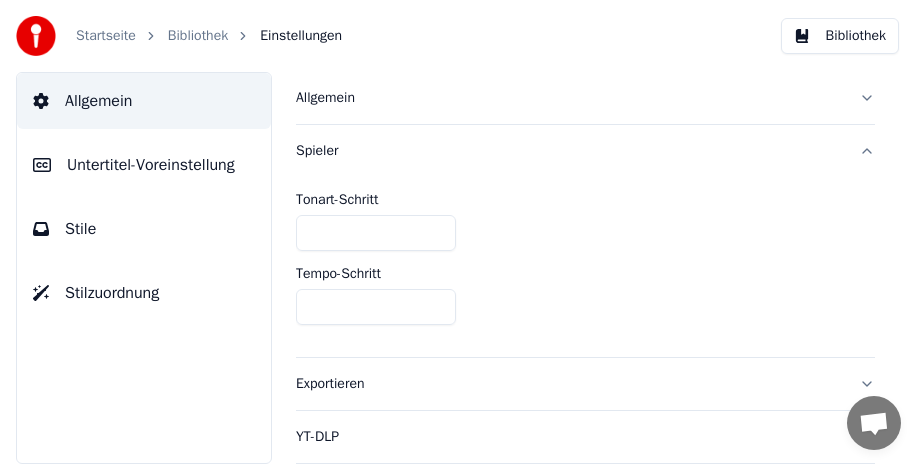 click on "Allgemein Spieler Tonart-Schritt * Tempo-Schritt **** Exportieren YT-DLP Gefährliche Zone" at bounding box center [585, 268] 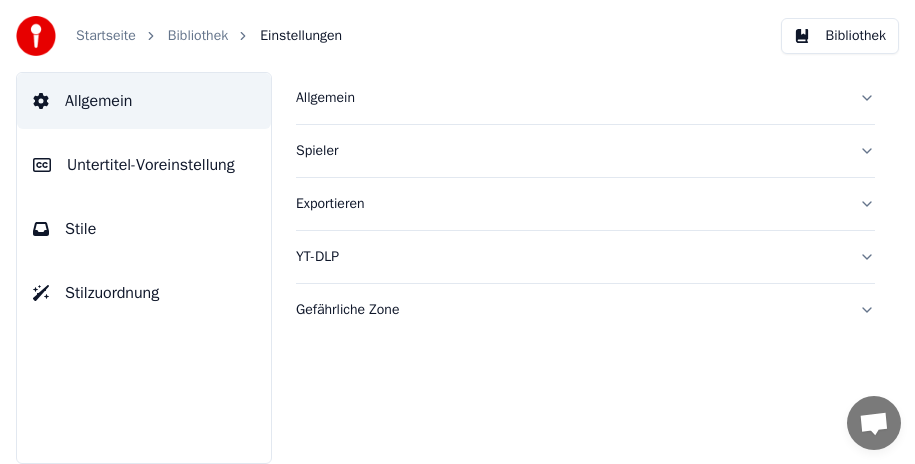 click on "Exportieren" at bounding box center [585, 204] 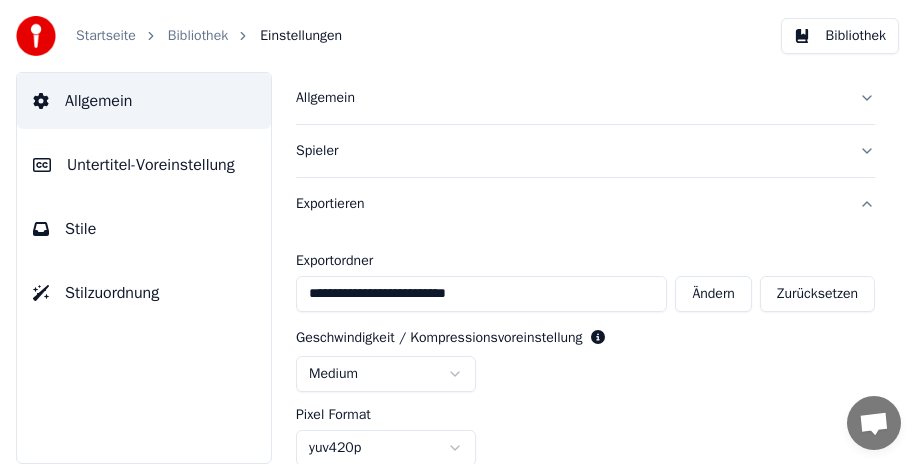 click on "Ändern" at bounding box center [713, 294] 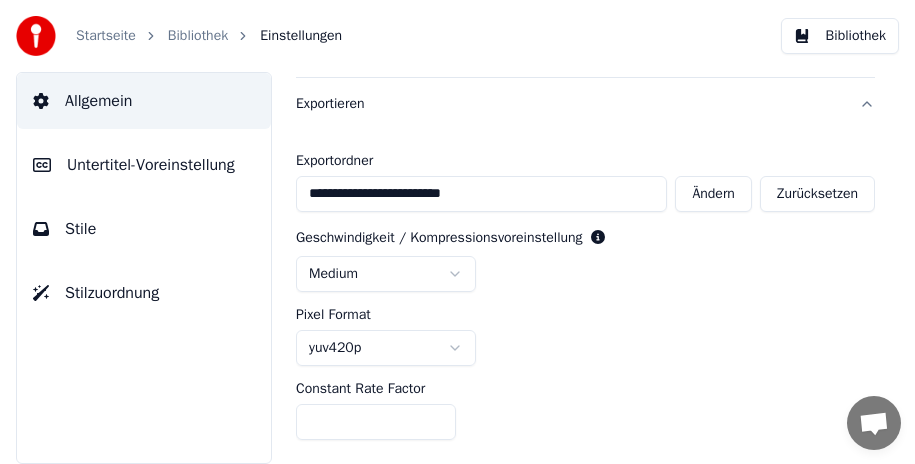 scroll, scrollTop: 200, scrollLeft: 0, axis: vertical 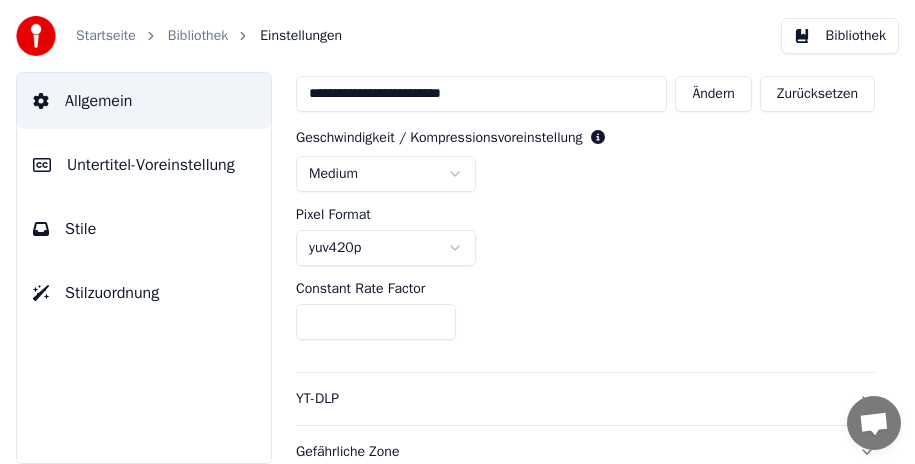 click on "**********" at bounding box center (457, 232) 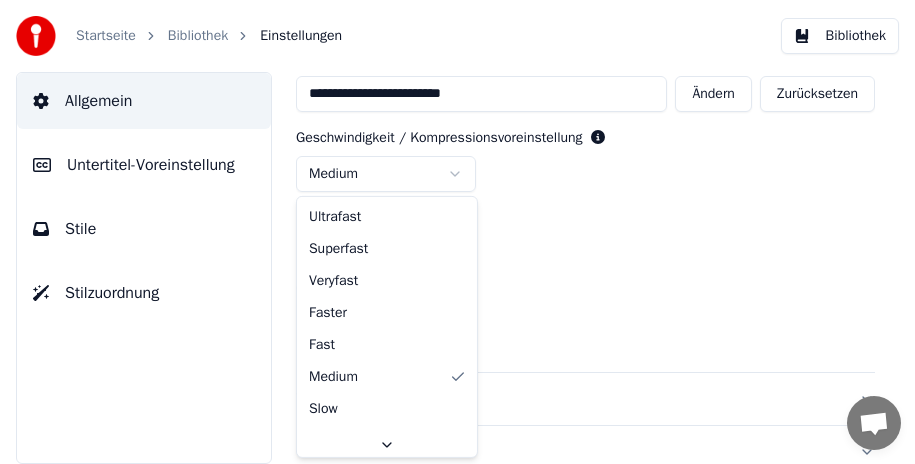 click on "**********" at bounding box center (457, 232) 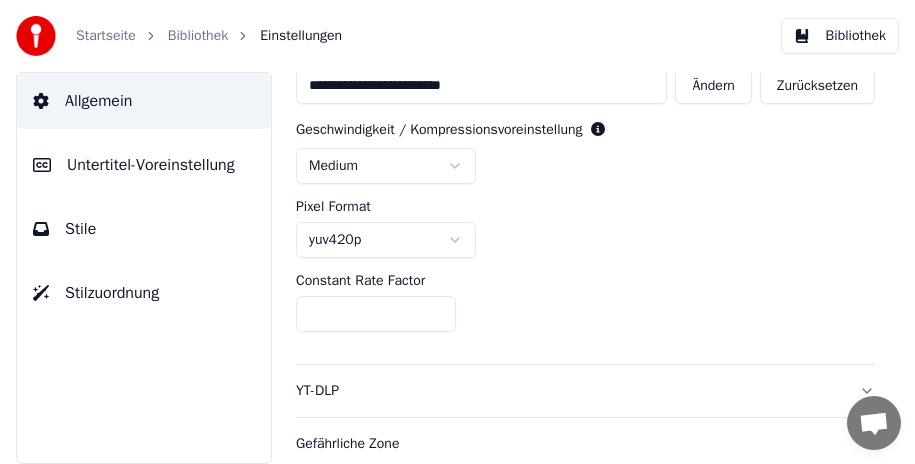 scroll, scrollTop: 213, scrollLeft: 0, axis: vertical 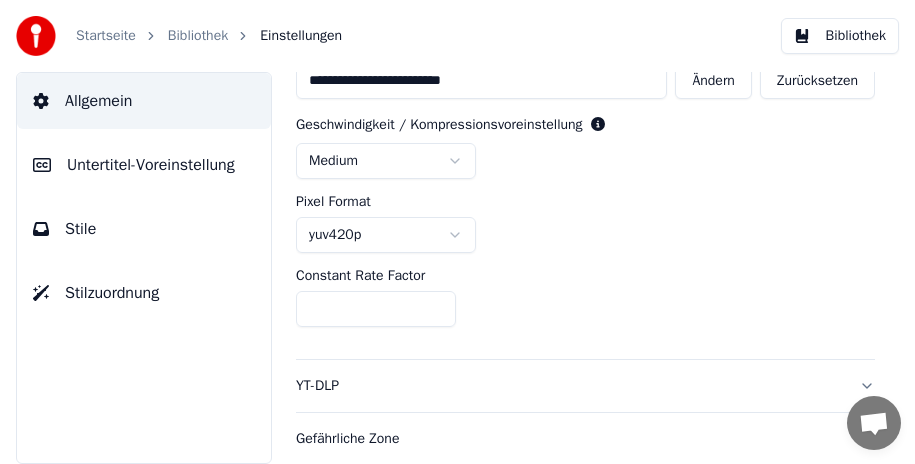 click on "YT-DLP" at bounding box center [585, 386] 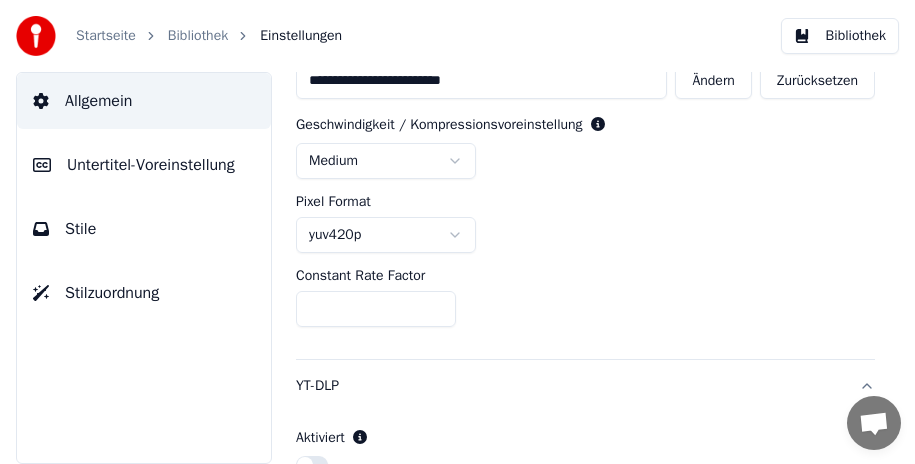 scroll, scrollTop: 43, scrollLeft: 0, axis: vertical 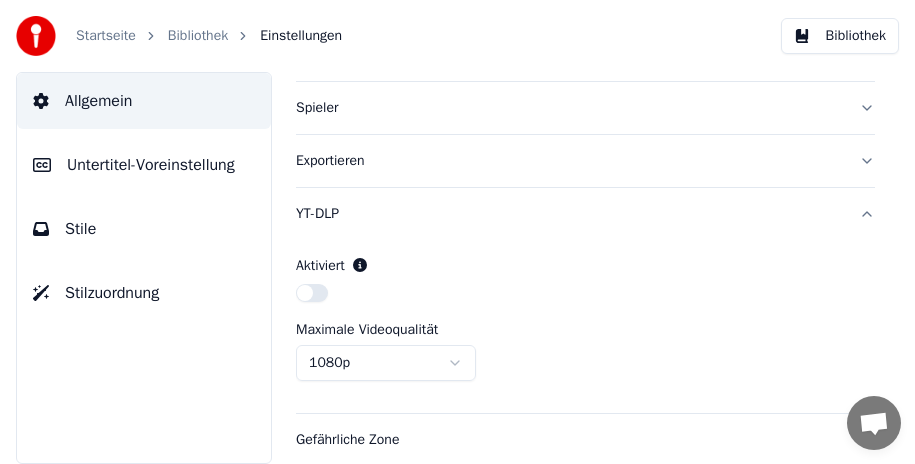 click on "Gefährliche Zone" at bounding box center (585, 440) 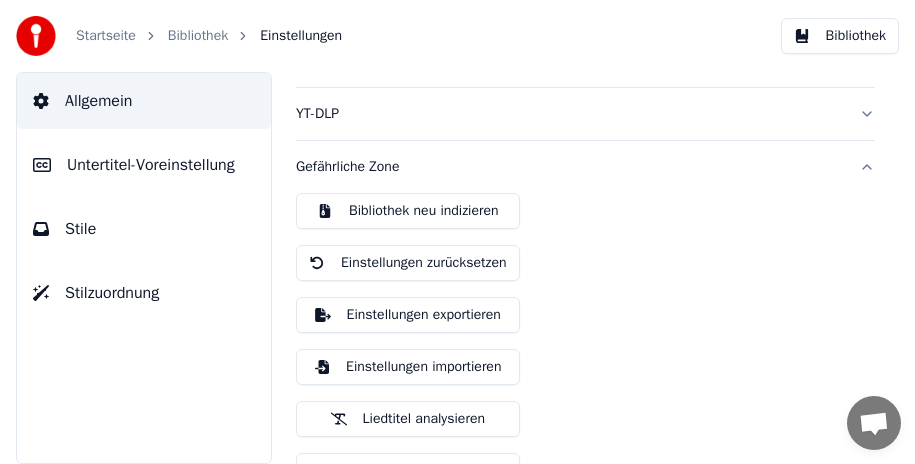 scroll, scrollTop: 183, scrollLeft: 0, axis: vertical 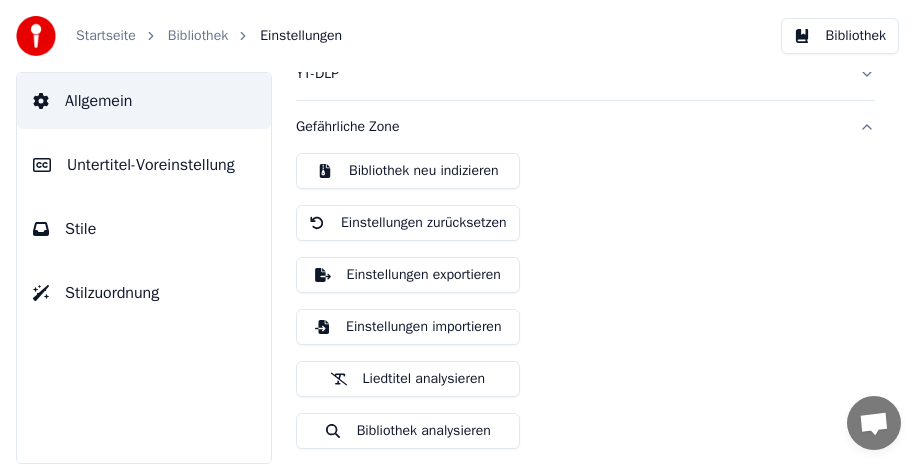 click on "Liedtitel analysieren" at bounding box center (408, 379) 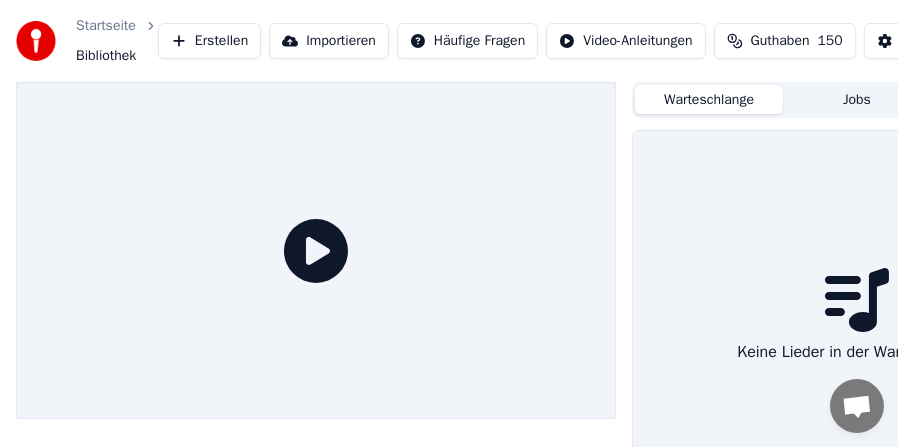 click on "Warteschlange" at bounding box center (709, 99) 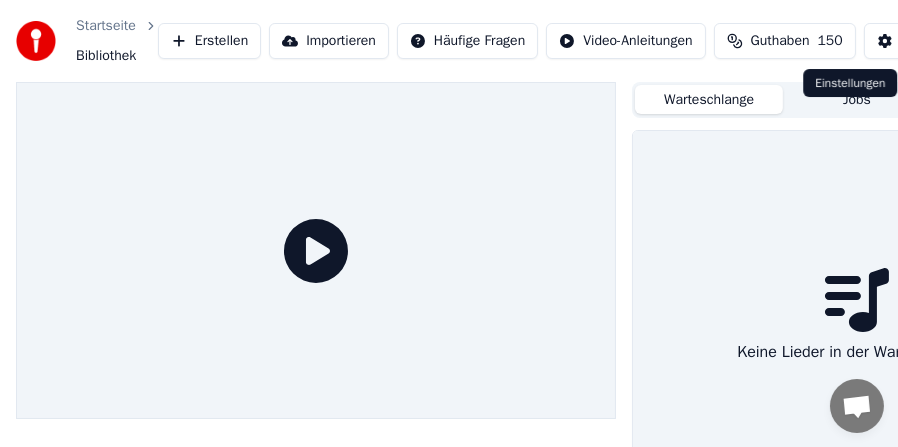 click on "Einstellungen" at bounding box center [930, 41] 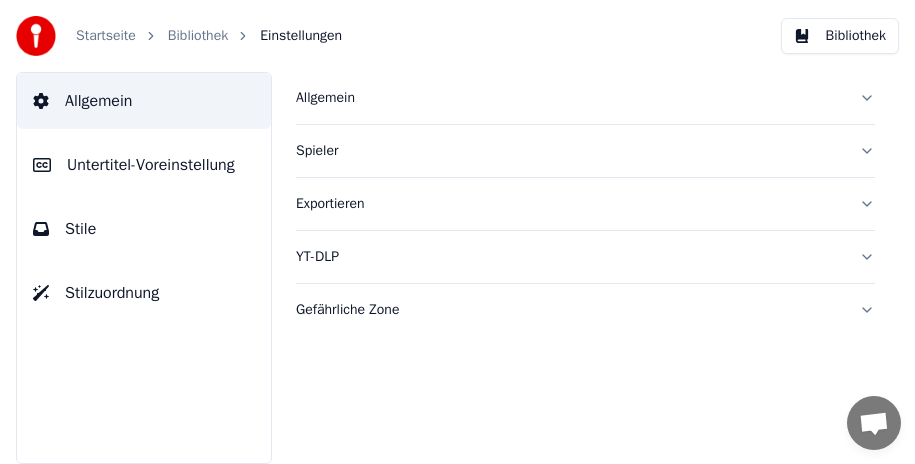 click on "Allgemein" at bounding box center [585, 98] 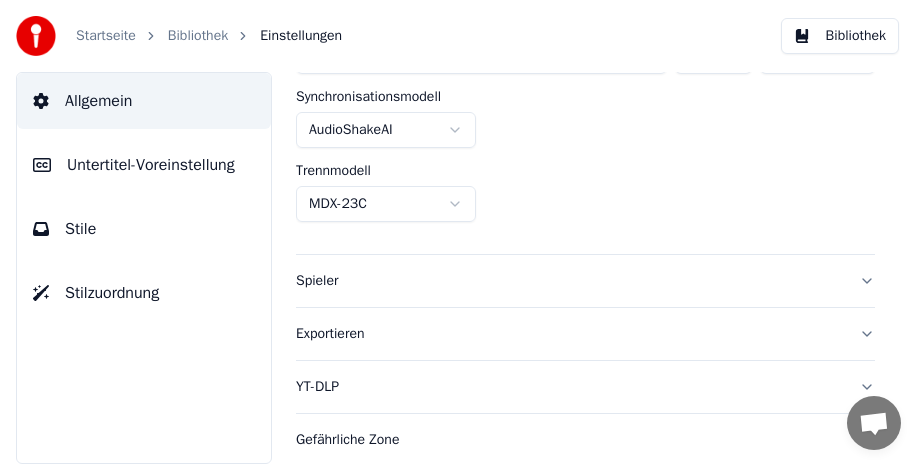 scroll, scrollTop: 0, scrollLeft: 0, axis: both 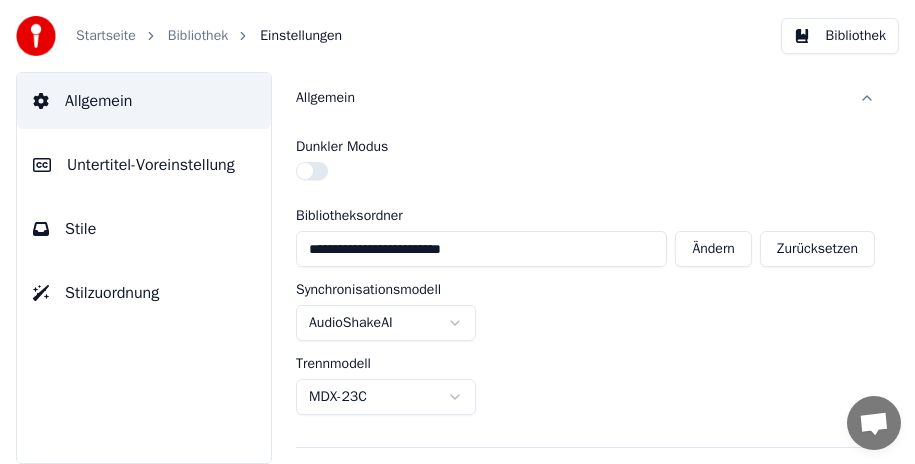 click on "Allgemein" at bounding box center [585, 98] 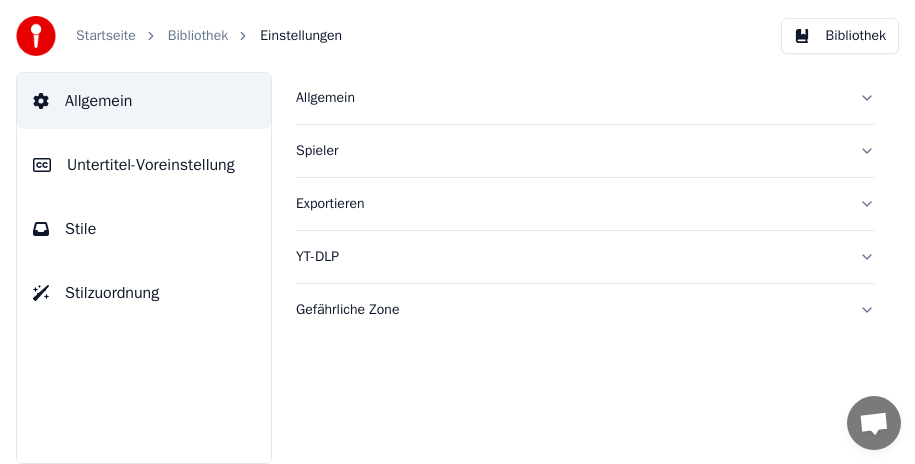 click on "Untertitel-Voreinstellung" at bounding box center (151, 165) 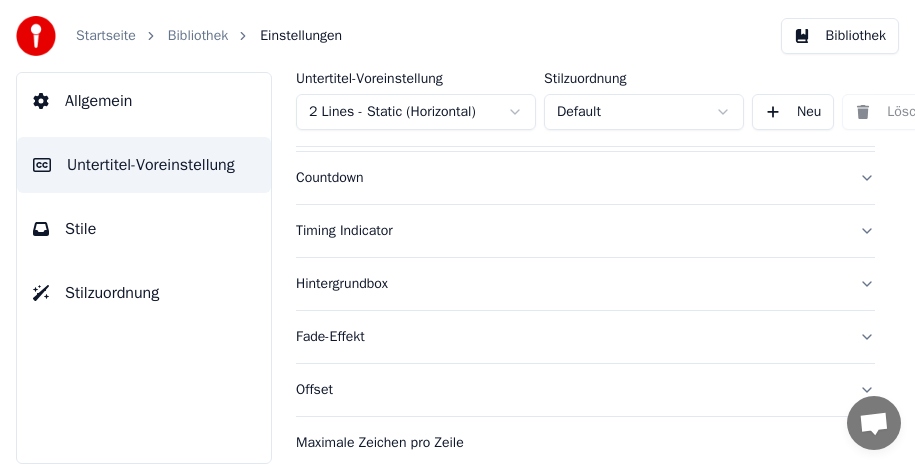 scroll, scrollTop: 200, scrollLeft: 0, axis: vertical 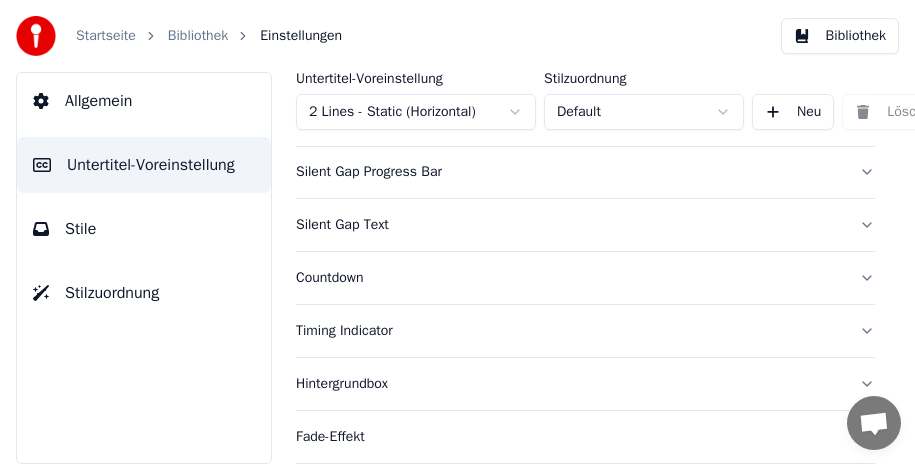 click on "Silent Gap Text" at bounding box center (585, 225) 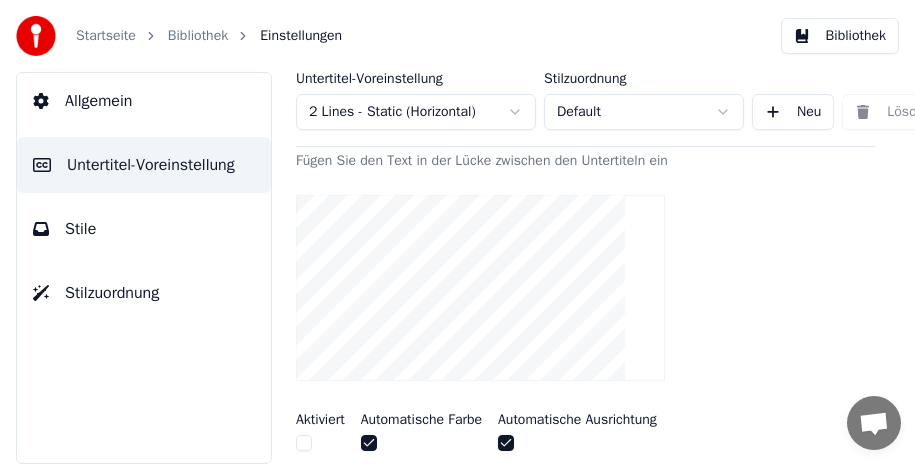 scroll, scrollTop: 200, scrollLeft: 0, axis: vertical 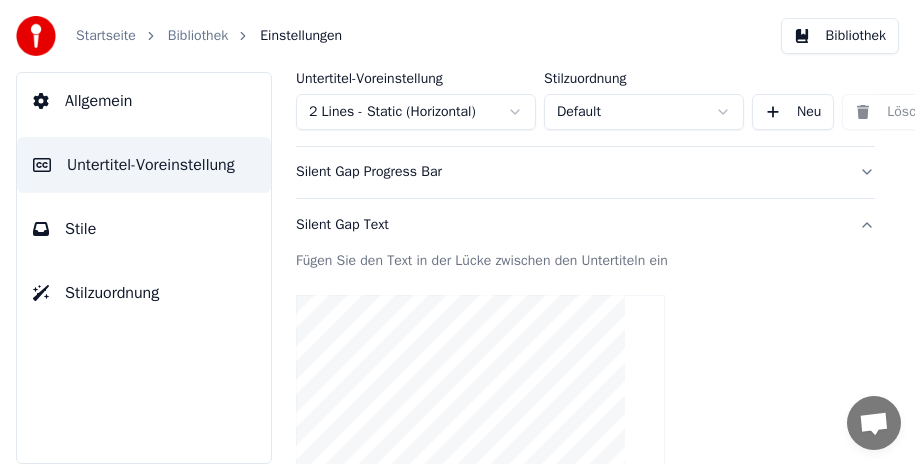 click on "Silent Gap Text" at bounding box center (585, 225) 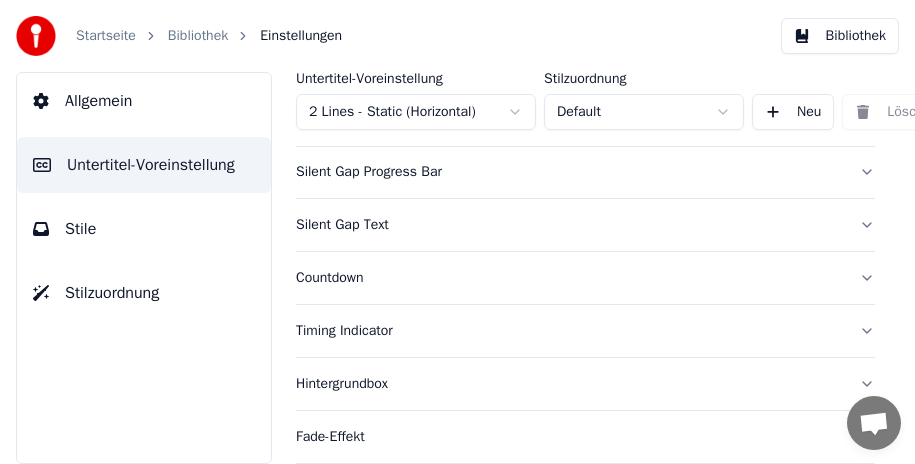click on "Silent Gap Progress Bar" at bounding box center (585, 172) 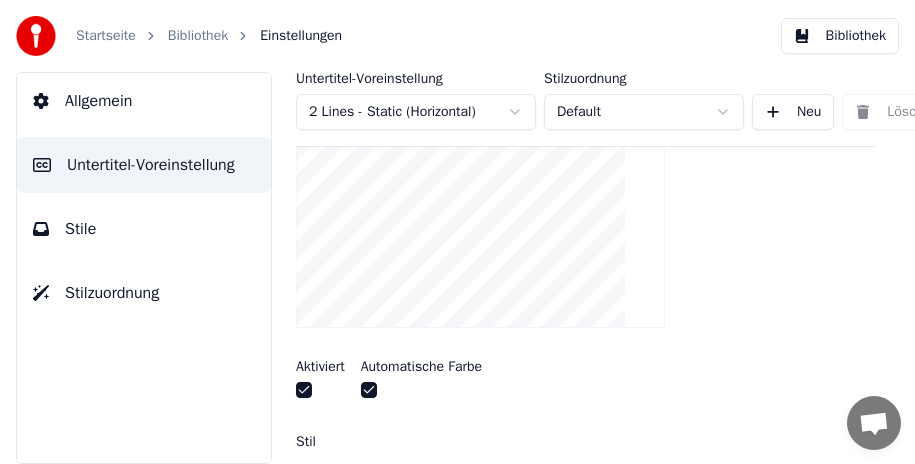 scroll, scrollTop: 100, scrollLeft: 0, axis: vertical 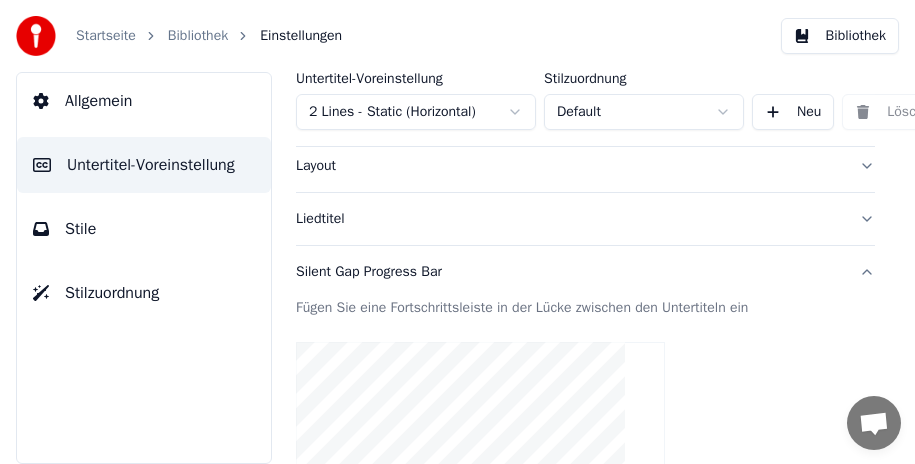 click on "Silent Gap Progress Bar" at bounding box center (585, 272) 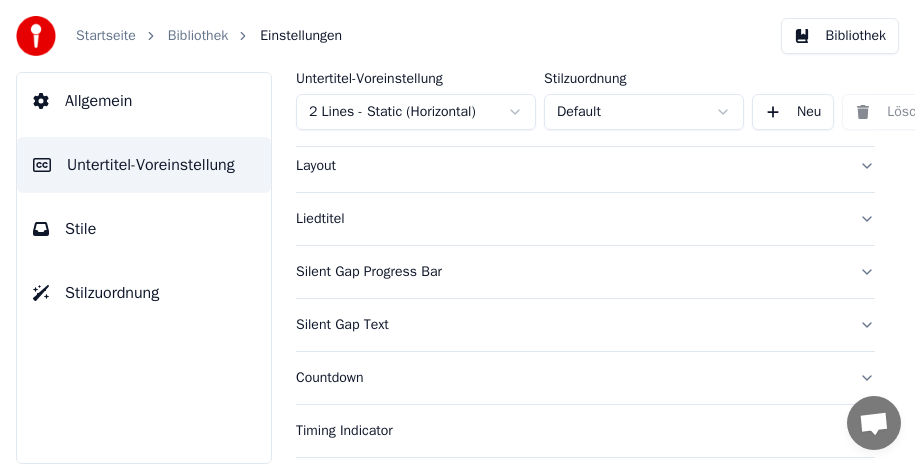 click on "Liedtitel" at bounding box center [585, 219] 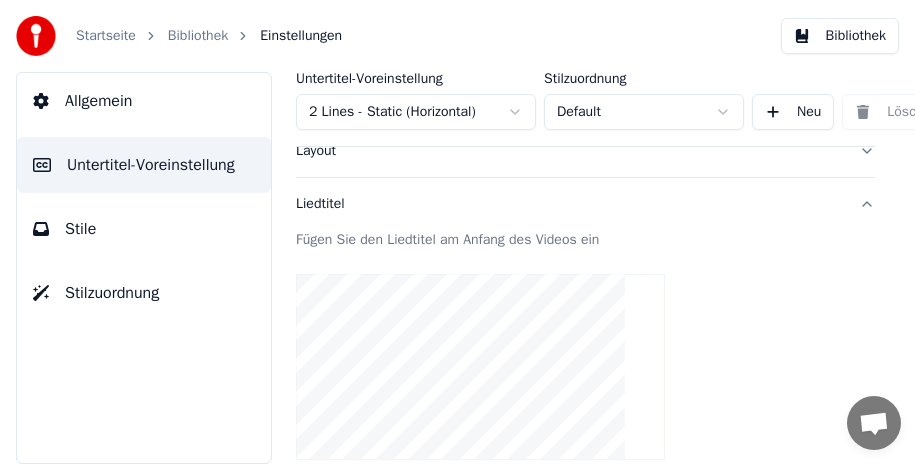 scroll, scrollTop: 0, scrollLeft: 0, axis: both 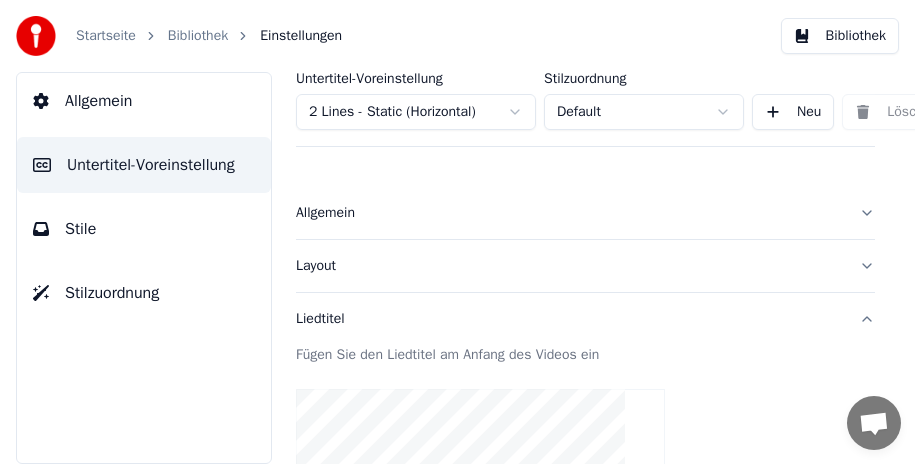 click on "Liedtitel" at bounding box center (585, 319) 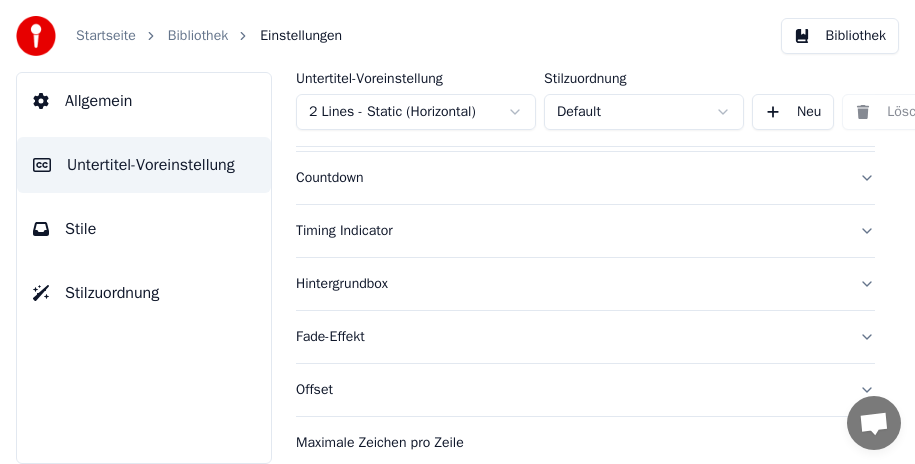 scroll, scrollTop: 400, scrollLeft: 0, axis: vertical 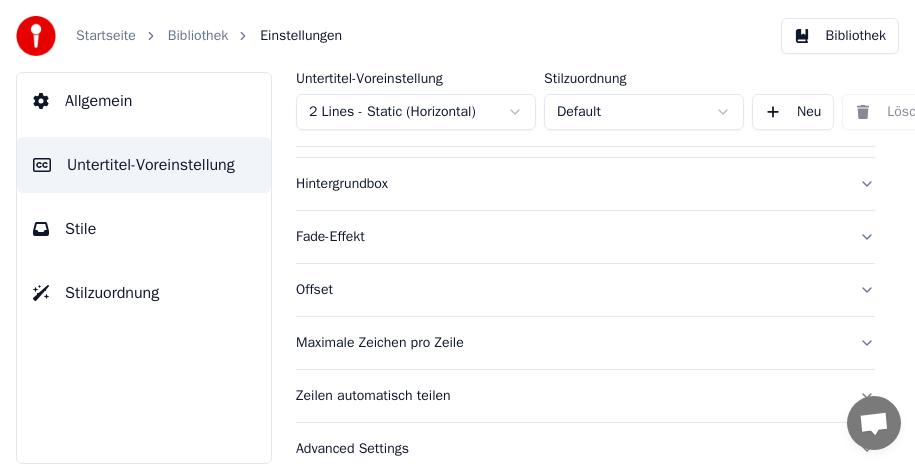 click on "Fade-Effekt" at bounding box center (585, 237) 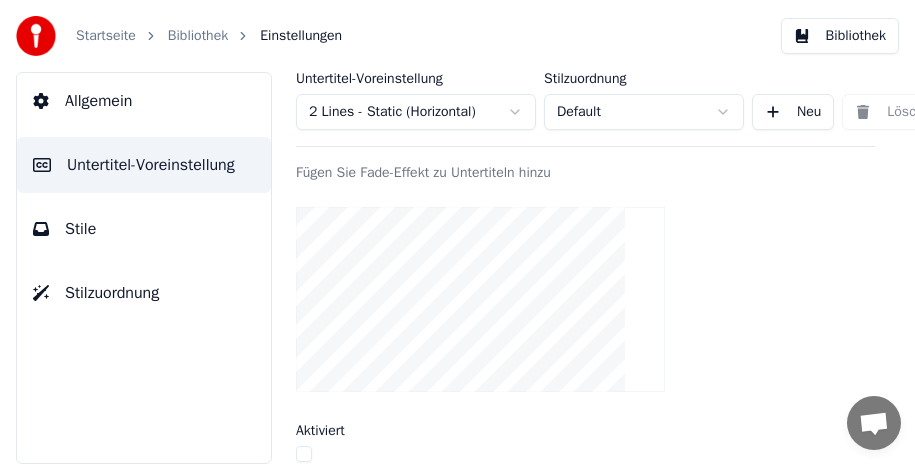 scroll, scrollTop: 300, scrollLeft: 0, axis: vertical 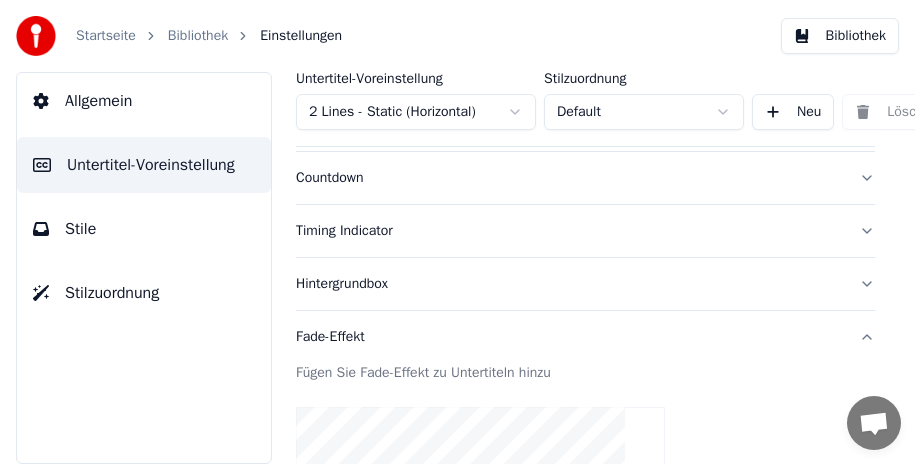 click on "Fade-Effekt" at bounding box center (585, 337) 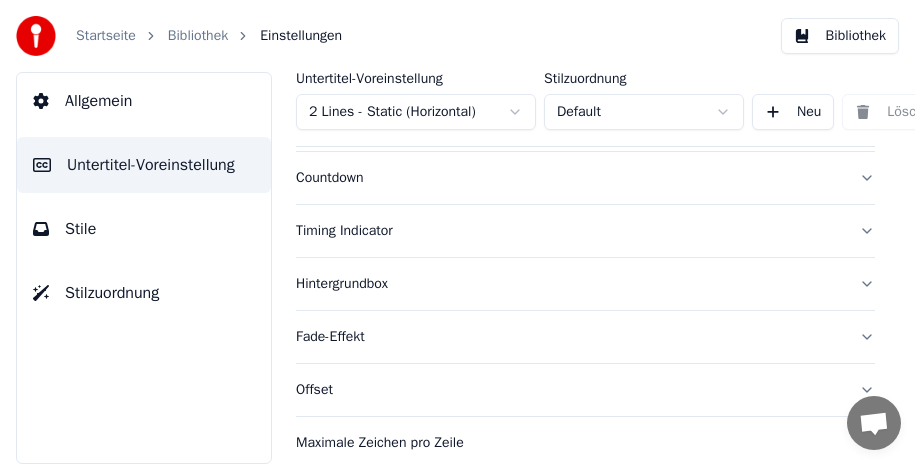 click on "Timing Indicator" at bounding box center [585, 231] 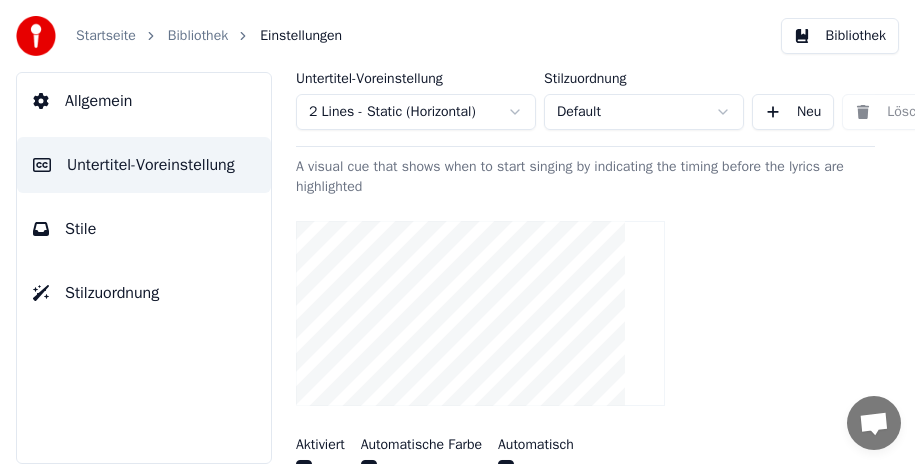 scroll, scrollTop: 300, scrollLeft: 0, axis: vertical 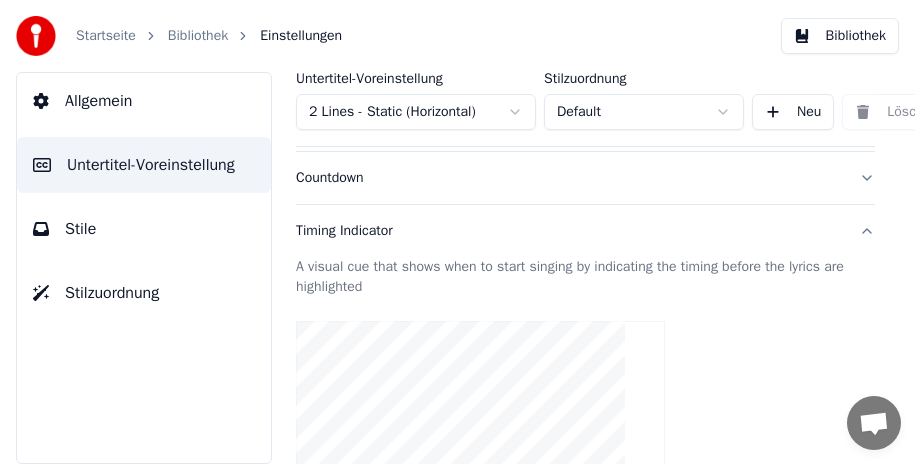 click on "Timing Indicator" at bounding box center [585, 231] 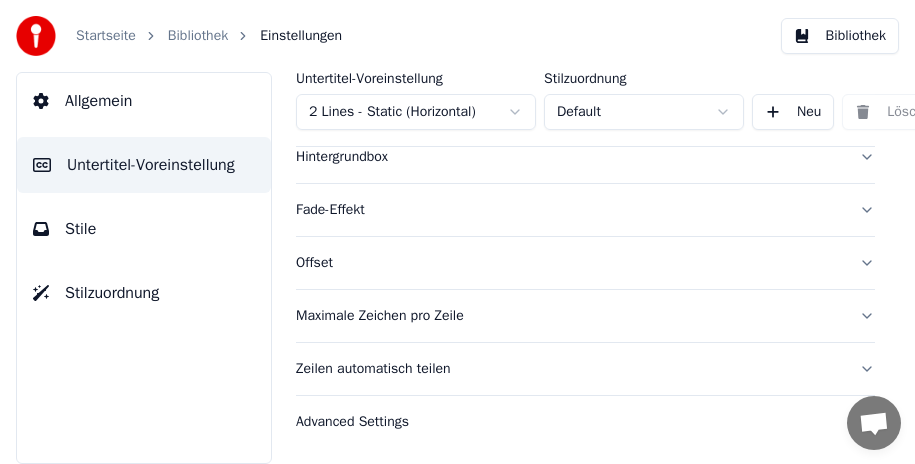 scroll, scrollTop: 443, scrollLeft: 0, axis: vertical 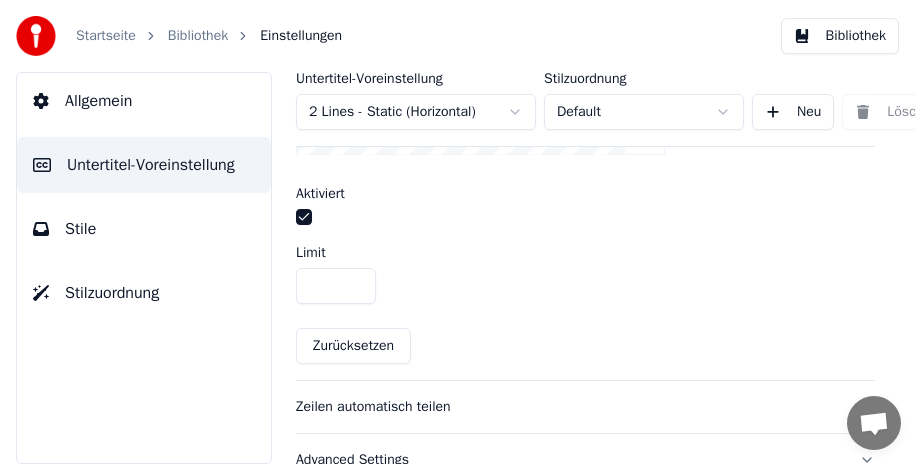 click on "**" at bounding box center [336, 286] 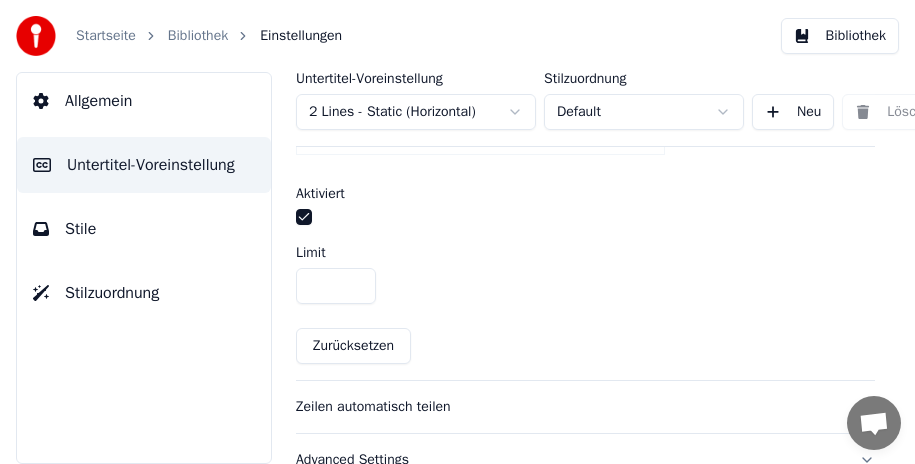 type on "**" 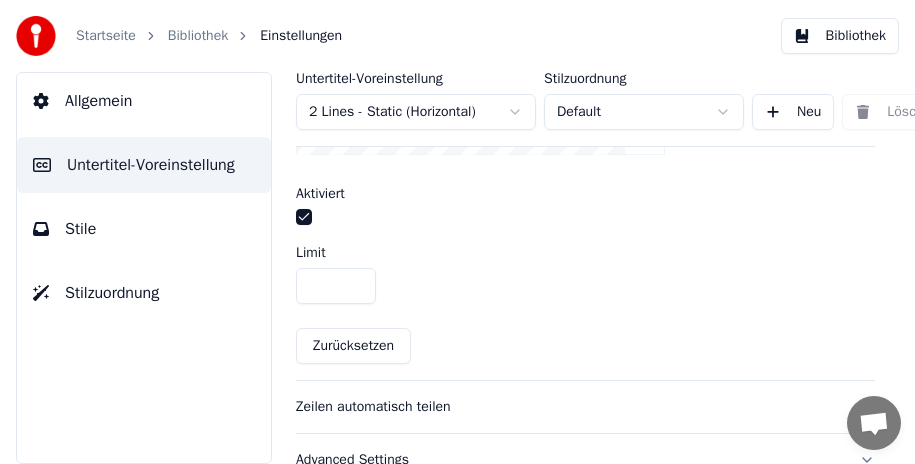 click on "Begrenze die Anzahl der Zeichen pro Zeile Aktiviert Limit ** Zurücksetzen" at bounding box center (585, 153) 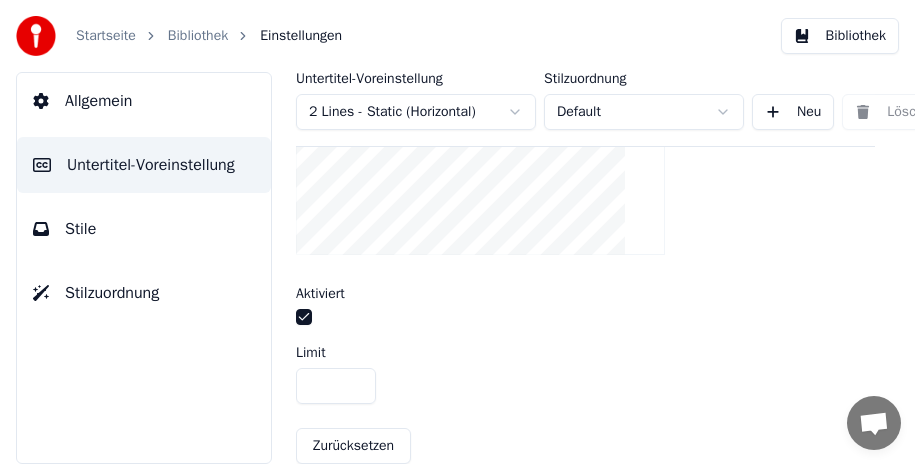 scroll, scrollTop: 543, scrollLeft: 0, axis: vertical 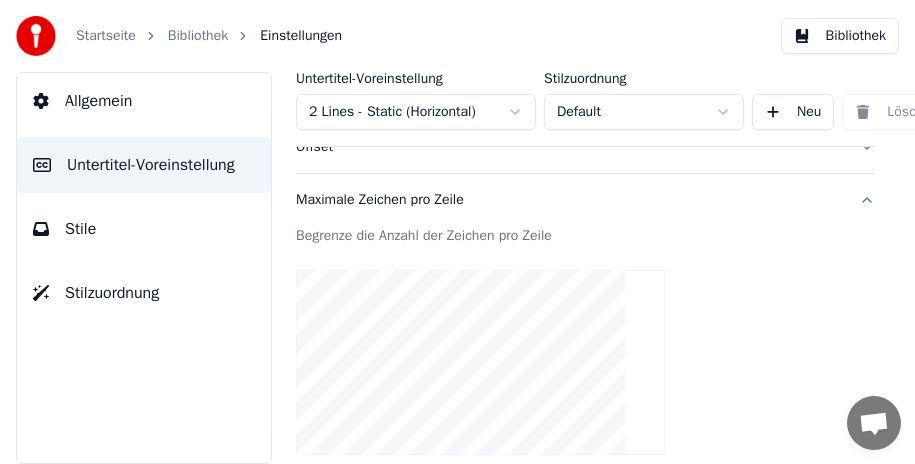 click on "Untertitel-Voreinstellung 2 Lines - Static (Horizontal) Stilzuordnung Default Neu Löschen Als Standard festlegen Allgemein Layout Liedtitel Silent Gap Progress Bar Silent Gap Text Countdown Timing Indicator Hintergrundbox Fade-Effekt Offset Maximale Zeichen pro Zeile Begrenze die Anzahl der Zeichen pro Zeile Aktiviert Limit ** Zurücksetzen Zeilen automatisch teilen Advanced Settings" at bounding box center (585, 268) 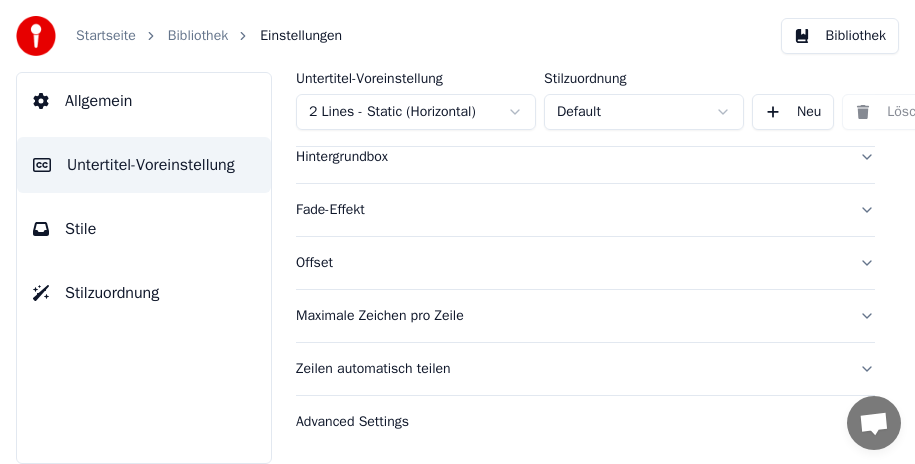 scroll, scrollTop: 443, scrollLeft: 0, axis: vertical 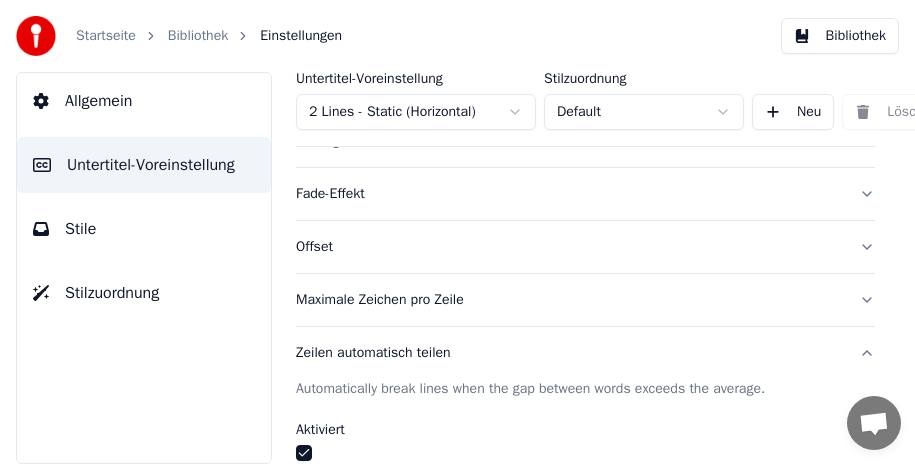 click on "Zeilen automatisch teilen" at bounding box center (585, 353) 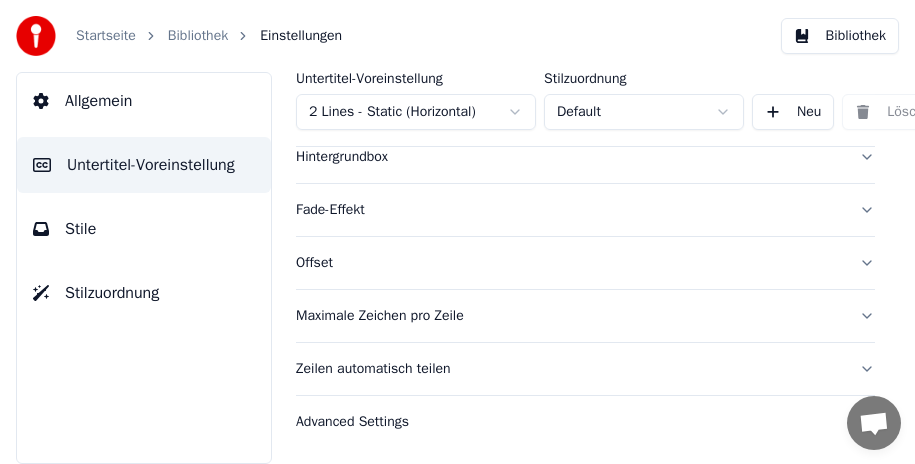 click on "Maximale Zeichen pro Zeile" at bounding box center [585, 316] 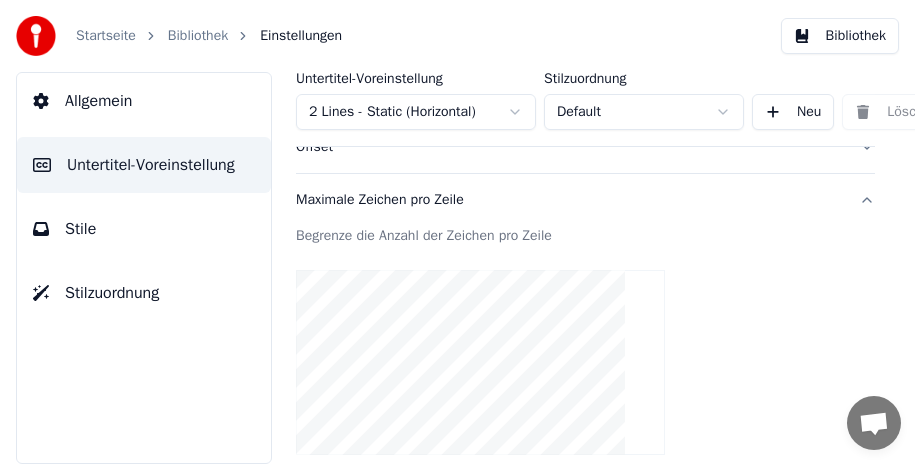 scroll, scrollTop: 443, scrollLeft: 0, axis: vertical 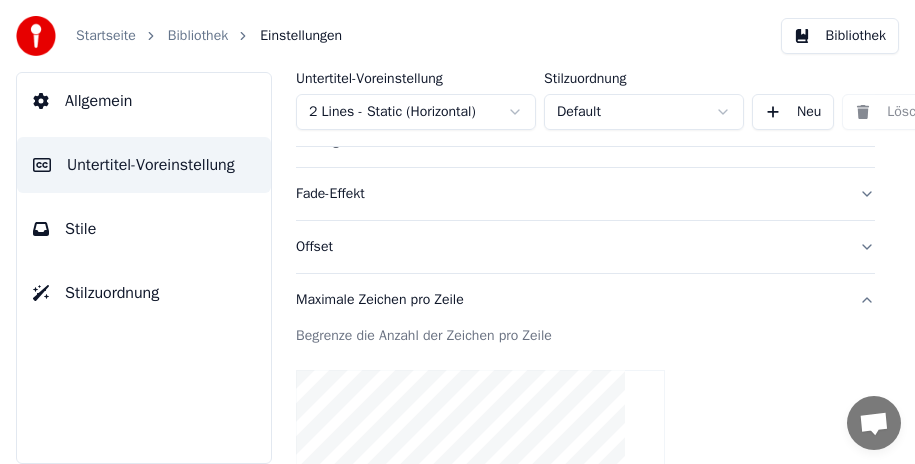 click on "Maximale Zeichen pro Zeile" at bounding box center (585, 300) 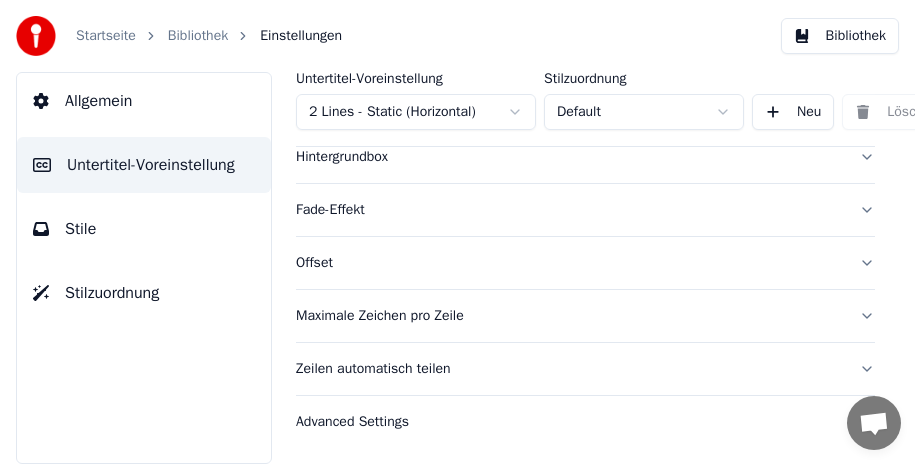 scroll, scrollTop: 243, scrollLeft: 0, axis: vertical 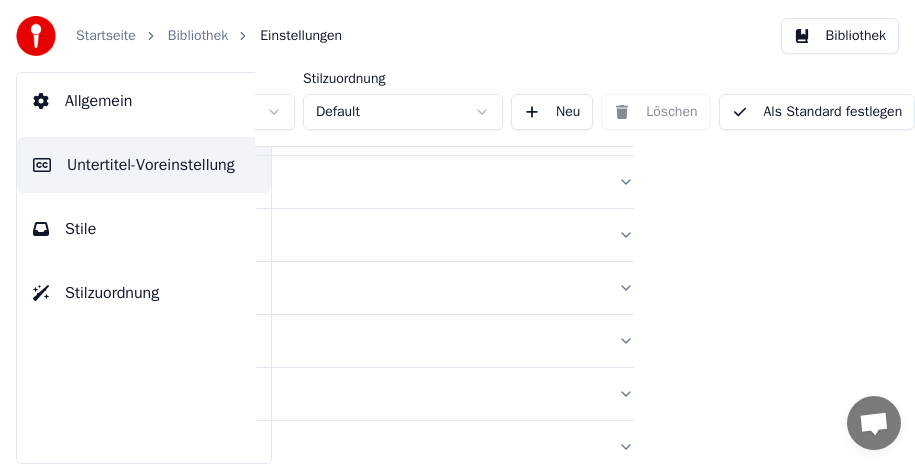 click on "Als Standard festlegen" at bounding box center [817, 112] 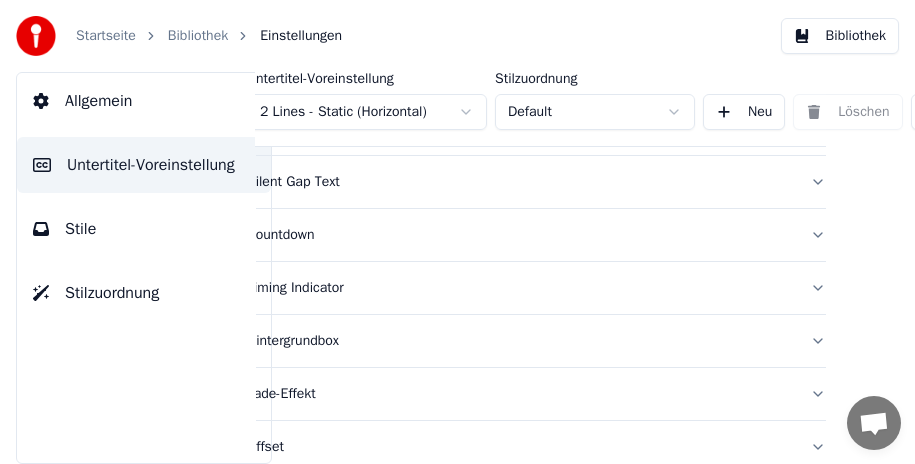 scroll, scrollTop: 243, scrollLeft: 0, axis: vertical 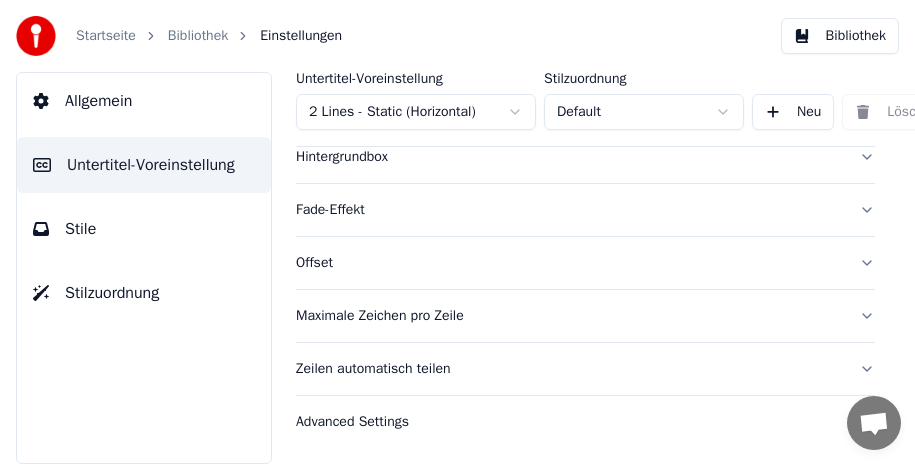 click on "Maximale Zeichen pro Zeile" at bounding box center [585, 316] 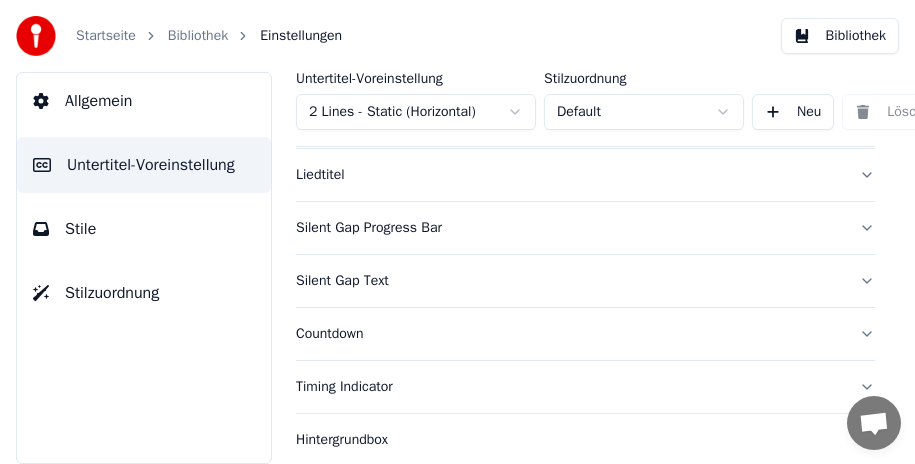 scroll, scrollTop: 143, scrollLeft: 0, axis: vertical 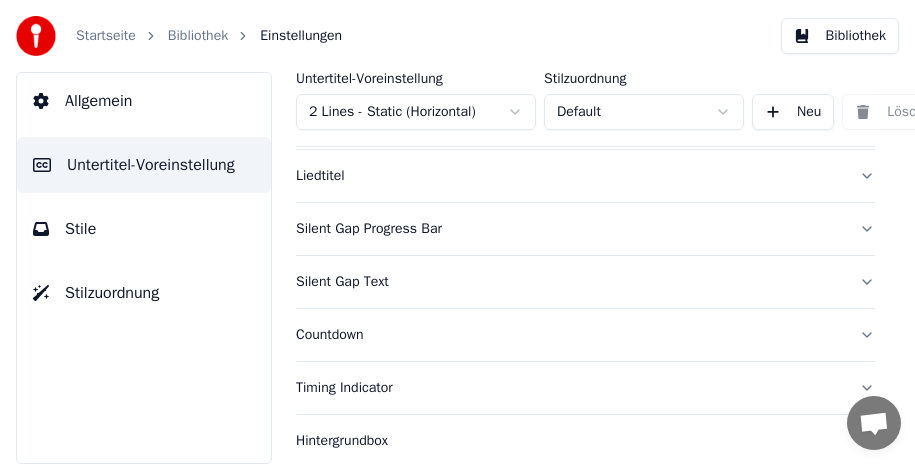 click on "Stile" at bounding box center (144, 229) 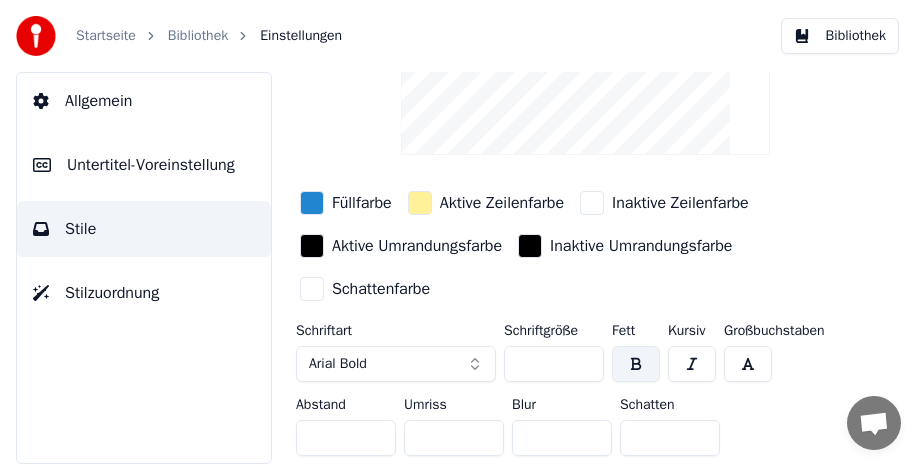 scroll, scrollTop: 204, scrollLeft: 0, axis: vertical 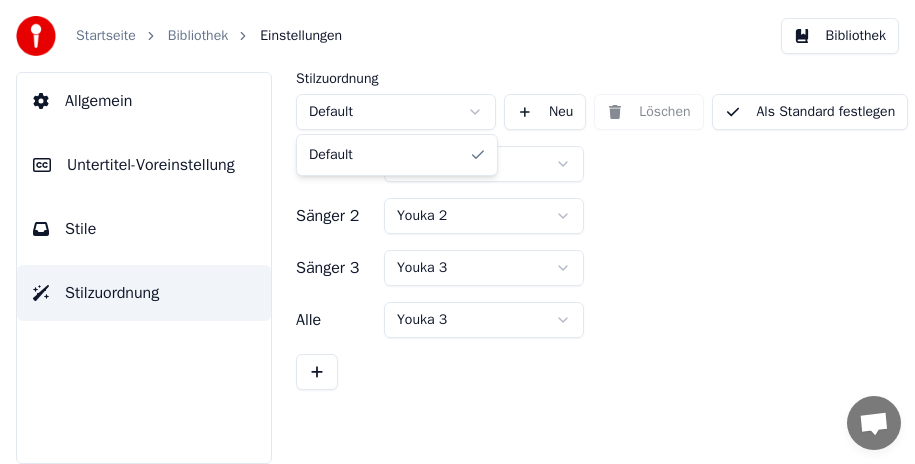click on "Startseite Bibliothek Einstellungen Bibliothek Allgemein Untertitel-Voreinstellung Stile Stilzuordnung Stilzuordnung Default Neu Löschen Als Standard festlegen Sänger   1 Youka Sänger   2 Youka 2 Sänger   3 Youka 3 Alle Youka 3 Default" at bounding box center (457, 232) 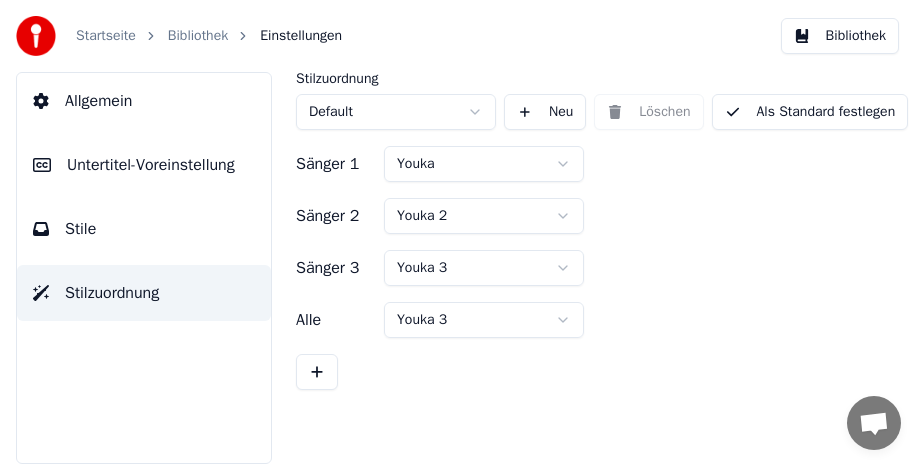 click on "Allgemein" at bounding box center [98, 101] 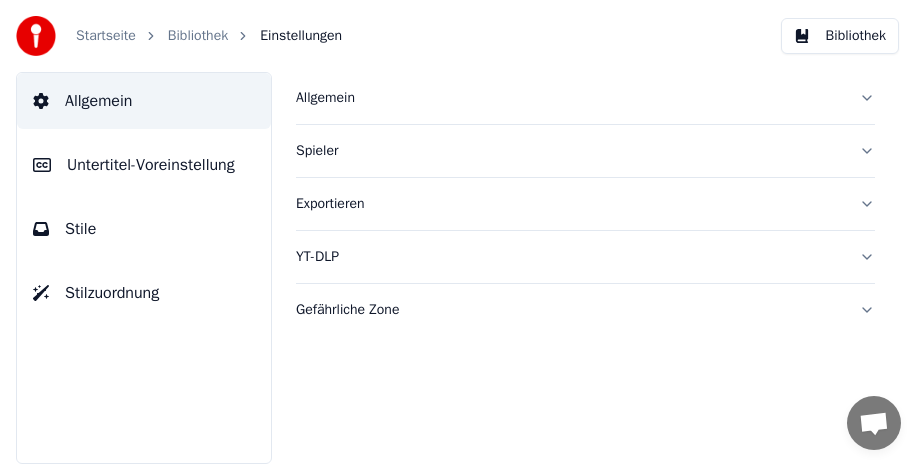 click at bounding box center [36, 36] 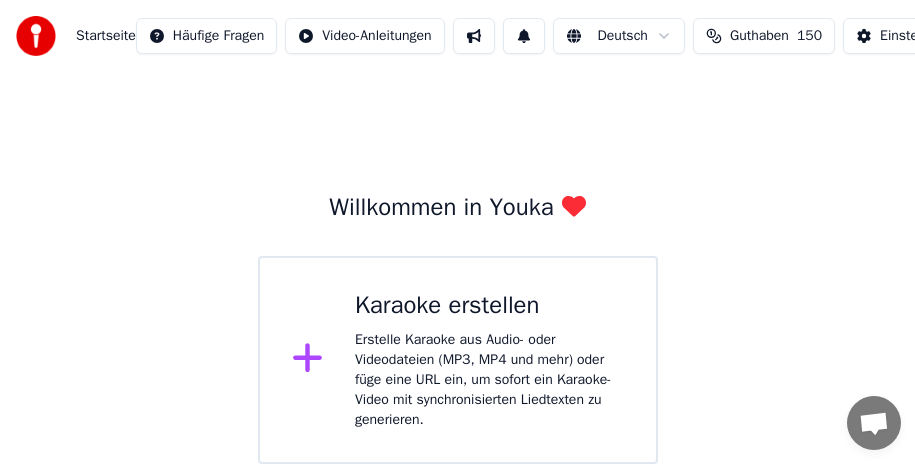 click on "Erstelle Karaoke aus Audio- oder Videodateien (MP3, MP4 und mehr) oder füge eine URL ein, um sofort ein Karaoke-Video mit synchronisierten Liedtexten zu generieren." at bounding box center [489, 380] 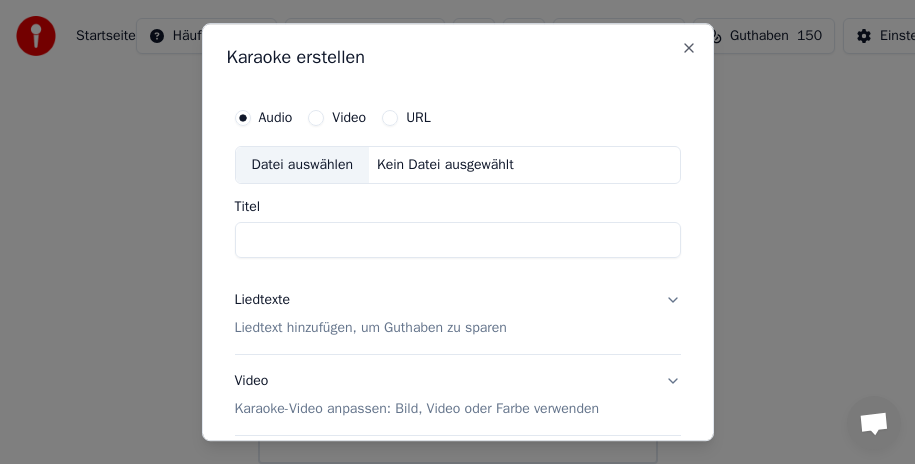 click on "Datei auswählen" at bounding box center [302, 165] 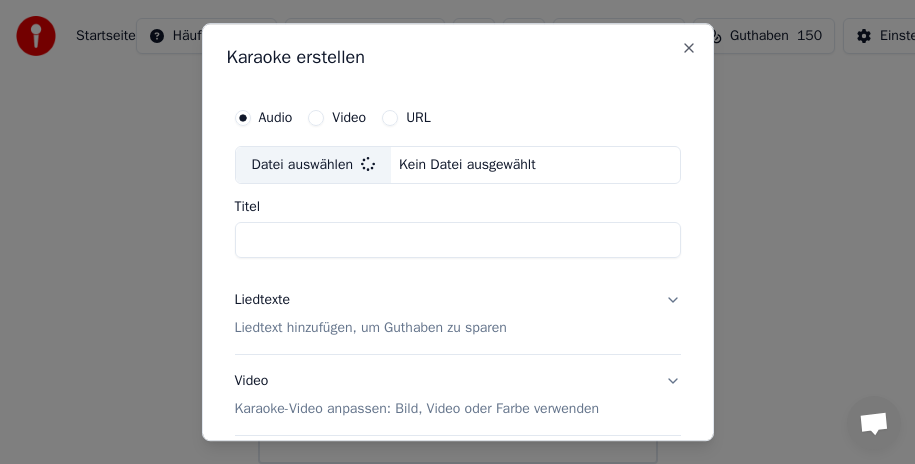 type on "**********" 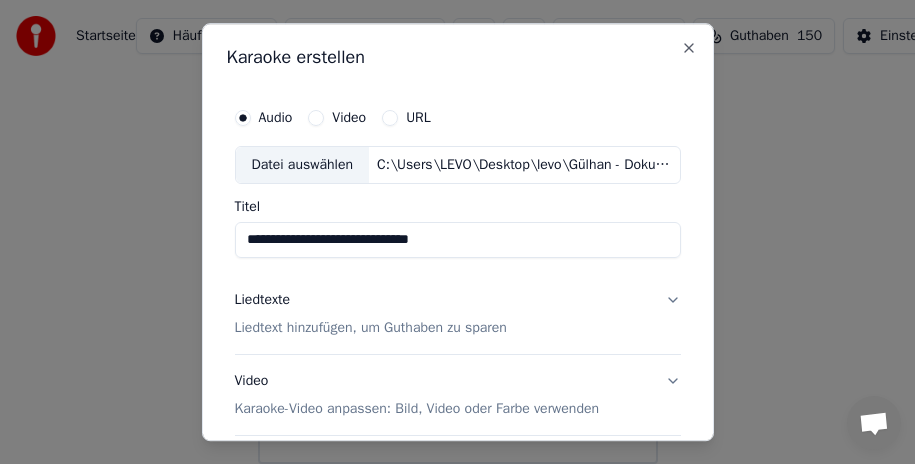scroll, scrollTop: 100, scrollLeft: 0, axis: vertical 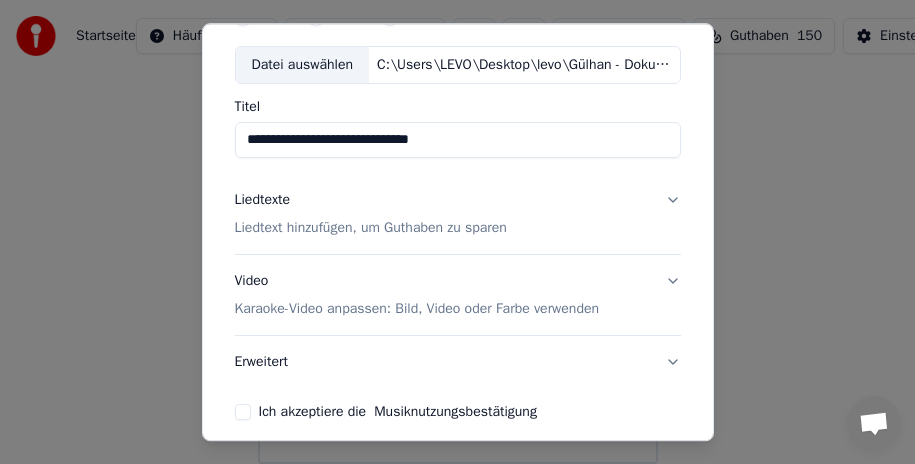 click on "Liedtext hinzufügen, um Guthaben zu sparen" at bounding box center [371, 228] 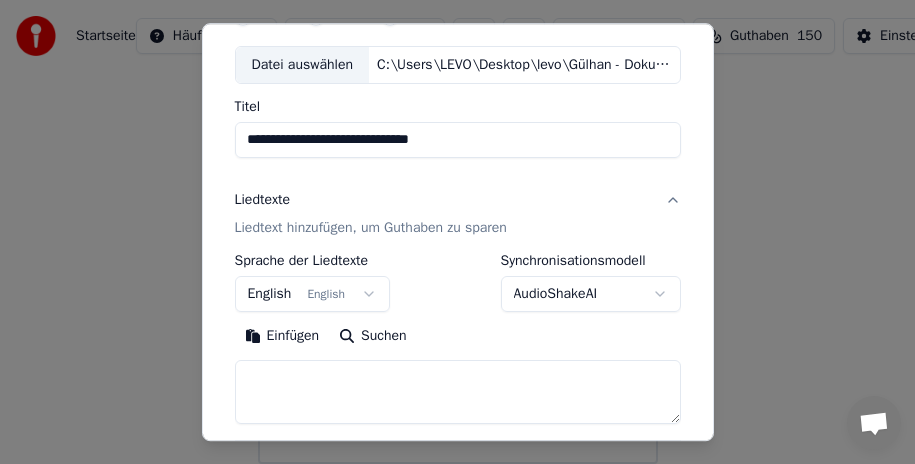 click on "English English" at bounding box center [313, 294] 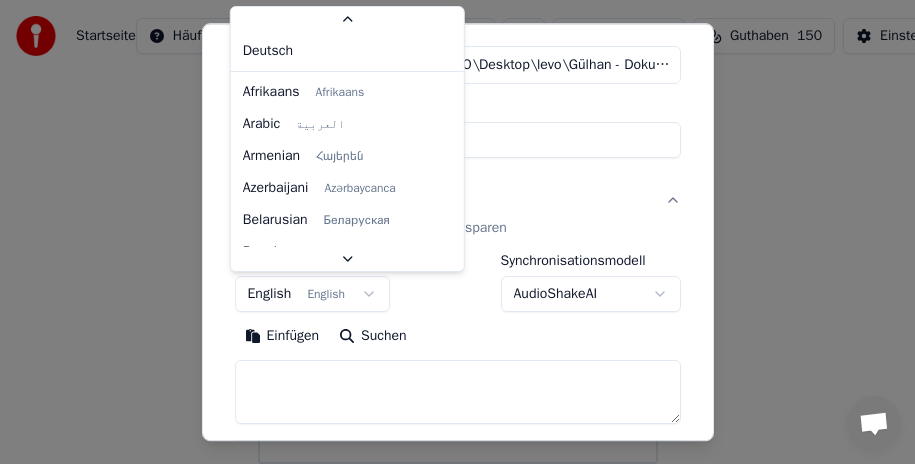 scroll, scrollTop: 116, scrollLeft: 0, axis: vertical 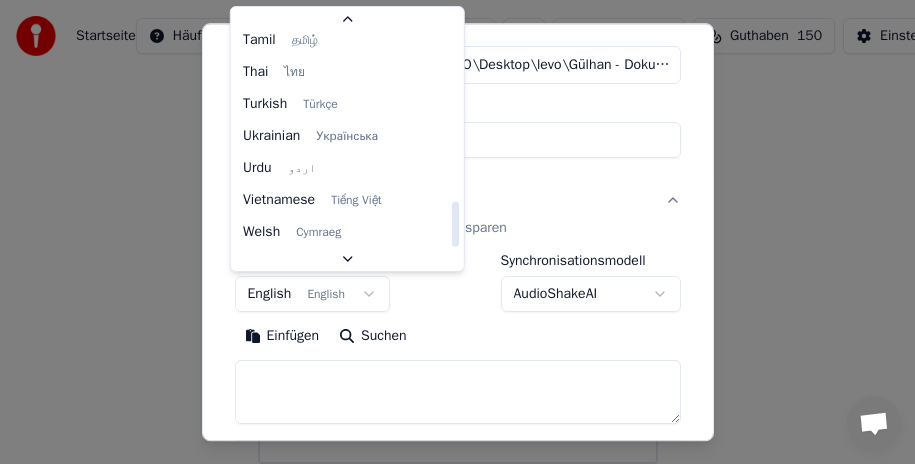 select on "**" 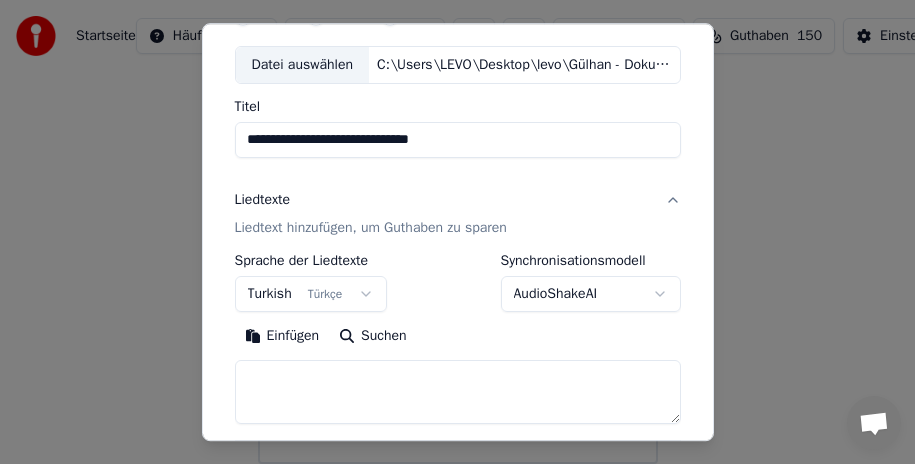 click on "**********" at bounding box center (457, 232) 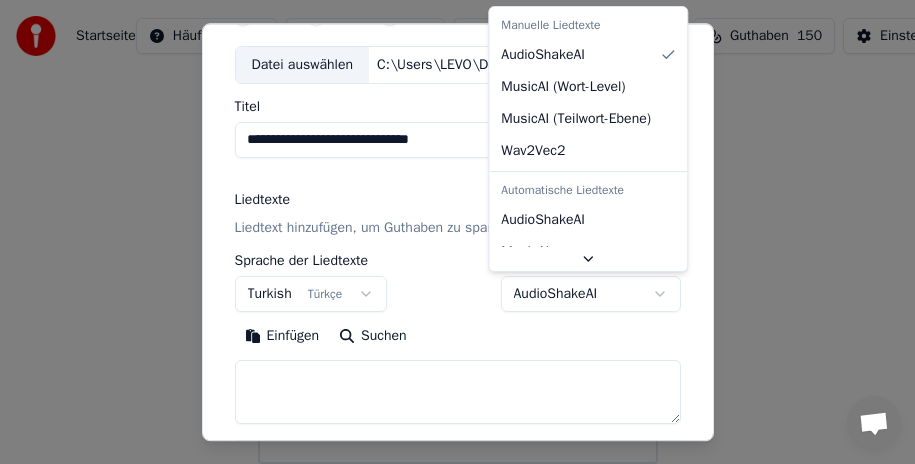 click on "**********" at bounding box center (457, 232) 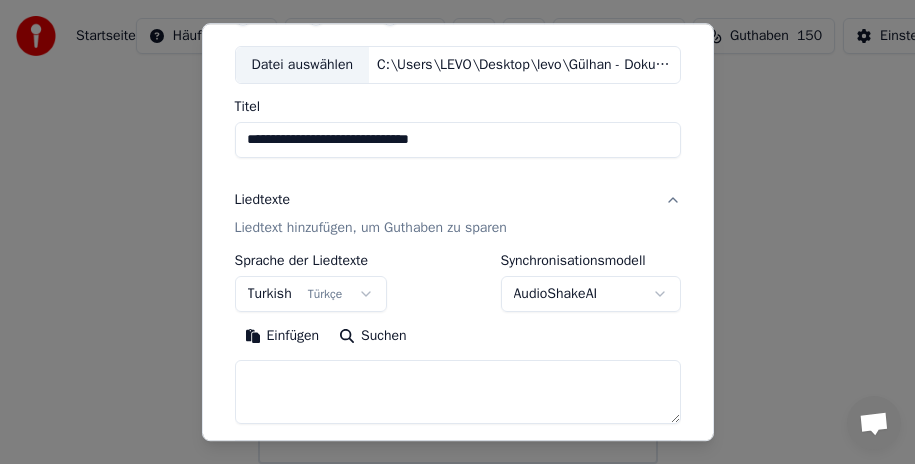 click on "**********" at bounding box center [457, 232] 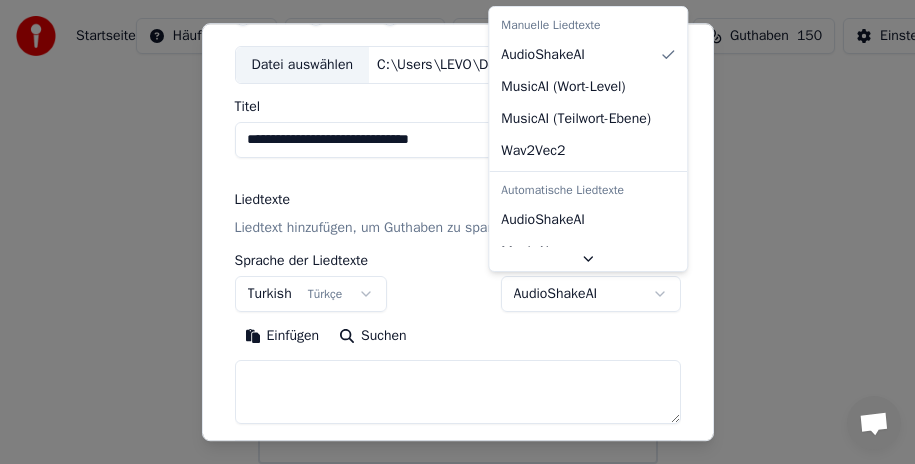 click on "**********" at bounding box center [457, 232] 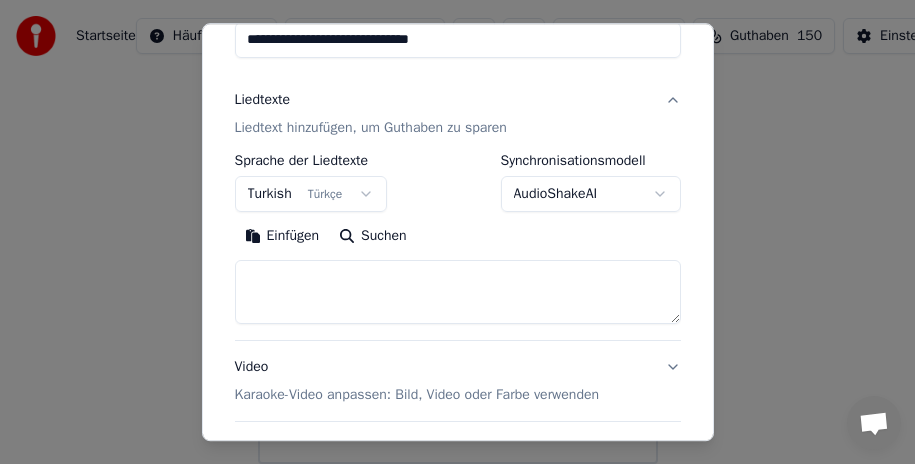 scroll, scrollTop: 300, scrollLeft: 0, axis: vertical 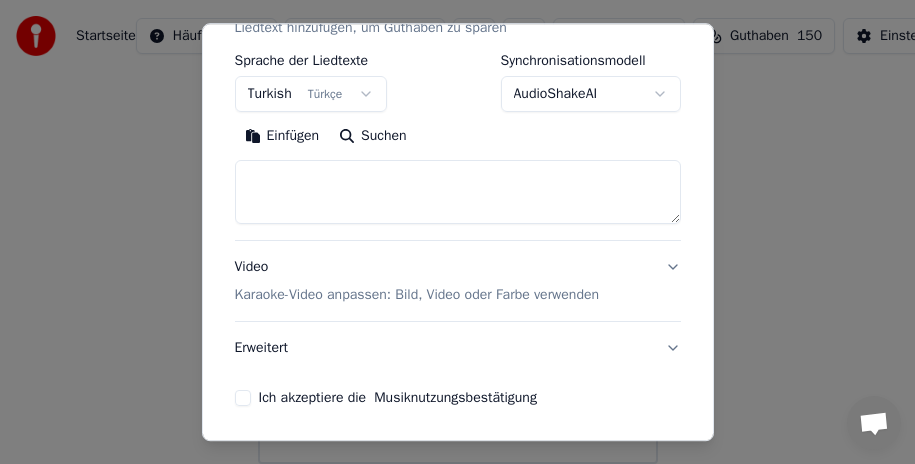 click on "Einfügen" at bounding box center (282, 136) 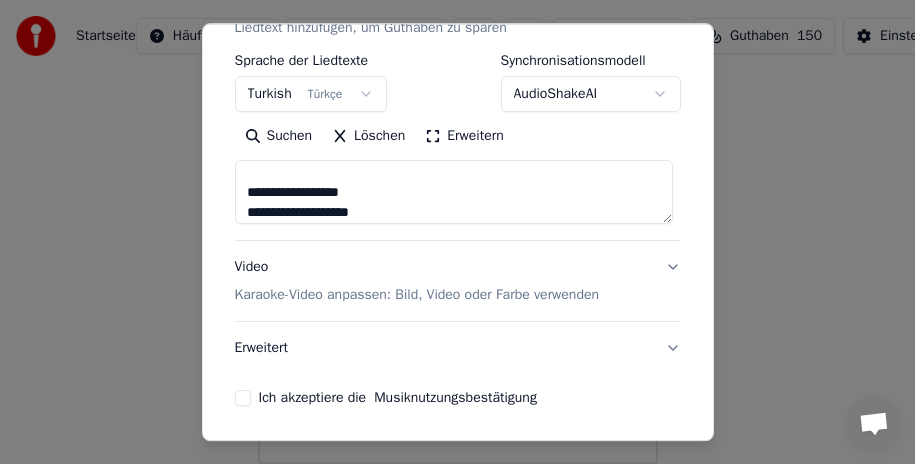 scroll, scrollTop: 733, scrollLeft: 0, axis: vertical 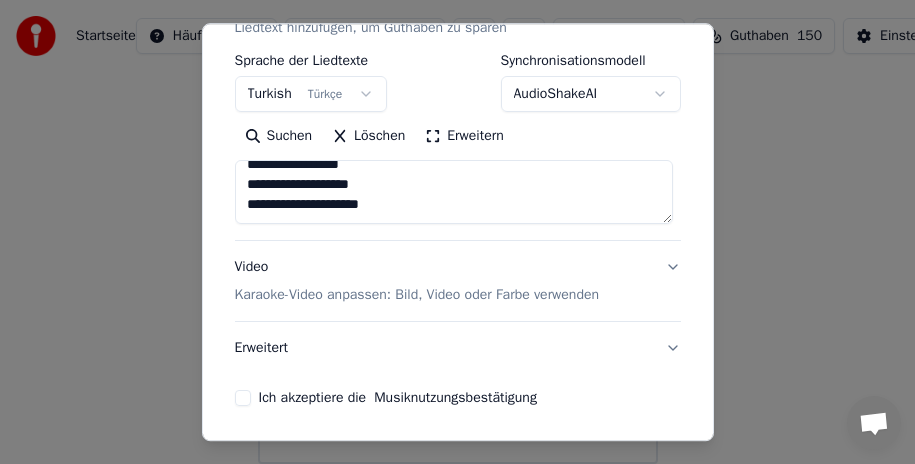 click on "Karaoke-Video anpassen: Bild, Video oder Farbe verwenden" at bounding box center [417, 295] 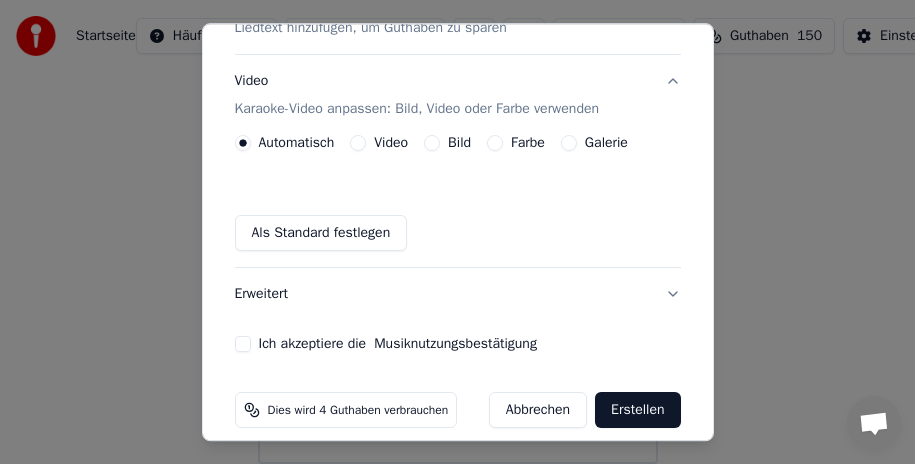 click on "Video" at bounding box center (379, 143) 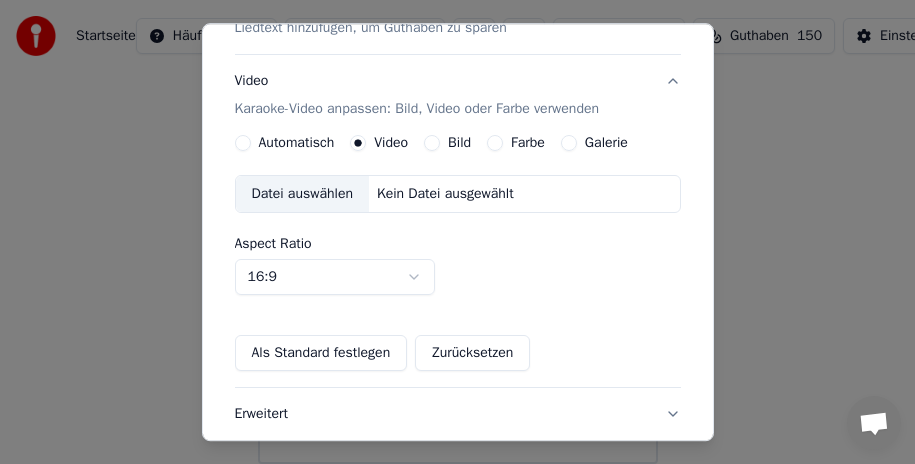 click on "Datei auswählen" at bounding box center [302, 194] 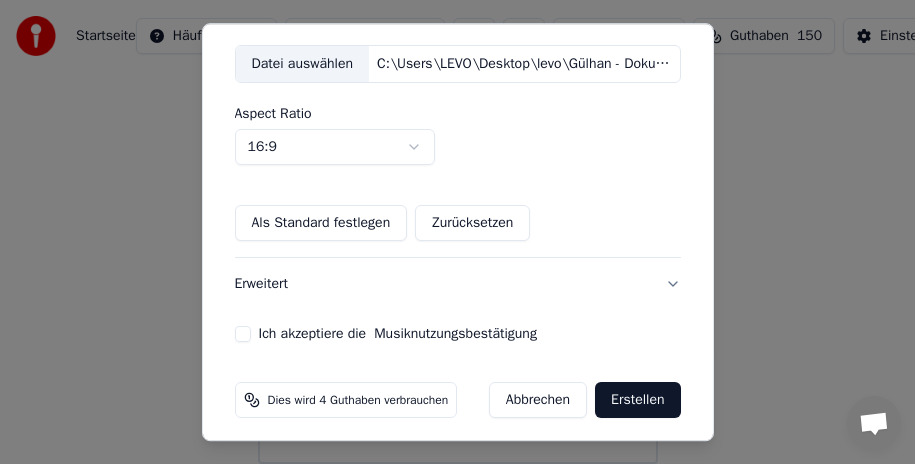 scroll, scrollTop: 439, scrollLeft: 0, axis: vertical 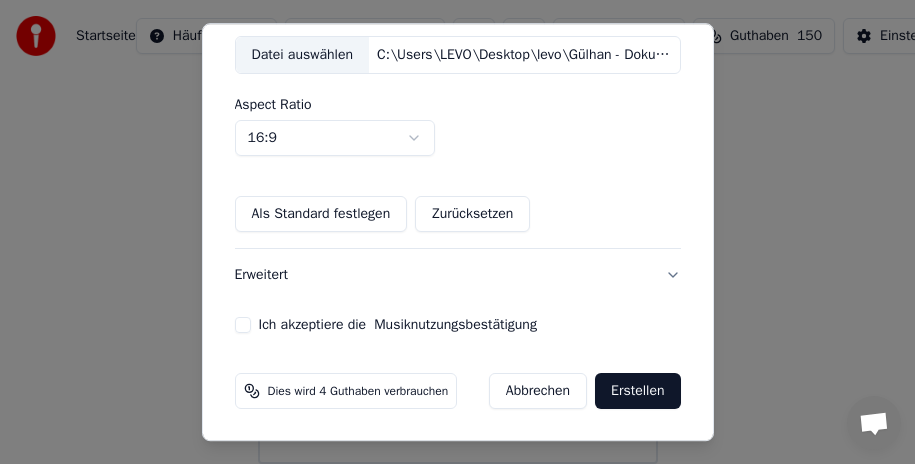 click on "Ich akzeptiere die   Musiknutzungsbestätigung" at bounding box center [243, 325] 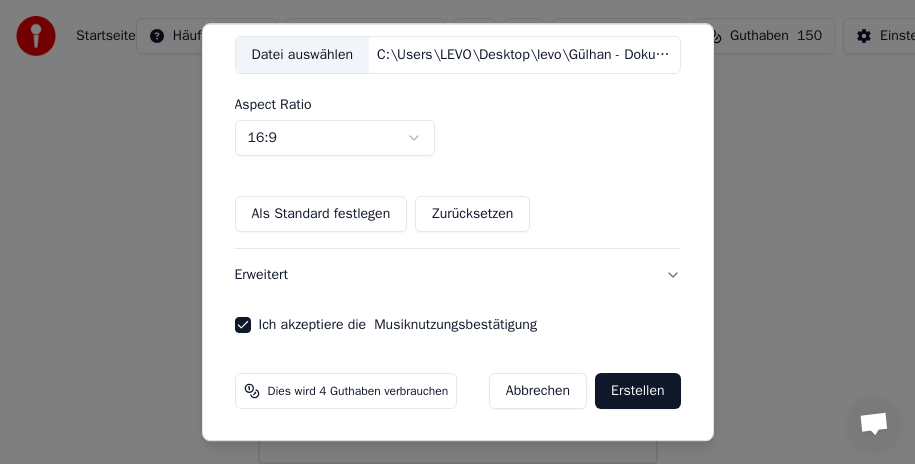 click on "Ich akzeptiere die   Musiknutzungsbestätigung" at bounding box center [243, 325] 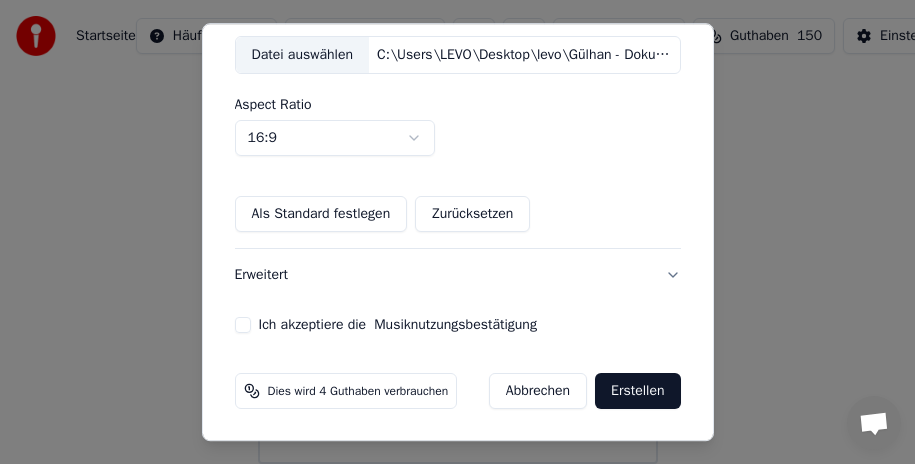 click on "Erweitert" at bounding box center [458, 275] 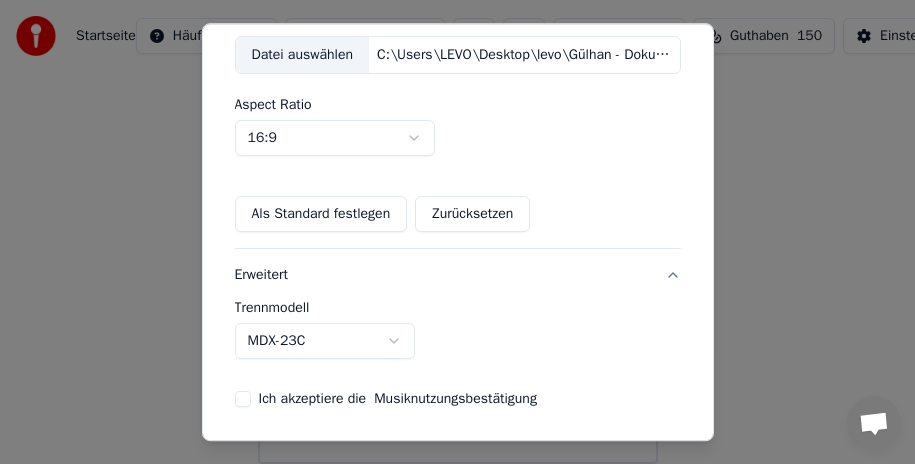 scroll, scrollTop: 261, scrollLeft: 0, axis: vertical 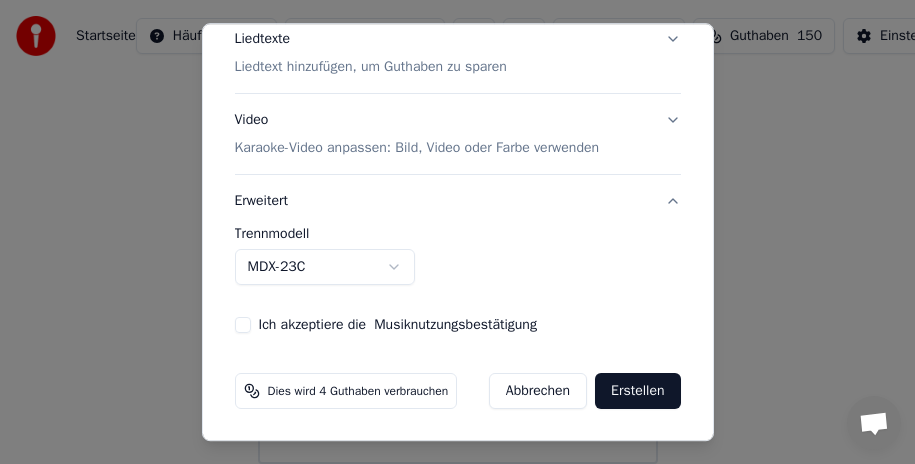 click on "Erweitert" at bounding box center [458, 201] 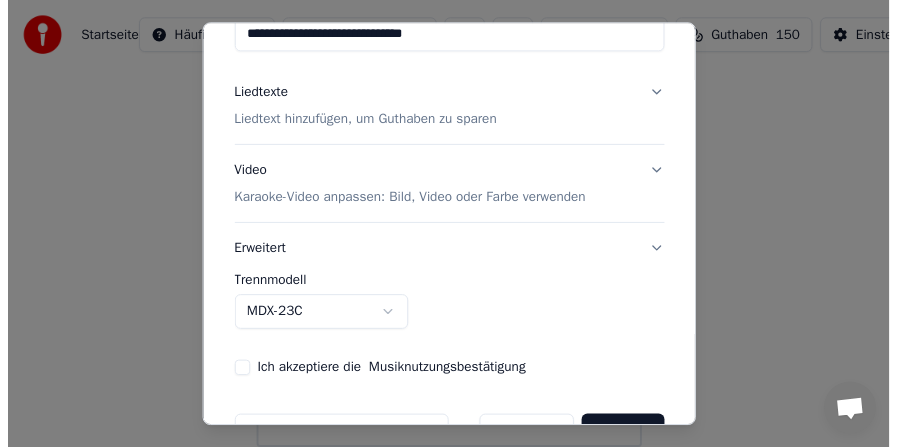 scroll, scrollTop: 188, scrollLeft: 0, axis: vertical 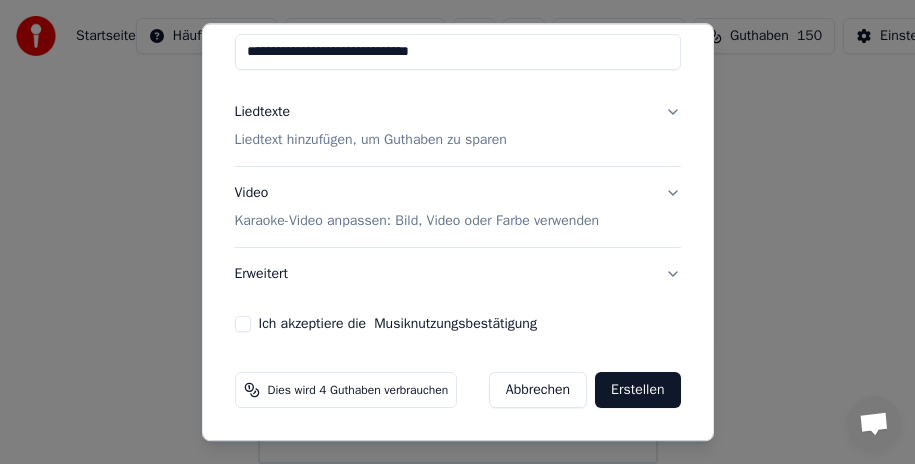 click on "Erstellen" at bounding box center (637, 390) 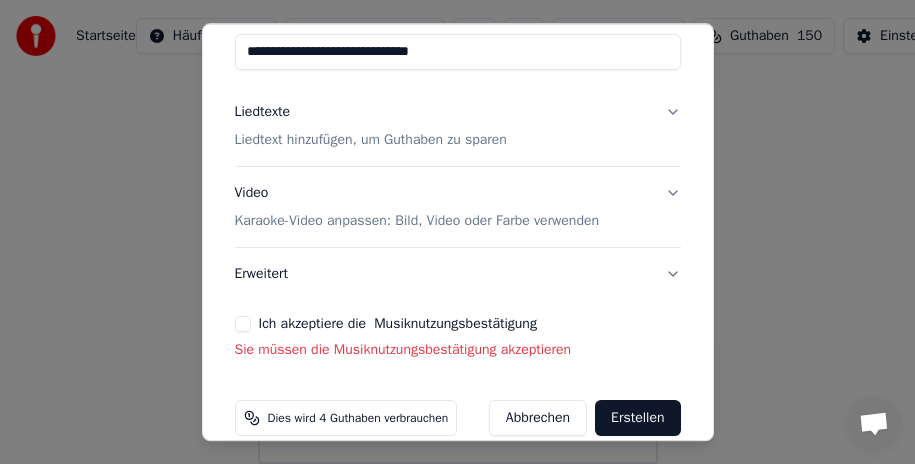 click on "Ich akzeptiere die   Musiknutzungsbestätigung" at bounding box center (243, 324) 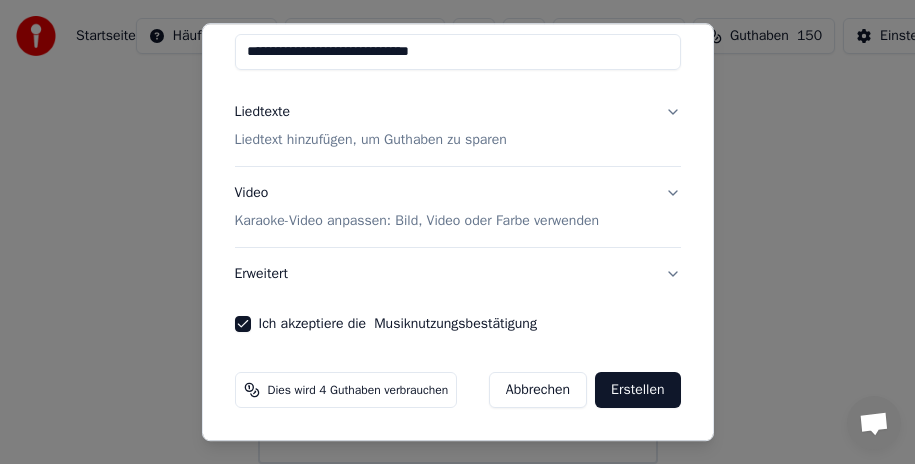 click on "Erstellen" at bounding box center [637, 390] 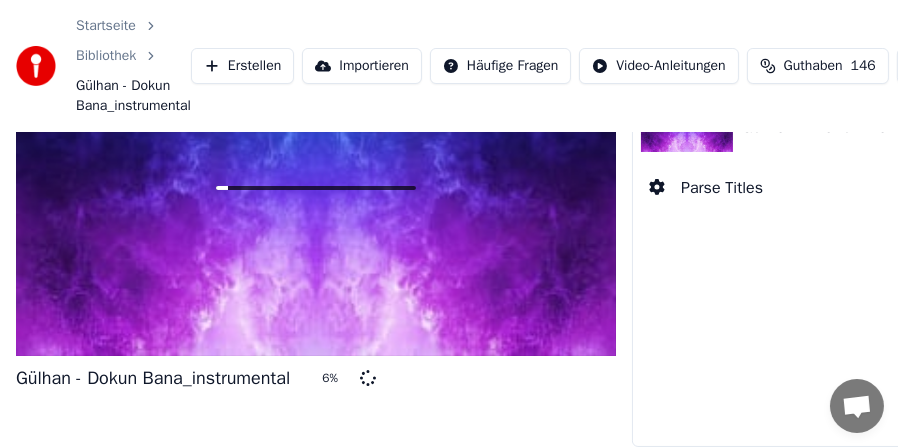 scroll, scrollTop: 0, scrollLeft: 0, axis: both 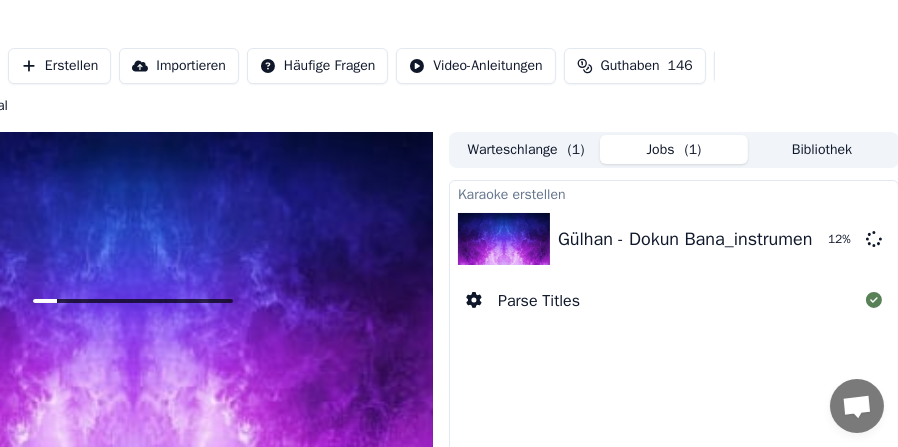 click 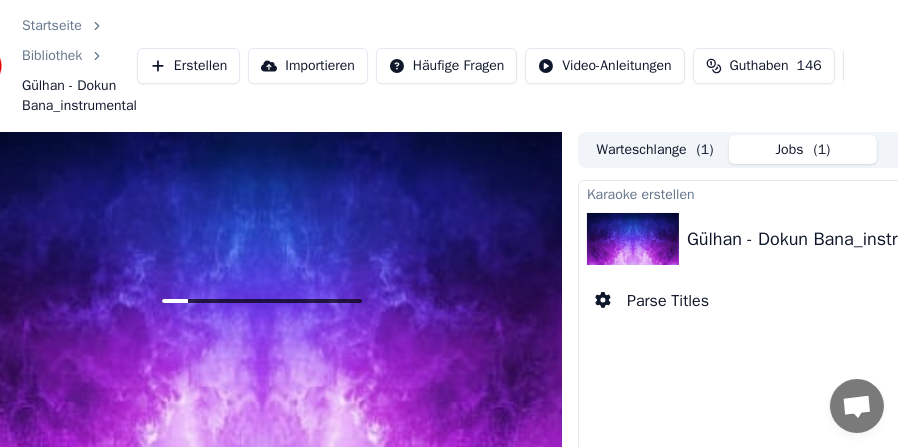 scroll, scrollTop: 0, scrollLeft: 0, axis: both 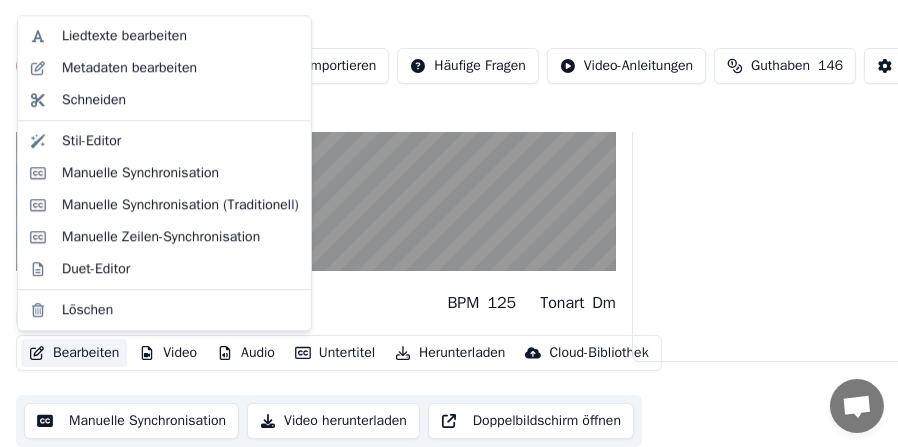 click on "Bearbeiten" at bounding box center (74, 353) 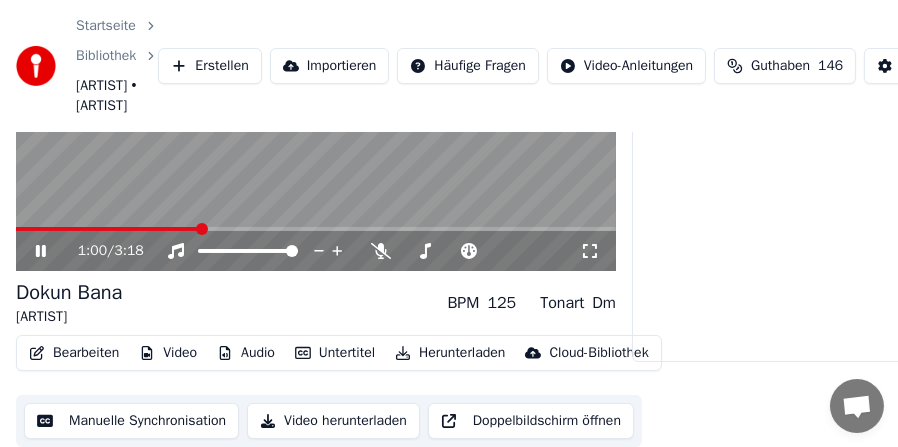 click at bounding box center (316, 103) 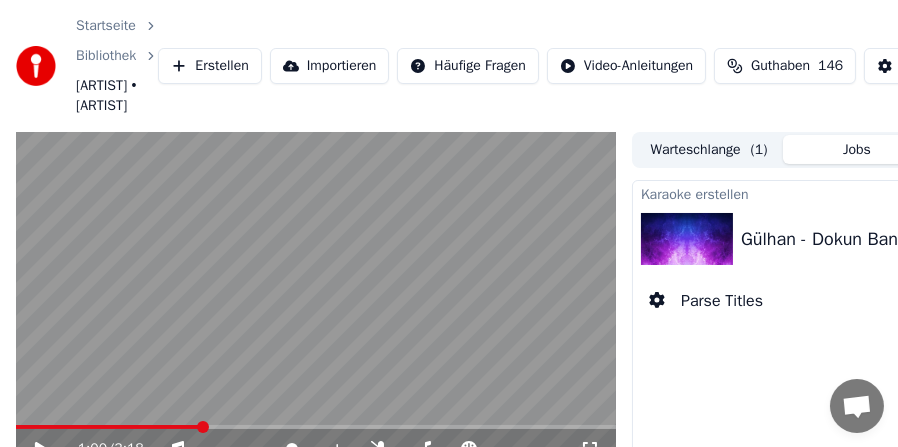 scroll, scrollTop: 100, scrollLeft: 0, axis: vertical 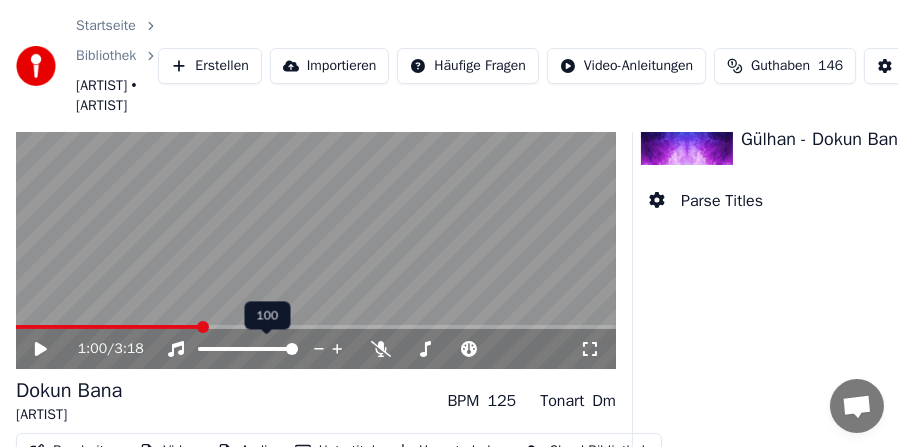 click 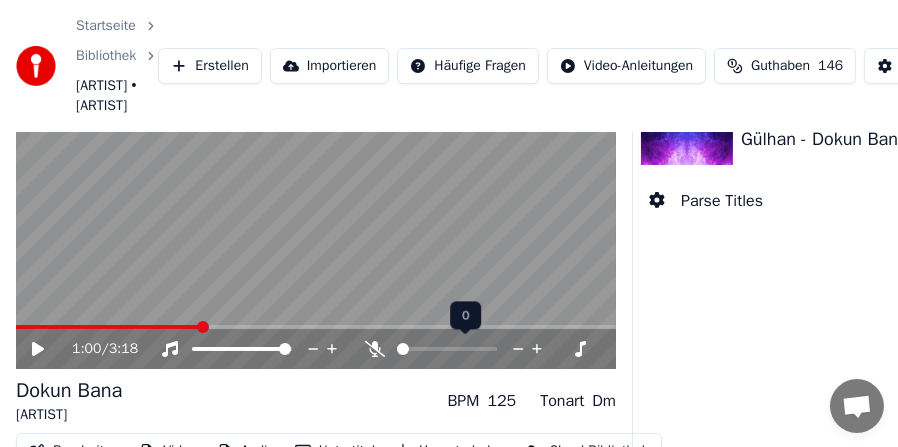 click at bounding box center (403, 349) 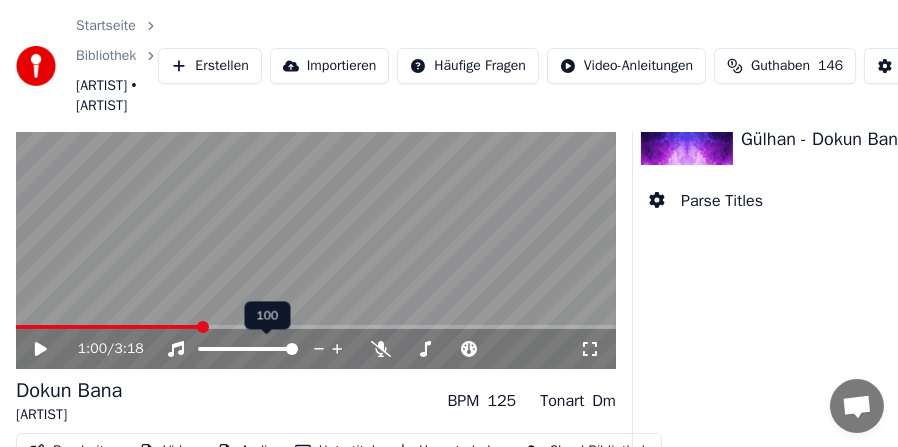 click at bounding box center [292, 349] 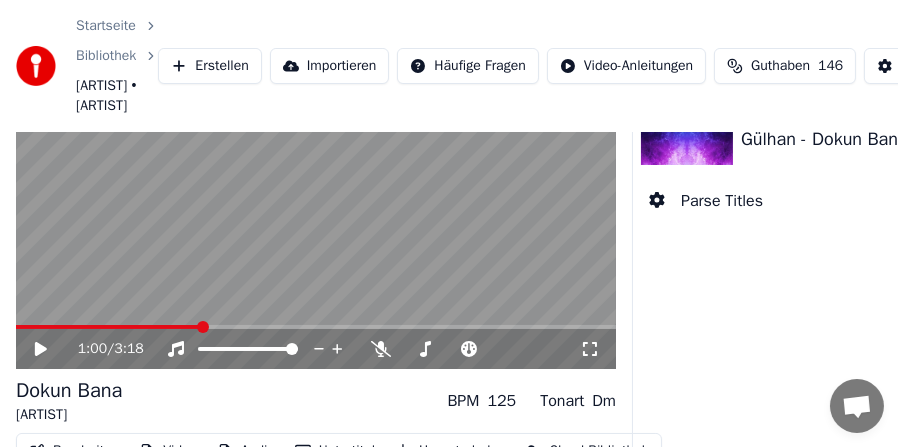 scroll, scrollTop: 0, scrollLeft: 0, axis: both 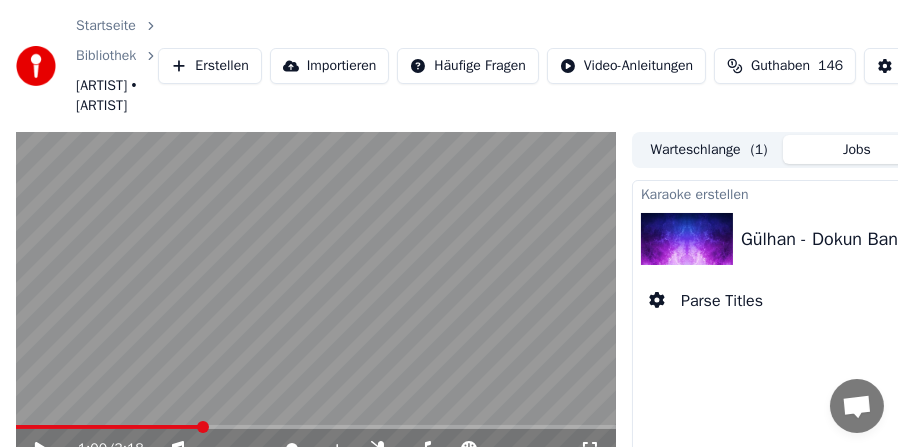 click on "Parse Titles" at bounding box center (722, 301) 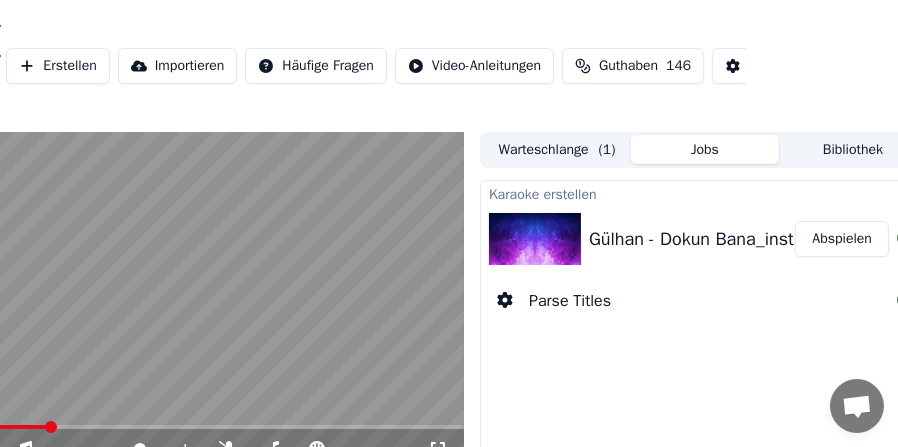 scroll, scrollTop: 0, scrollLeft: 183, axis: horizontal 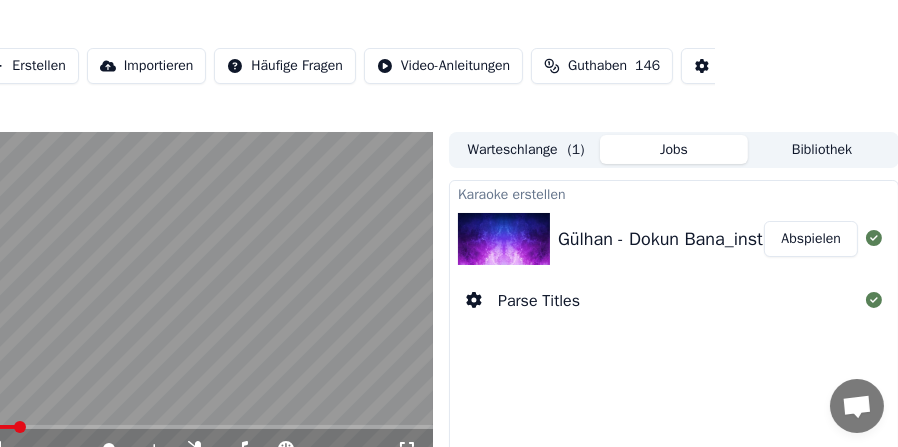click on "Abspielen" at bounding box center (811, 239) 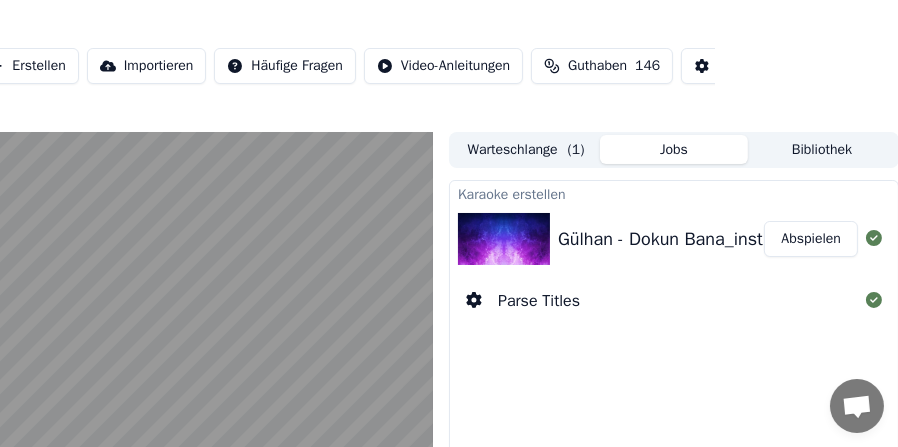 click on "Abspielen" at bounding box center [811, 239] 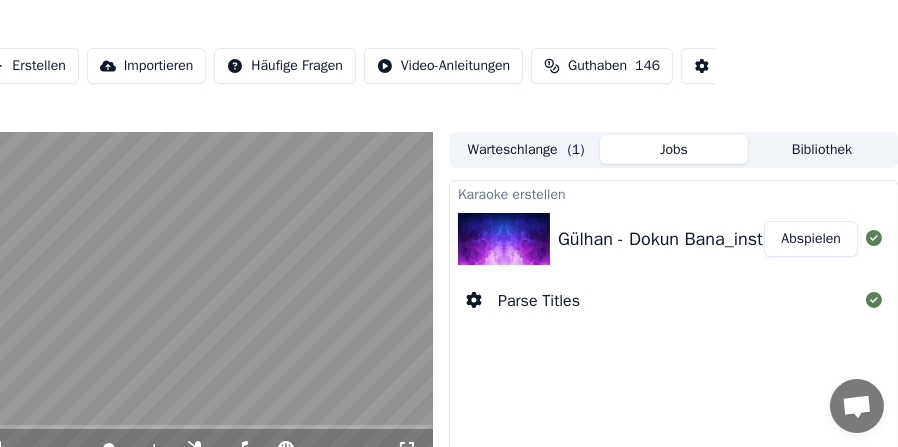 click at bounding box center (133, 301) 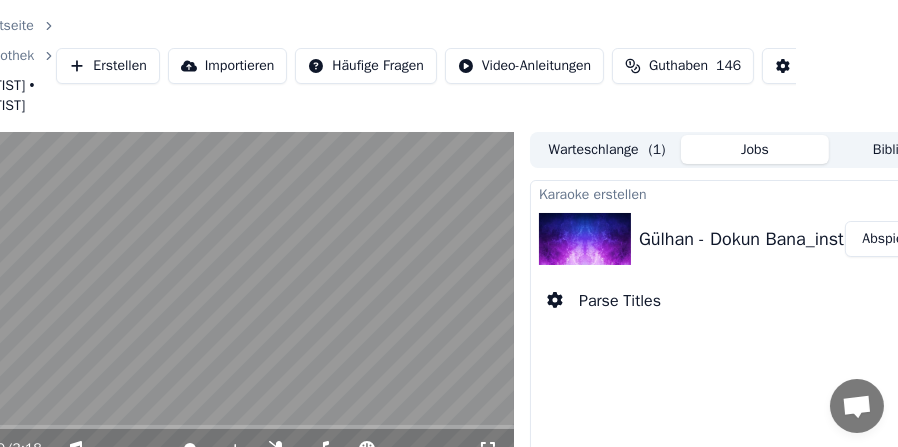 scroll, scrollTop: 0, scrollLeft: 0, axis: both 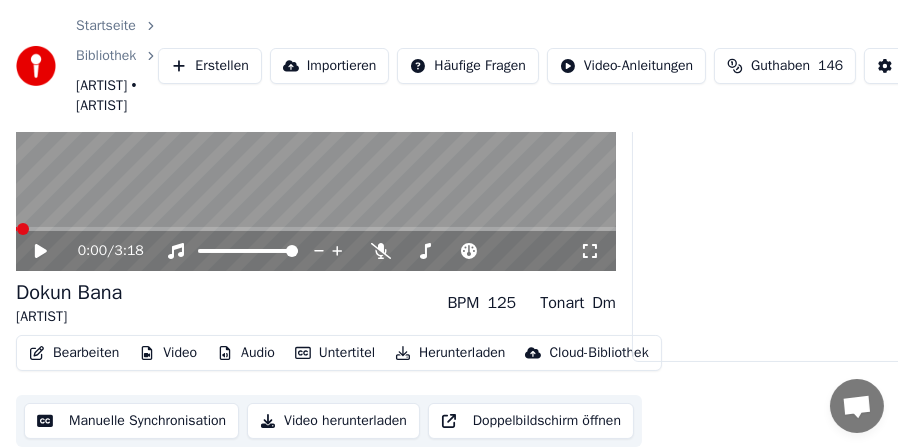click on "Bearbeiten" at bounding box center (74, 353) 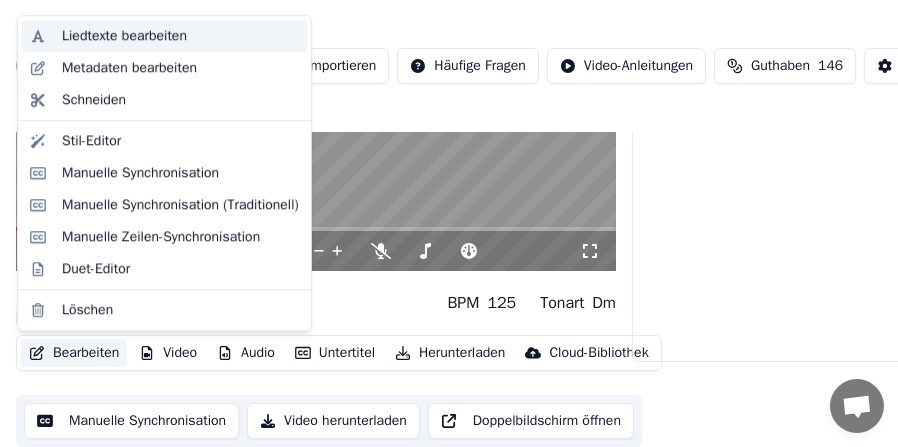 click on "Liedtexte bearbeiten" at bounding box center (124, 36) 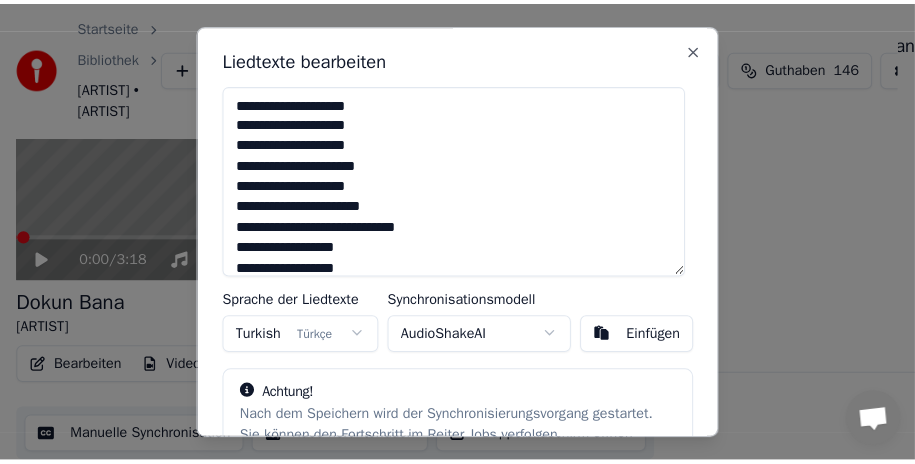 scroll, scrollTop: 181, scrollLeft: 0, axis: vertical 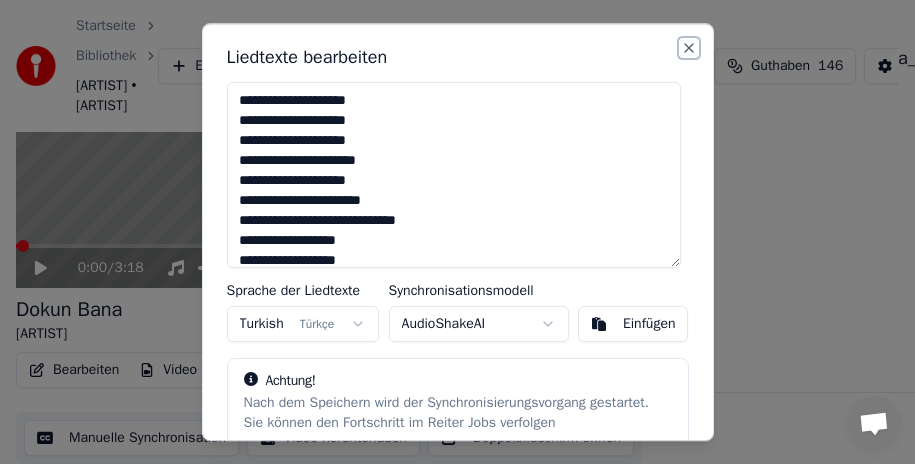 click on "Close" at bounding box center [689, 48] 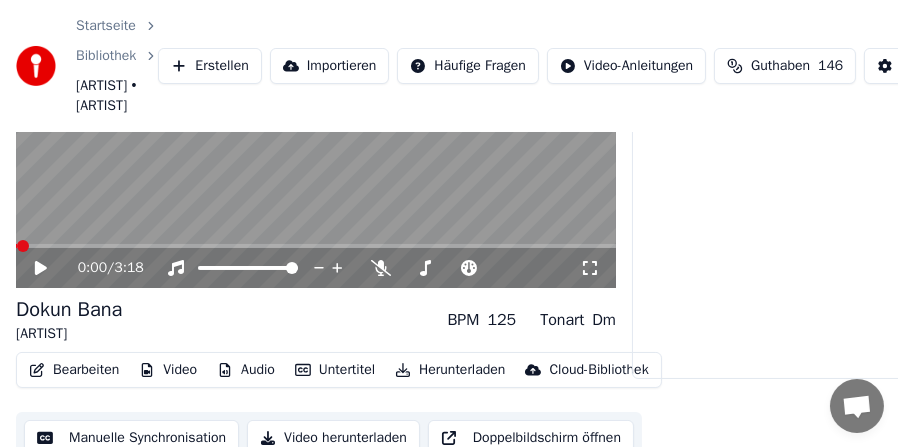 click on "Bearbeiten" at bounding box center [74, 370] 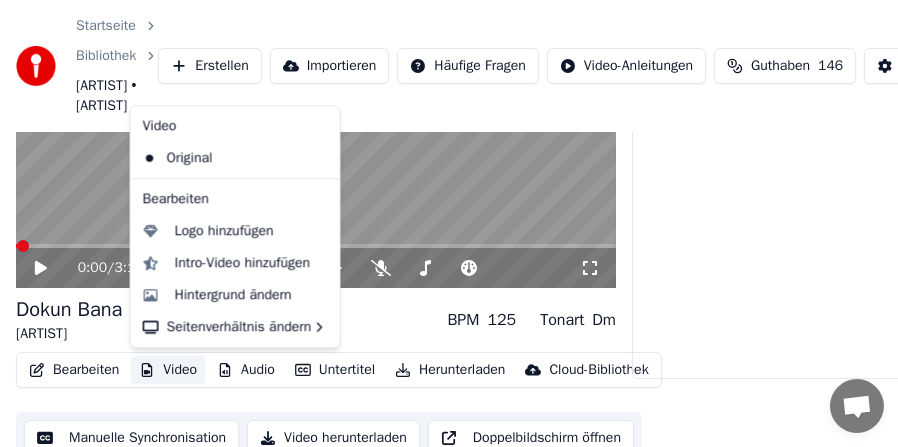 click 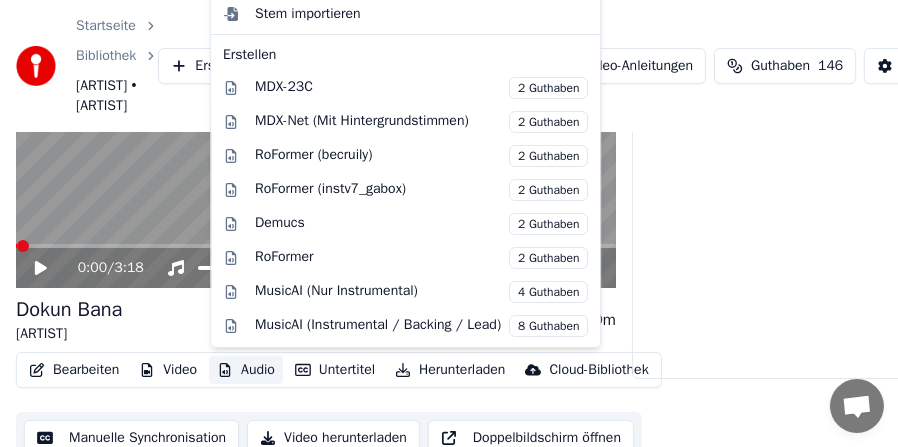 scroll, scrollTop: 0, scrollLeft: 0, axis: both 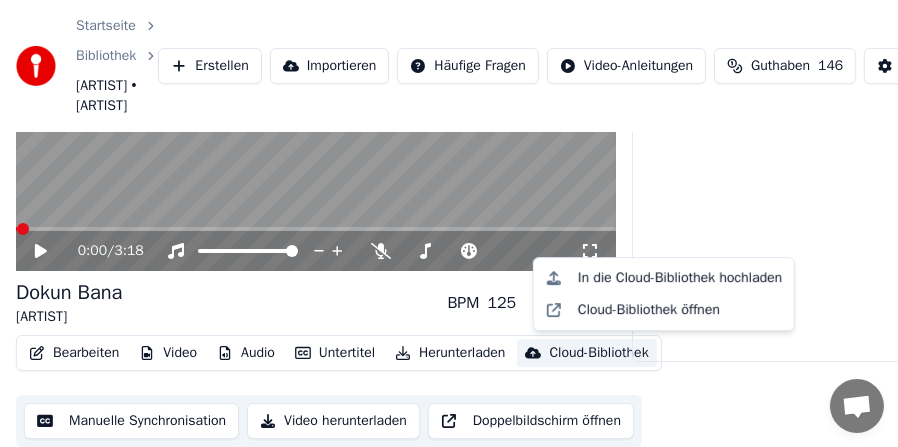 click on "Karaoke erstellen Gülhan - Dokun Bana_instrumental Abspielen Parse Titles" at bounding box center [857, 172] 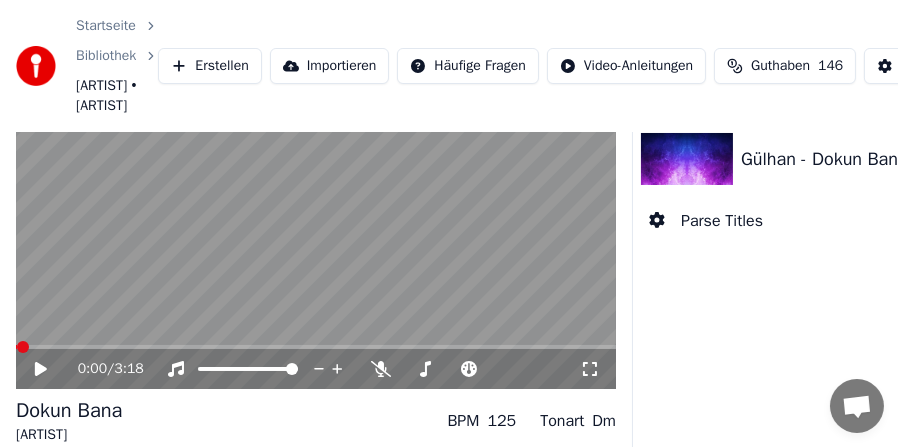 scroll, scrollTop: 0, scrollLeft: 0, axis: both 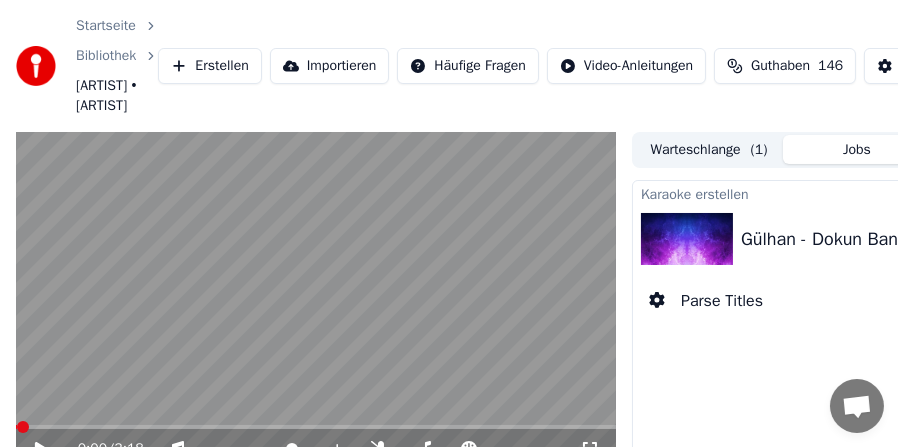 click on "Guthaben" at bounding box center [780, 66] 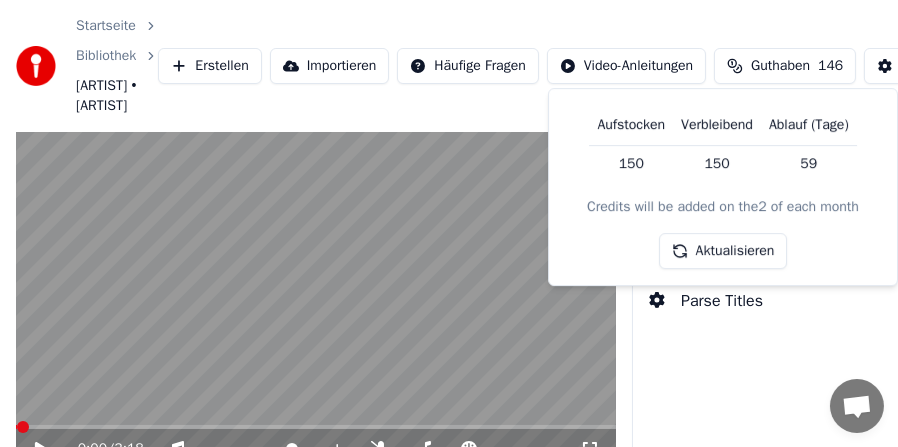 click on "Karaoke erstellen Gülhan - Dokun Bana_instrumental Abspielen Parse Titles" at bounding box center (857, 370) 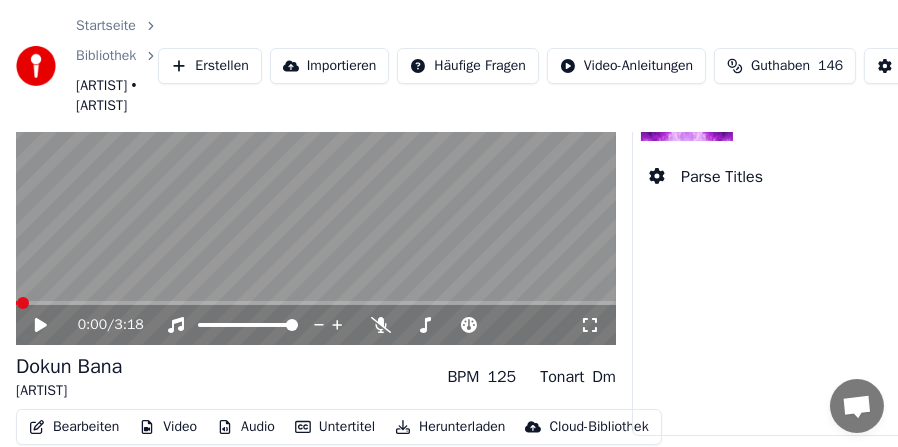 scroll, scrollTop: 198, scrollLeft: 0, axis: vertical 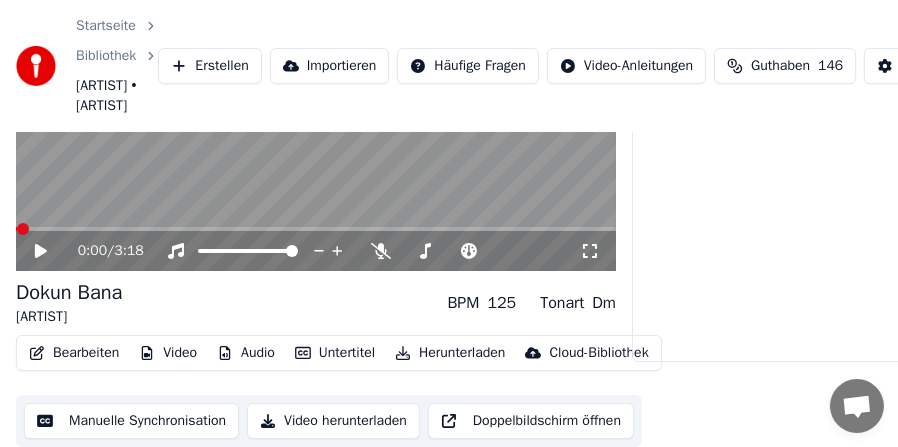 click on "Bearbeiten" at bounding box center [74, 353] 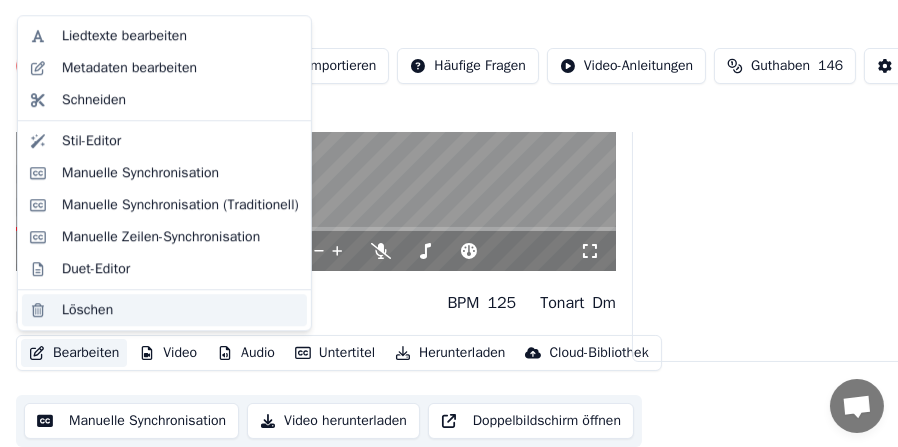 click on "Löschen" at bounding box center (87, 310) 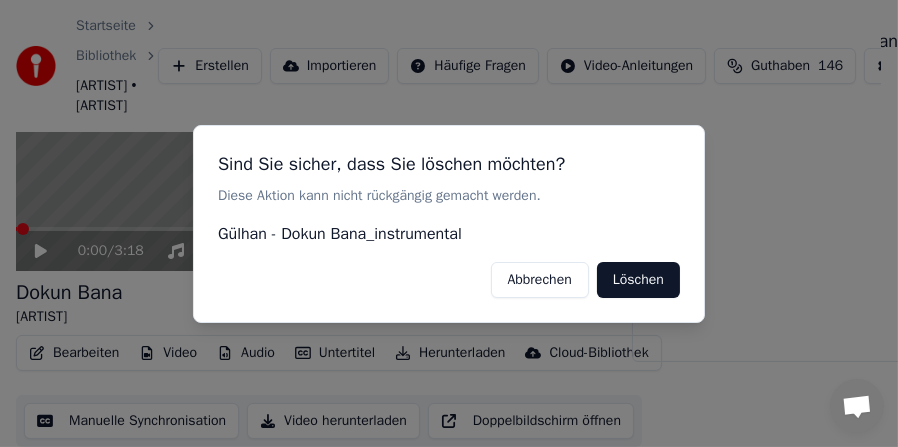 scroll, scrollTop: 181, scrollLeft: 0, axis: vertical 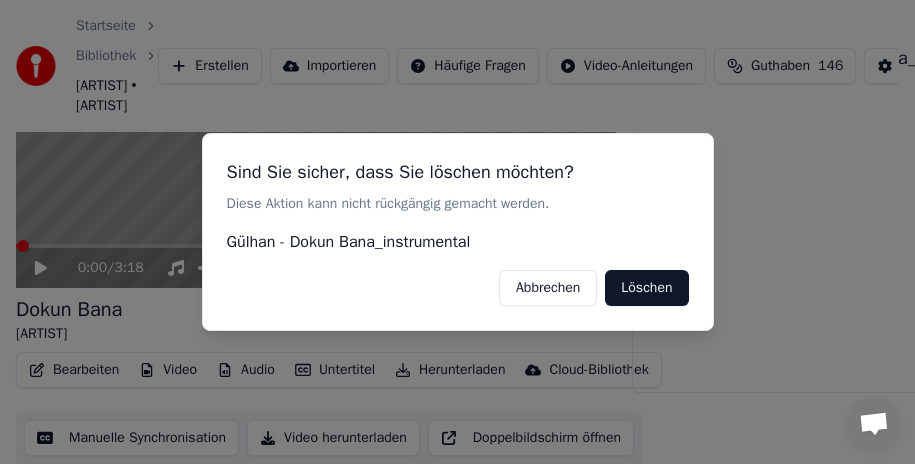 click on "Löschen" at bounding box center [646, 288] 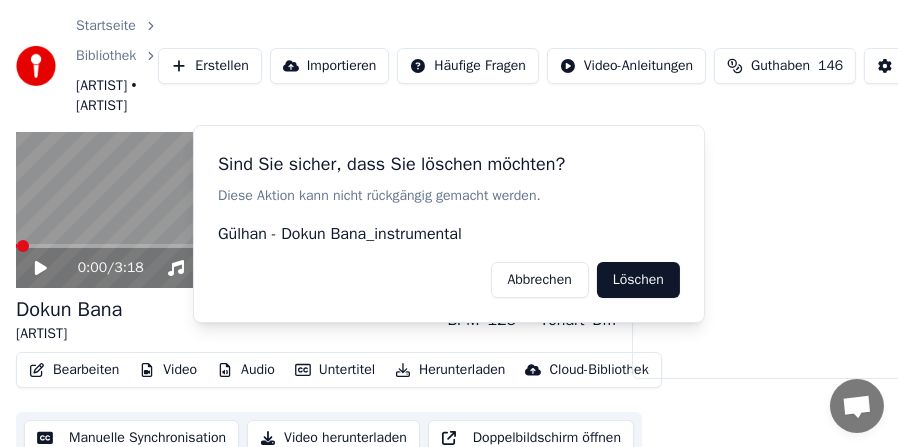 scroll, scrollTop: 77, scrollLeft: 0, axis: vertical 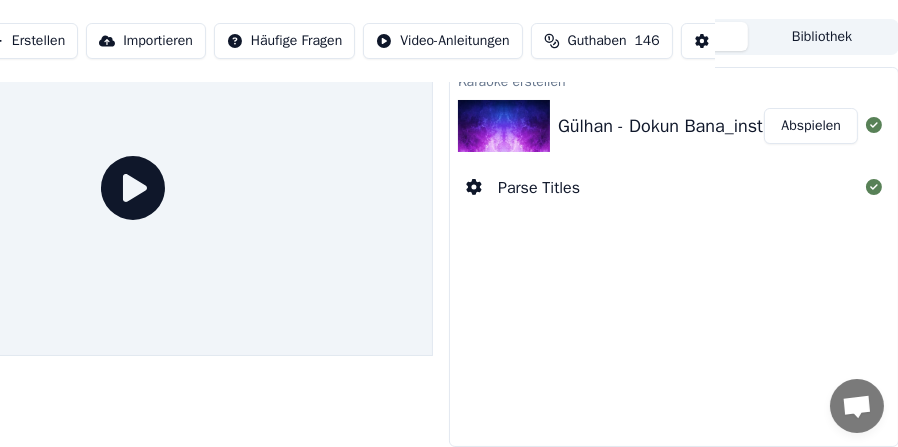 click on "Gülhan - Dokun Bana_instrumental" at bounding box center [695, 126] 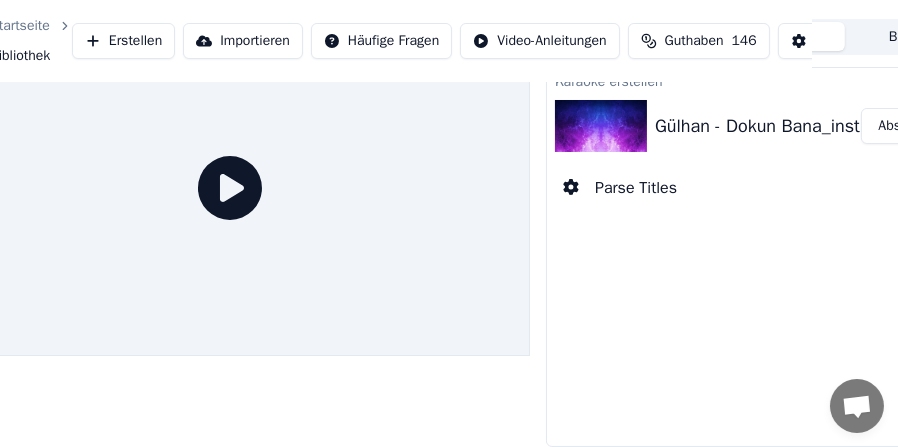 scroll, scrollTop: 77, scrollLeft: 0, axis: vertical 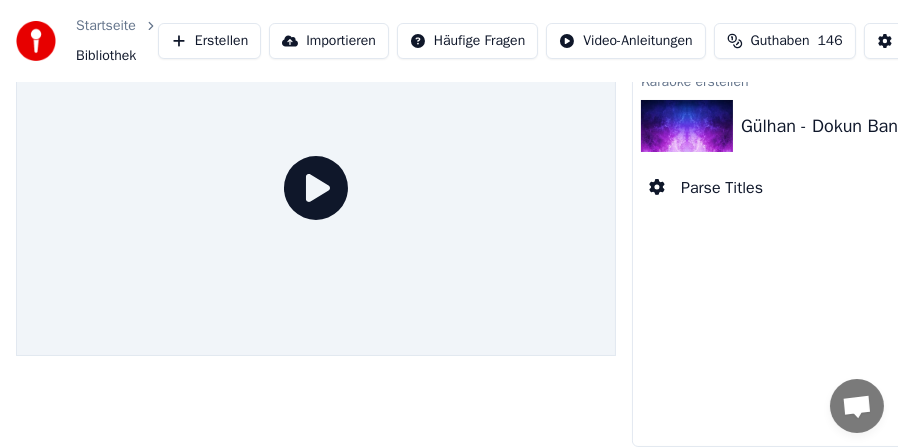 click on "Erstellen" at bounding box center (209, 41) 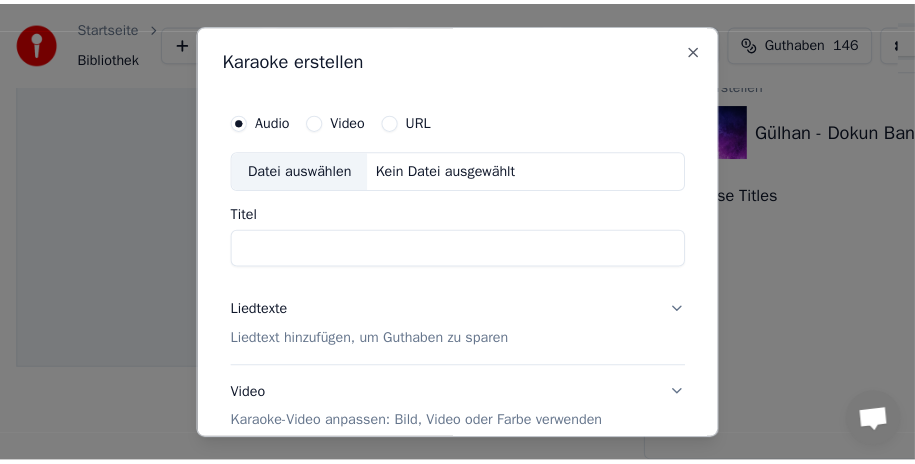 scroll, scrollTop: 60, scrollLeft: 0, axis: vertical 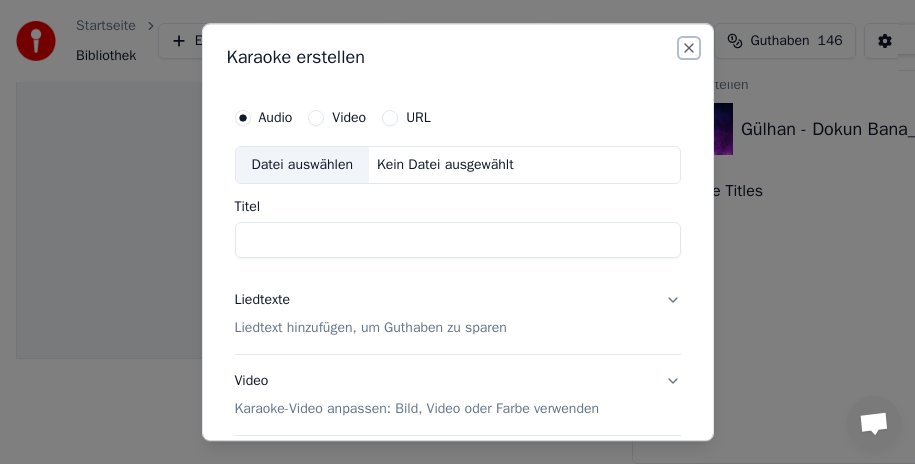 click on "Close" at bounding box center (689, 48) 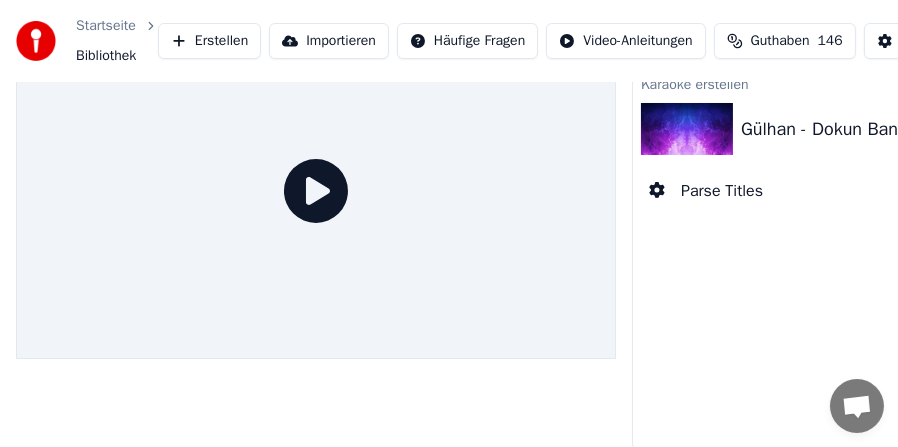 click on "Bibliothek" at bounding box center [106, 56] 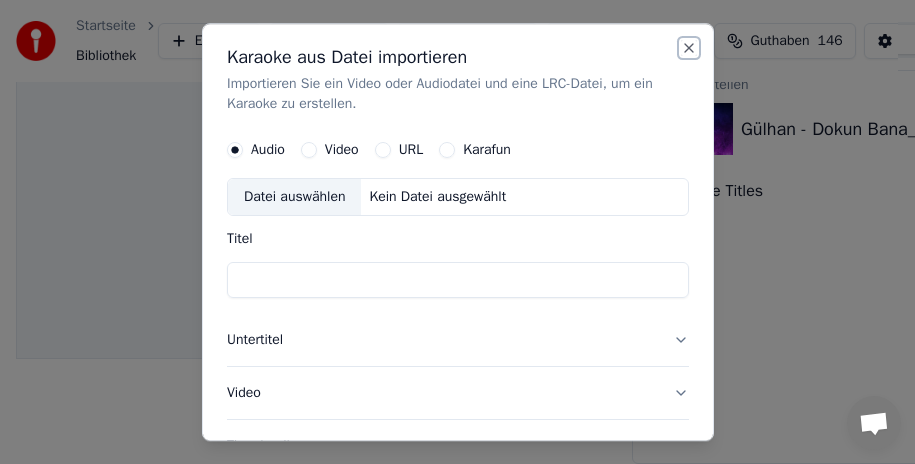 click on "Close" at bounding box center [689, 48] 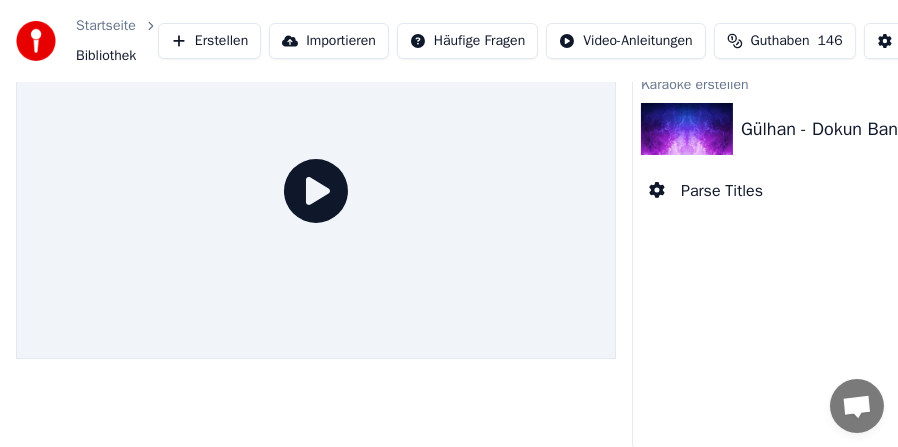 click on "Importieren" at bounding box center (329, 41) 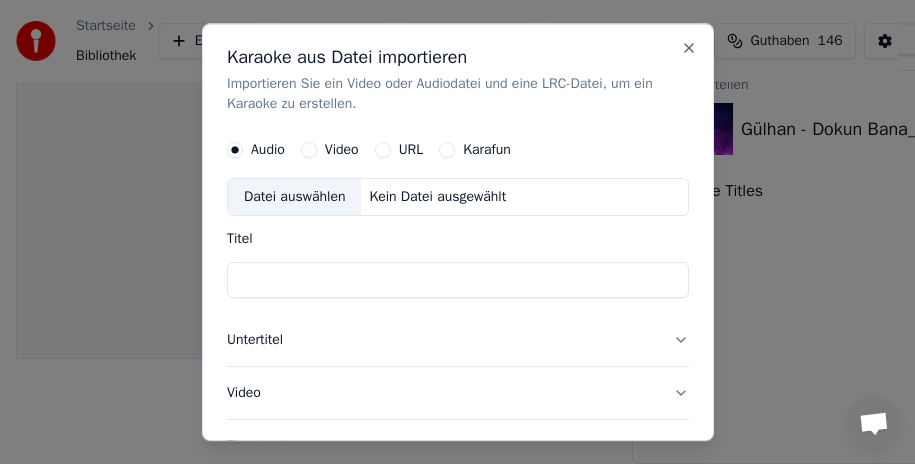 click on "Video" at bounding box center (308, 150) 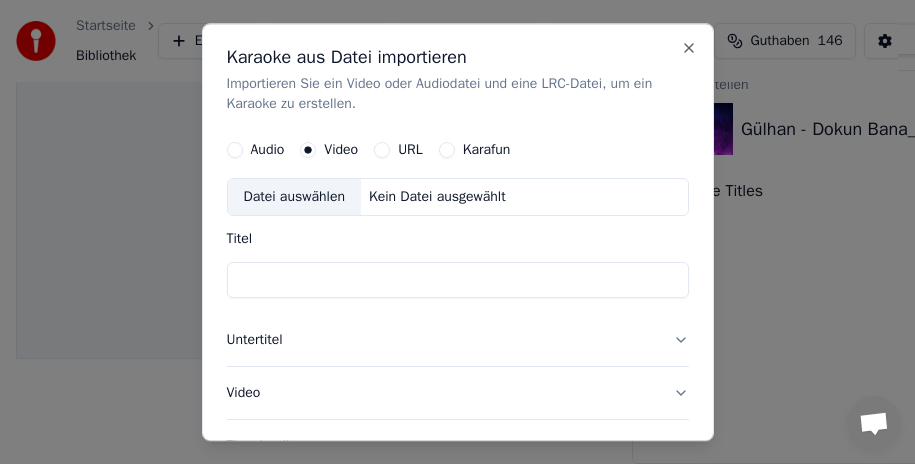 click on "Datei auswählen" at bounding box center (294, 197) 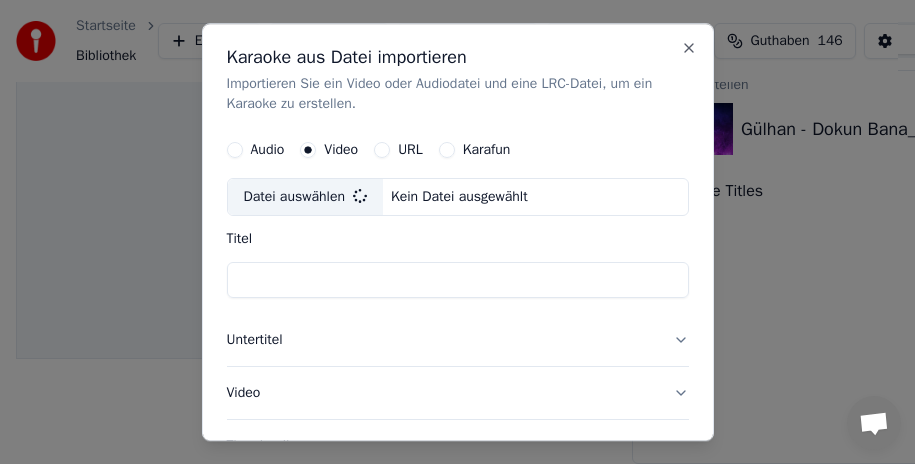 type on "**********" 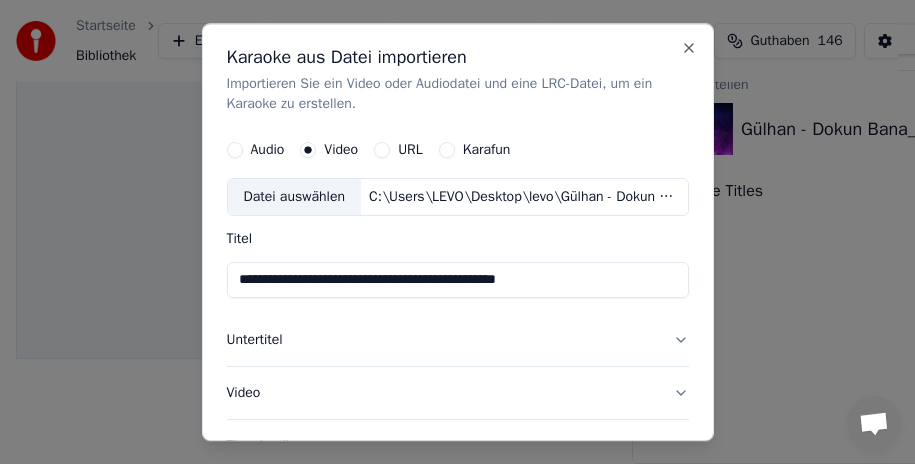 click on "Untertitel" at bounding box center (458, 340) 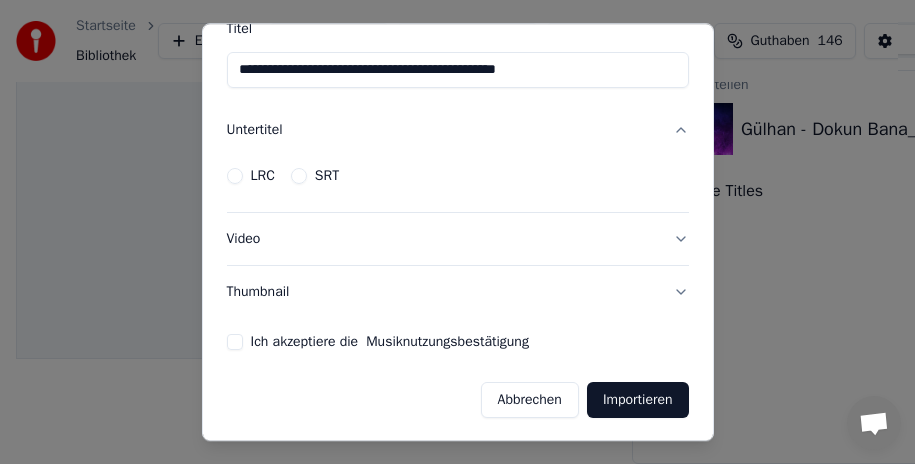 scroll, scrollTop: 211, scrollLeft: 0, axis: vertical 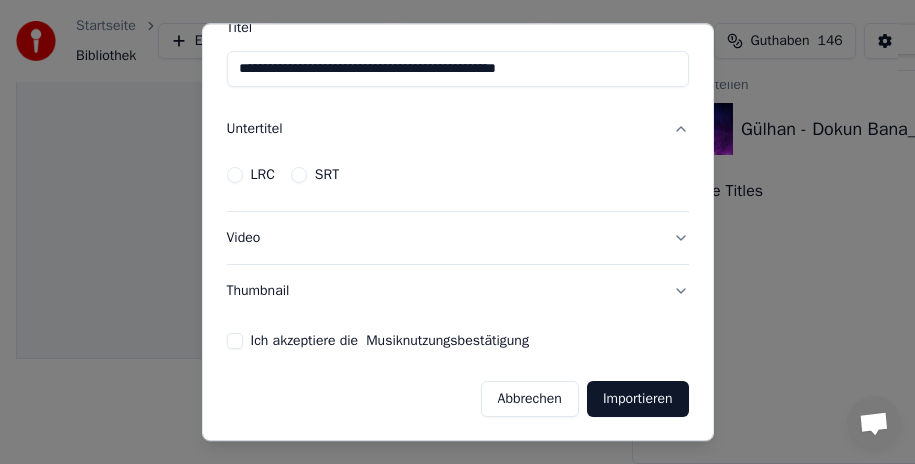 click on "Untertitel" at bounding box center (458, 129) 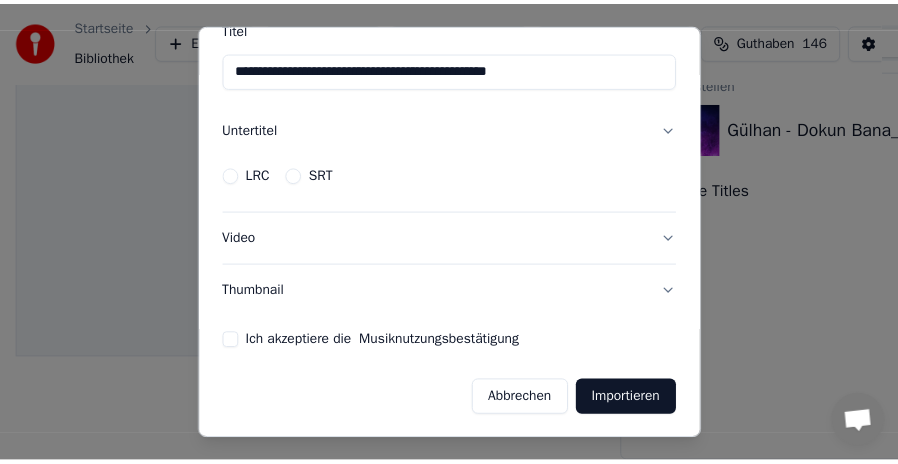 scroll, scrollTop: 155, scrollLeft: 0, axis: vertical 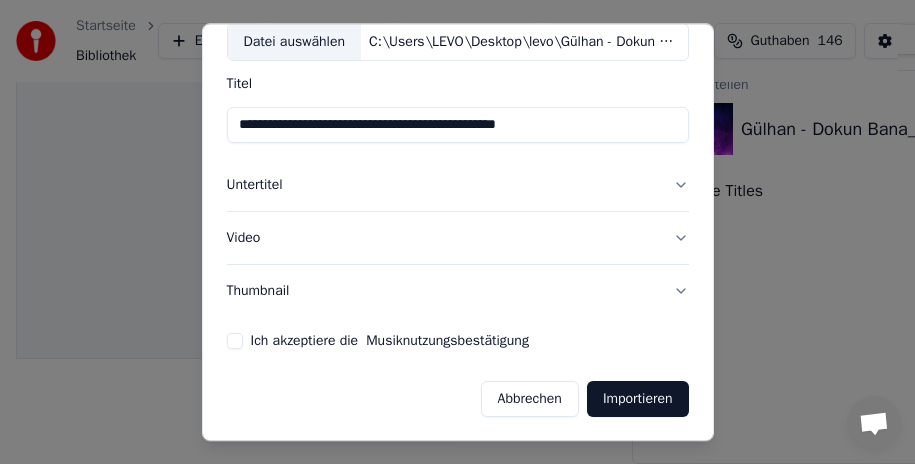 click on "Abbrechen" at bounding box center [530, 399] 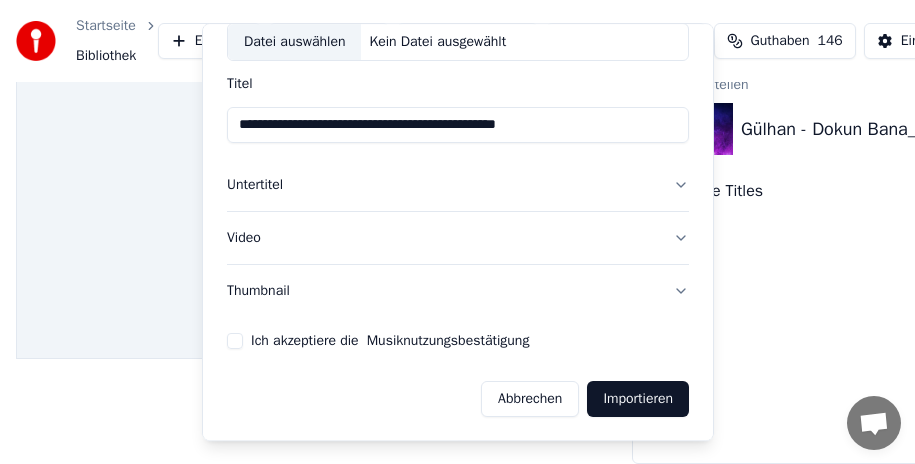 type 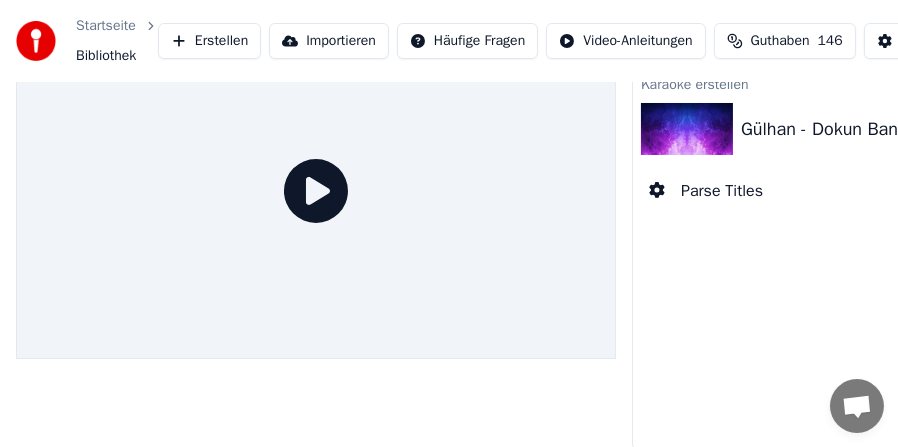 click at bounding box center (36, 41) 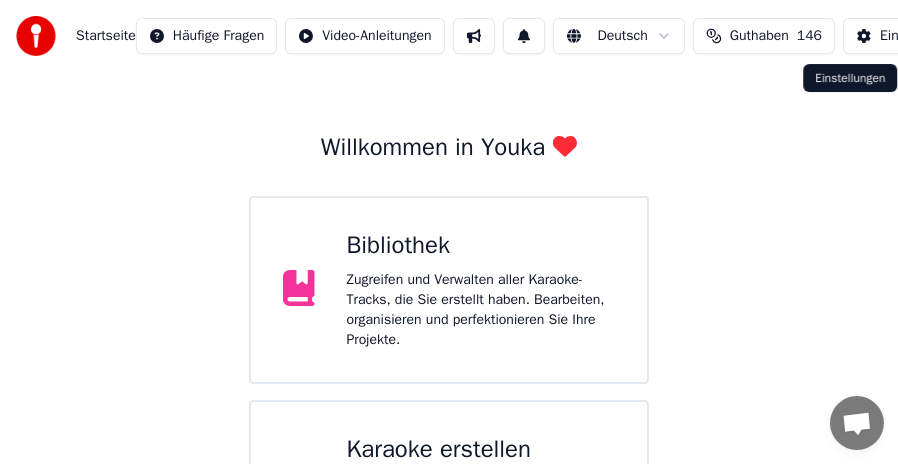 click on "Einstellungen" at bounding box center [909, 36] 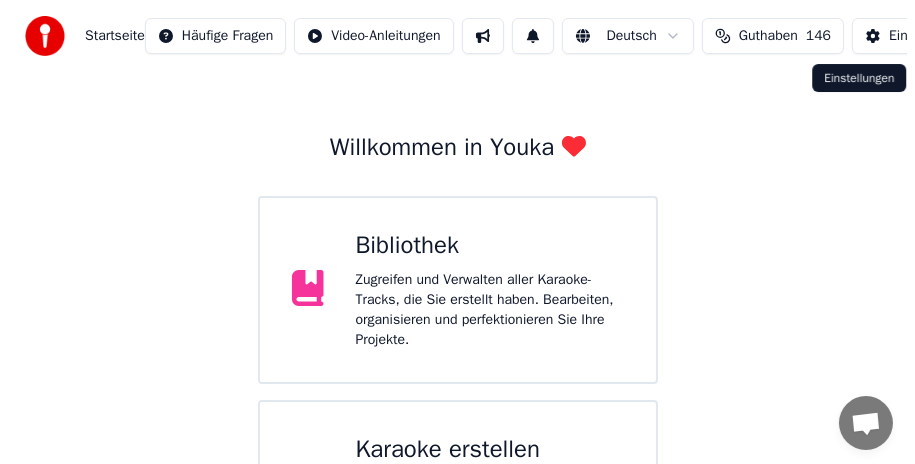 scroll, scrollTop: 0, scrollLeft: 0, axis: both 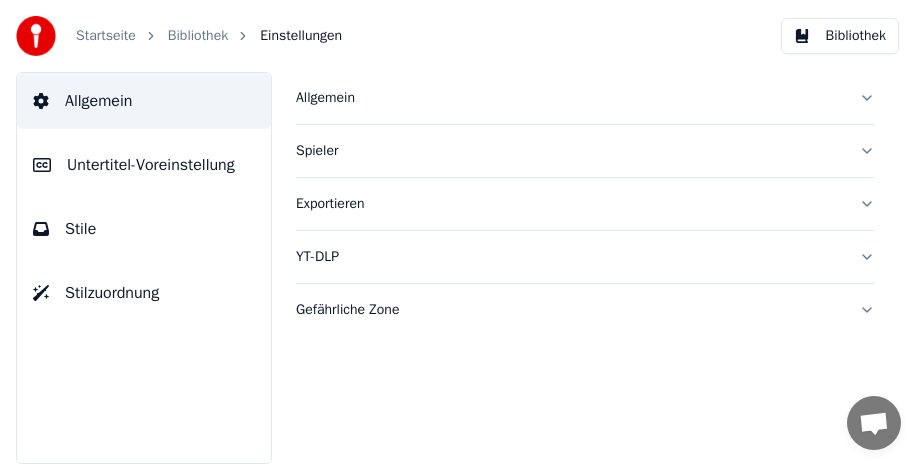 click on "Allgemein" at bounding box center (585, 98) 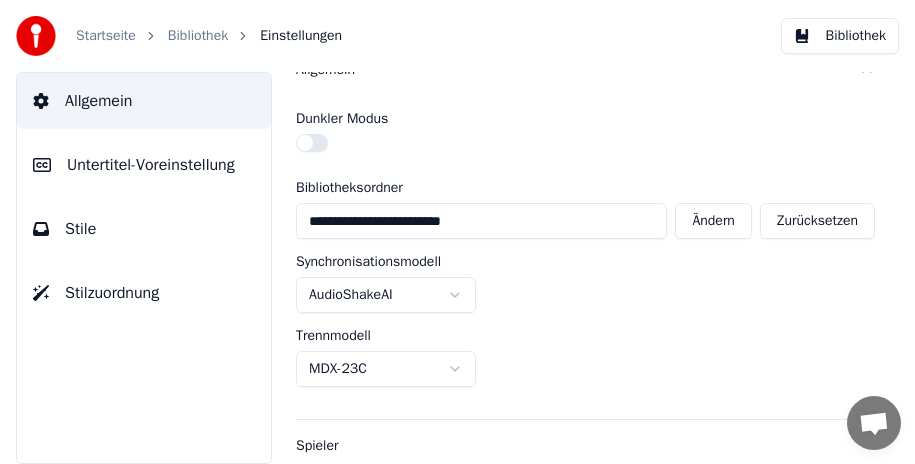 scroll, scrollTop: 0, scrollLeft: 0, axis: both 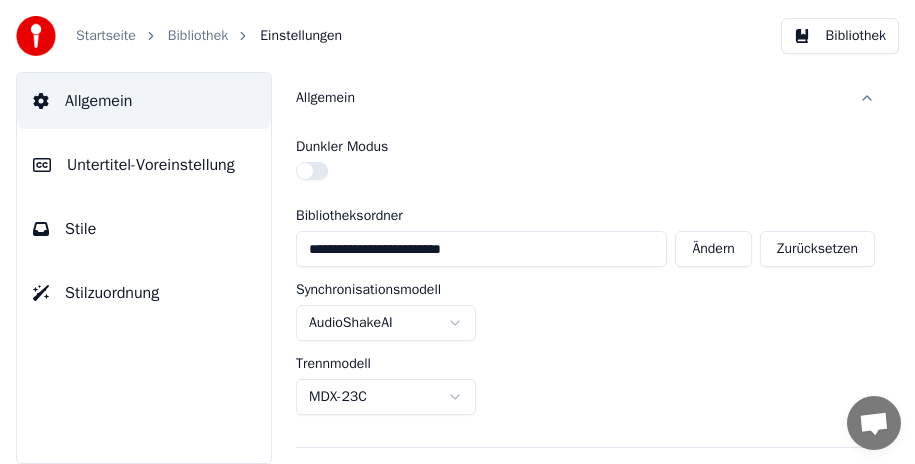 click on "Allgemein" at bounding box center [585, 98] 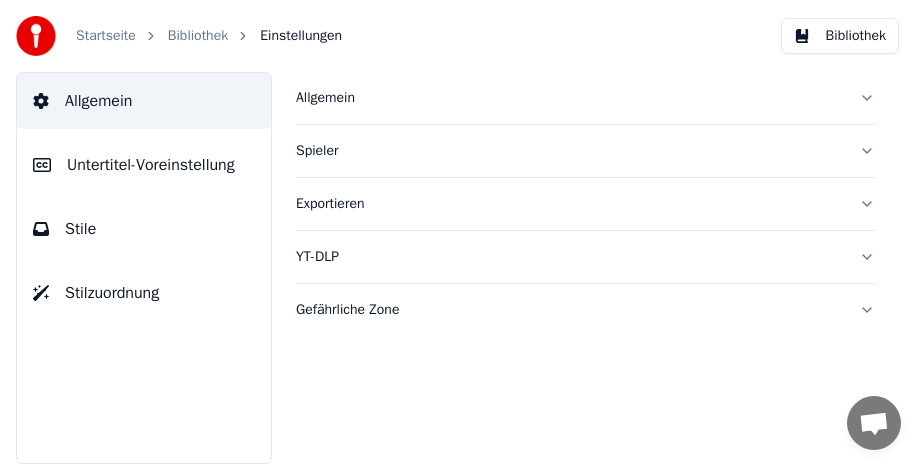 click on "Spieler" at bounding box center (585, 151) 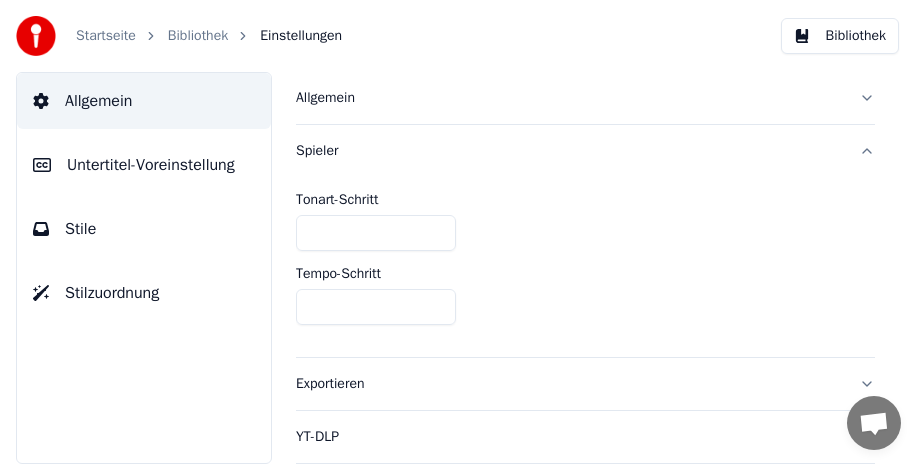 click on "Spieler" at bounding box center [585, 151] 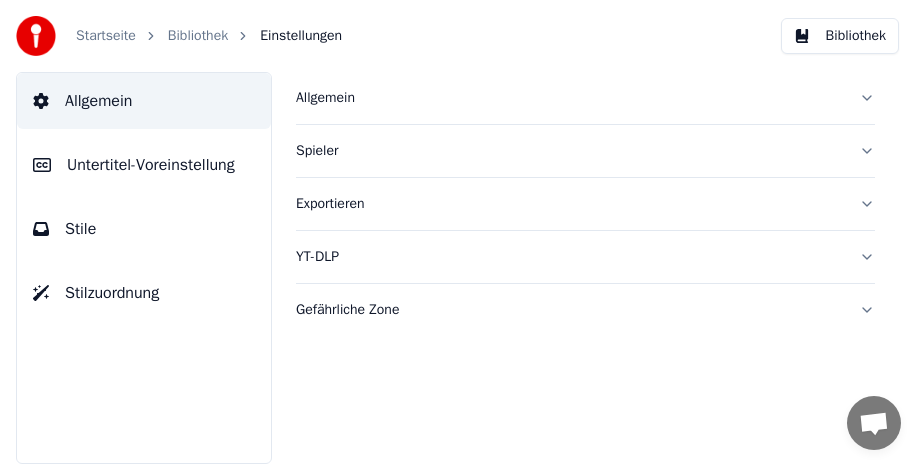 click on "Exportieren" at bounding box center [585, 204] 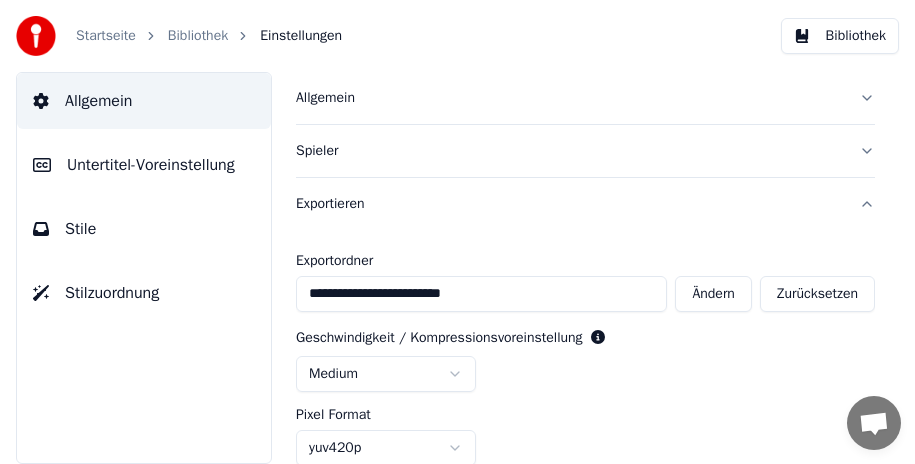 click on "Exportieren" at bounding box center [585, 204] 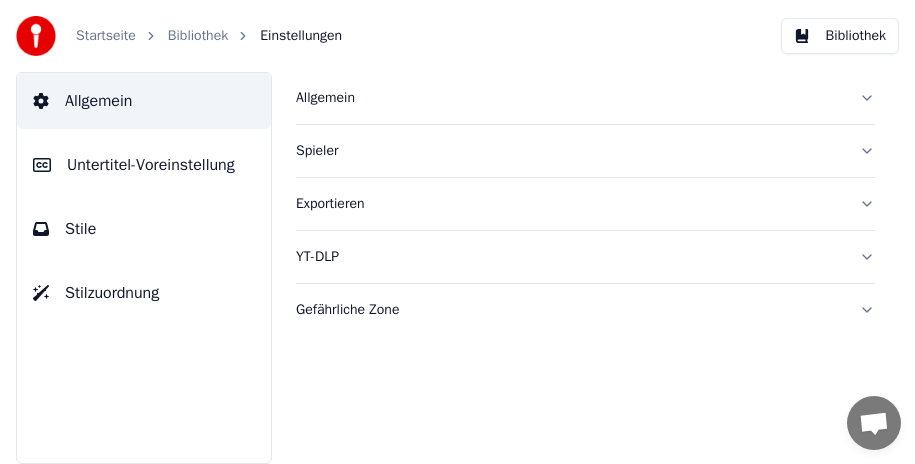 click on "YT-DLP" at bounding box center (585, 257) 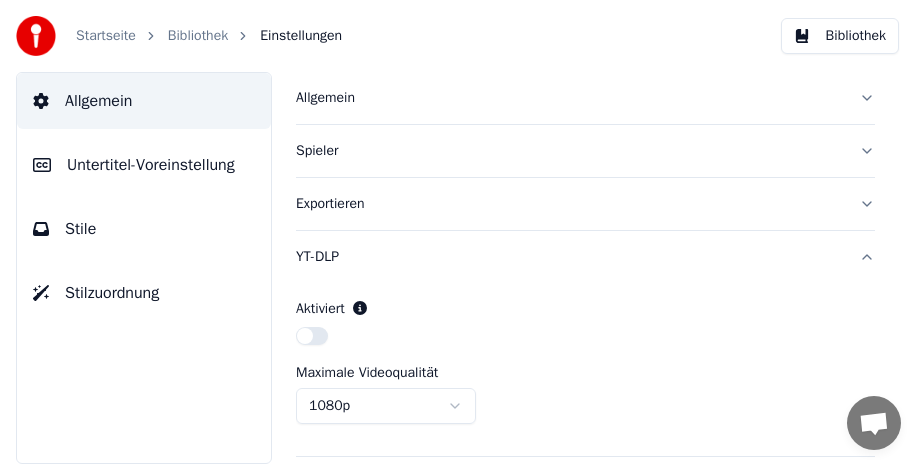 click on "Allgemein Spieler Exportieren YT-DLP Aktiviert Maximale Videoqualität 1080p Gefährliche Zone" at bounding box center [585, 268] 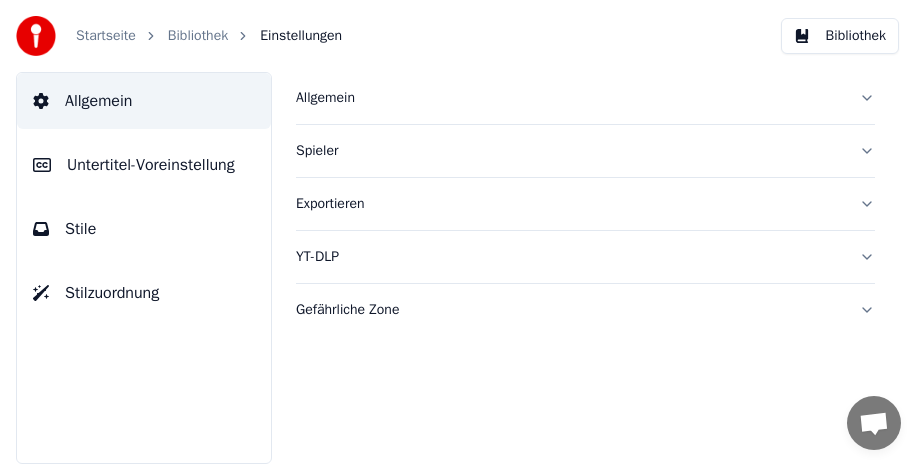 click on "Gefährliche Zone" at bounding box center (585, 310) 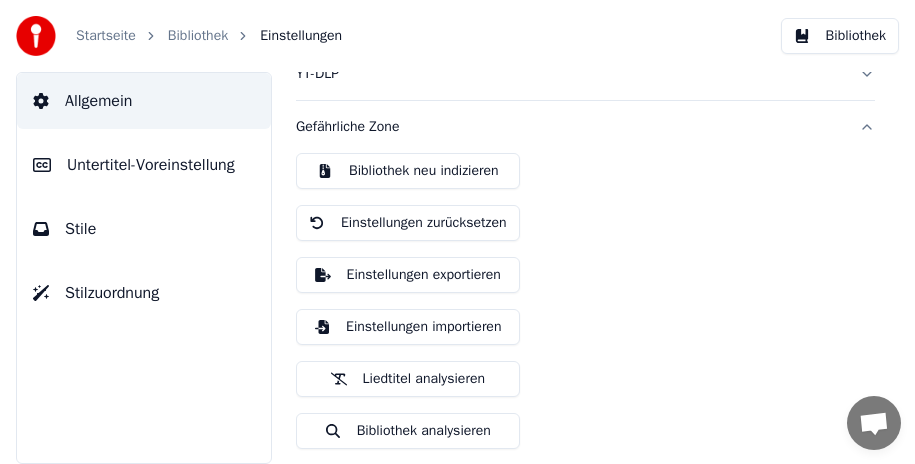 scroll, scrollTop: 0, scrollLeft: 0, axis: both 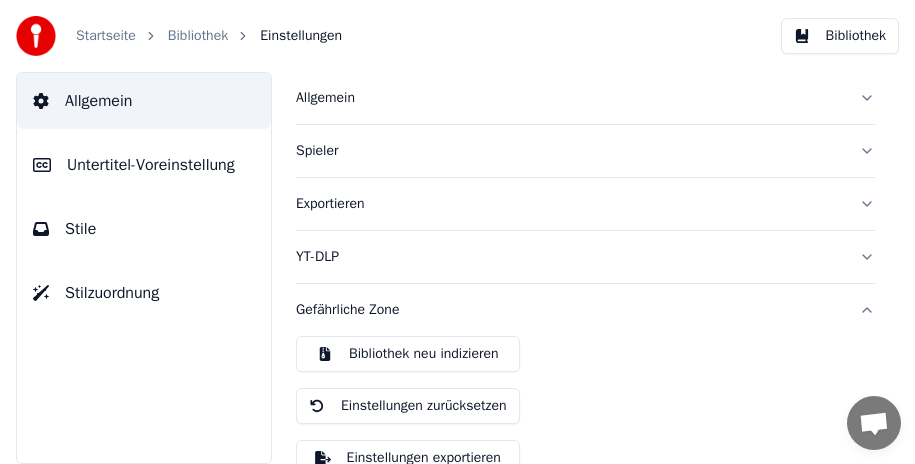 click on "Gefährliche Zone" at bounding box center [585, 310] 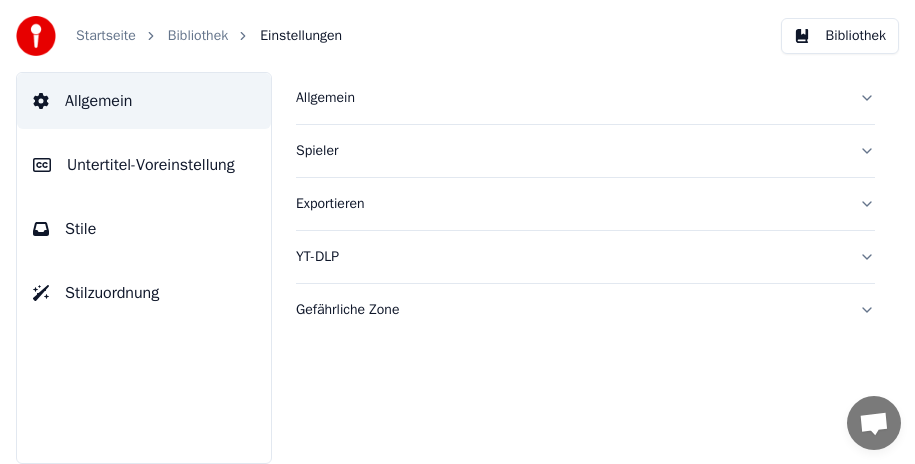 click on "Untertitel-Voreinstellung" at bounding box center (151, 165) 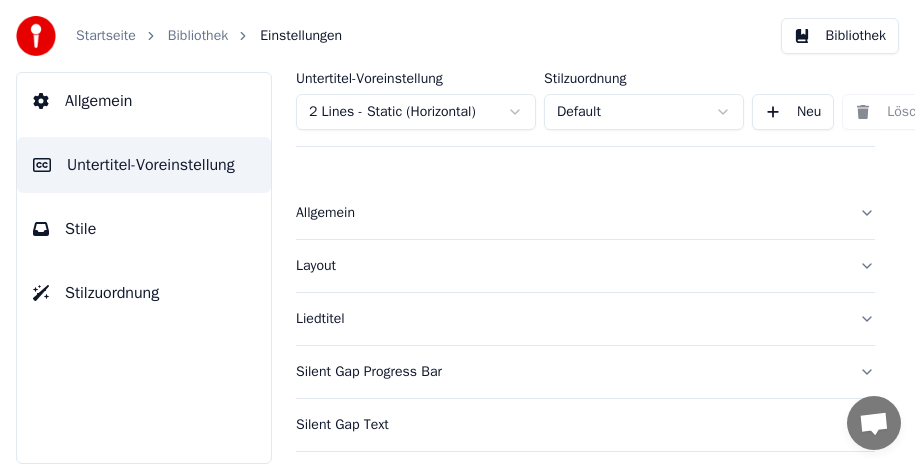 click on "Allgemein" at bounding box center (585, 213) 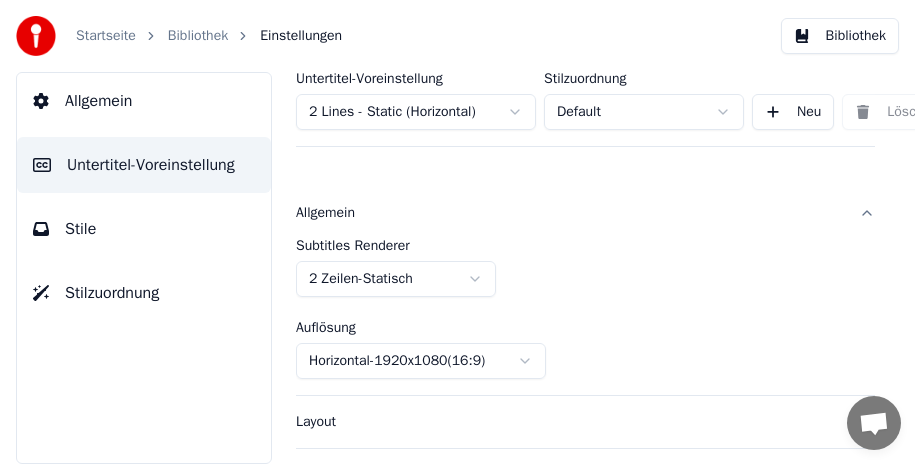 click on "Allgemein" at bounding box center (585, 213) 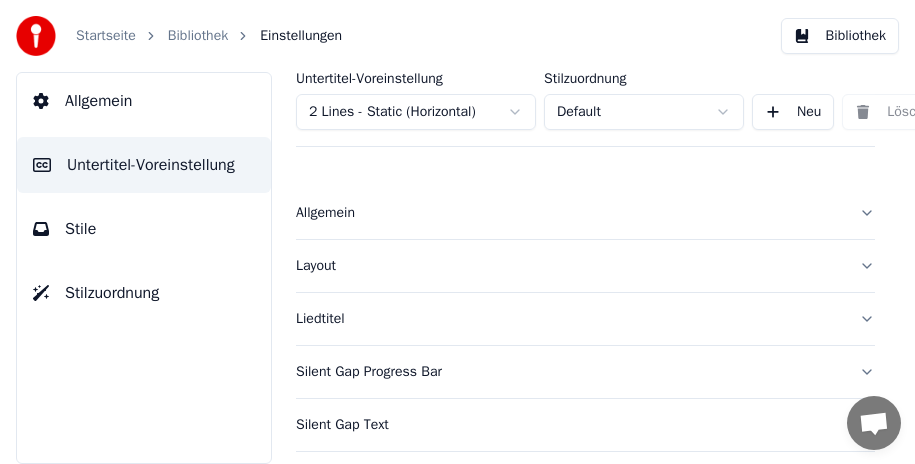 click on "Layout" at bounding box center (585, 266) 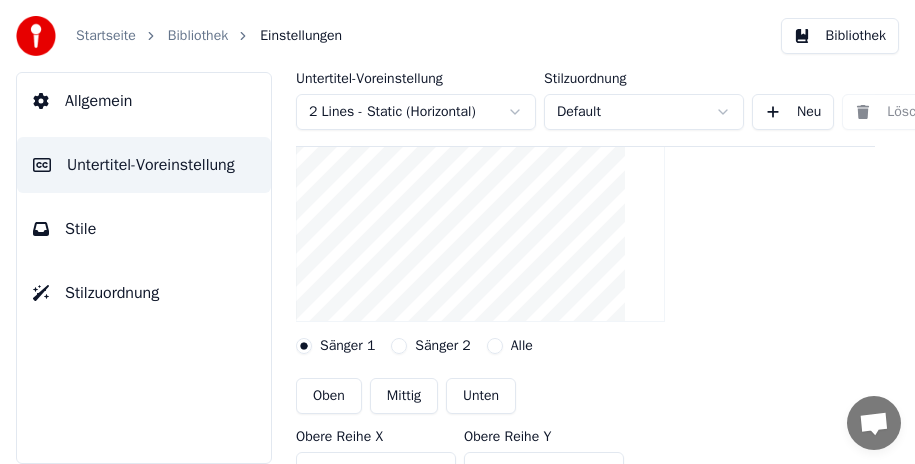 scroll, scrollTop: 100, scrollLeft: 0, axis: vertical 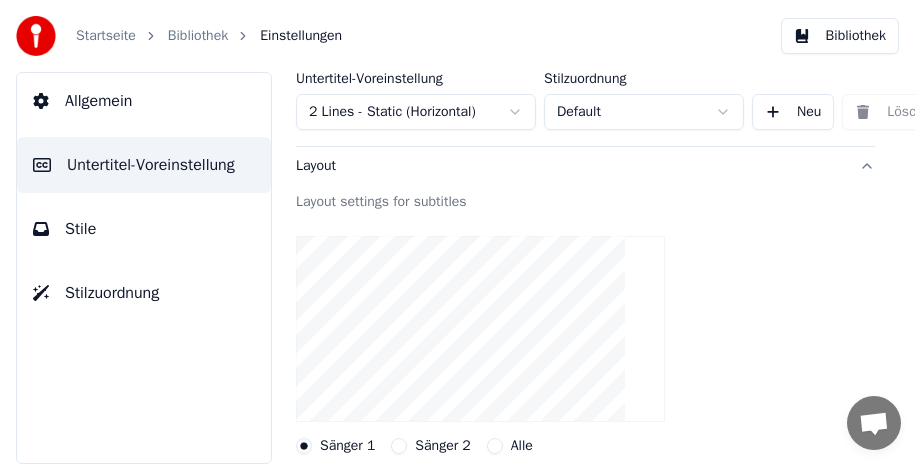 click on "Layout" at bounding box center (585, 166) 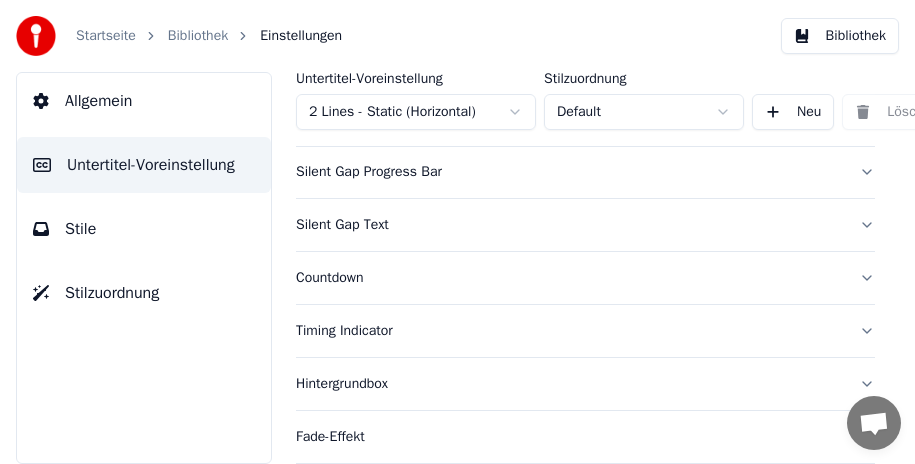 scroll, scrollTop: 100, scrollLeft: 0, axis: vertical 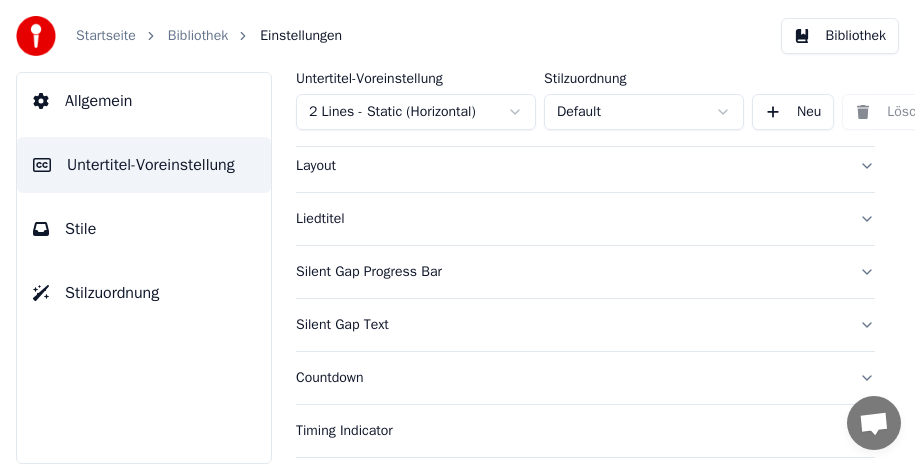 click on "Liedtitel" at bounding box center [585, 219] 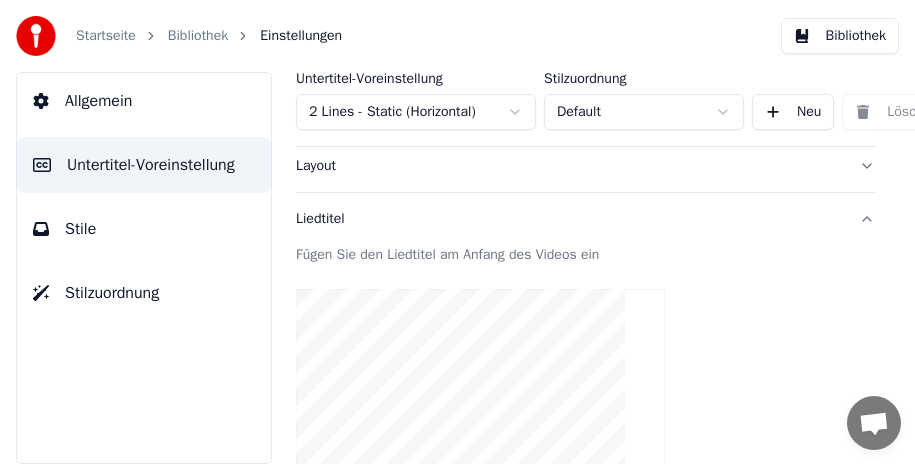 click on "Liedtitel" at bounding box center [585, 219] 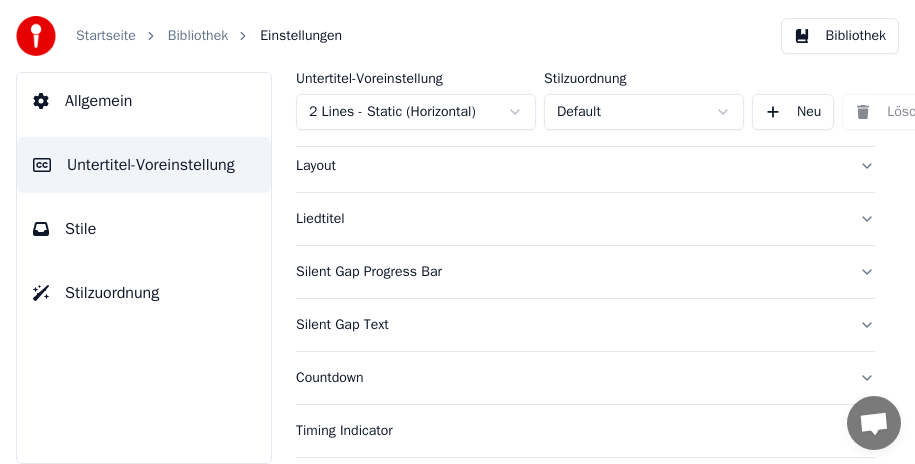 scroll, scrollTop: 200, scrollLeft: 0, axis: vertical 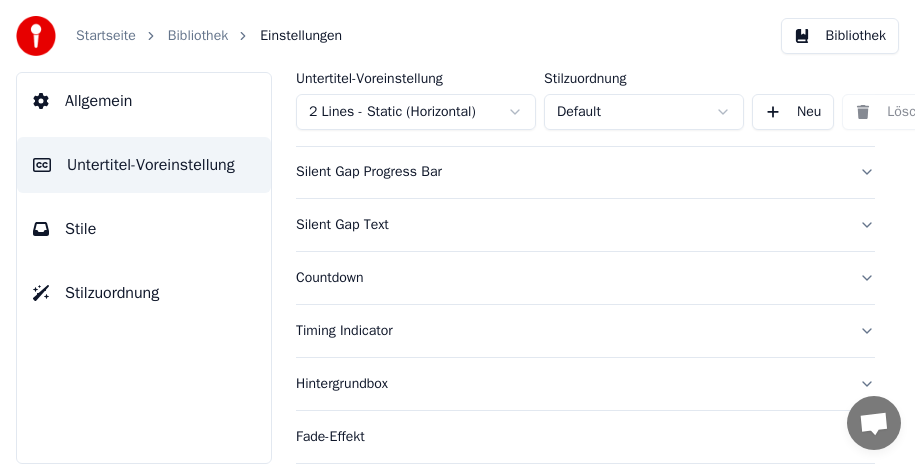 click on "Silent Gap Progress Bar" at bounding box center [585, 172] 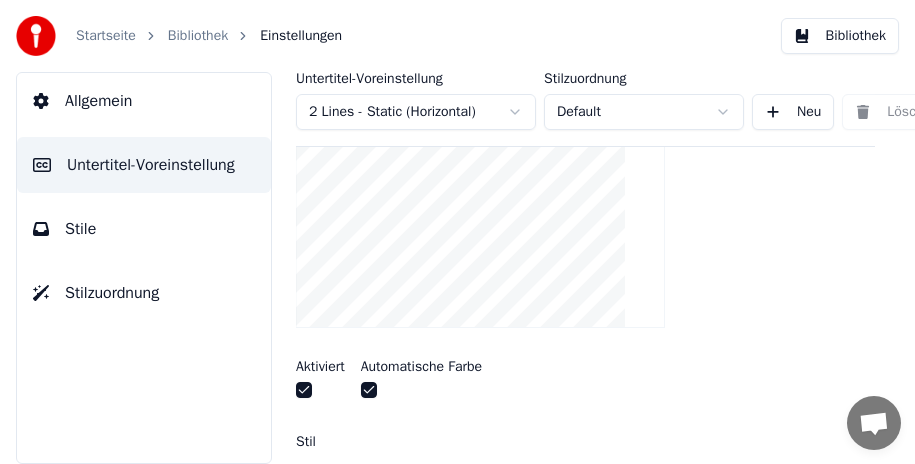 scroll, scrollTop: 200, scrollLeft: 0, axis: vertical 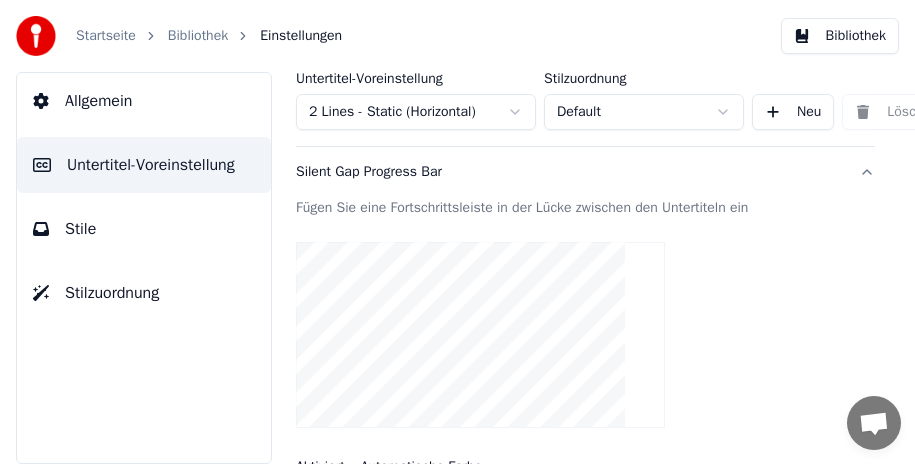 click on "Silent Gap Progress Bar" at bounding box center [585, 172] 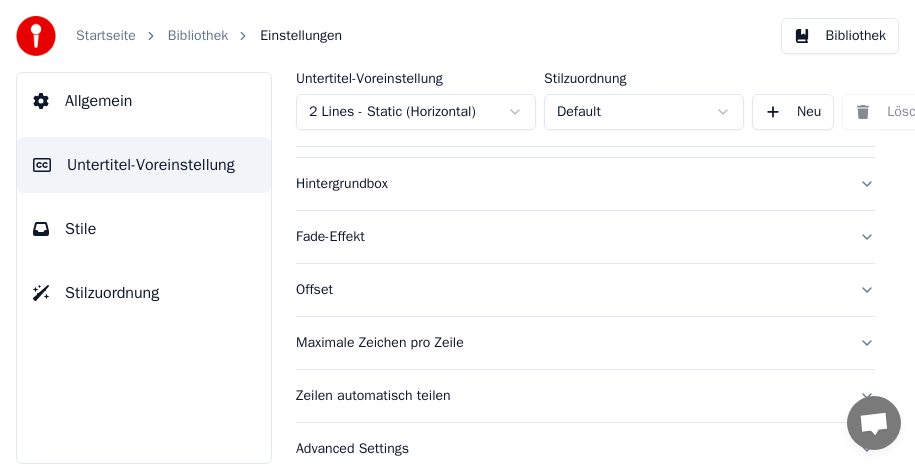 scroll, scrollTop: 443, scrollLeft: 0, axis: vertical 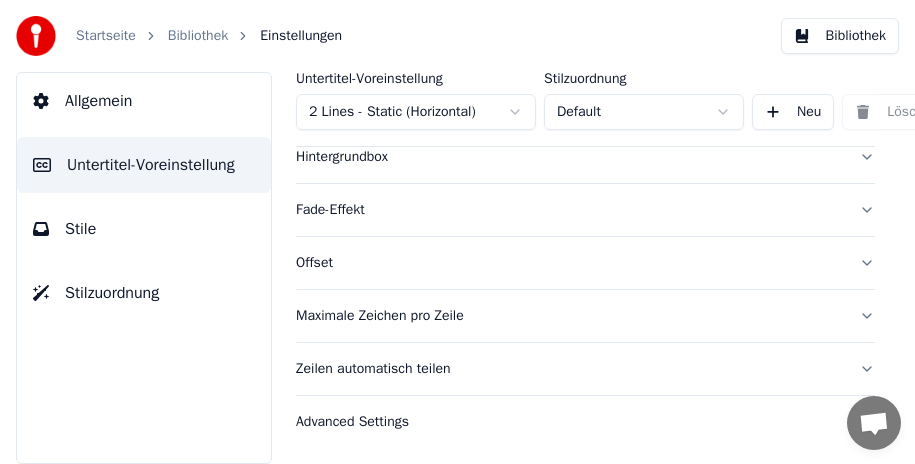 click on "Maximale Zeichen pro Zeile" at bounding box center (585, 316) 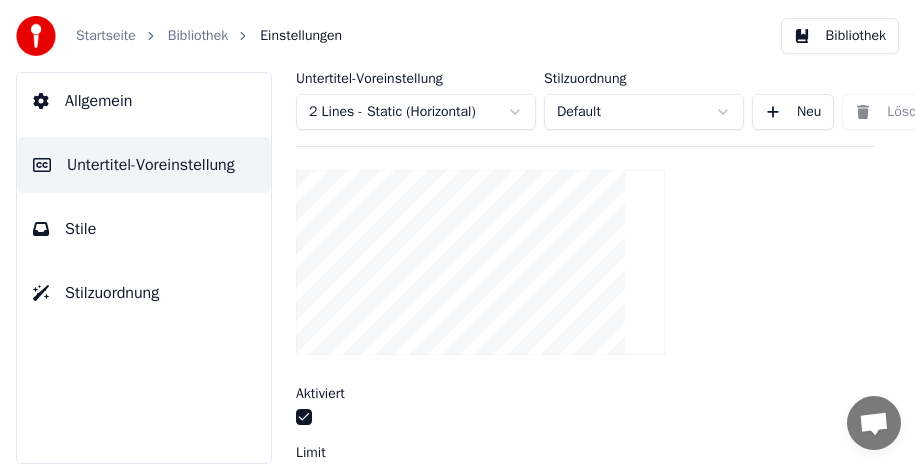 scroll, scrollTop: 443, scrollLeft: 0, axis: vertical 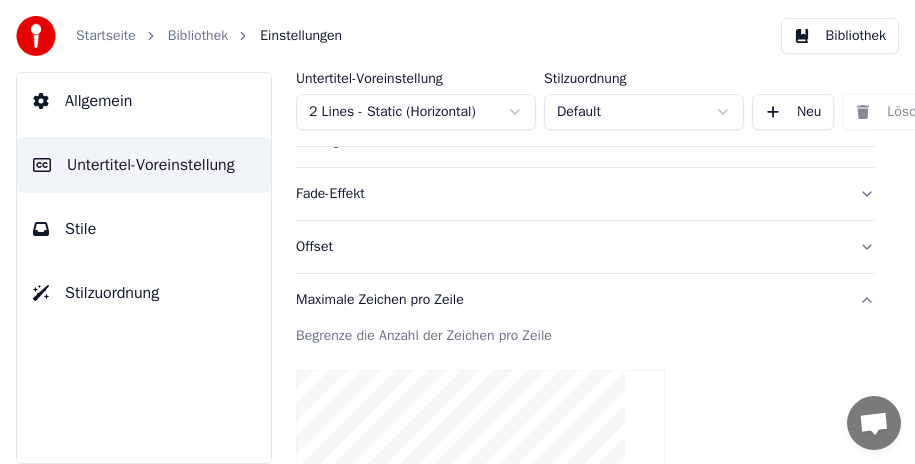 click on "Maximale Zeichen pro Zeile" at bounding box center [585, 300] 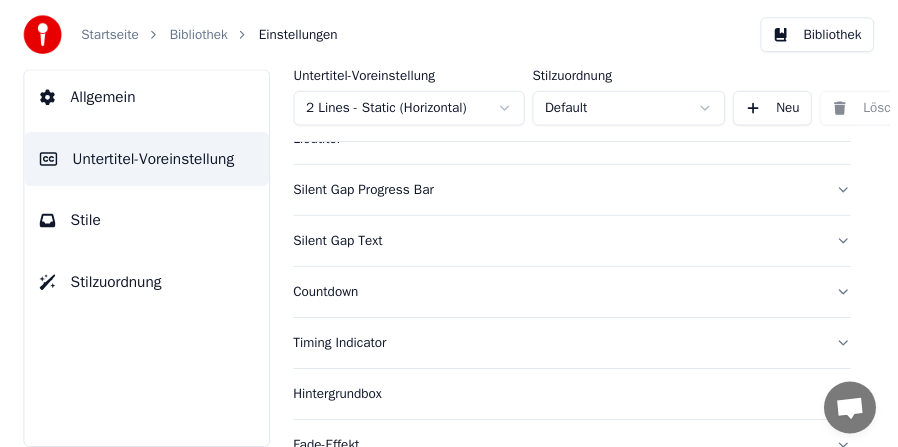 scroll, scrollTop: 0, scrollLeft: 0, axis: both 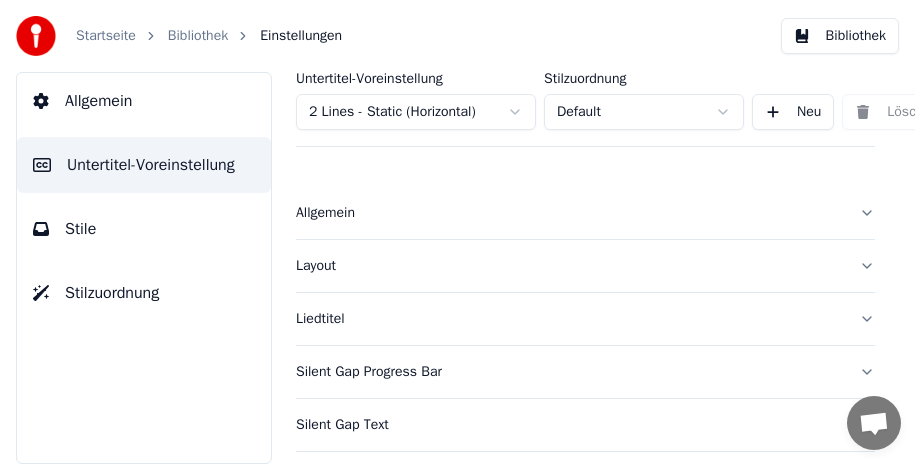 click on "Stile" at bounding box center (144, 229) 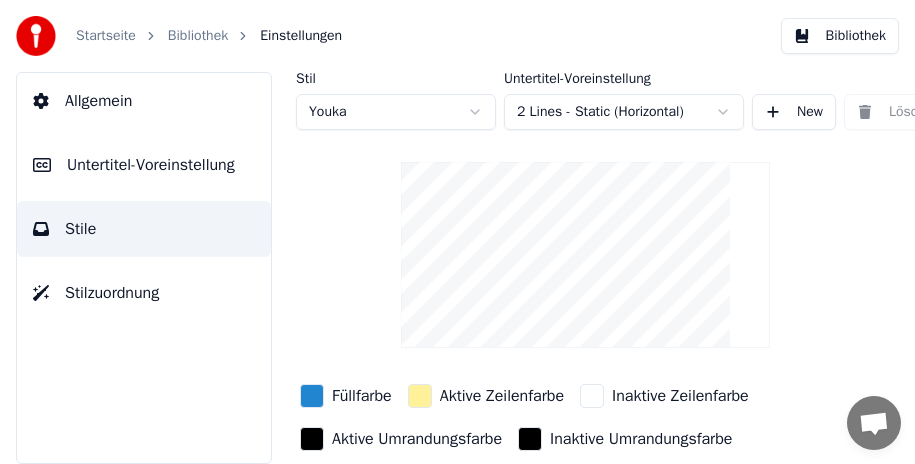 click on "Stilzuordnung" at bounding box center (112, 293) 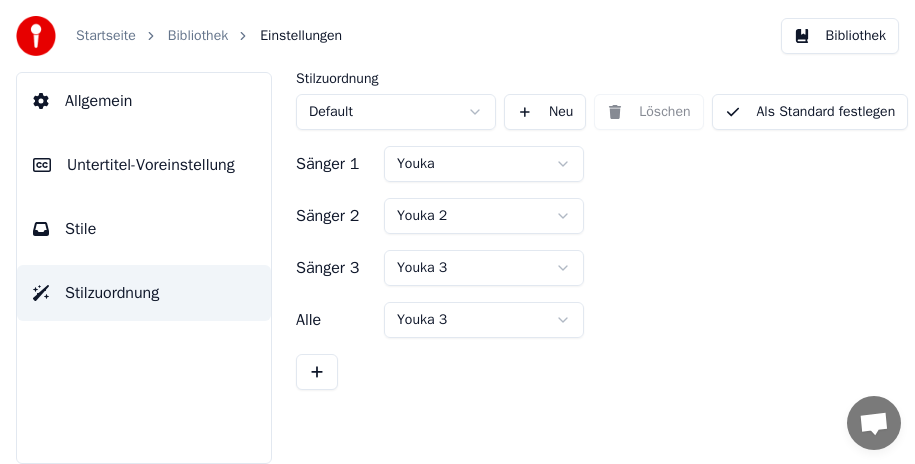 click on "Bibliothek" at bounding box center [840, 36] 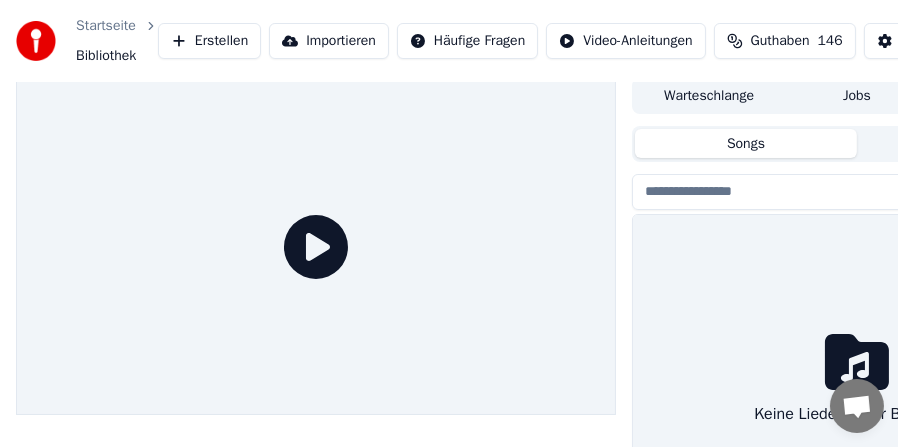 scroll, scrollTop: 0, scrollLeft: 0, axis: both 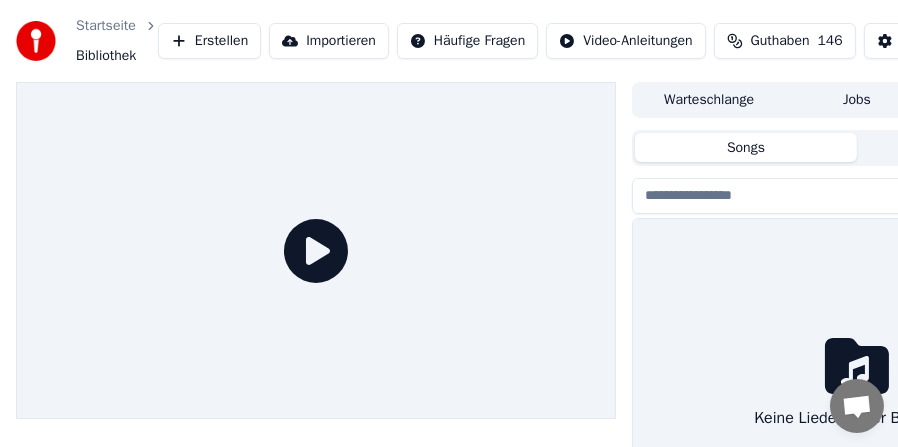 click on "Erstellen" at bounding box center (209, 41) 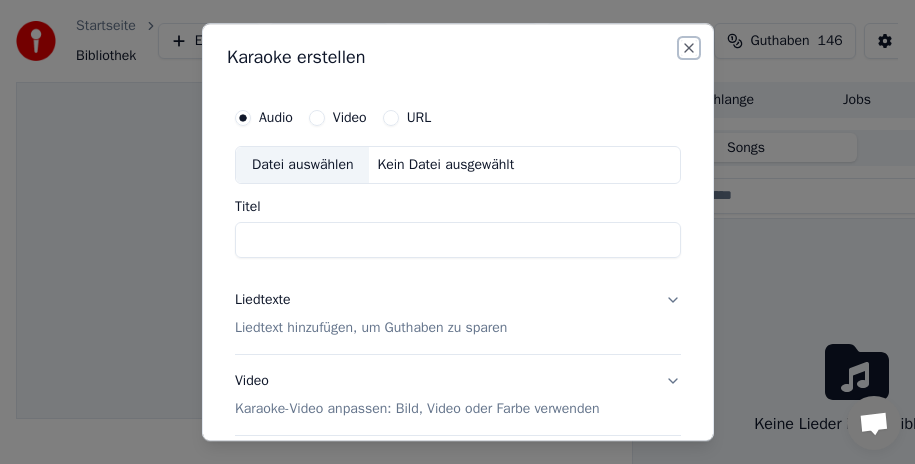 click on "Close" at bounding box center [689, 48] 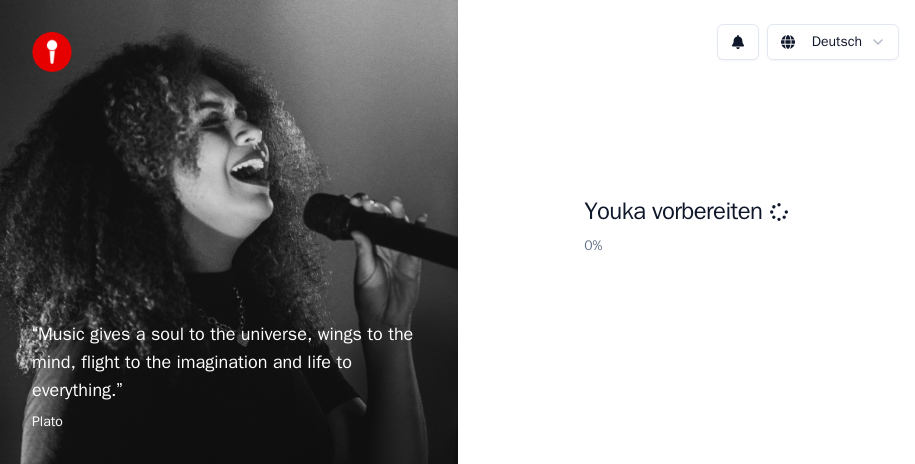 scroll, scrollTop: 0, scrollLeft: 0, axis: both 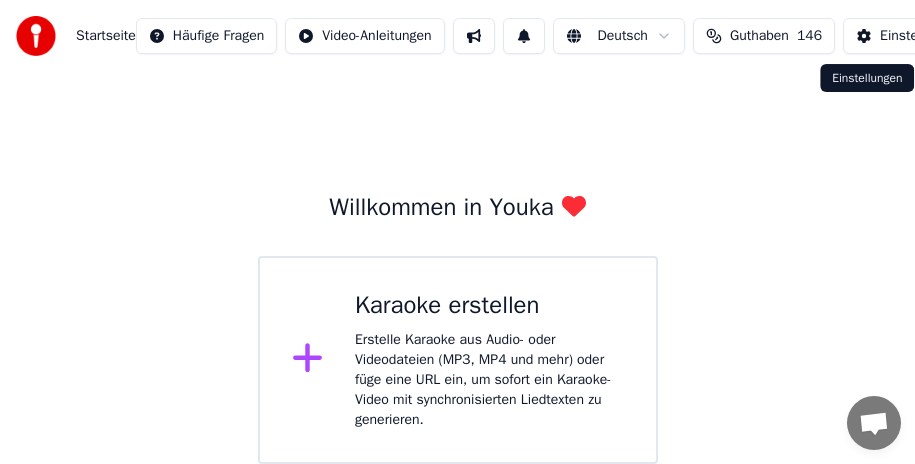 click on "Einstellungen" at bounding box center (909, 36) 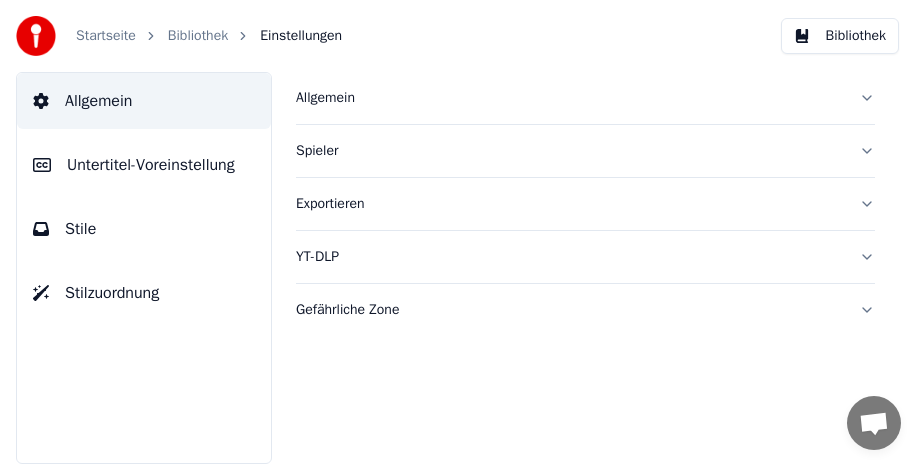 click on "Untertitel-Voreinstellung" at bounding box center (151, 165) 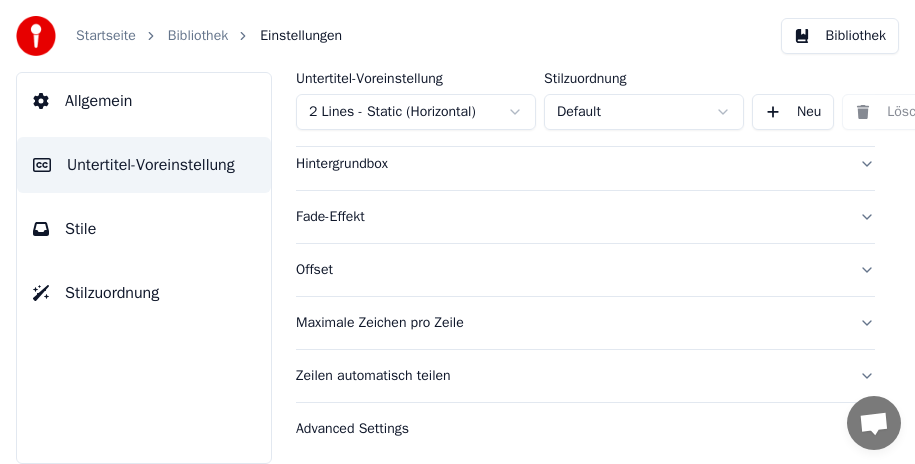 scroll, scrollTop: 443, scrollLeft: 0, axis: vertical 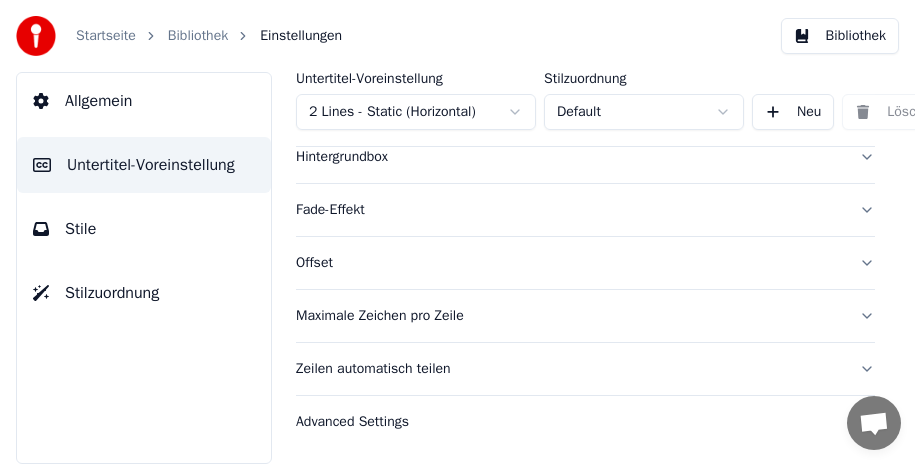 click on "Maximale Zeichen pro Zeile" at bounding box center [585, 316] 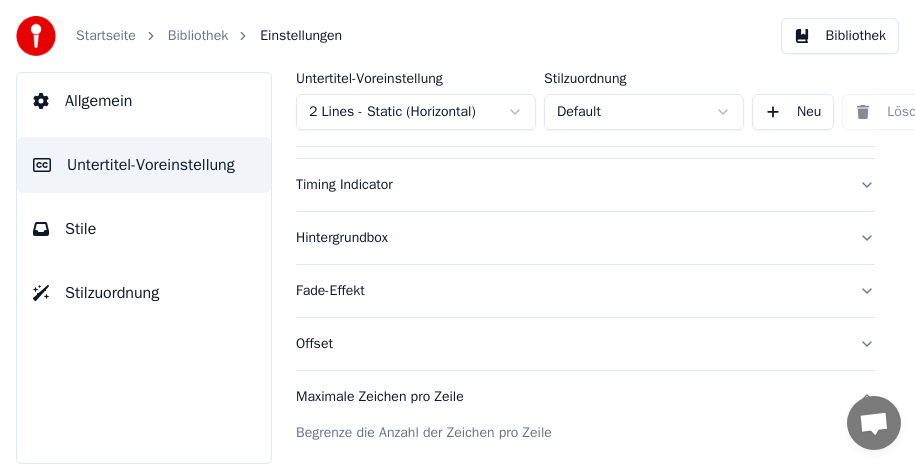 scroll, scrollTop: 396, scrollLeft: 0, axis: vertical 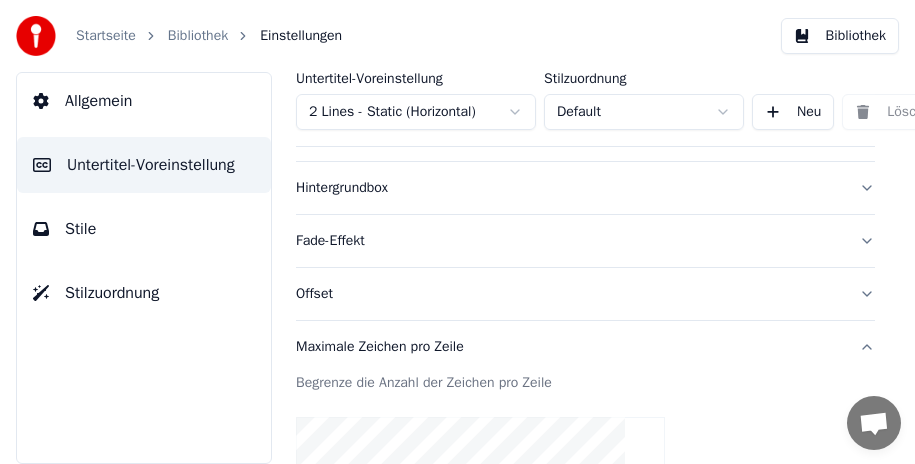 click on "Maximale Zeichen pro Zeile" at bounding box center (585, 347) 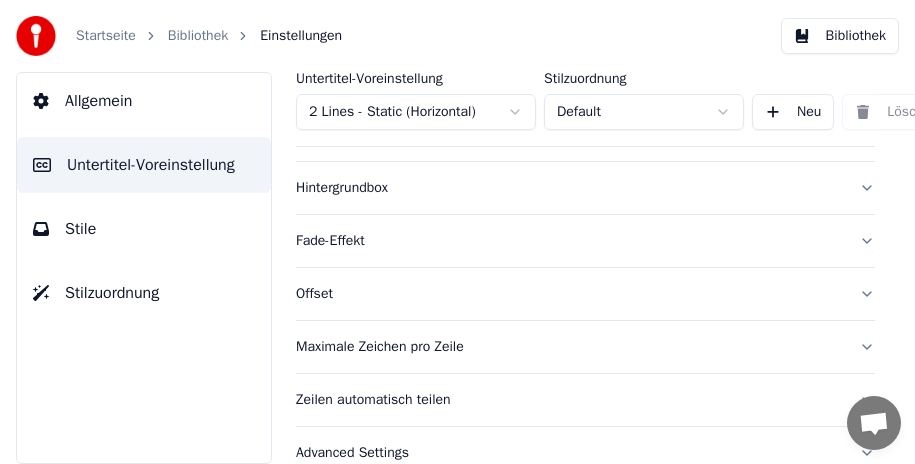 click on "Startseite" at bounding box center (106, 36) 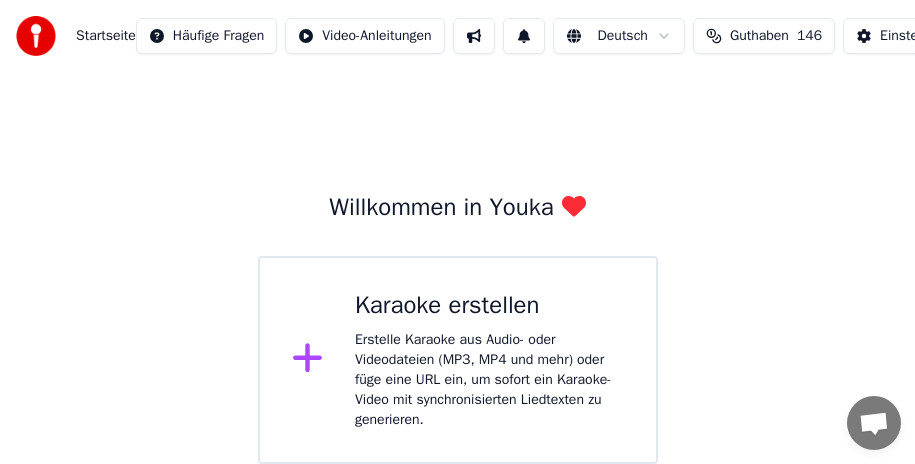 click on "Erstelle Karaoke aus Audio- oder Videodateien (MP3, MP4 und mehr) oder füge eine URL ein, um sofort ein Karaoke-Video mit synchronisierten Liedtexten zu generieren." at bounding box center (489, 380) 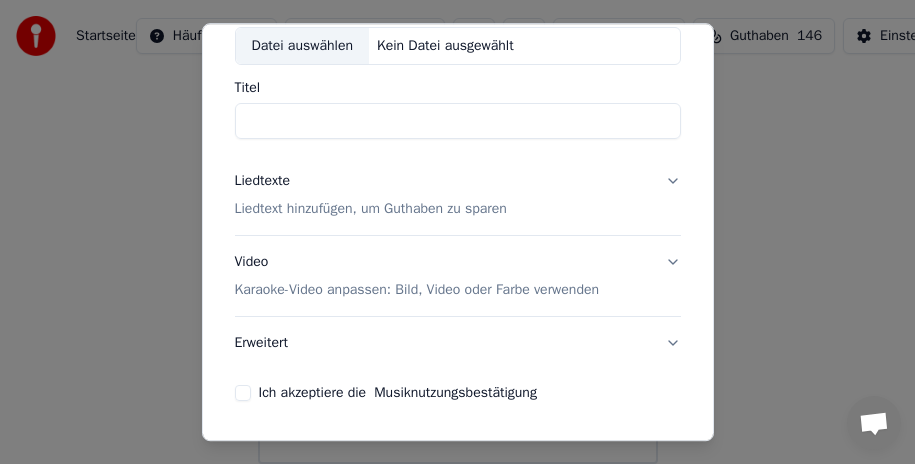 scroll, scrollTop: 187, scrollLeft: 0, axis: vertical 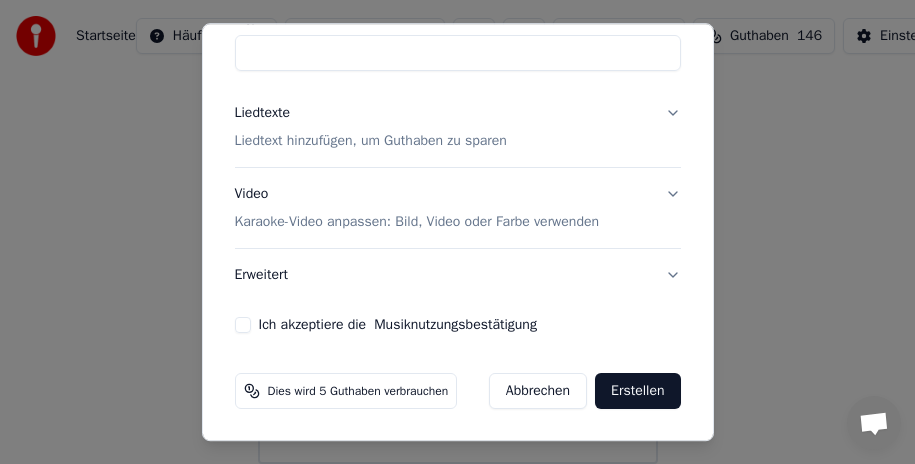 click on "Karaoke-Video anpassen: Bild, Video oder Farbe verwenden" at bounding box center (417, 222) 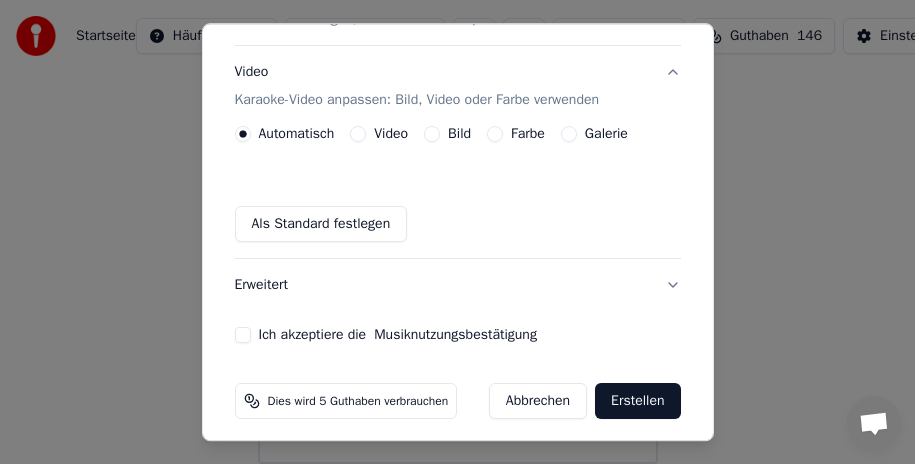 scroll, scrollTop: 320, scrollLeft: 0, axis: vertical 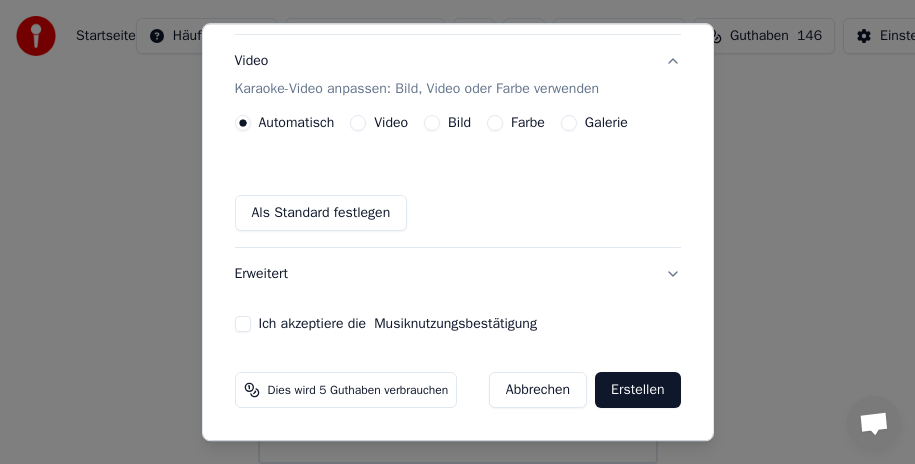 click on "Bild" at bounding box center [432, 123] 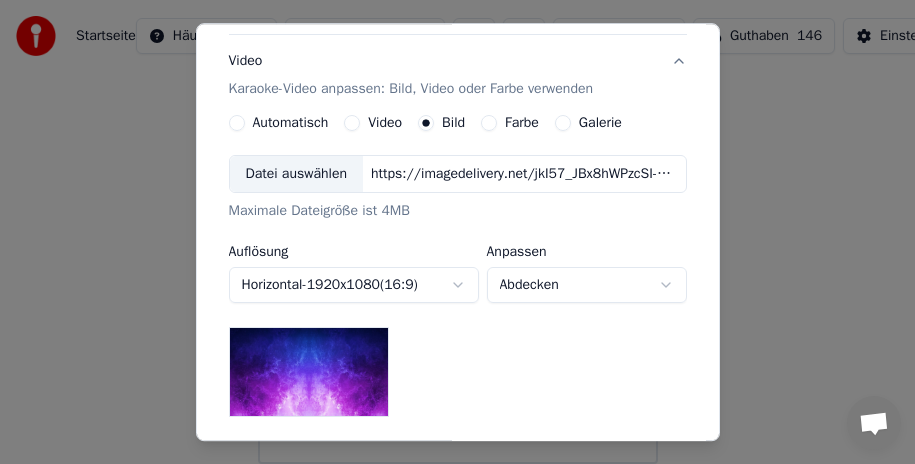 click on "Galerie" at bounding box center (563, 123) 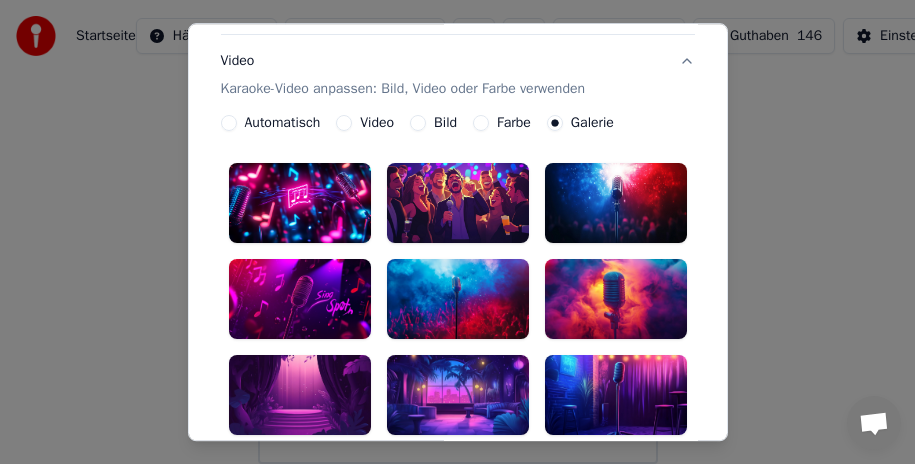 click on "Bild" at bounding box center (418, 123) 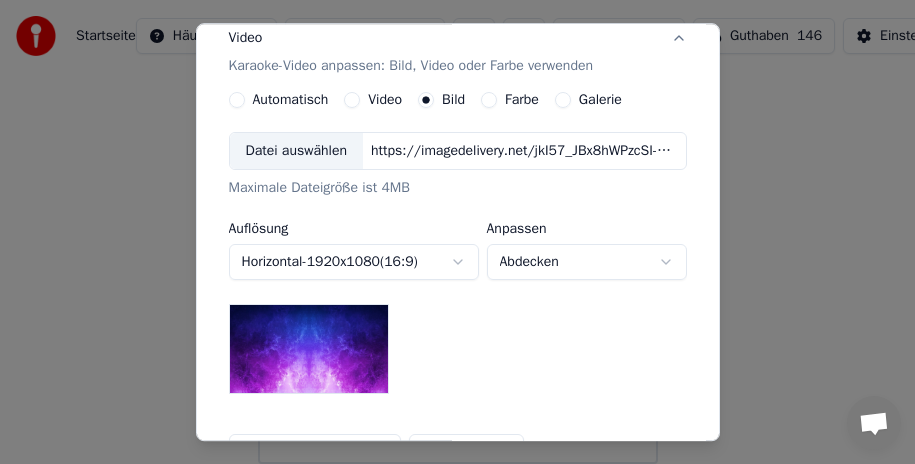 scroll, scrollTop: 281, scrollLeft: 0, axis: vertical 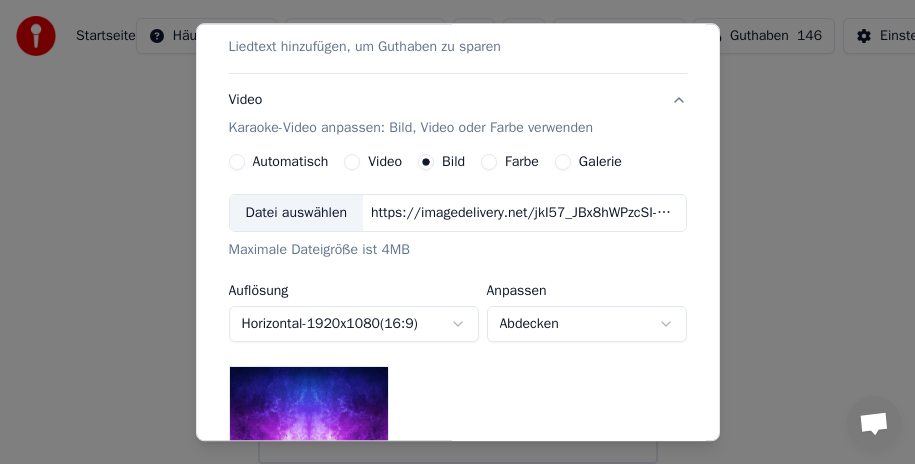 click on "Galerie" at bounding box center (563, 162) 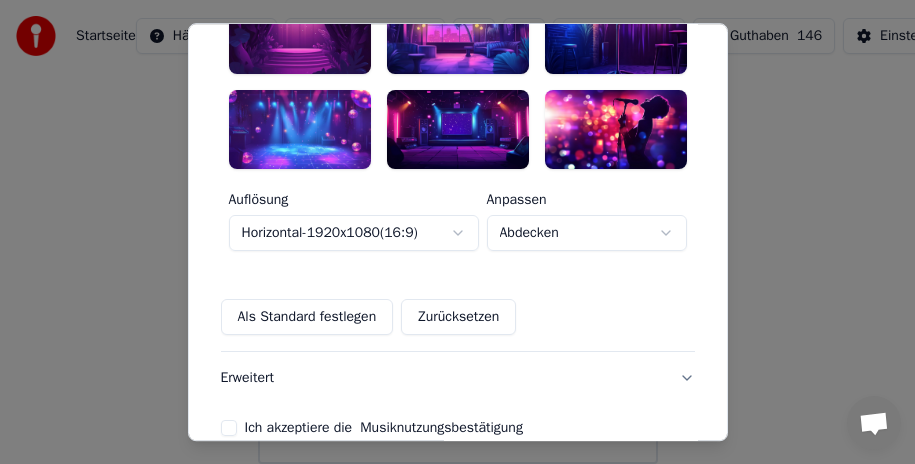 scroll, scrollTop: 581, scrollLeft: 0, axis: vertical 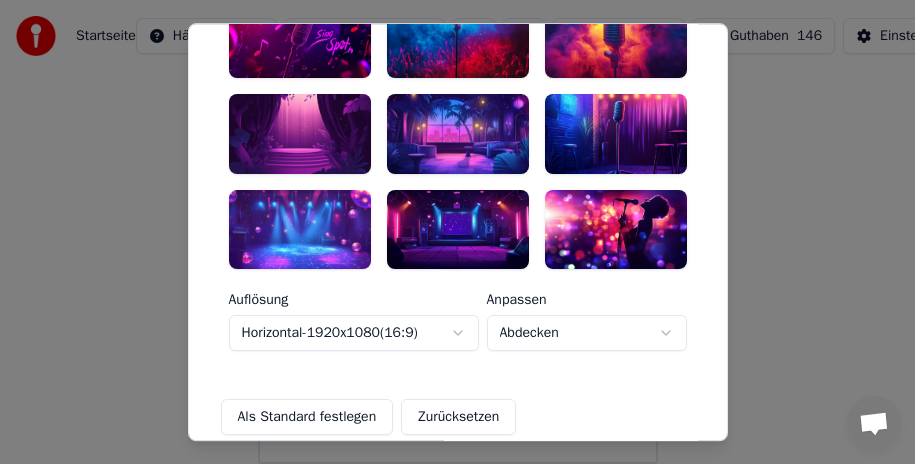 click on "**********" at bounding box center [457, 232] 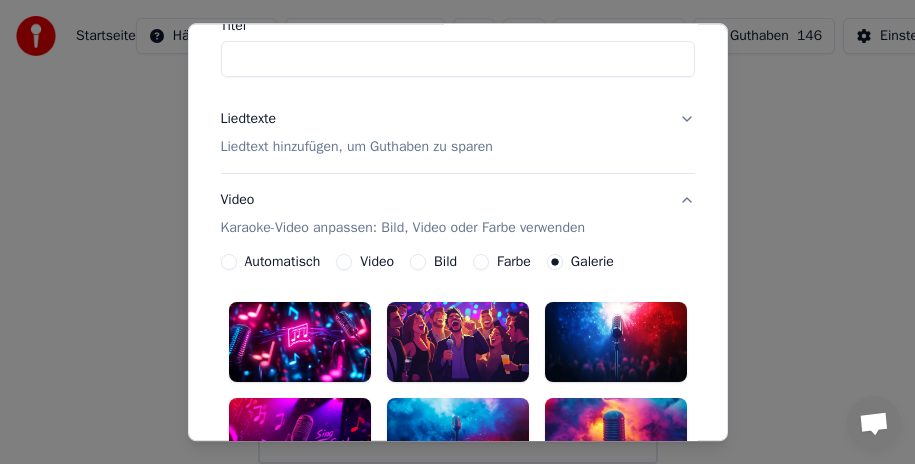 scroll, scrollTop: 281, scrollLeft: 0, axis: vertical 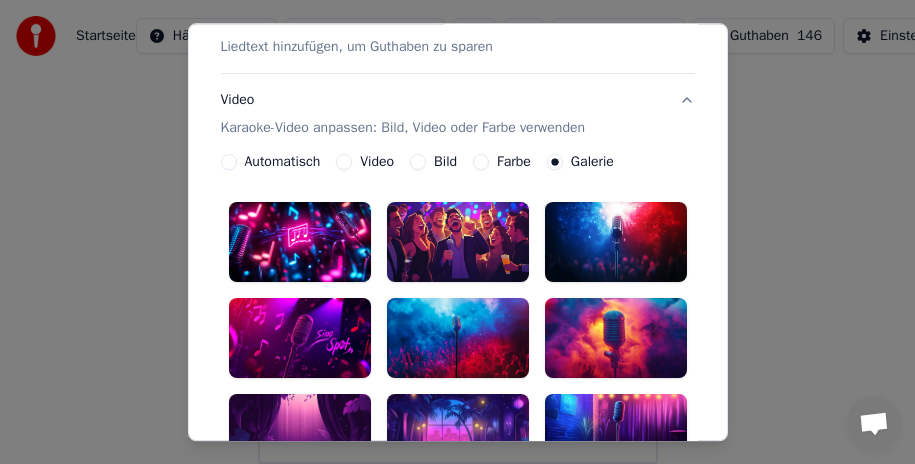 click at bounding box center (616, 338) 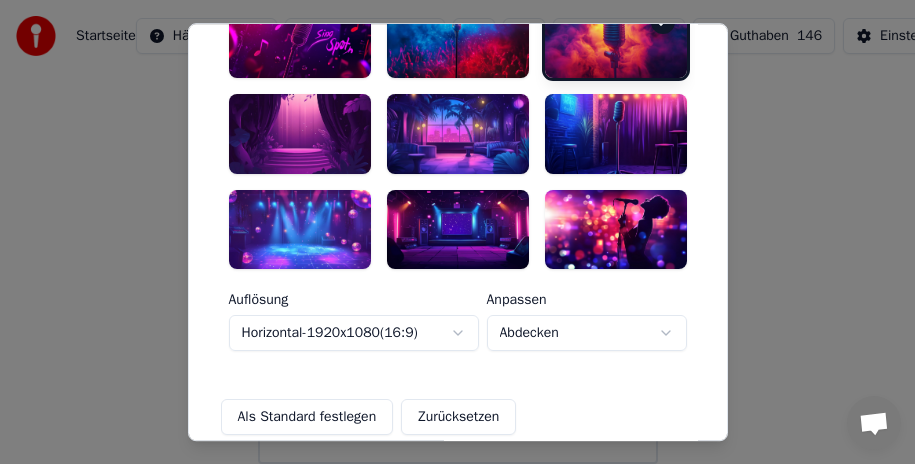 scroll, scrollTop: 681, scrollLeft: 0, axis: vertical 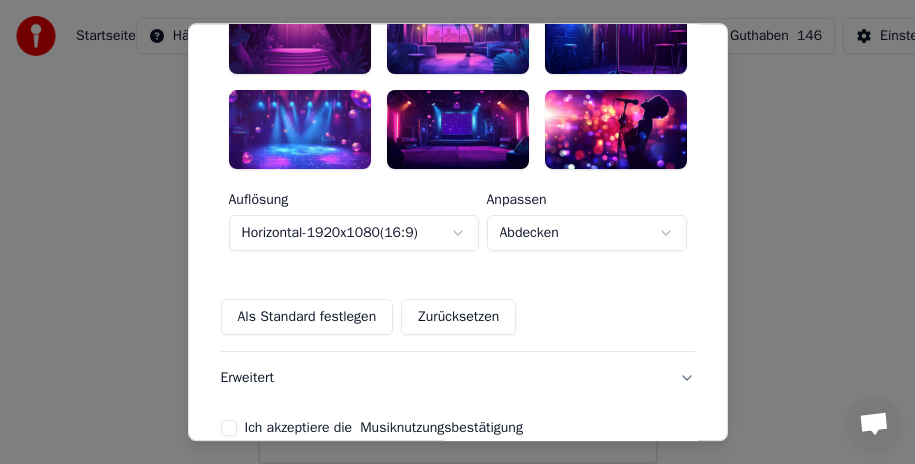 click on "Als Standard festlegen" at bounding box center (307, 318) 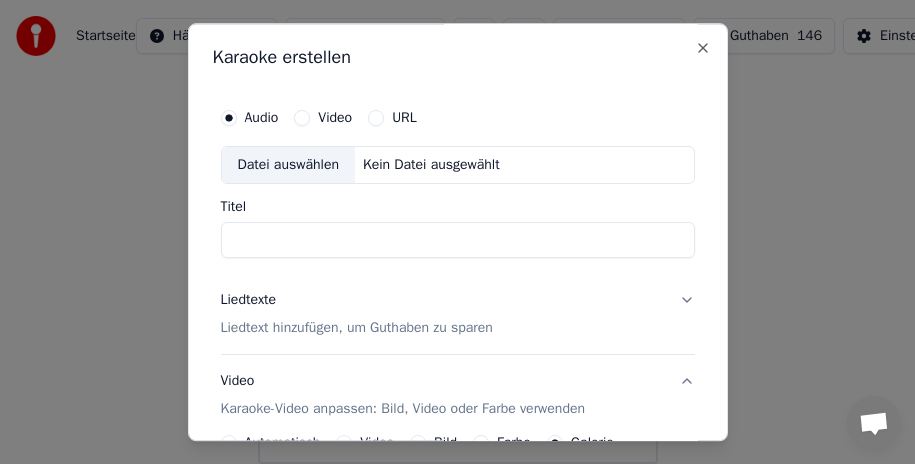 scroll, scrollTop: 200, scrollLeft: 0, axis: vertical 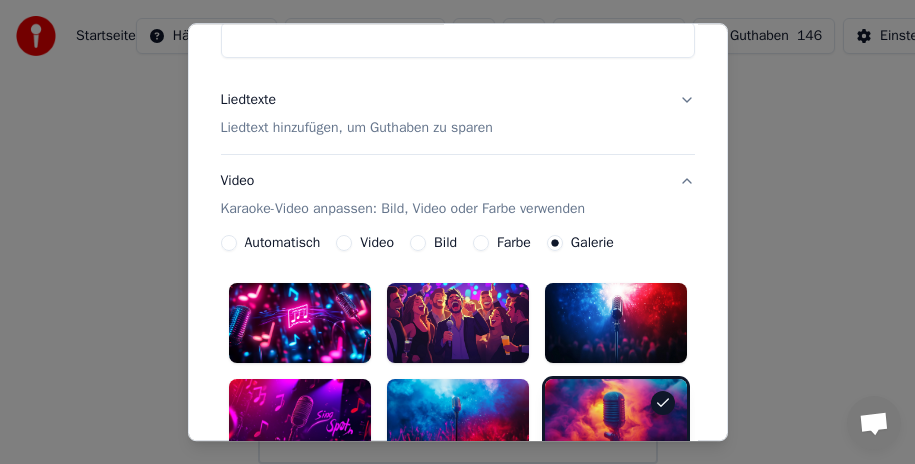 click on "Video" at bounding box center (344, 243) 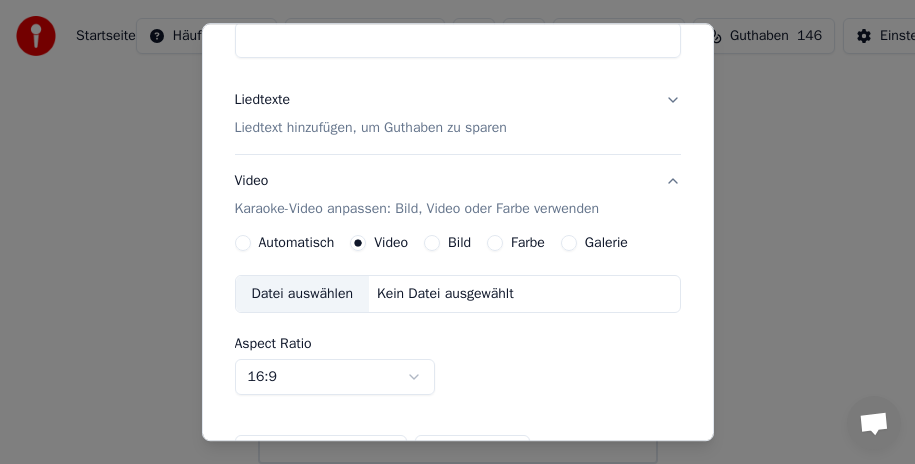click on "Bild" at bounding box center (432, 243) 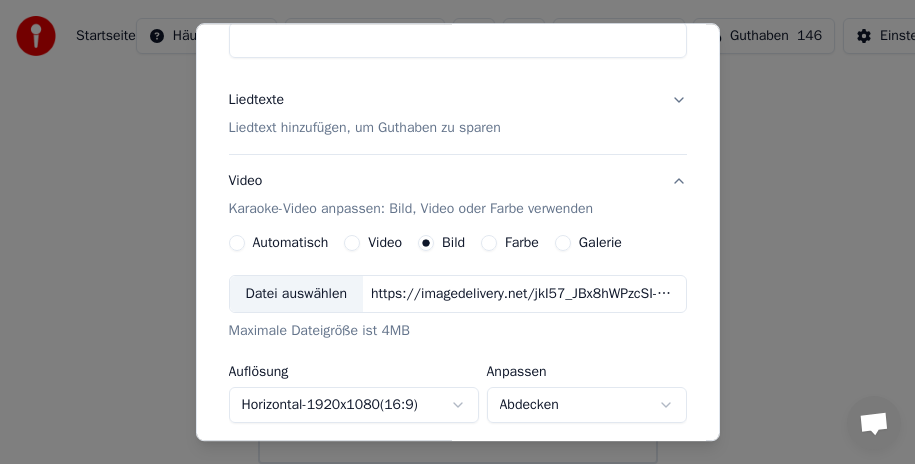 click on "Farbe" at bounding box center (489, 243) 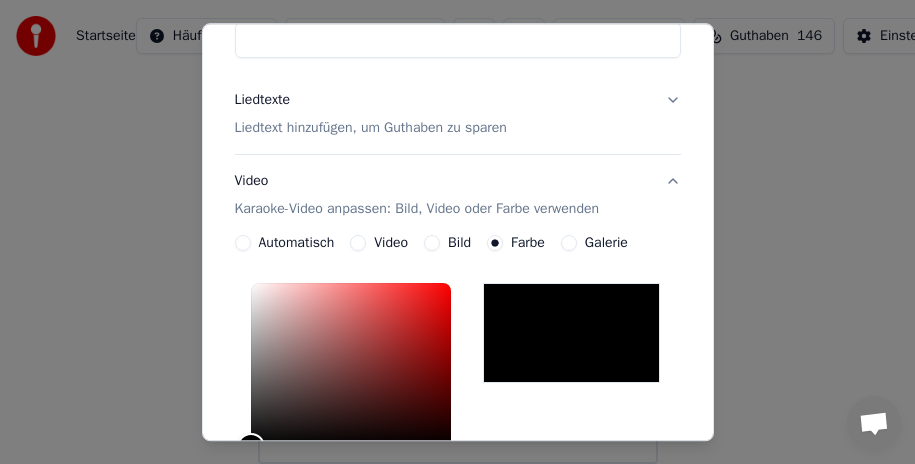 click on "Bild" at bounding box center (432, 243) 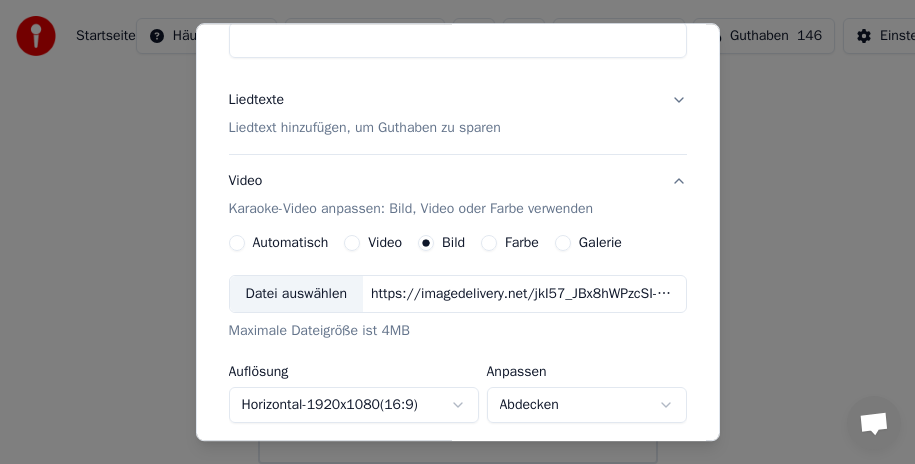 click on "Galerie" at bounding box center [563, 243] 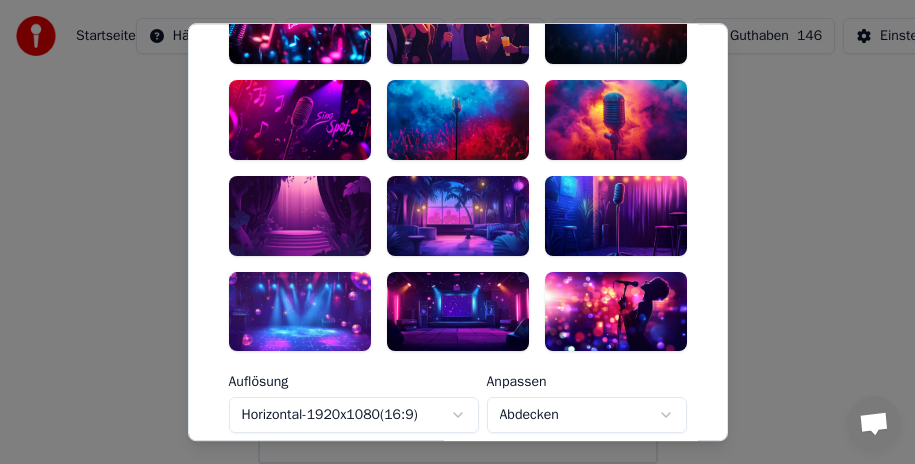 scroll, scrollTop: 400, scrollLeft: 0, axis: vertical 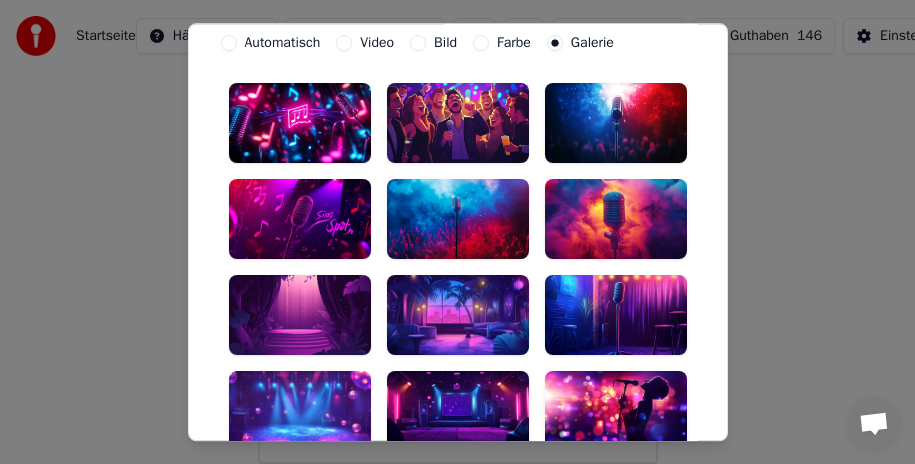 click at bounding box center (616, 219) 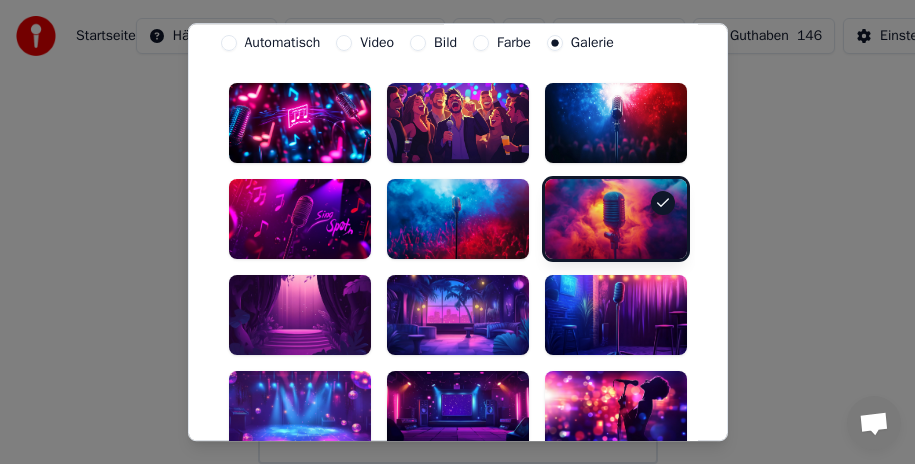 scroll, scrollTop: 300, scrollLeft: 0, axis: vertical 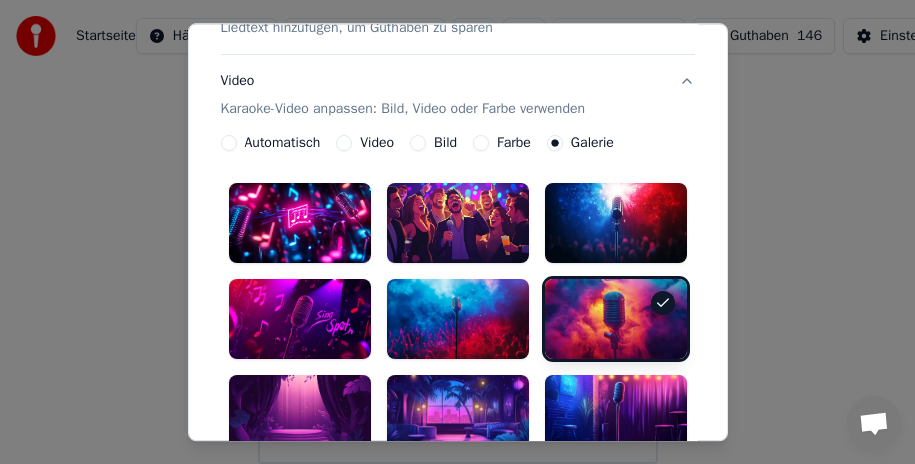 click on "Automatisch" at bounding box center [229, 143] 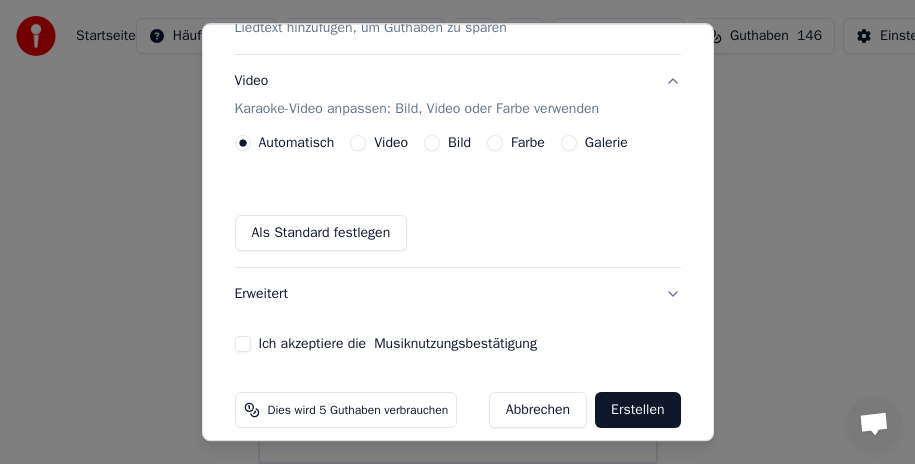 click on "Video" at bounding box center [358, 143] 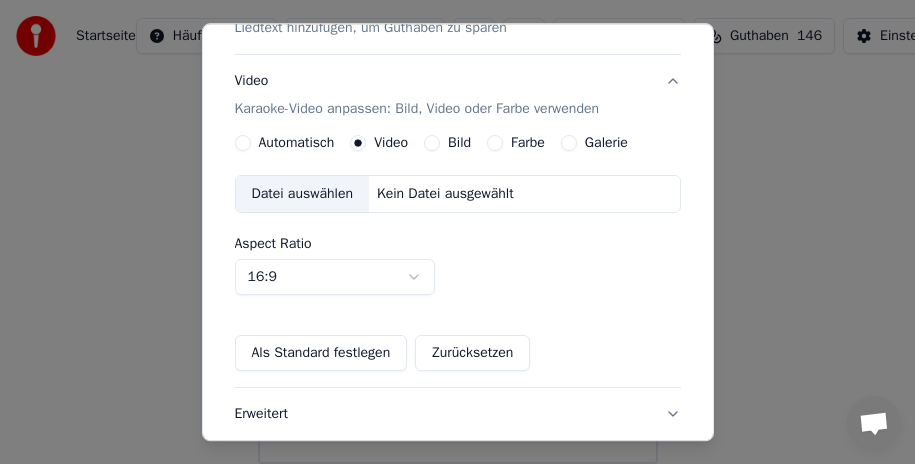 click on "Bild" at bounding box center [432, 143] 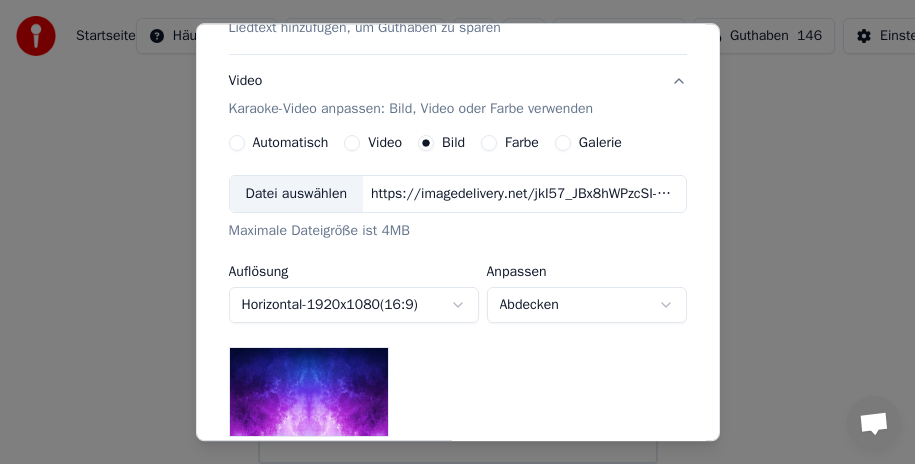 click on "**********" at bounding box center [457, 232] 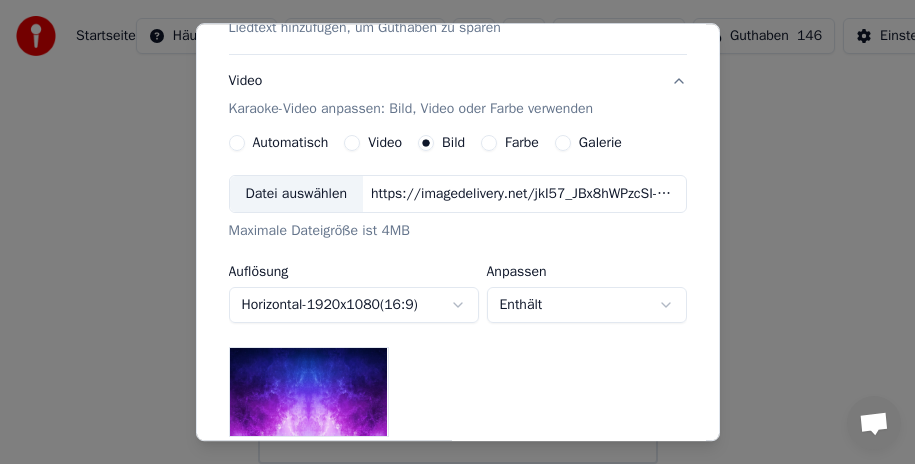 click on "**********" at bounding box center (457, 232) 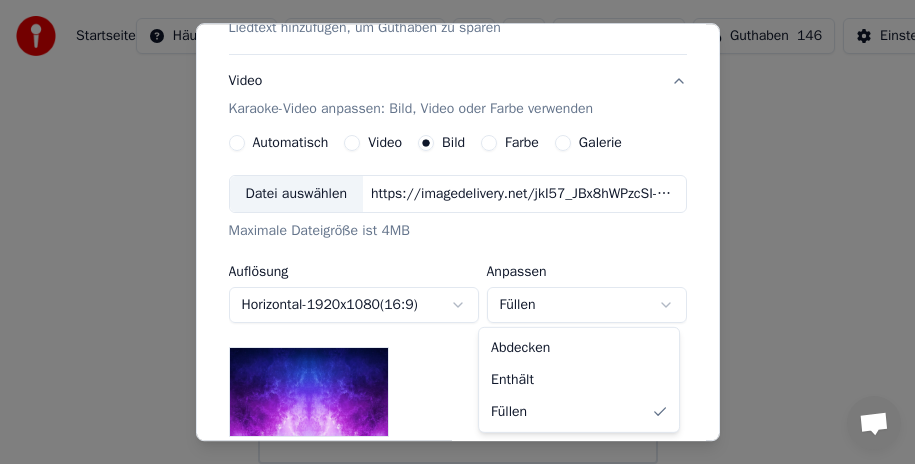 click on "**********" at bounding box center (457, 232) 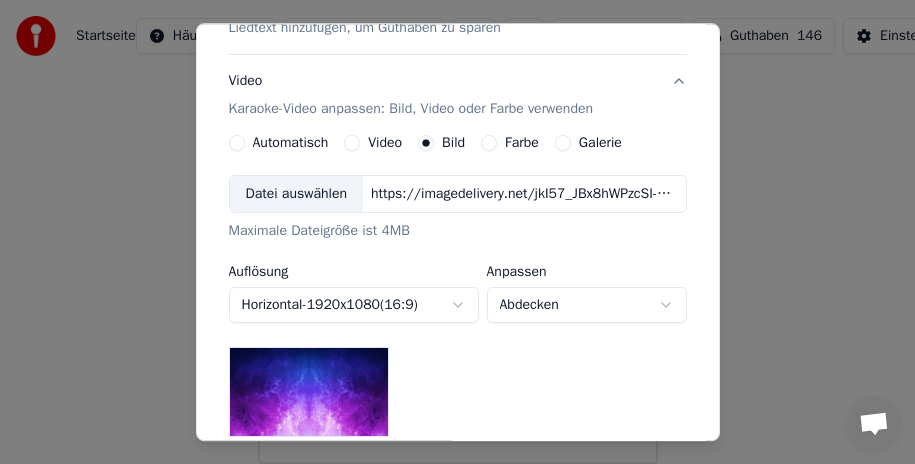 click on "**********" at bounding box center (458, 306) 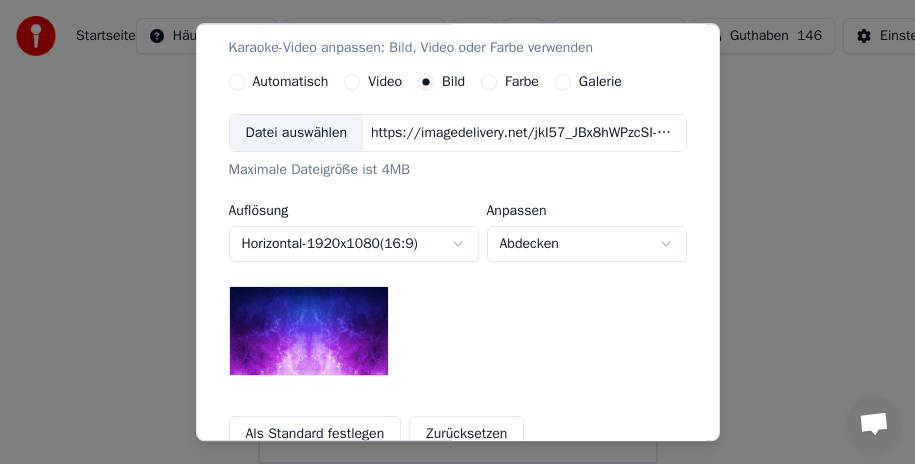 scroll, scrollTop: 300, scrollLeft: 0, axis: vertical 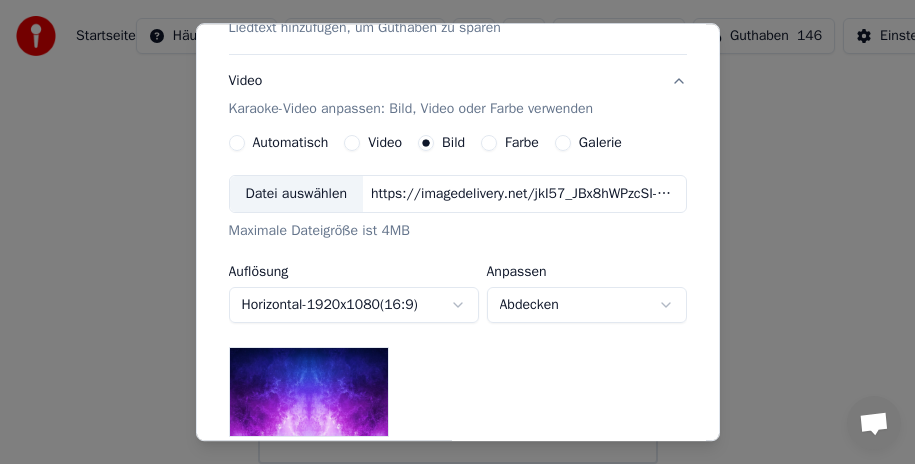 click on "Galerie" at bounding box center [563, 143] 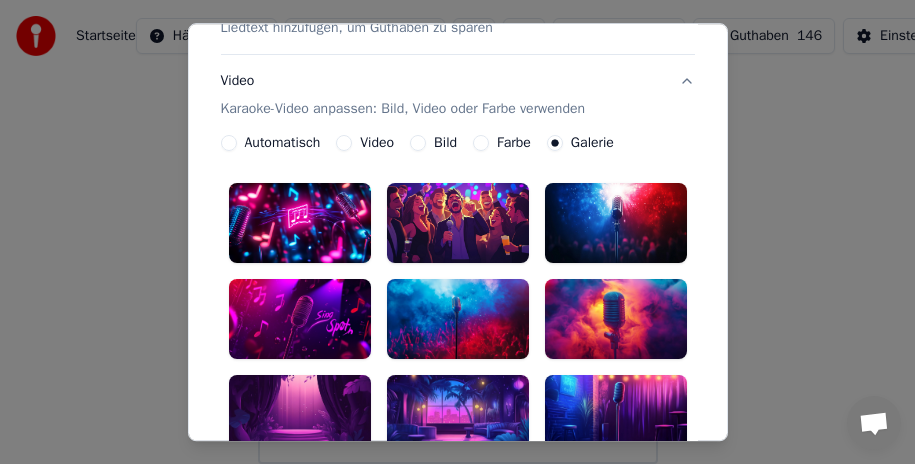 scroll, scrollTop: 400, scrollLeft: 0, axis: vertical 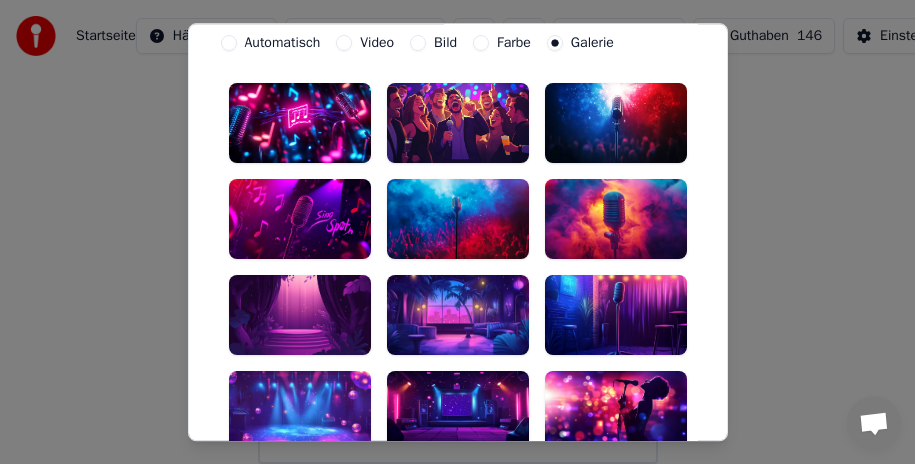 click at bounding box center (616, 219) 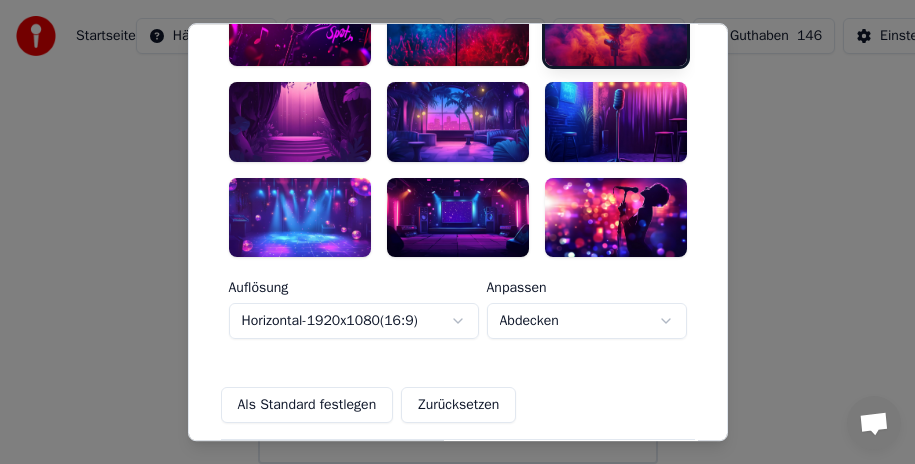 scroll, scrollTop: 700, scrollLeft: 0, axis: vertical 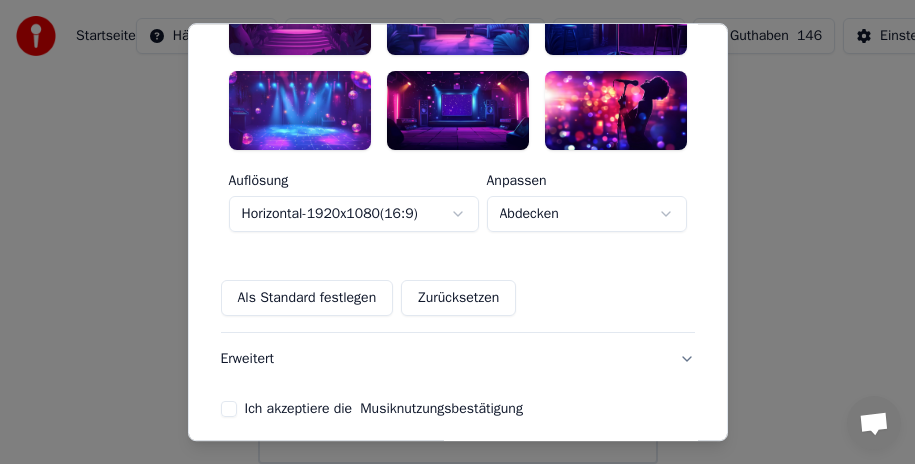click on "Als Standard festlegen" at bounding box center (307, 299) 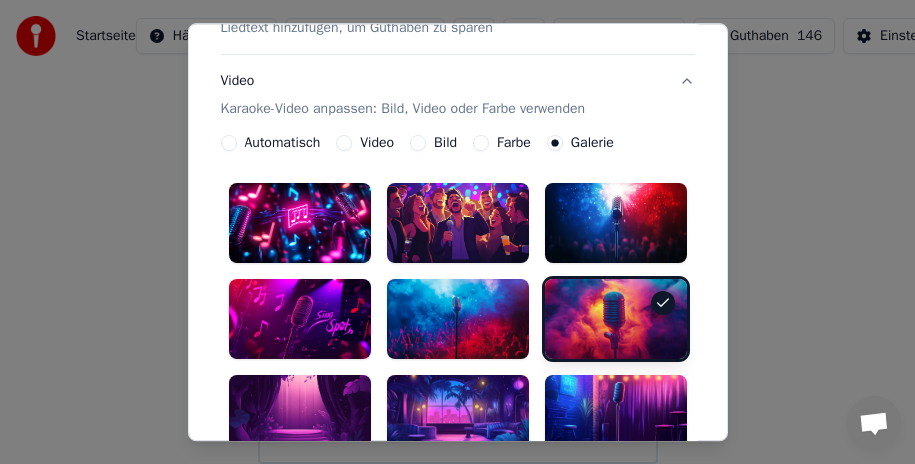 scroll, scrollTop: 200, scrollLeft: 0, axis: vertical 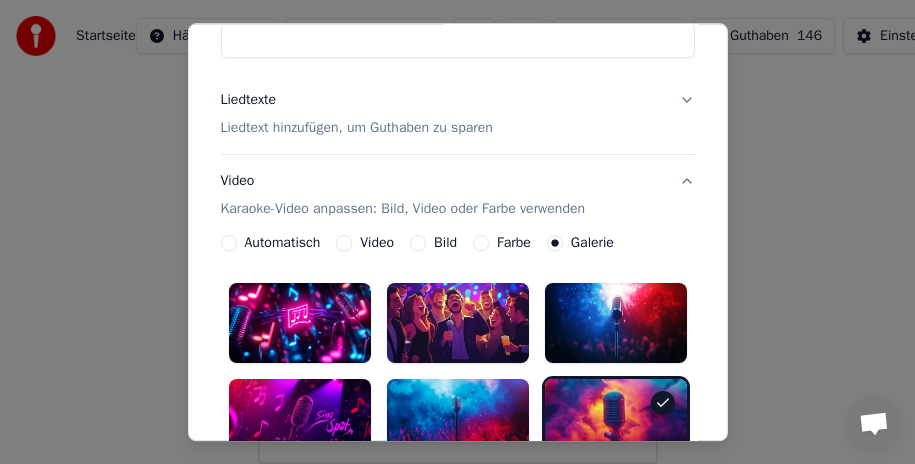 click on "Video Karaoke-Video anpassen: Bild, Video oder Farbe verwenden" at bounding box center (458, 195) 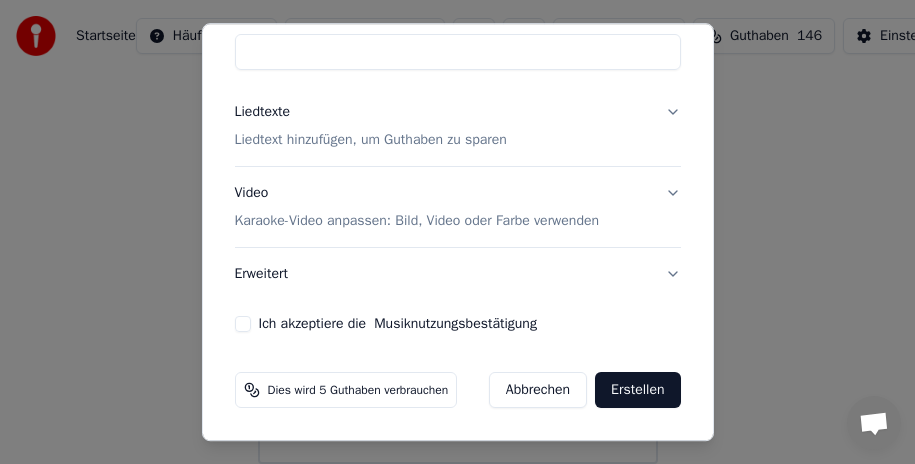 scroll, scrollTop: 188, scrollLeft: 0, axis: vertical 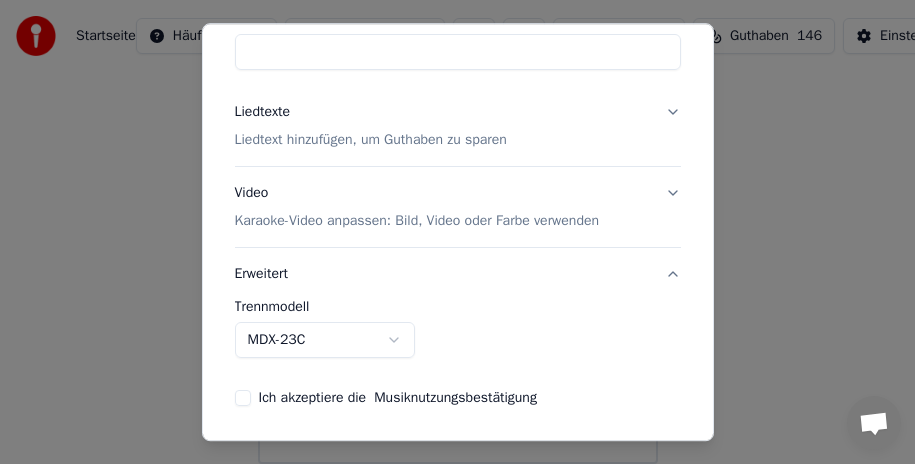 click on "Erweitert" at bounding box center [458, 274] 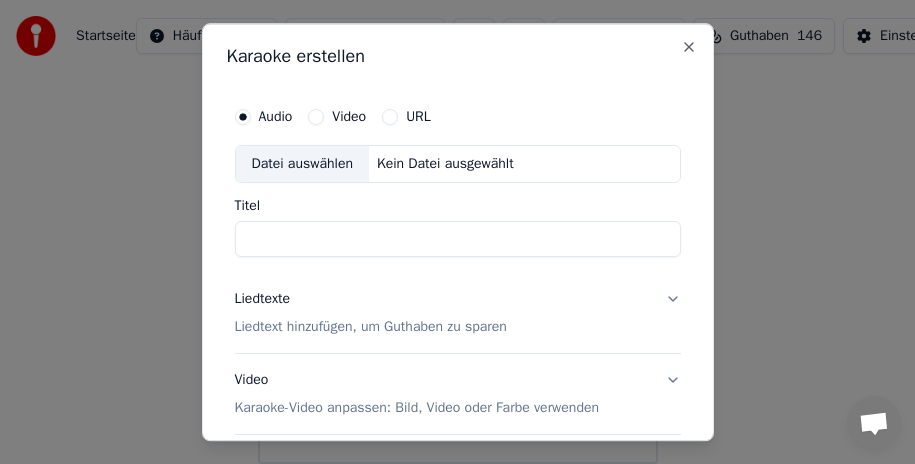 scroll, scrollTop: 0, scrollLeft: 0, axis: both 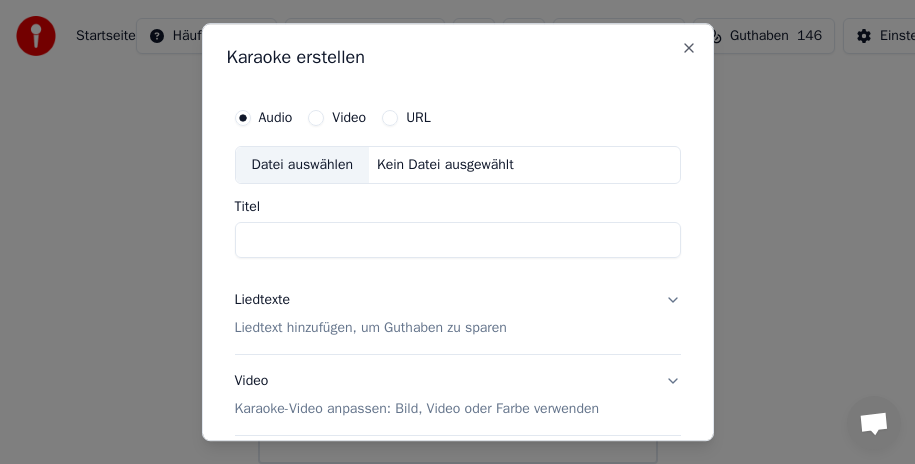click on "Datei auswählen" at bounding box center [302, 165] 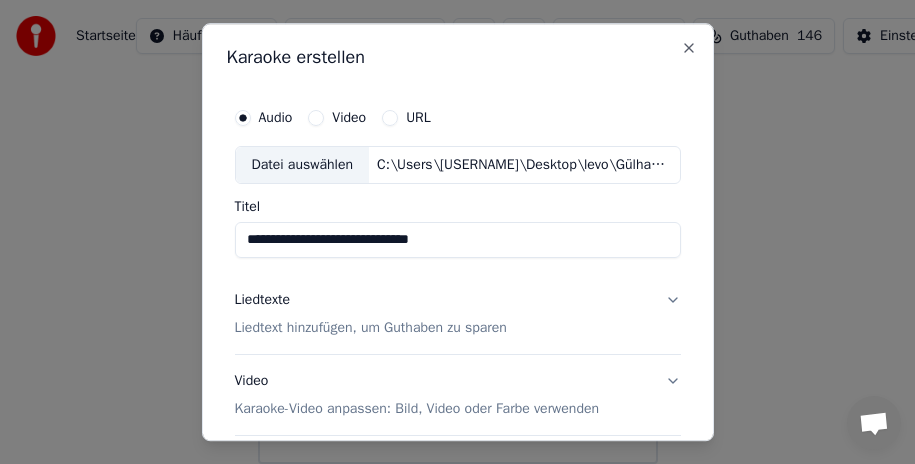 click on "Datei auswählen" at bounding box center [302, 165] 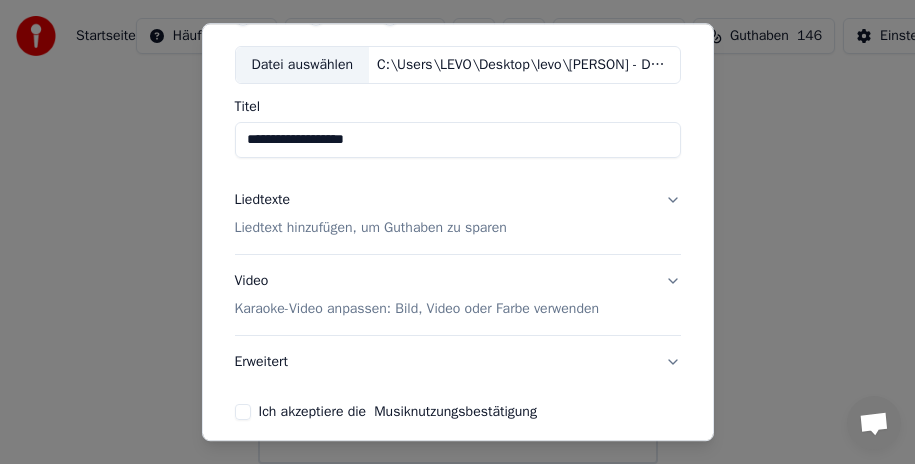 scroll, scrollTop: 187, scrollLeft: 0, axis: vertical 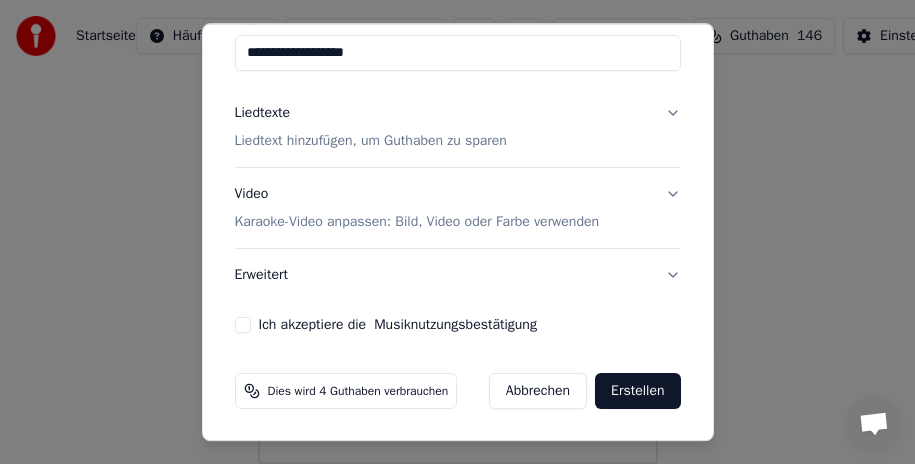 click on "Karaoke-Video anpassen: Bild, Video oder Farbe verwenden" at bounding box center (417, 222) 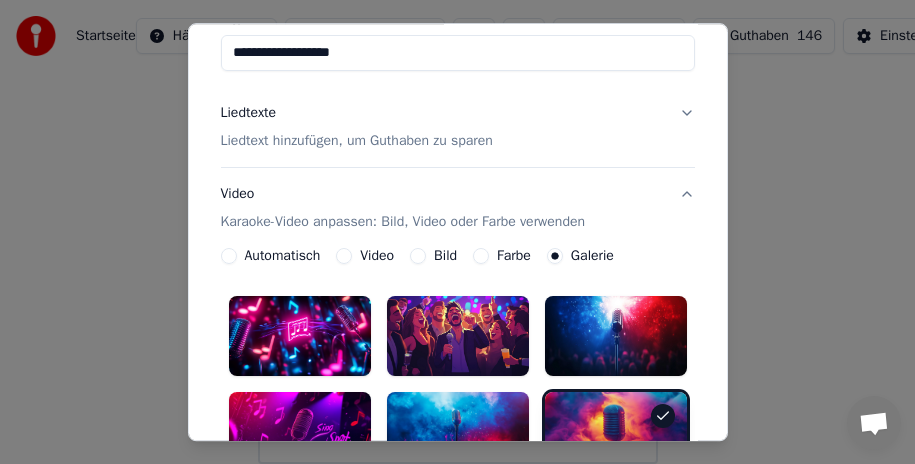 click on "Video" at bounding box center (344, 256) 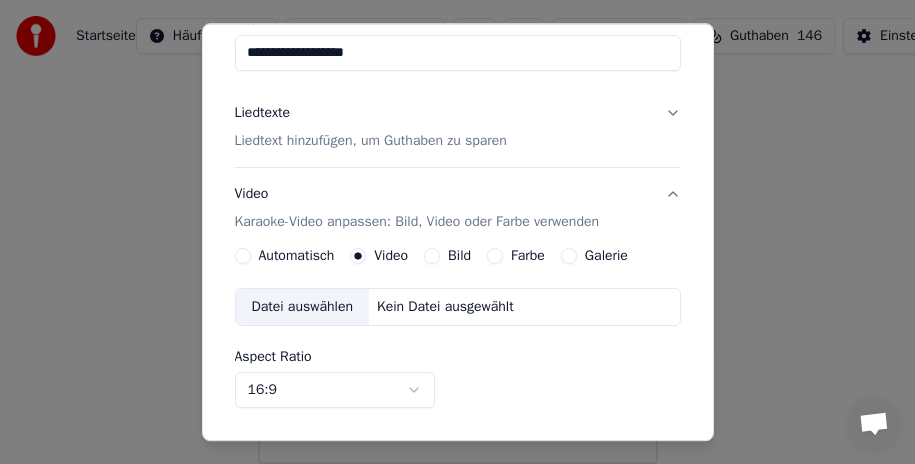 click on "Datei auswählen" at bounding box center (302, 307) 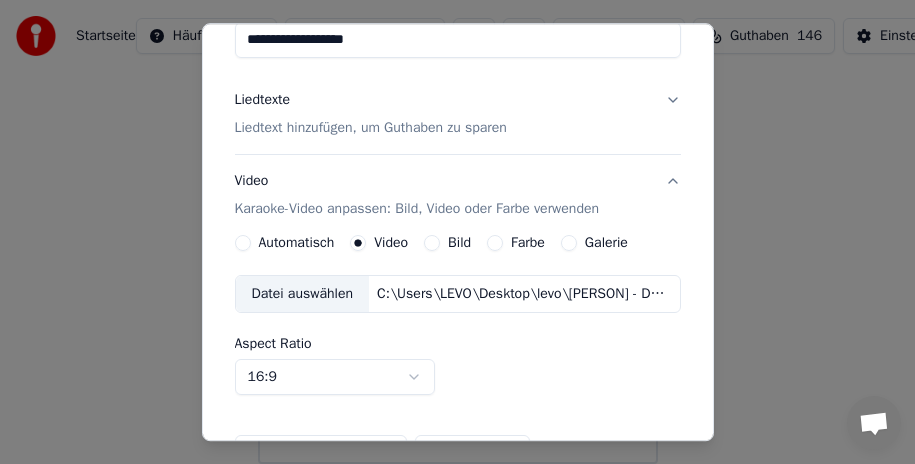 scroll, scrollTop: 0, scrollLeft: 0, axis: both 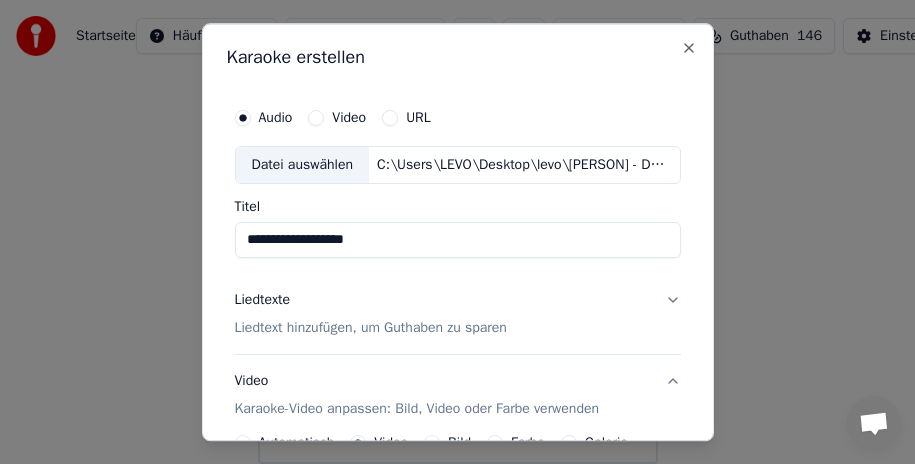 click on "Video" at bounding box center (316, 118) 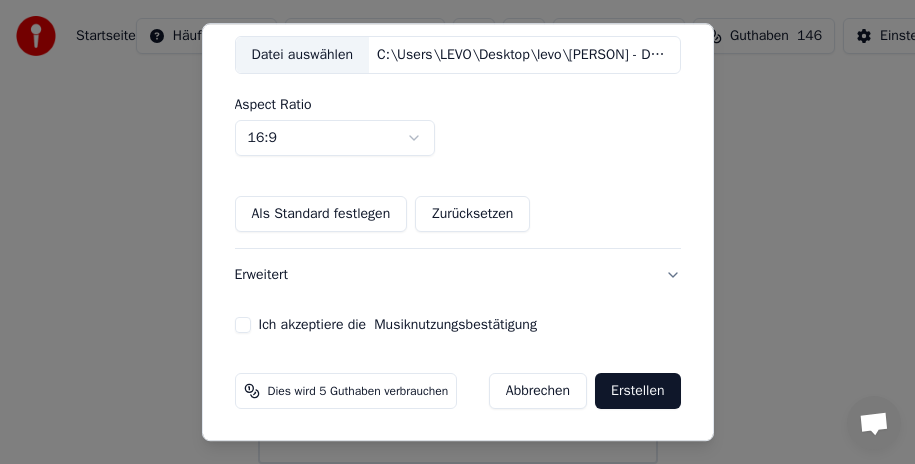 scroll, scrollTop: 0, scrollLeft: 0, axis: both 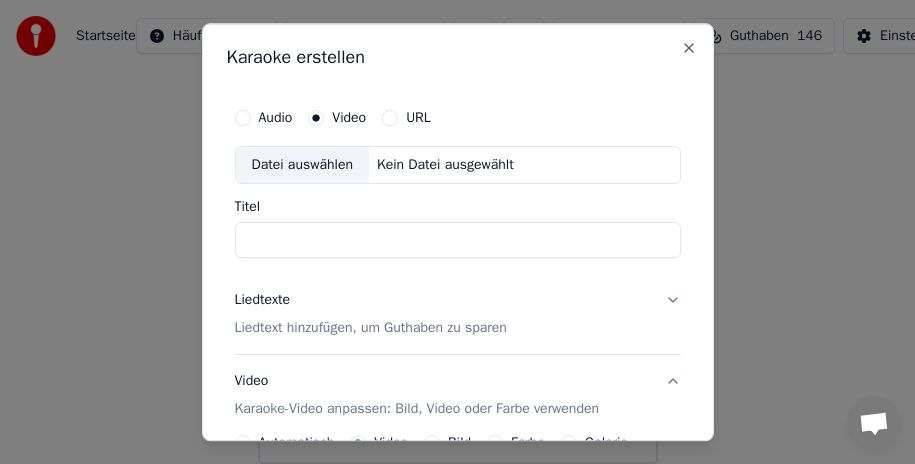 click on "Audio" at bounding box center (243, 118) 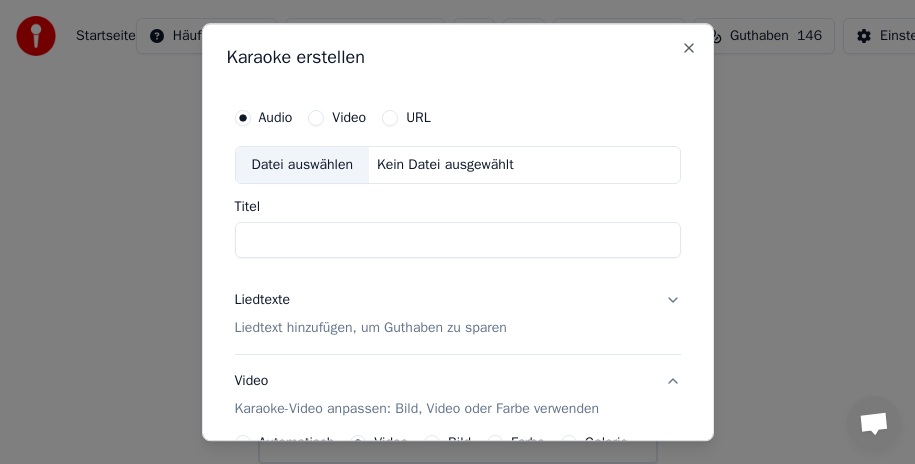 click on "Video" at bounding box center [316, 118] 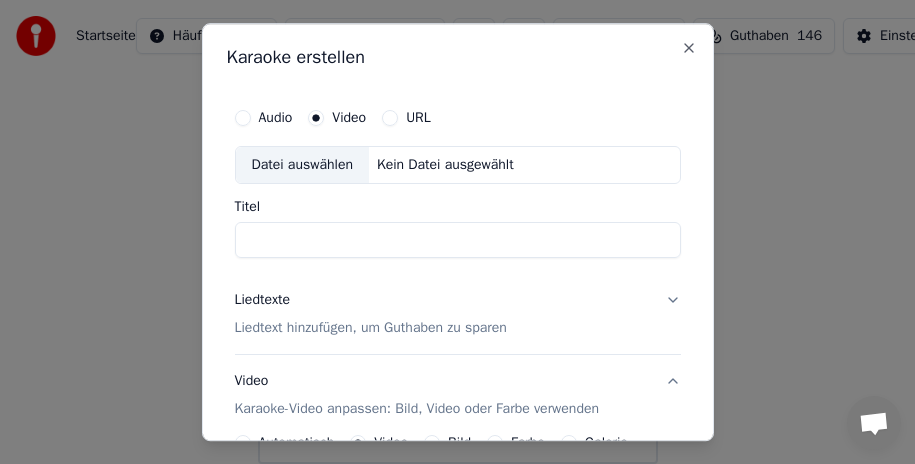 click on "URL" at bounding box center [390, 118] 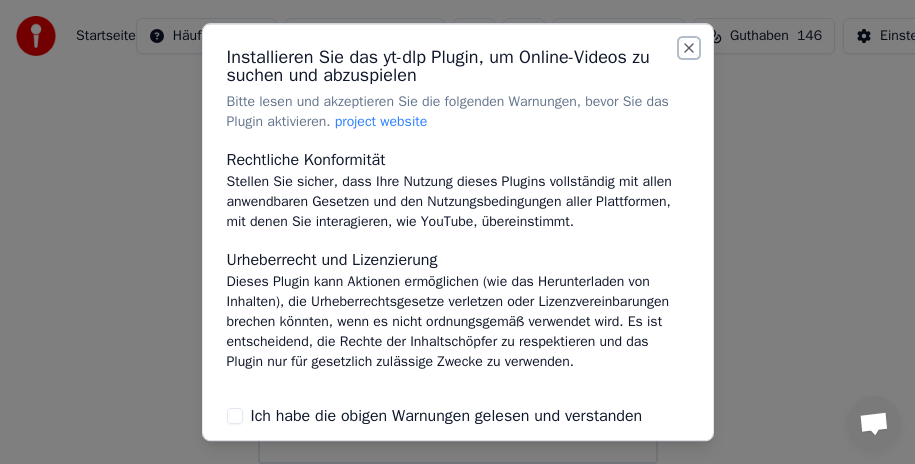 click on "Close" at bounding box center [689, 48] 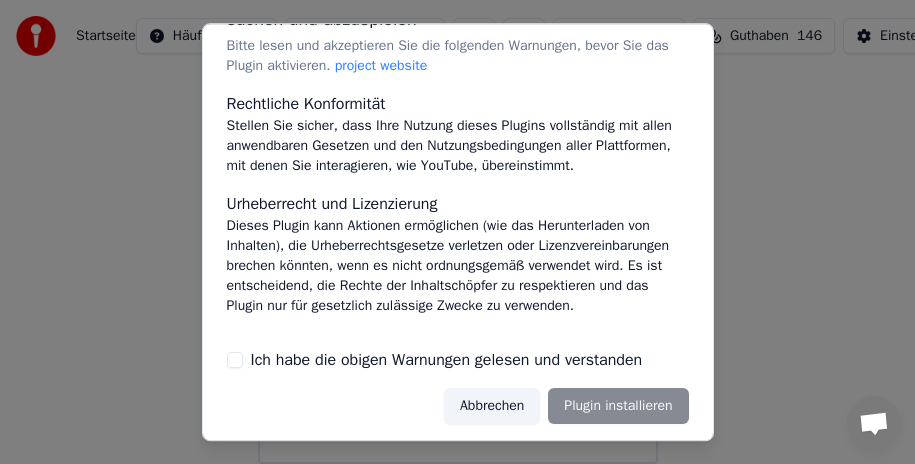 scroll, scrollTop: 64, scrollLeft: 0, axis: vertical 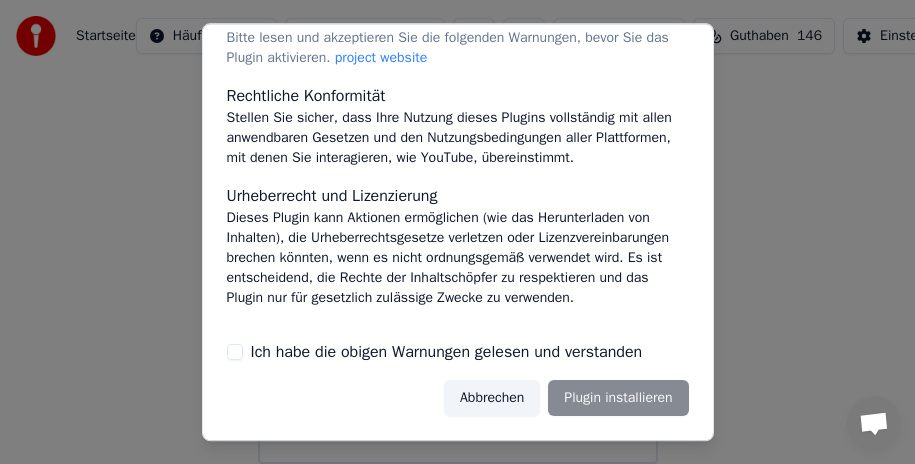 click on "Abbrechen" at bounding box center (492, 398) 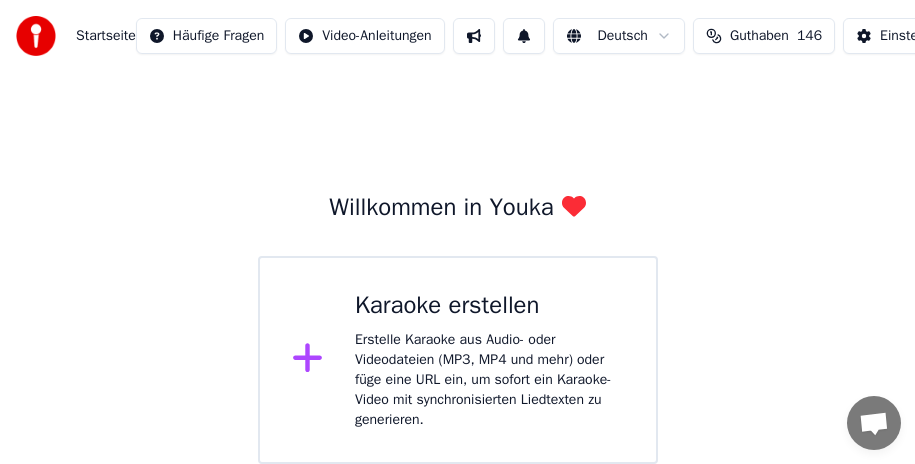 click on "Erstelle Karaoke aus Audio- oder Videodateien (MP3, MP4 und mehr) oder füge eine URL ein, um sofort ein Karaoke-Video mit synchronisierten Liedtexten zu generieren." at bounding box center (489, 380) 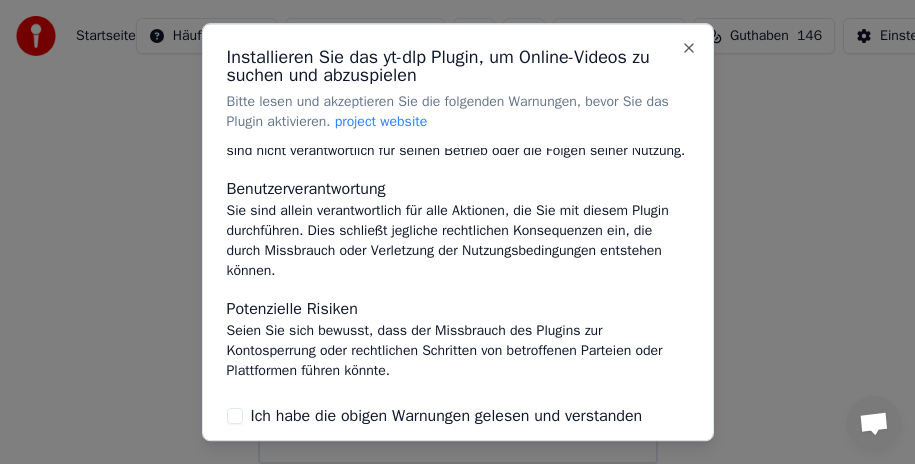 scroll, scrollTop: 451, scrollLeft: 0, axis: vertical 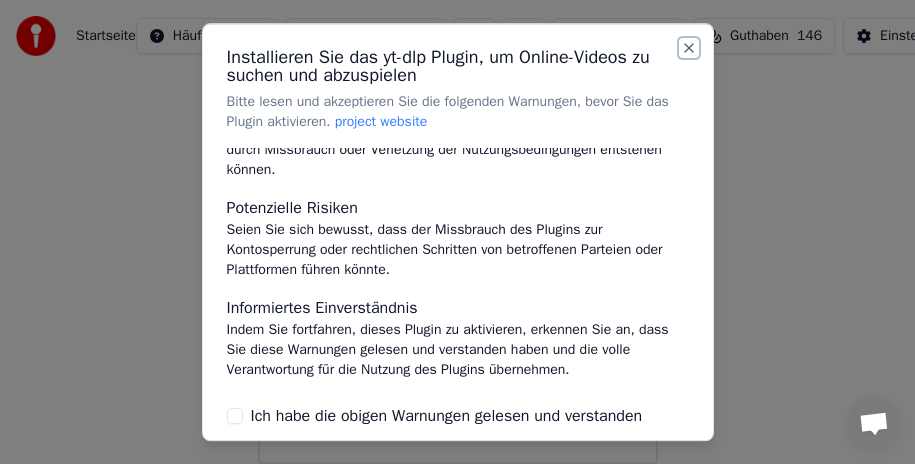 click on "Close" at bounding box center (689, 48) 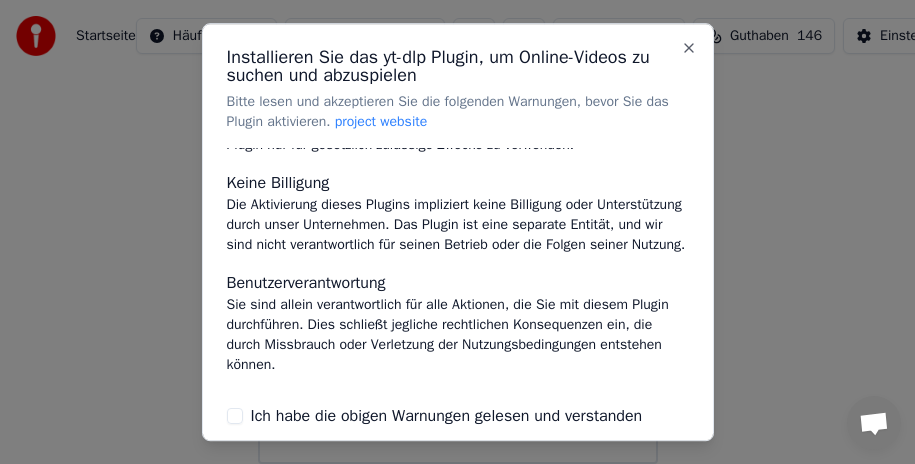 scroll, scrollTop: 0, scrollLeft: 0, axis: both 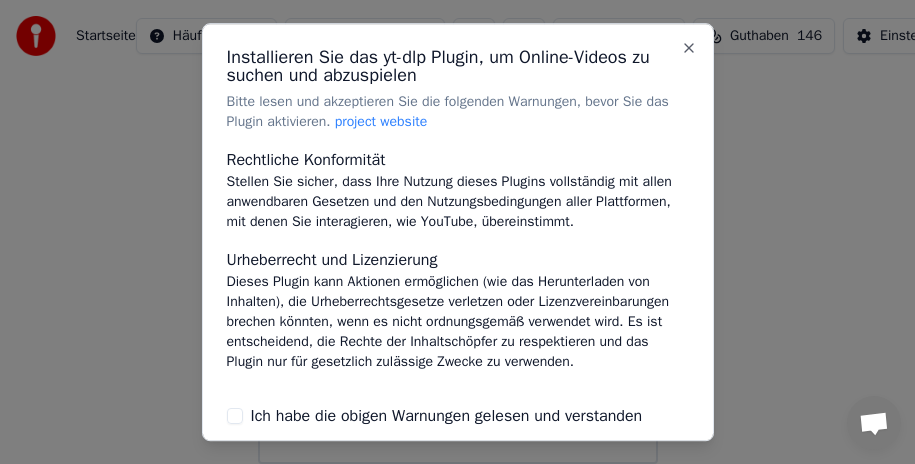 click on "Ich habe die obigen Warnungen gelesen und verstanden" at bounding box center (235, 416) 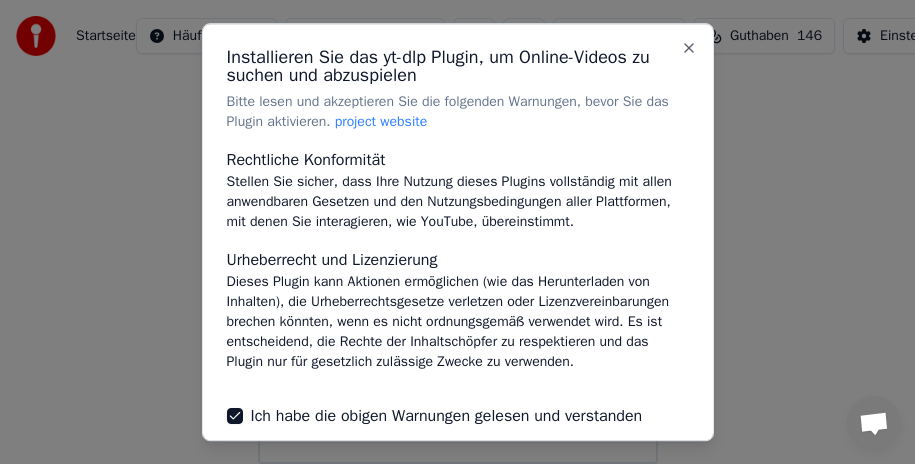 scroll, scrollTop: 451, scrollLeft: 0, axis: vertical 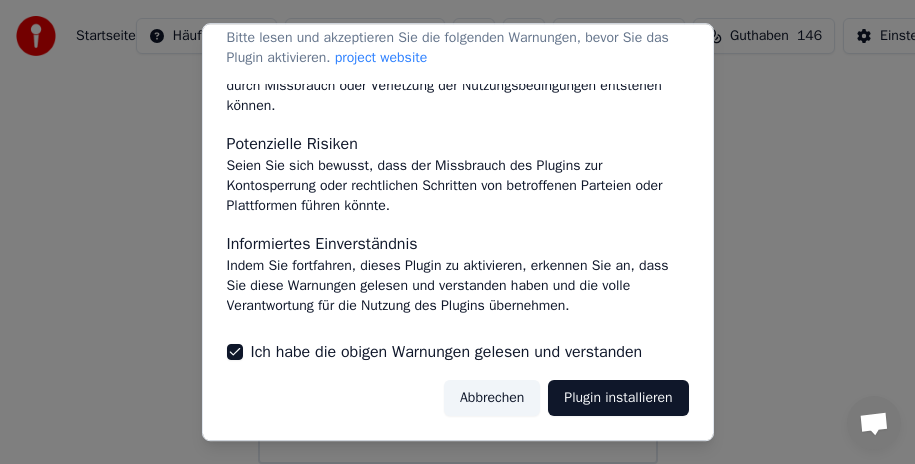 click on "Abbrechen" at bounding box center [492, 398] 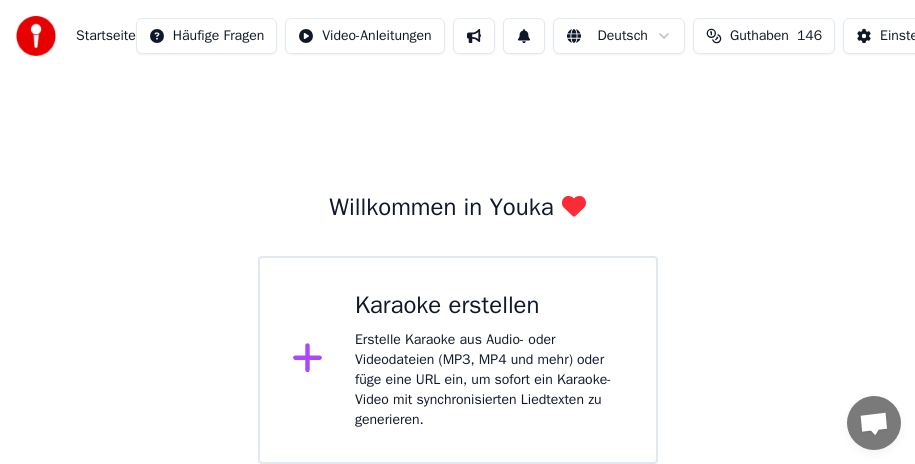 click on "Erstelle Karaoke aus Audio- oder Videodateien (MP3, MP4 und mehr) oder füge eine URL ein, um sofort ein Karaoke-Video mit synchronisierten Liedtexten zu generieren." at bounding box center [489, 380] 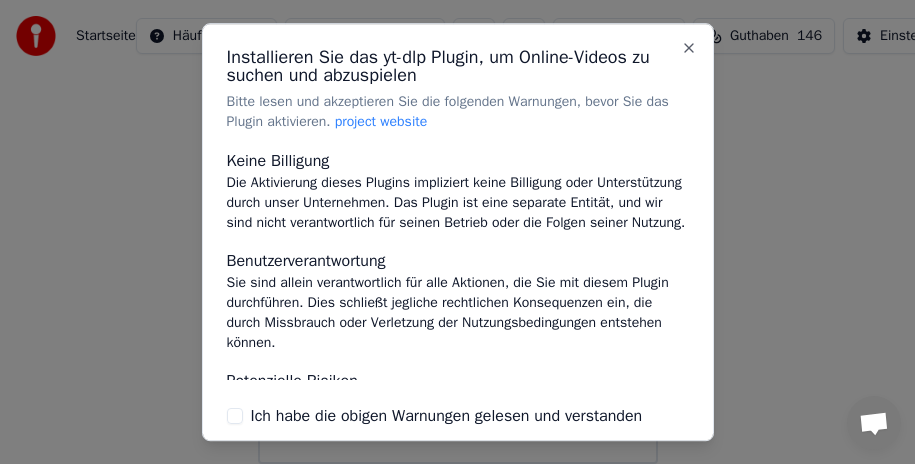 scroll, scrollTop: 451, scrollLeft: 0, axis: vertical 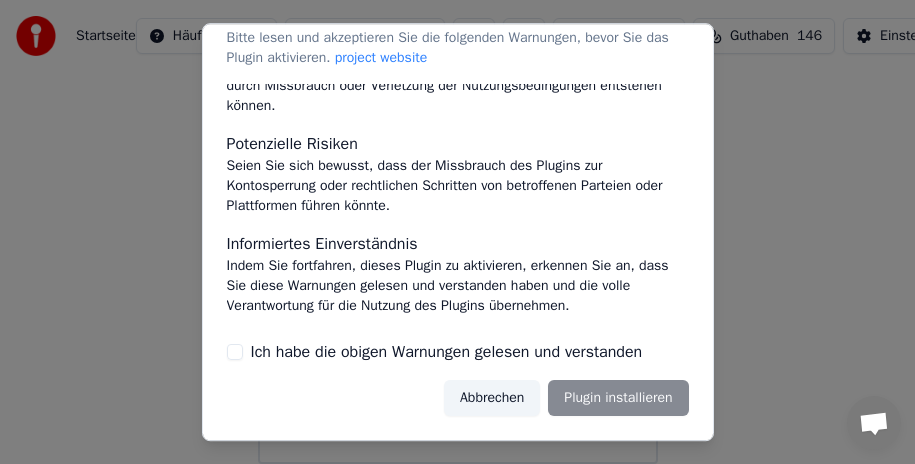 click on "Ich habe die obigen Warnungen gelesen und verstanden" at bounding box center [235, 352] 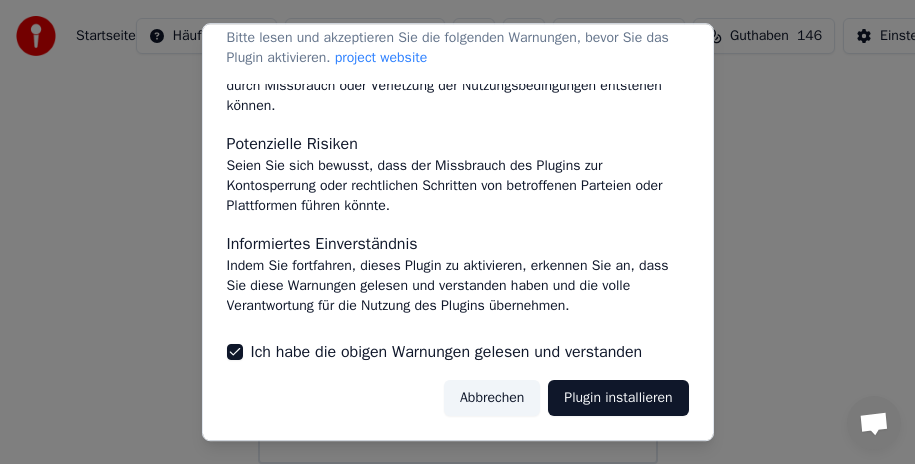 click on "Plugin installieren" at bounding box center [618, 398] 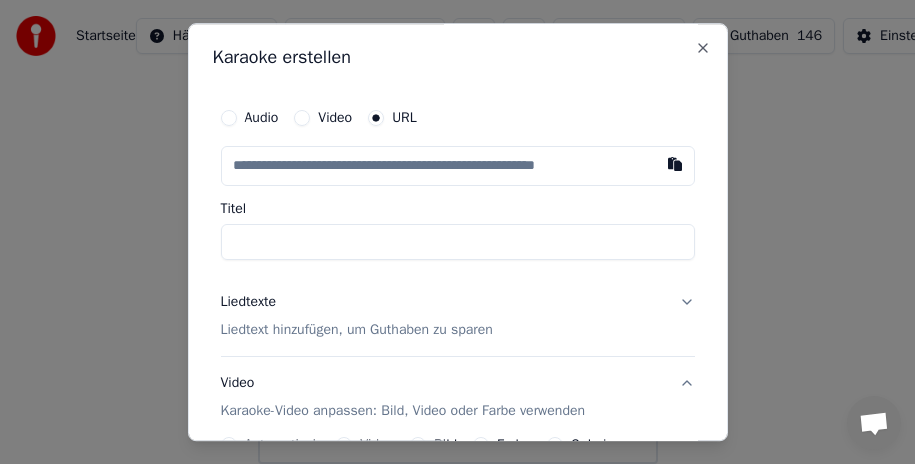 click on "Video" at bounding box center (302, 118) 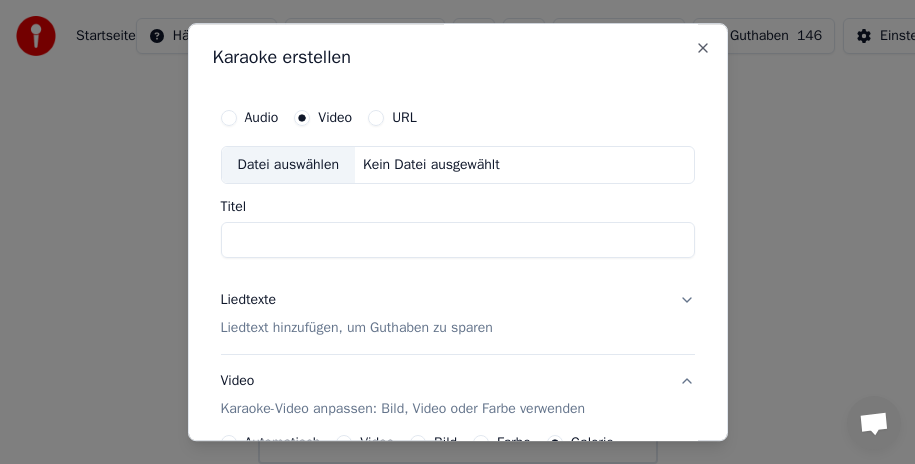 click on "Audio" at bounding box center (229, 118) 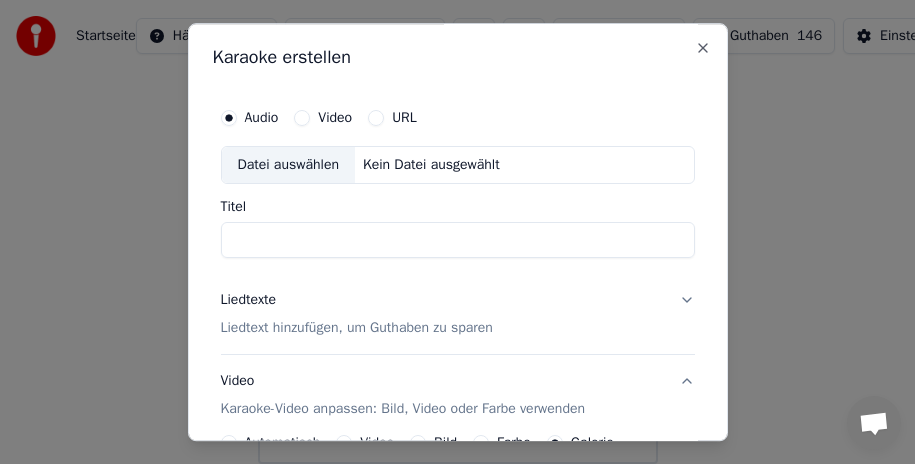 click on "Datei auswählen" at bounding box center [288, 165] 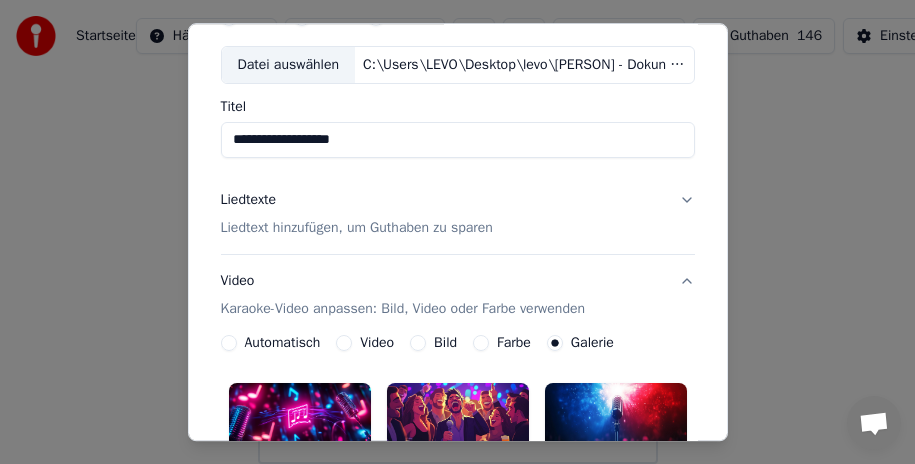 scroll, scrollTop: 200, scrollLeft: 0, axis: vertical 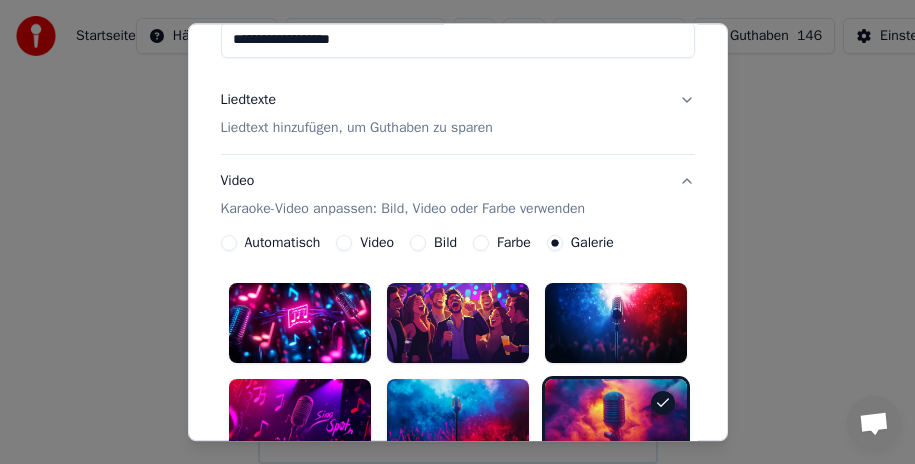 click on "Video" at bounding box center (344, 243) 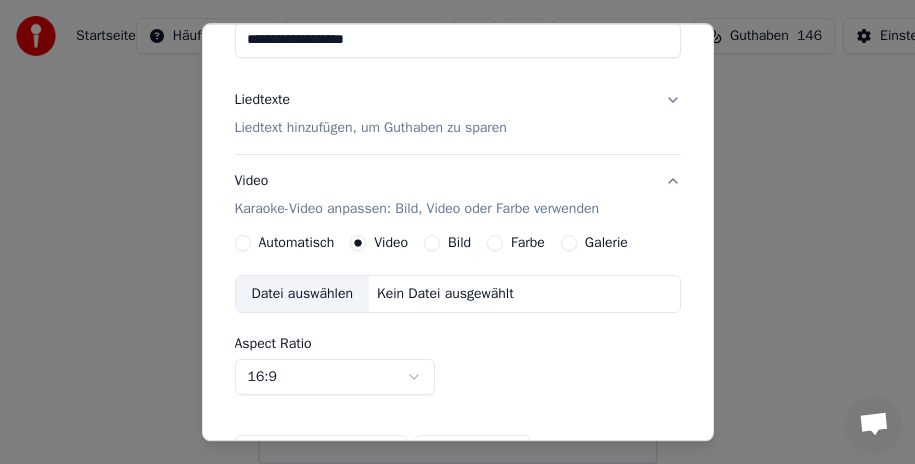 click on "Datei auswählen" at bounding box center (302, 294) 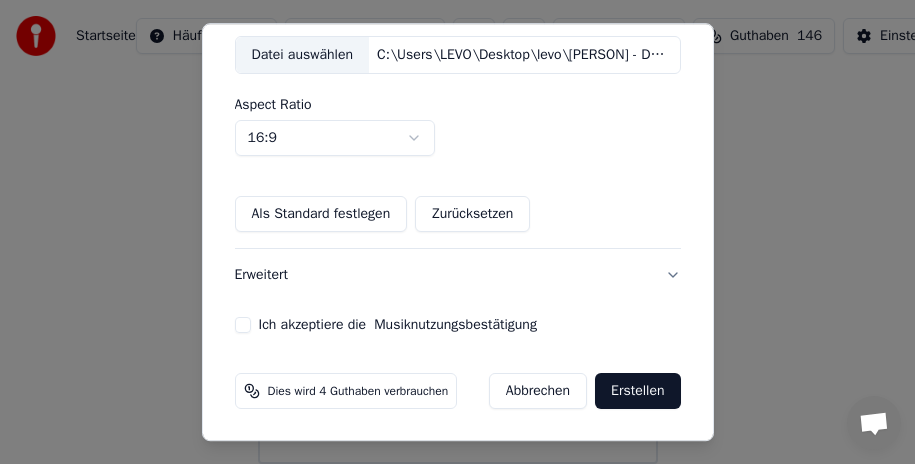 scroll, scrollTop: 439, scrollLeft: 0, axis: vertical 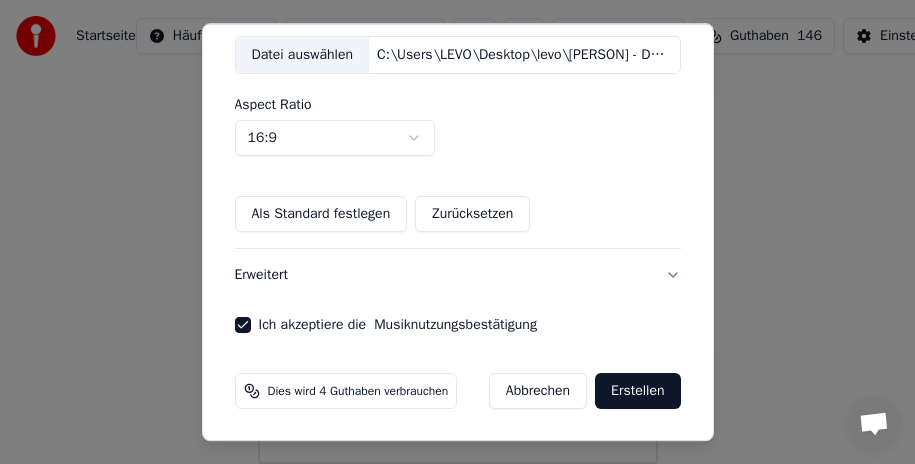 click on "Erstellen" at bounding box center [637, 391] 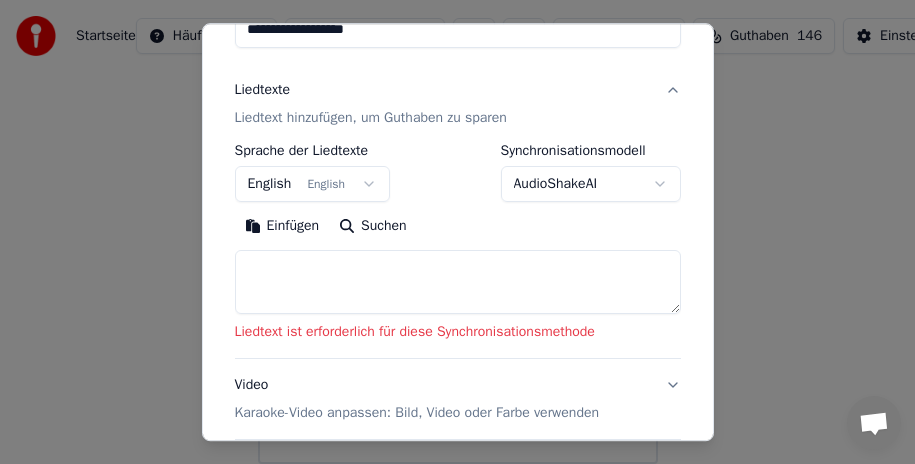 scroll, scrollTop: 201, scrollLeft: 0, axis: vertical 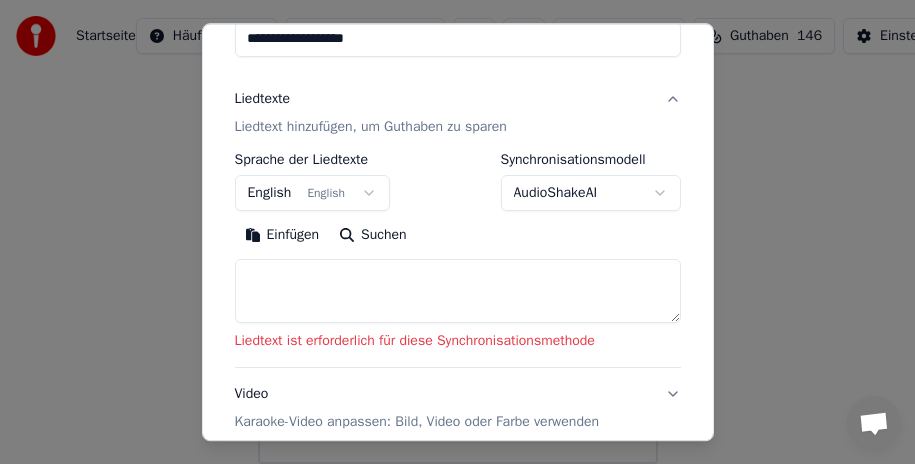 click on "English English" at bounding box center [313, 193] 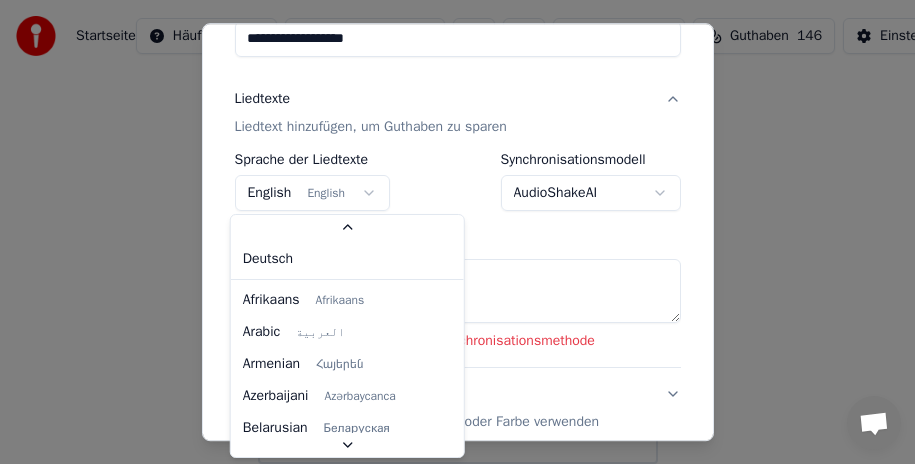 scroll, scrollTop: 139, scrollLeft: 0, axis: vertical 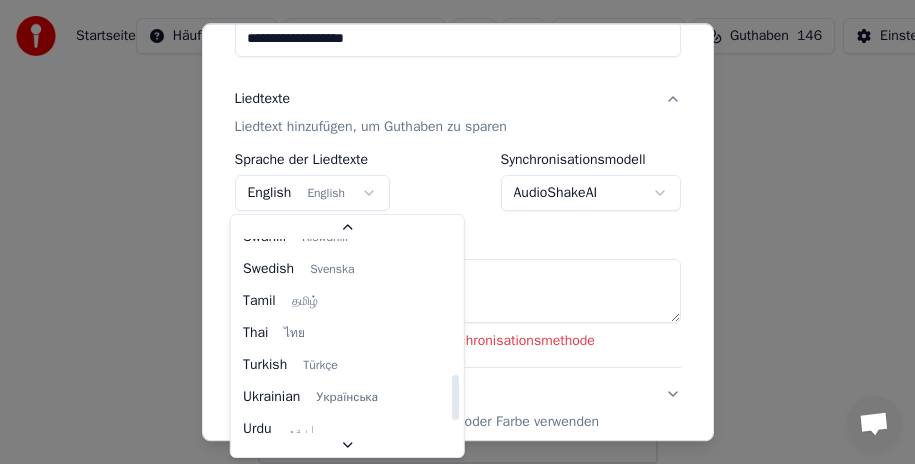 select on "**" 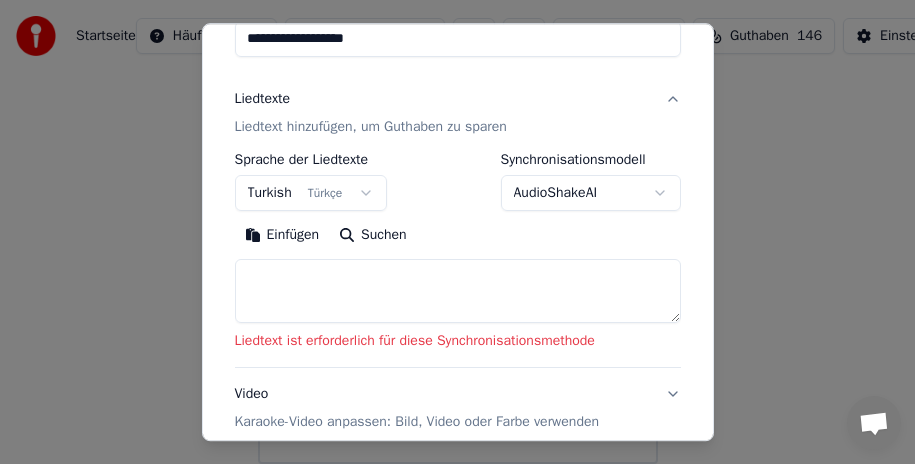 click on "Einfügen" at bounding box center [282, 235] 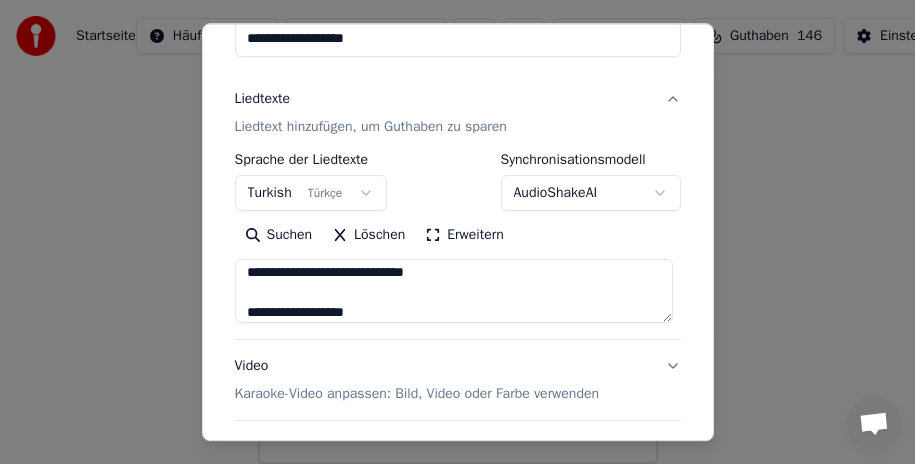 scroll, scrollTop: 0, scrollLeft: 0, axis: both 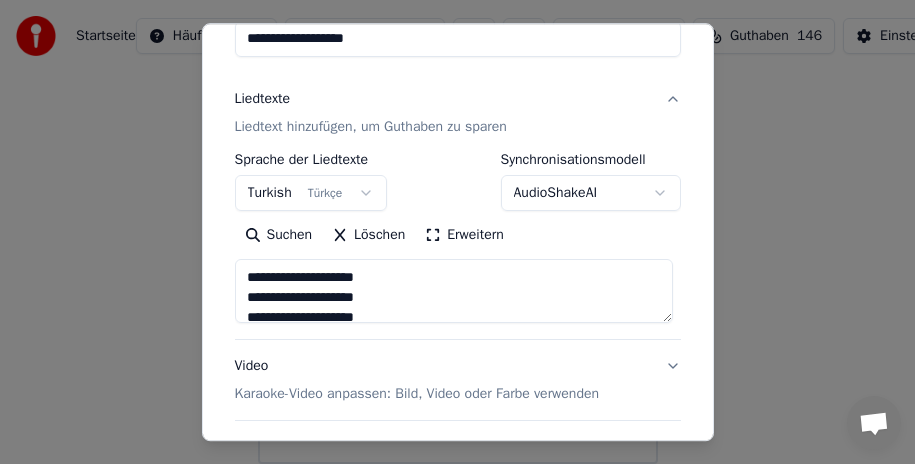 click on "**********" at bounding box center [458, 232] 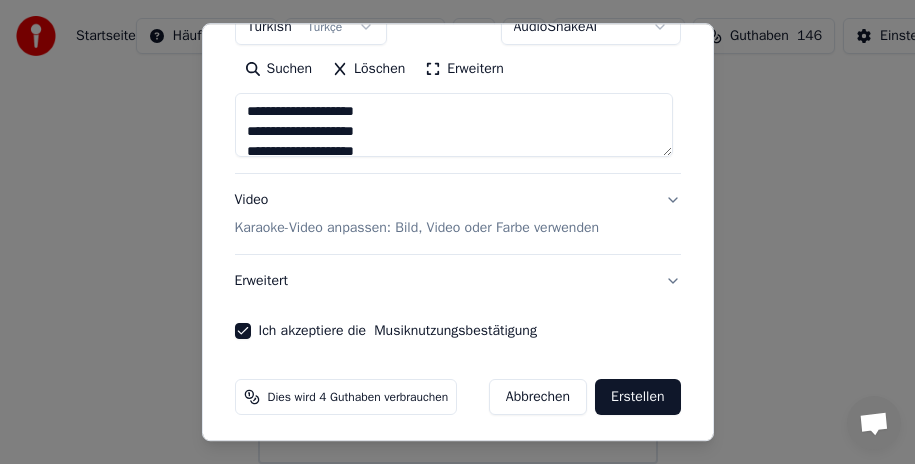 scroll, scrollTop: 373, scrollLeft: 0, axis: vertical 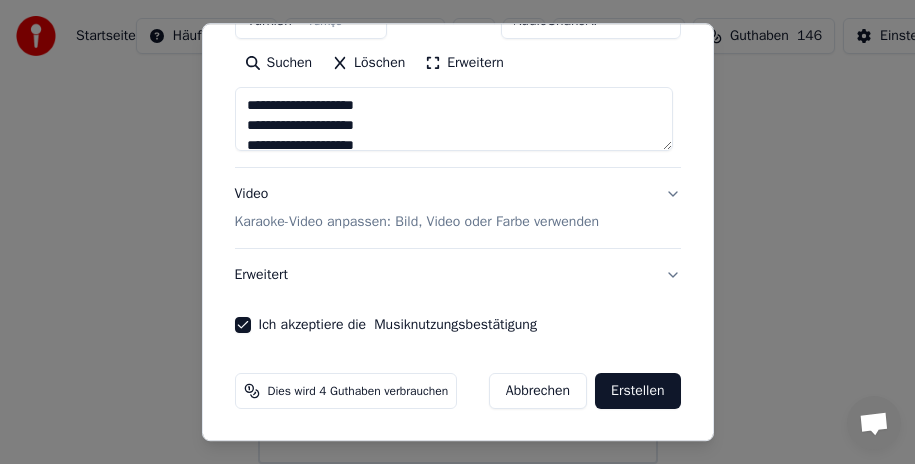 click on "Video Karaoke-Video anpassen: Bild, Video oder Farbe verwenden" at bounding box center [458, 208] 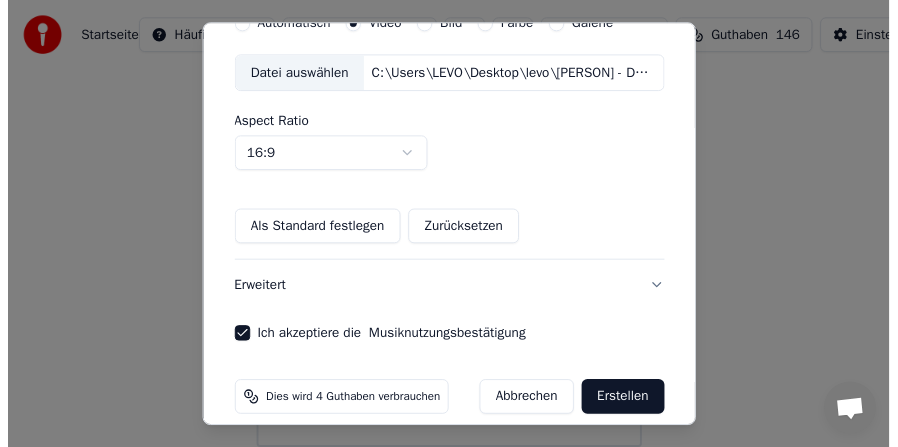 scroll, scrollTop: 439, scrollLeft: 0, axis: vertical 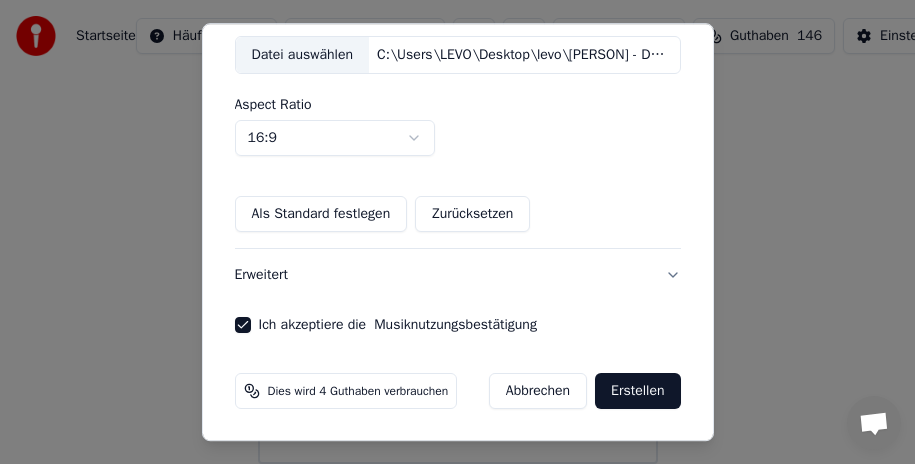 click on "Erstellen" at bounding box center [637, 391] 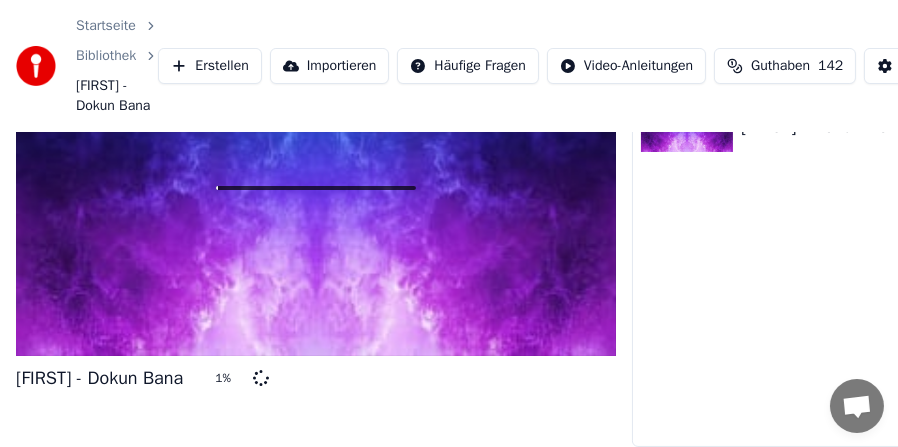 scroll, scrollTop: 127, scrollLeft: 0, axis: vertical 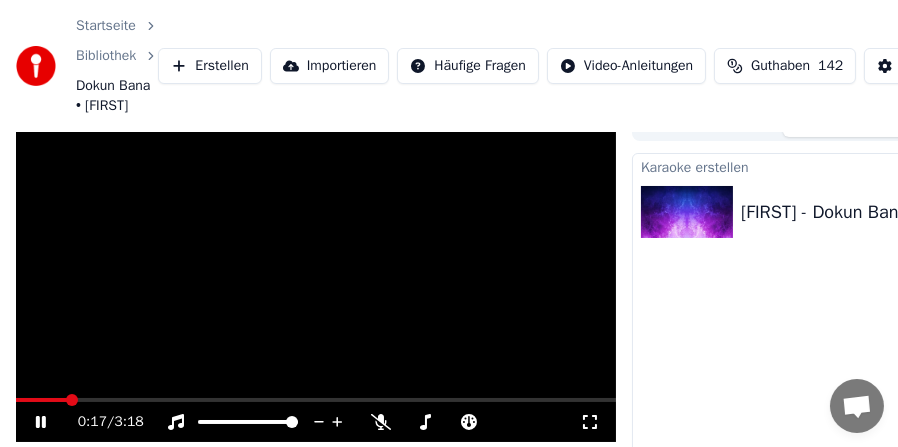 click at bounding box center (316, 400) 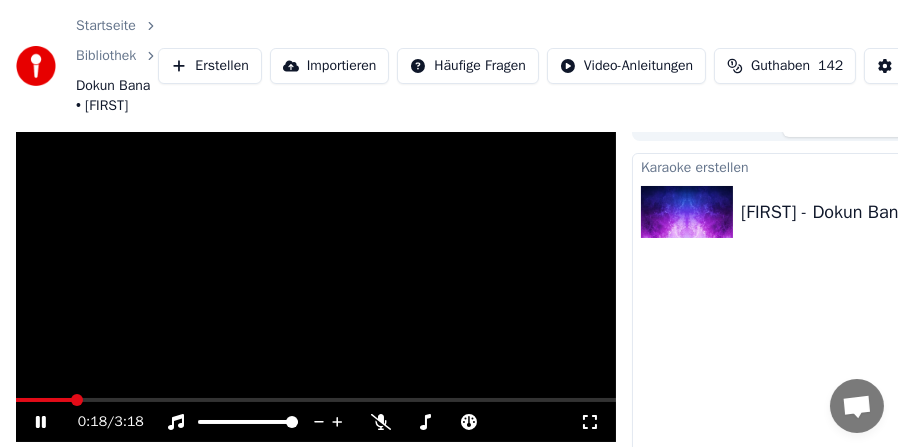 click at bounding box center [316, 274] 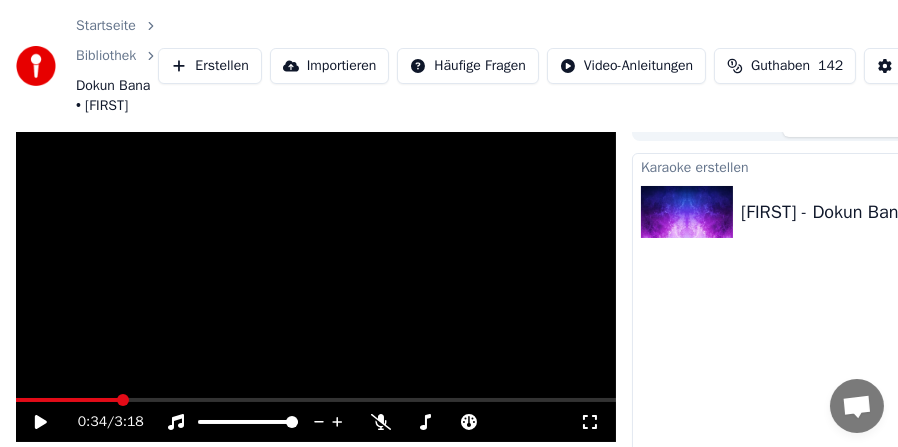 click at bounding box center [316, 400] 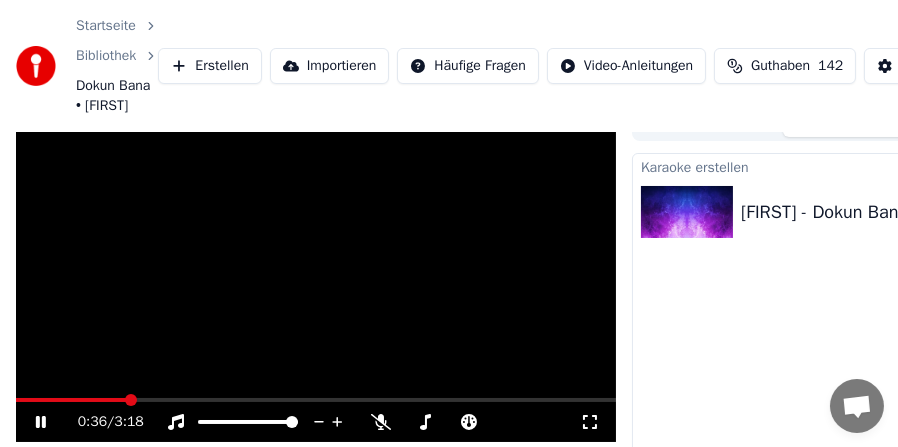 click at bounding box center [316, 400] 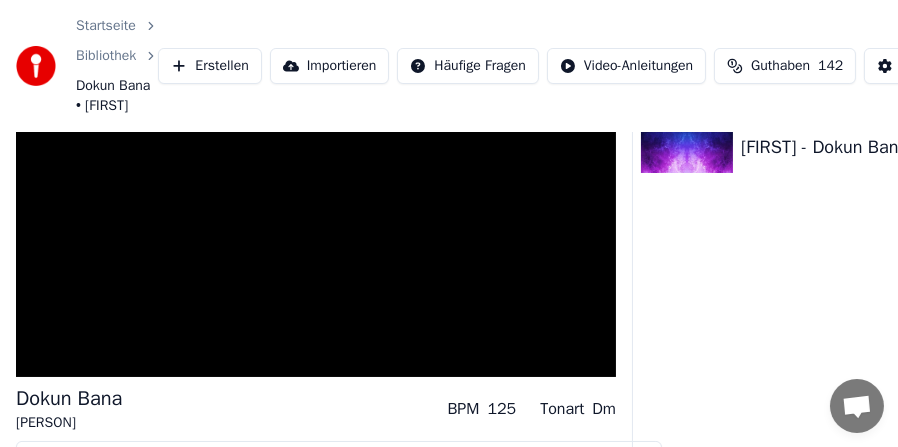 scroll, scrollTop: 0, scrollLeft: 0, axis: both 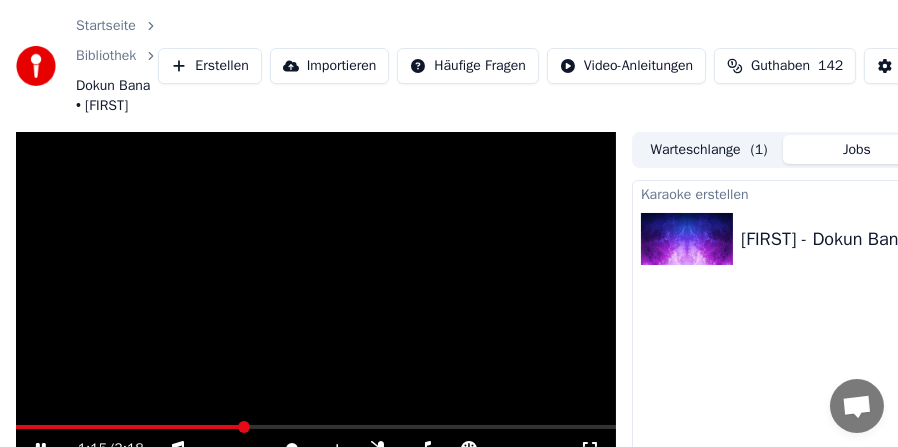 click at bounding box center (316, 301) 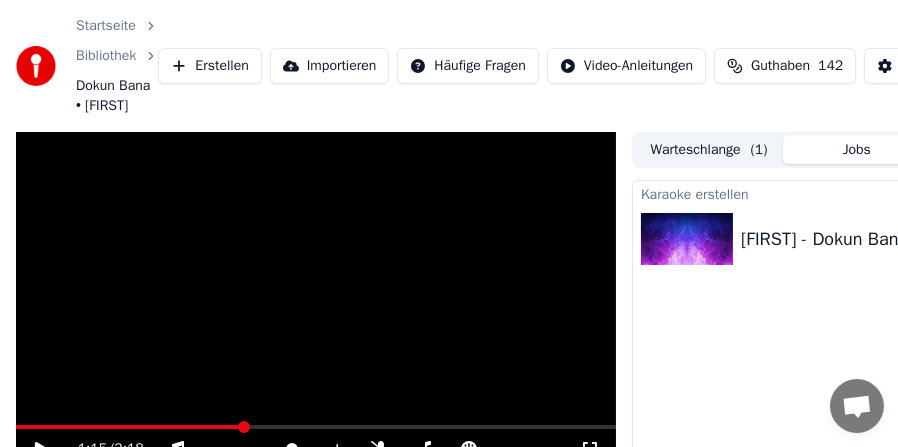 scroll, scrollTop: 198, scrollLeft: 0, axis: vertical 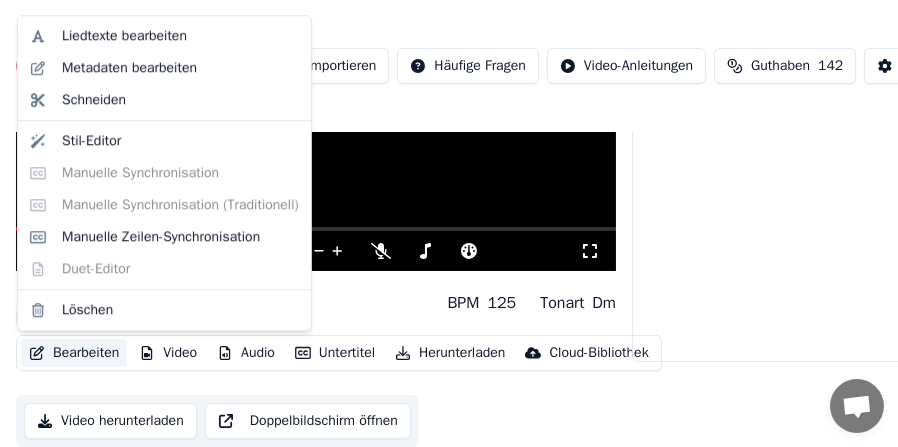click on "Bearbeiten" at bounding box center [74, 353] 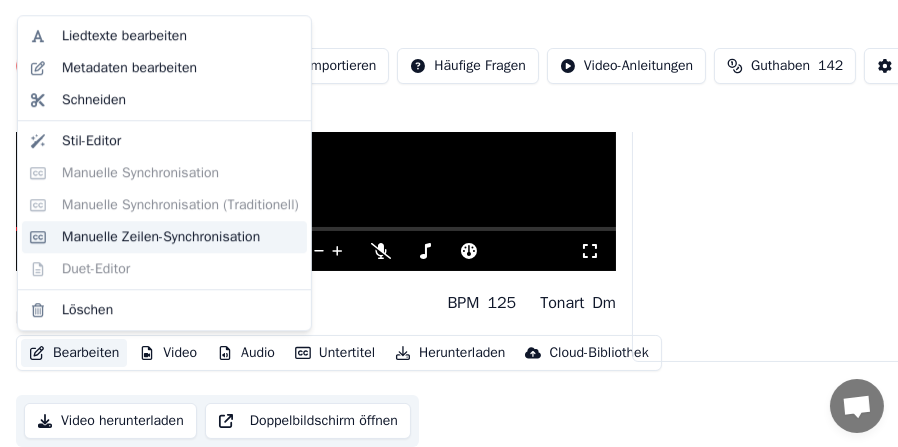 click on "Manuelle Zeilen-Synchronisation" at bounding box center [161, 237] 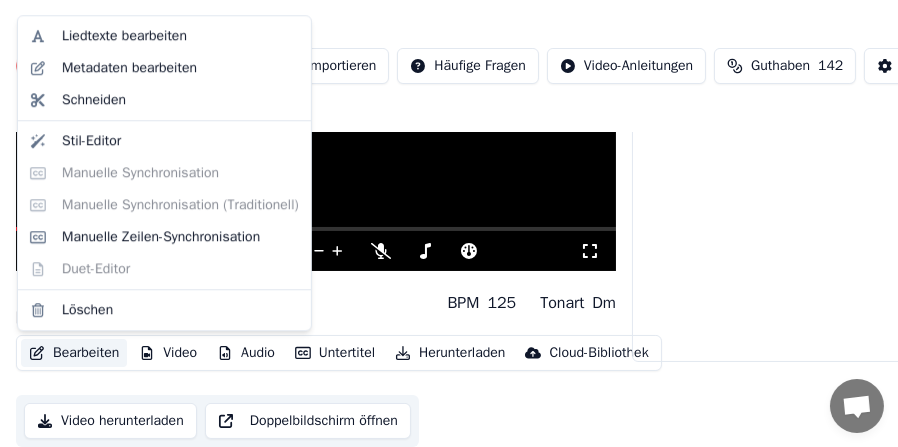scroll, scrollTop: 0, scrollLeft: 0, axis: both 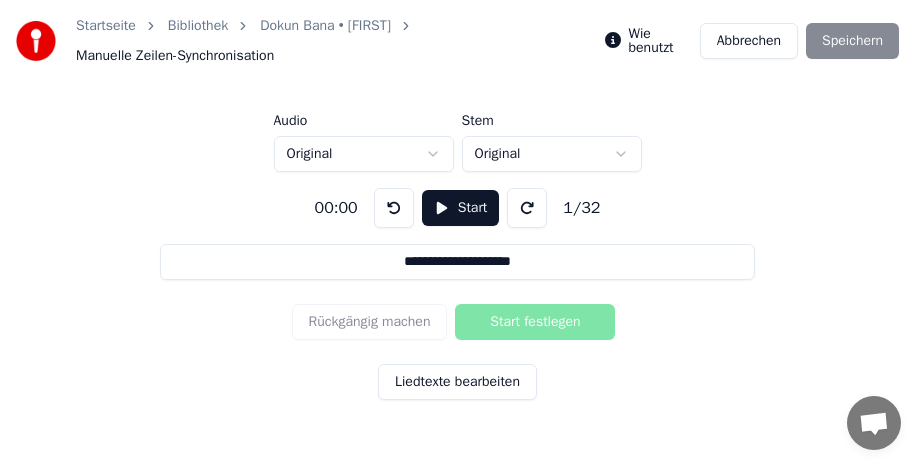 click on "Start" at bounding box center [461, 208] 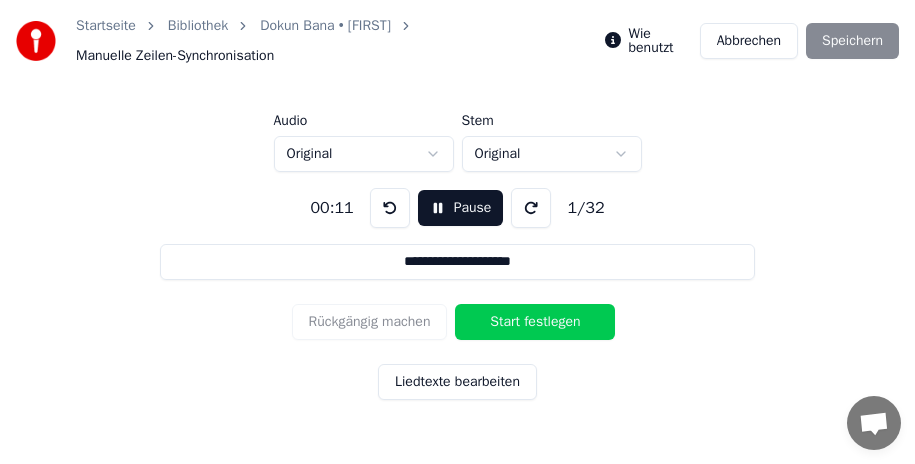 click on "**********" at bounding box center (457, 212) 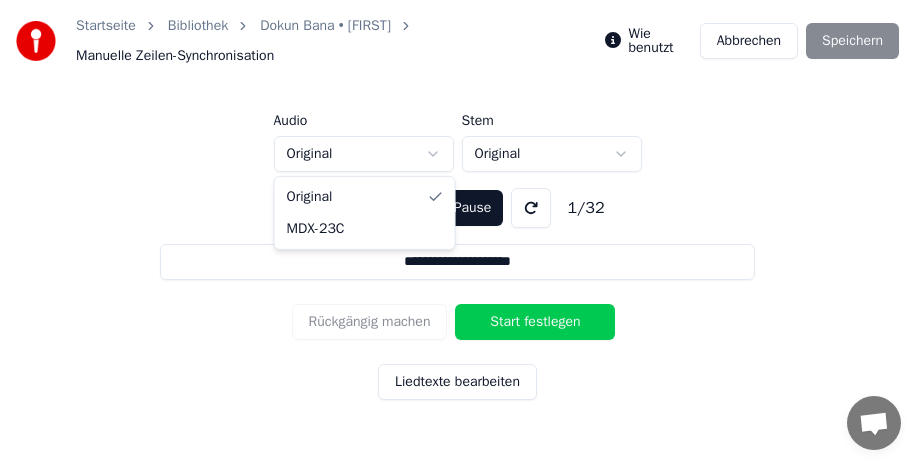 click on "**********" at bounding box center [457, 212] 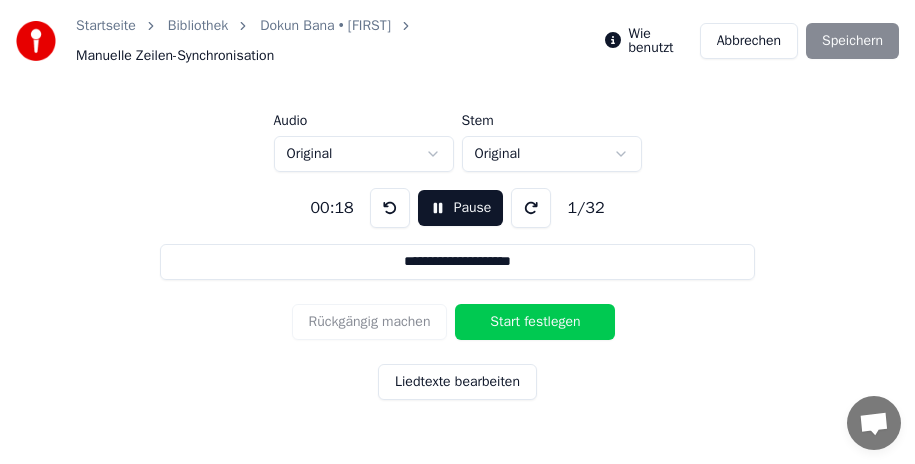 click at bounding box center [531, 208] 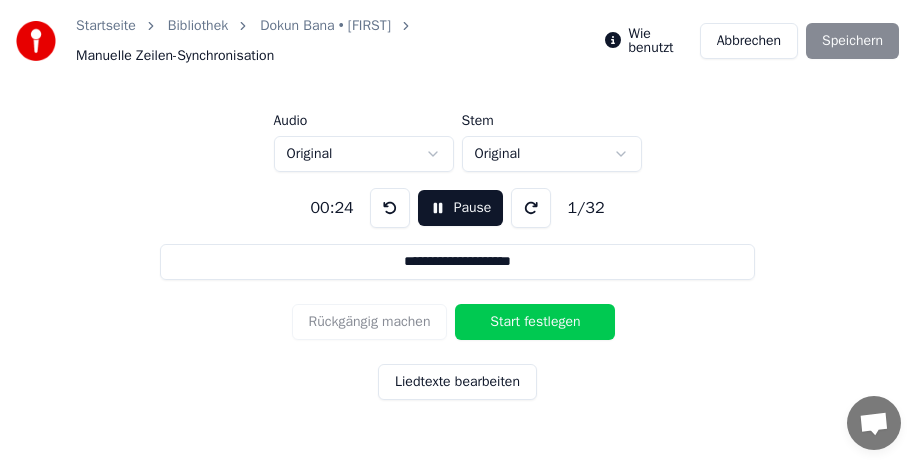 click at bounding box center [531, 208] 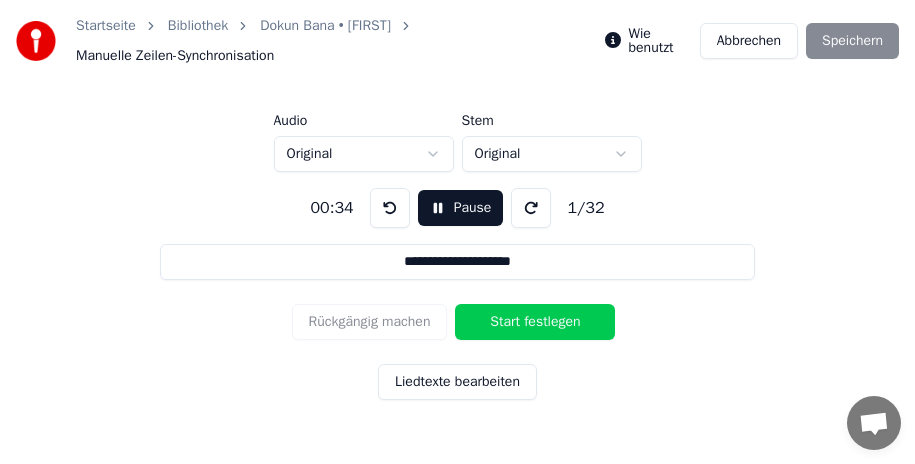 click at bounding box center (390, 208) 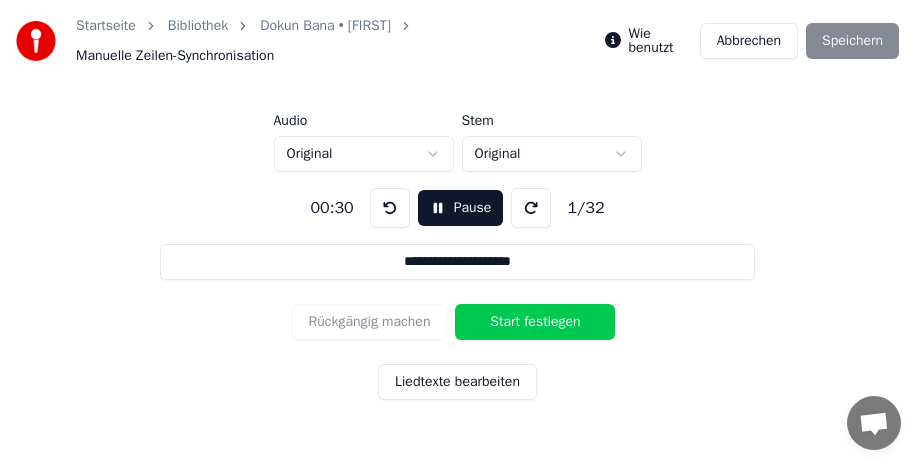 click at bounding box center (390, 208) 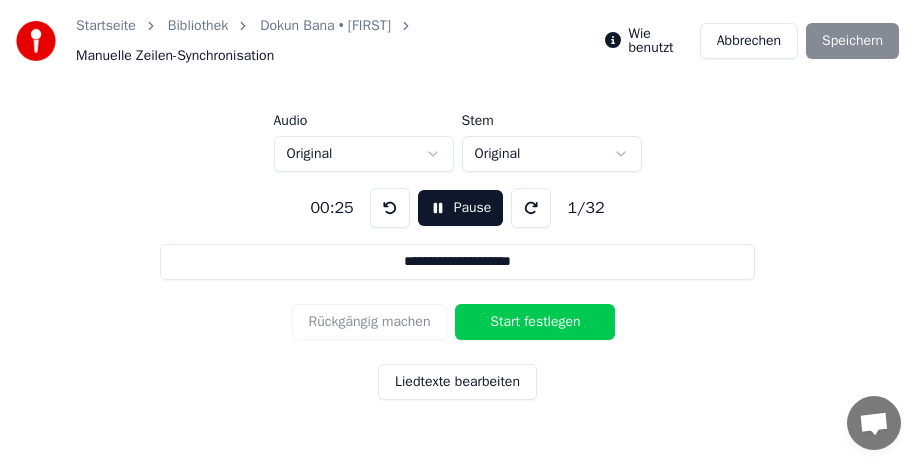 click at bounding box center [390, 208] 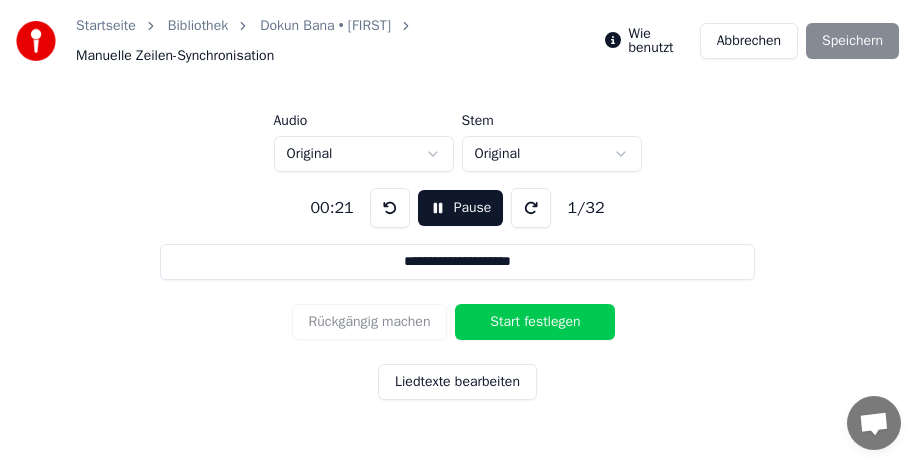 click at bounding box center (390, 208) 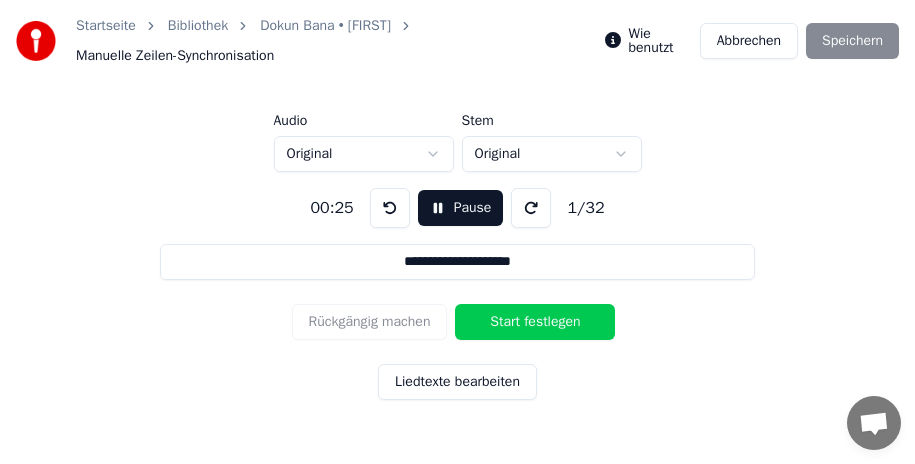click on "Start festlegen" at bounding box center (535, 322) 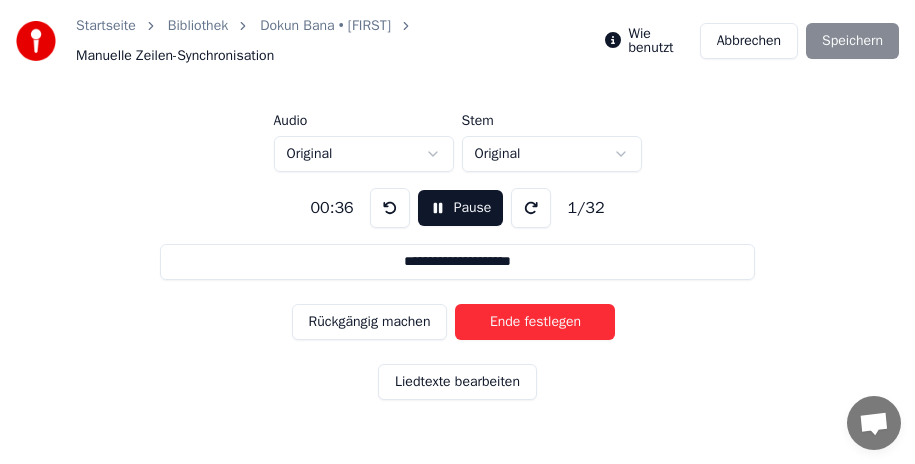click on "Pause" at bounding box center [461, 208] 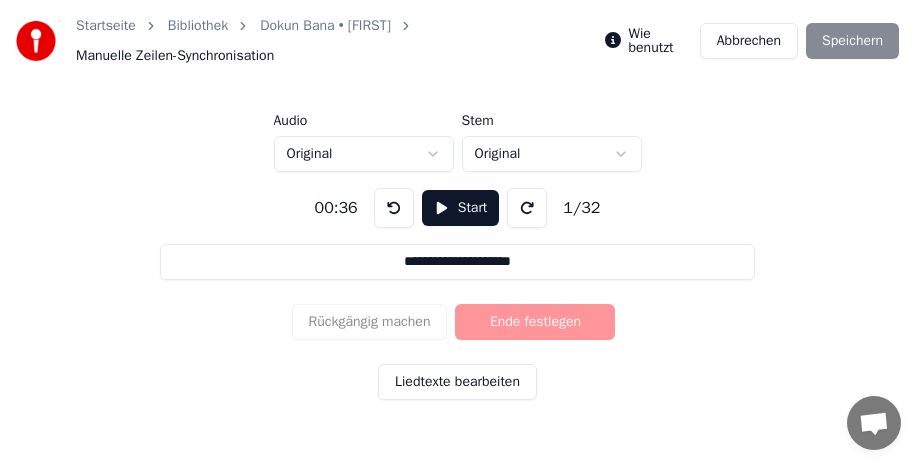 click on "Start" at bounding box center [461, 208] 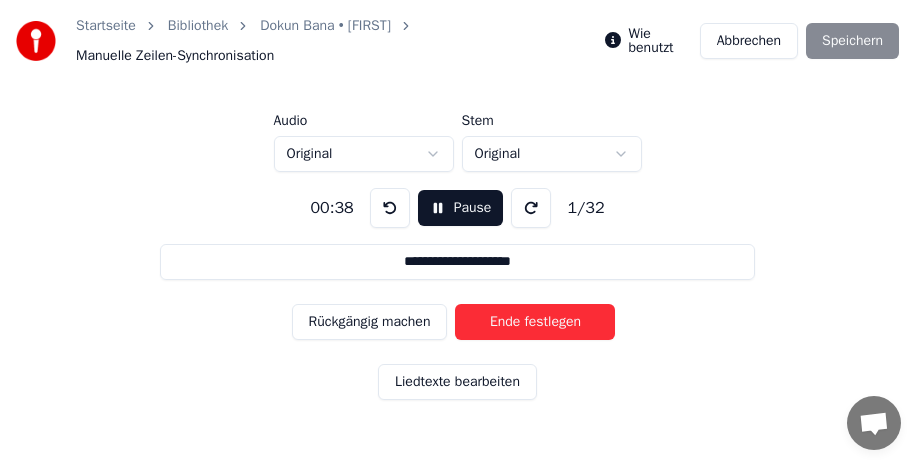 click on "Ende festlegen" at bounding box center [535, 322] 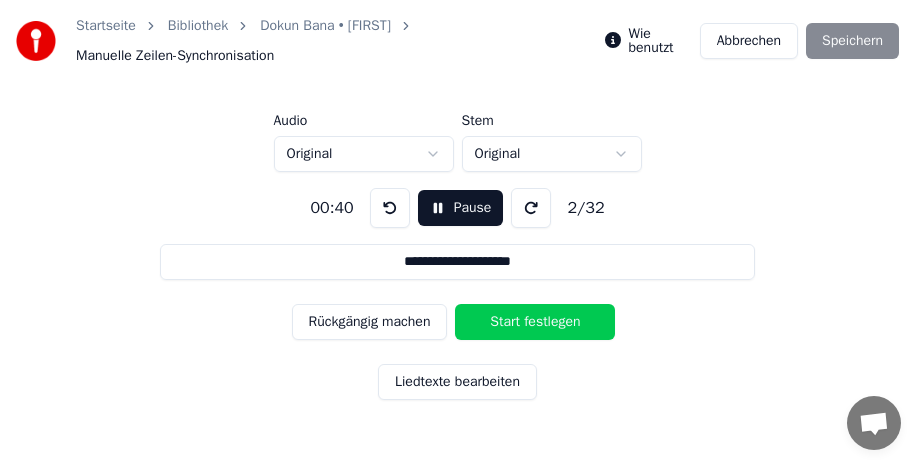 click on "Pause" at bounding box center (461, 208) 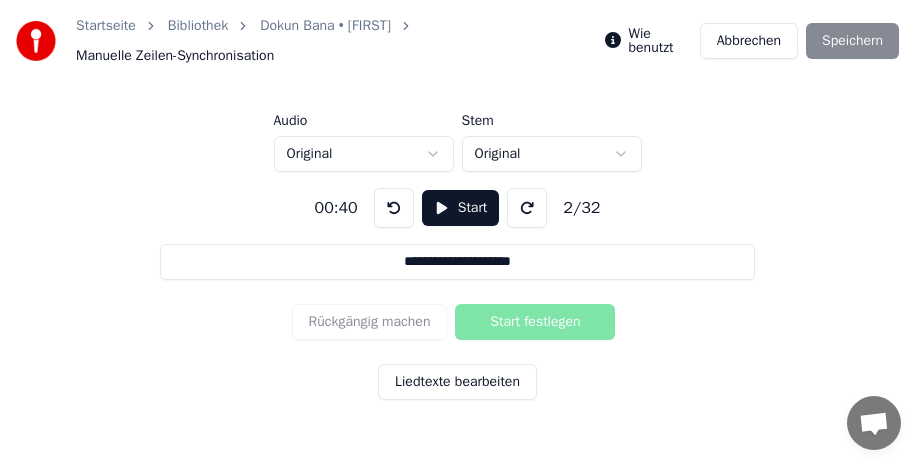 click at bounding box center [394, 208] 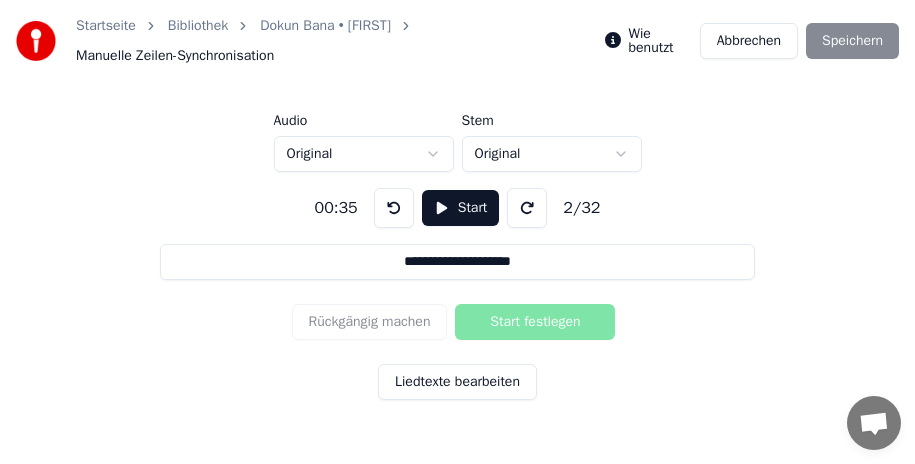 click at bounding box center (394, 208) 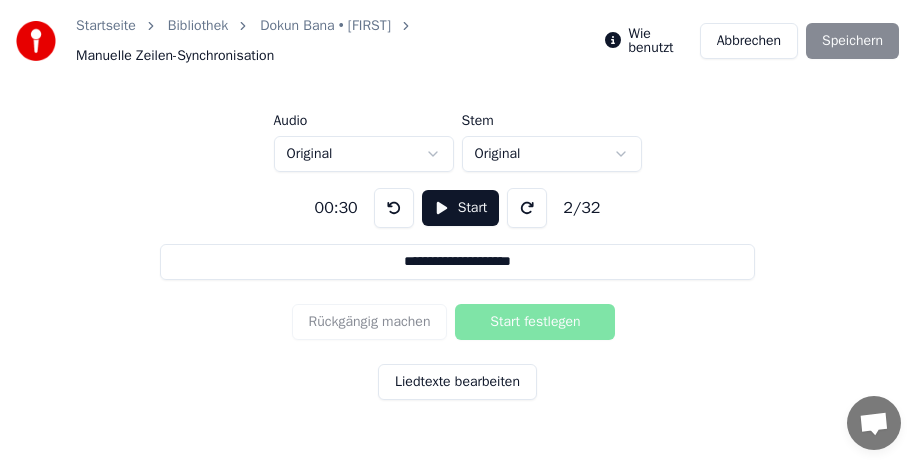 click at bounding box center (394, 208) 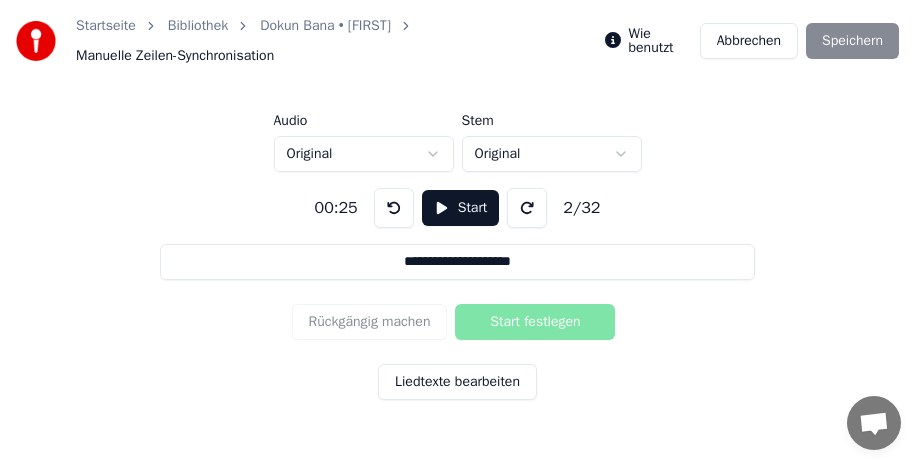 click at bounding box center [394, 208] 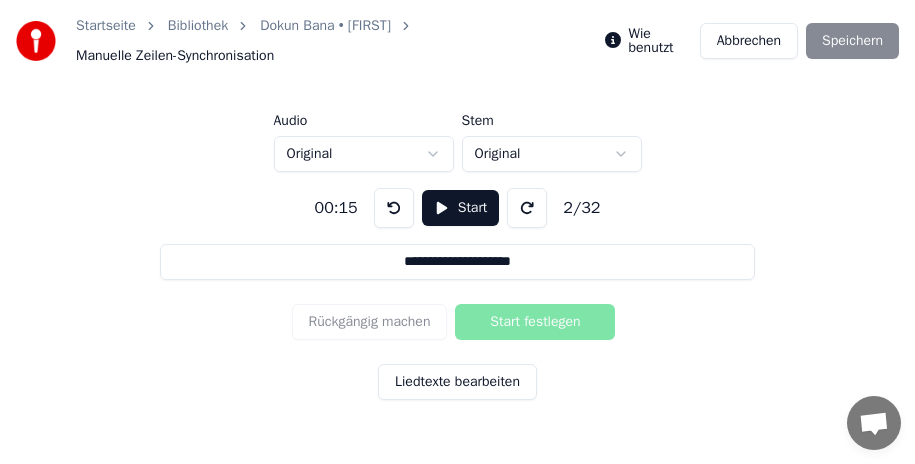 click at bounding box center (394, 208) 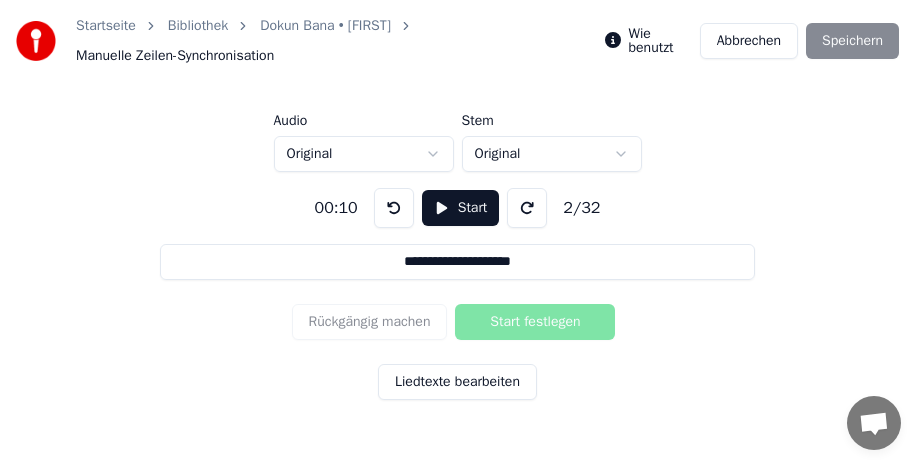 click at bounding box center (394, 208) 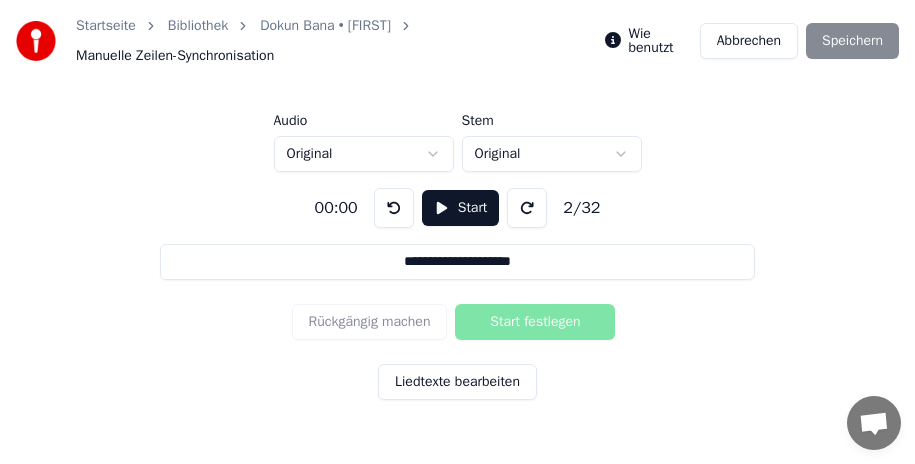 click at bounding box center (394, 208) 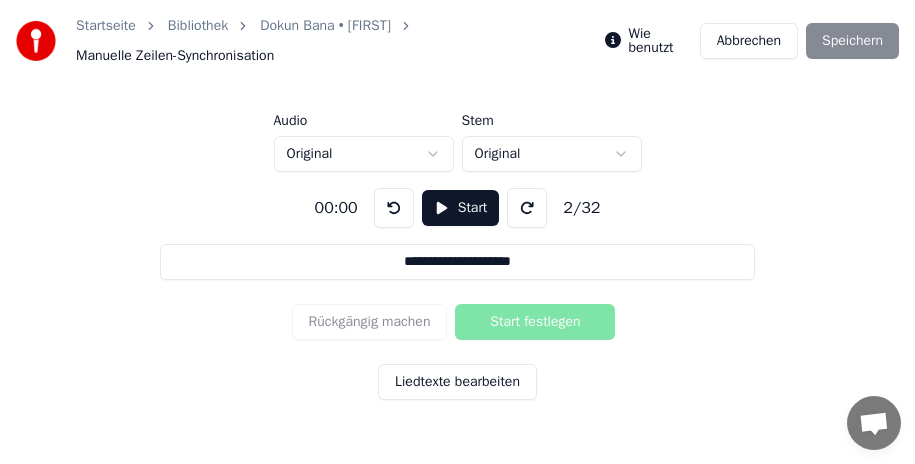 click on "Start" at bounding box center [461, 208] 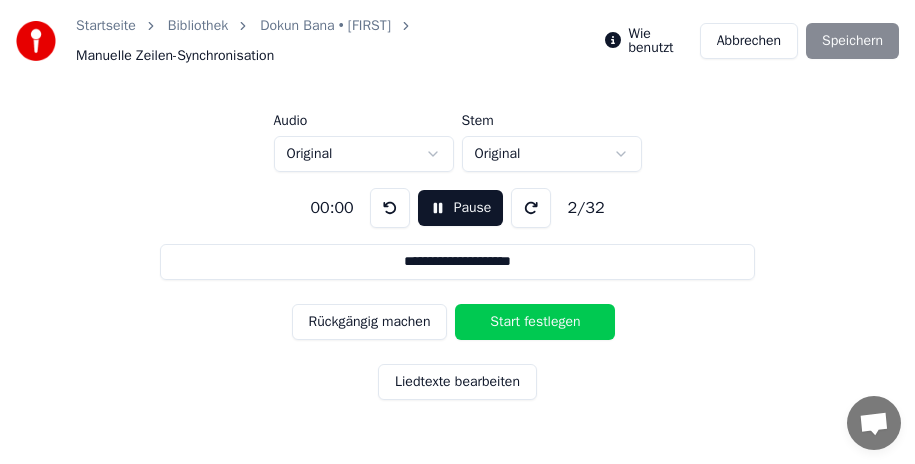 click on "Pause" at bounding box center (461, 208) 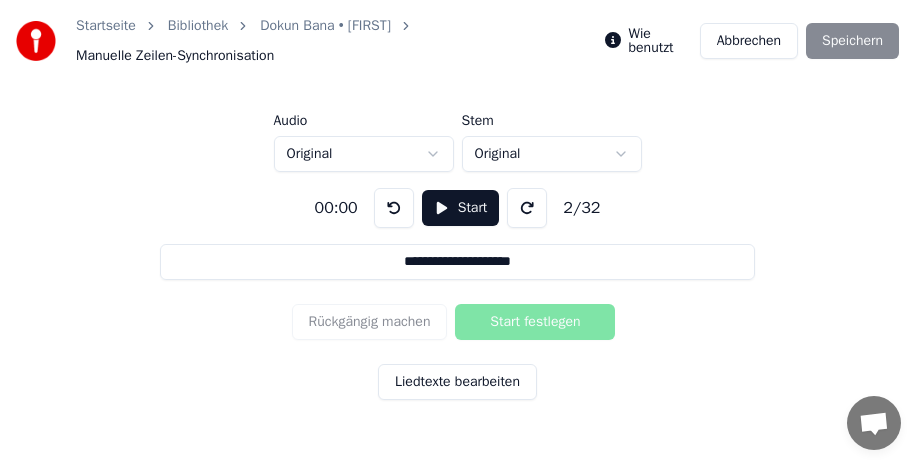 click on "Start" at bounding box center (461, 208) 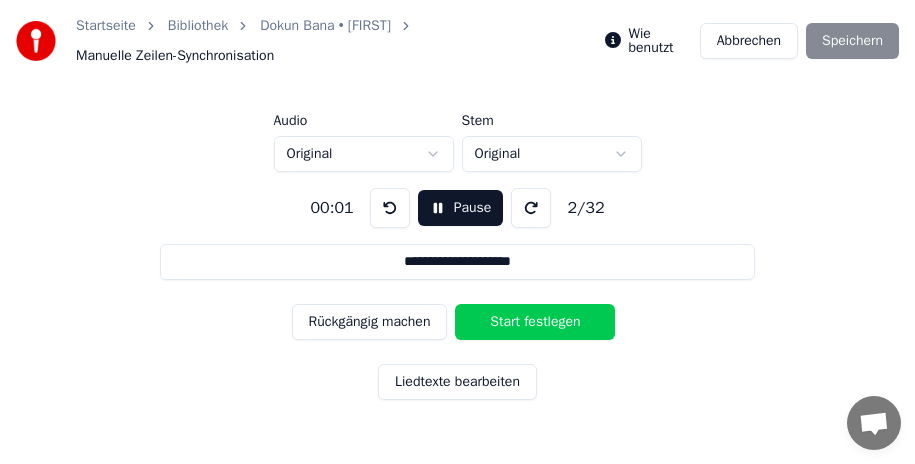 click on "Rückgängig machen" at bounding box center [370, 322] 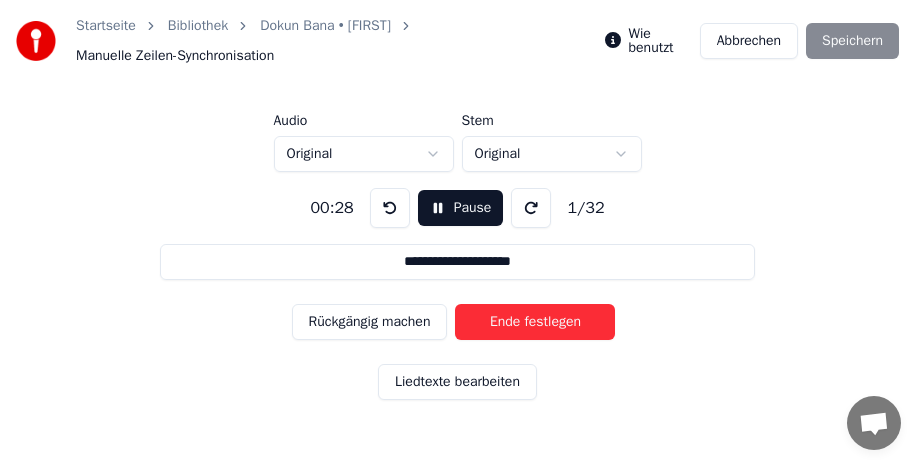 click on "Pause" at bounding box center [461, 208] 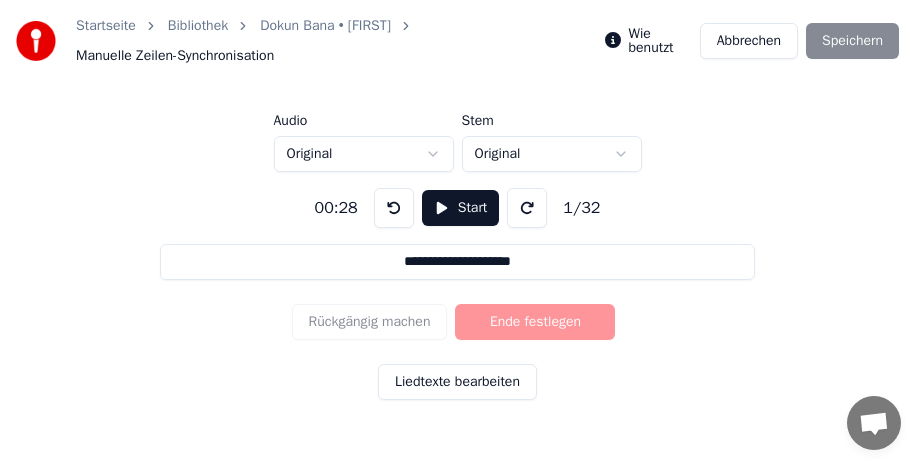 click at bounding box center (394, 208) 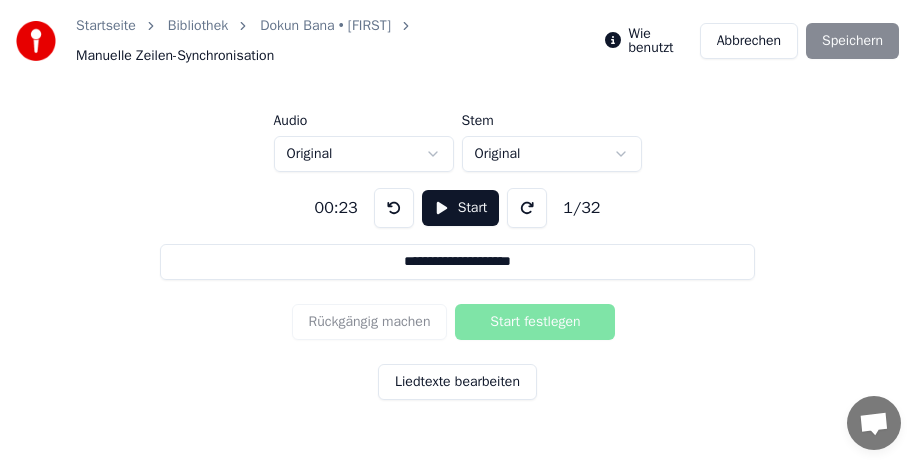 click at bounding box center [394, 208] 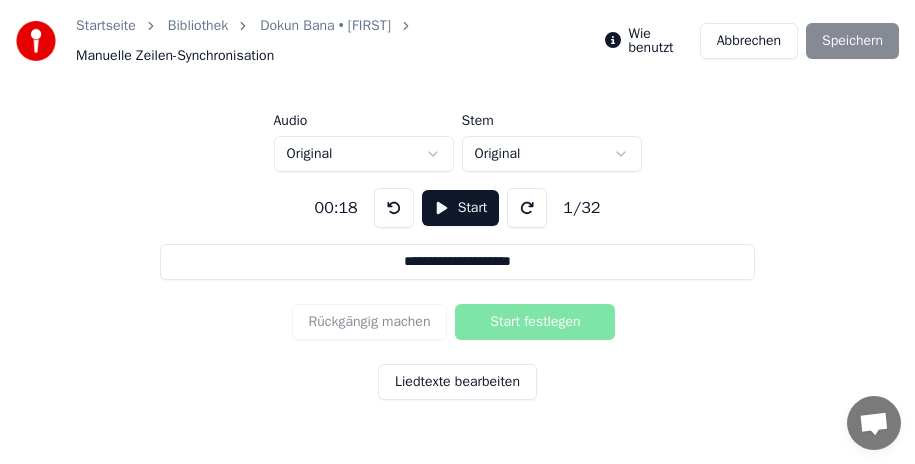 click at bounding box center (394, 208) 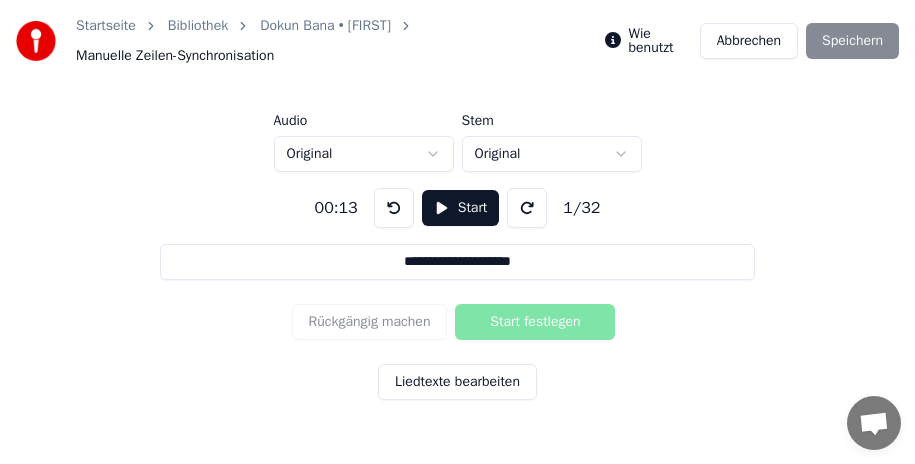 click at bounding box center (394, 208) 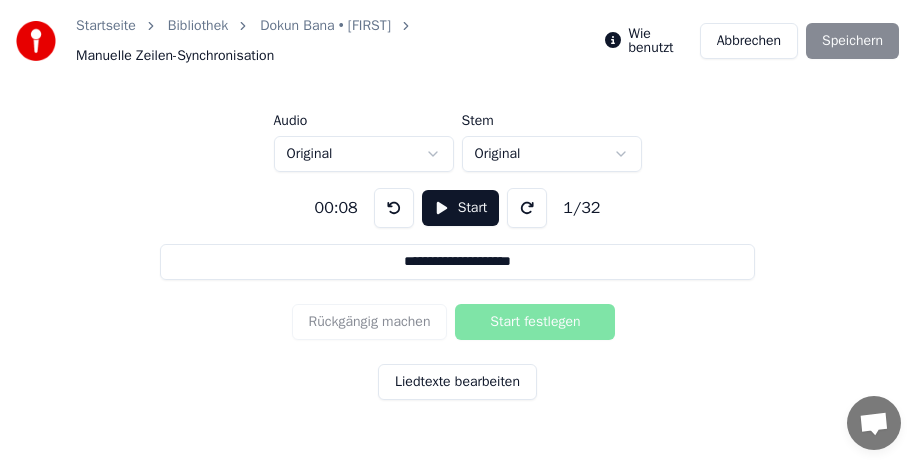 click on "Start" at bounding box center (461, 208) 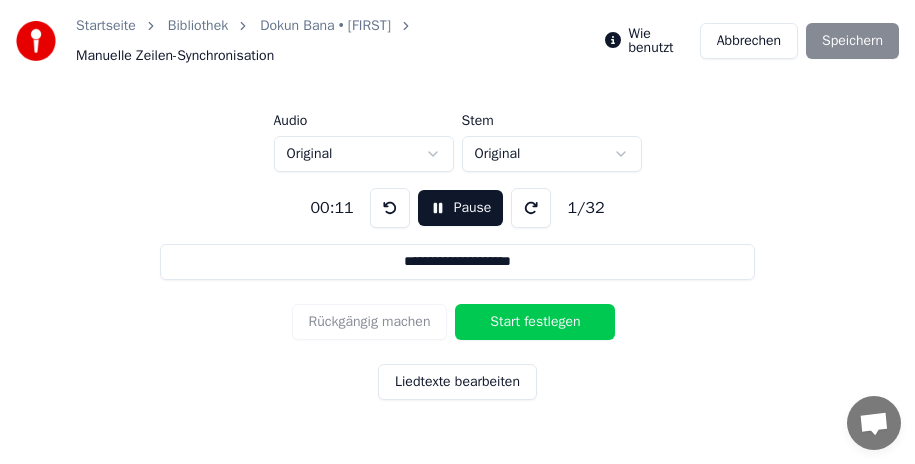 click on "Start festlegen" at bounding box center (535, 322) 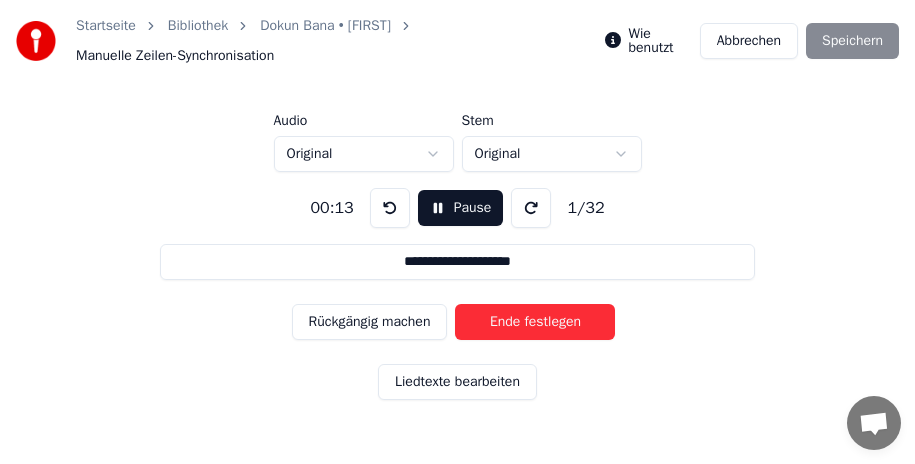 click on "Rückgängig machen" at bounding box center (370, 322) 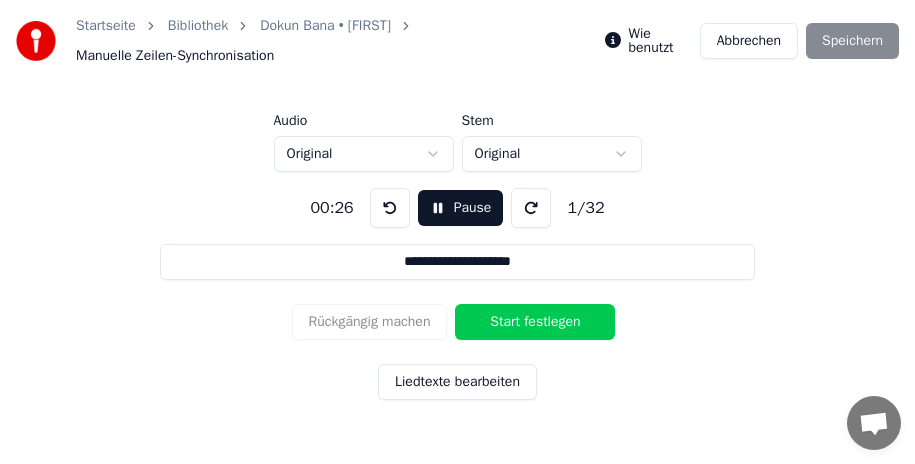 click on "Start festlegen" at bounding box center (535, 322) 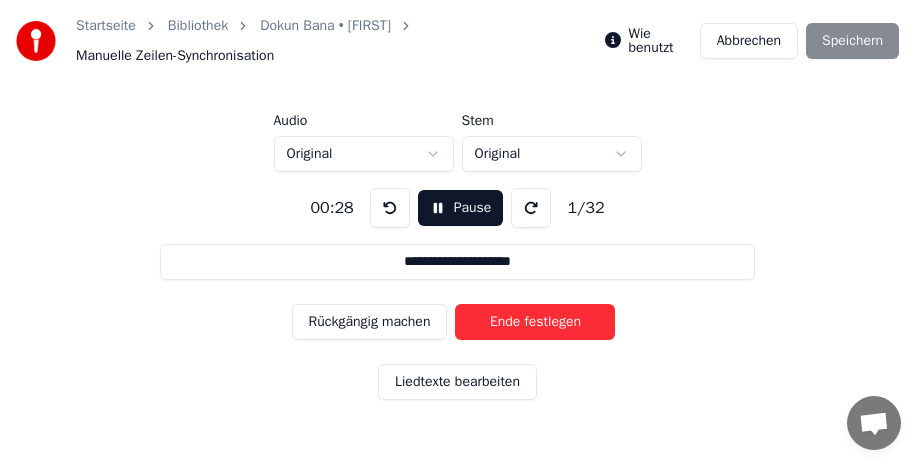 click on "Ende festlegen" at bounding box center (535, 322) 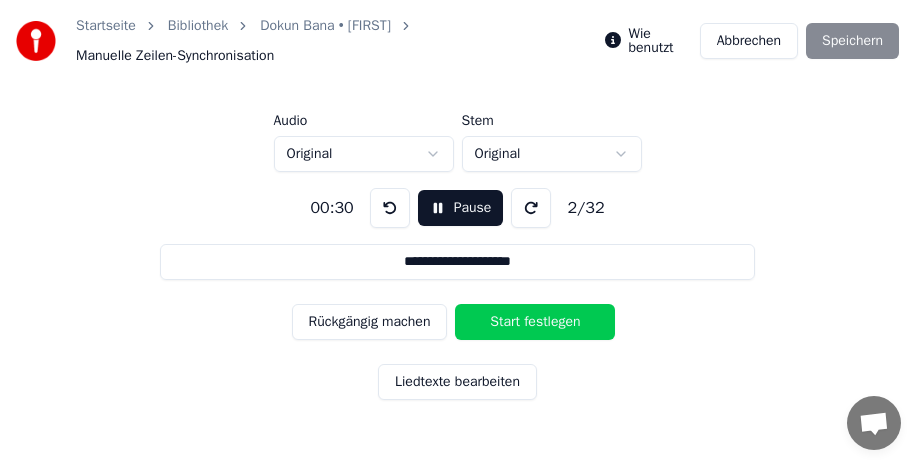 click on "Start festlegen" at bounding box center (535, 322) 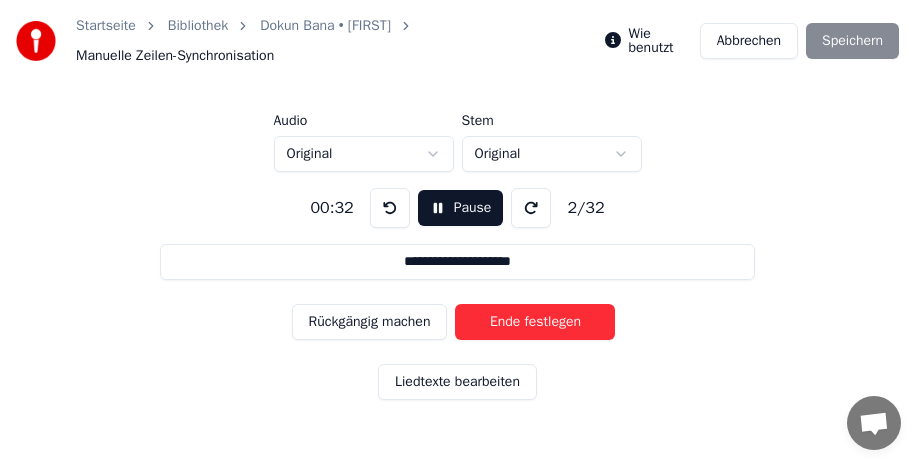 click on "Ende festlegen" at bounding box center [535, 322] 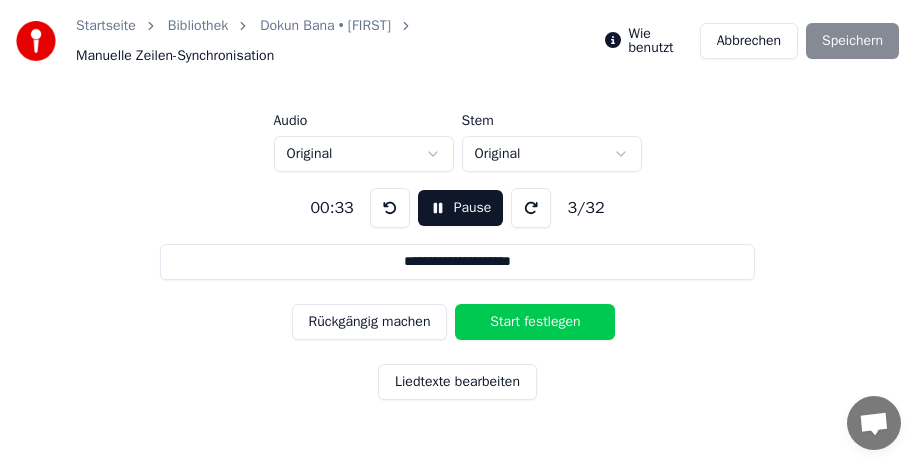 click on "Start festlegen" at bounding box center (535, 322) 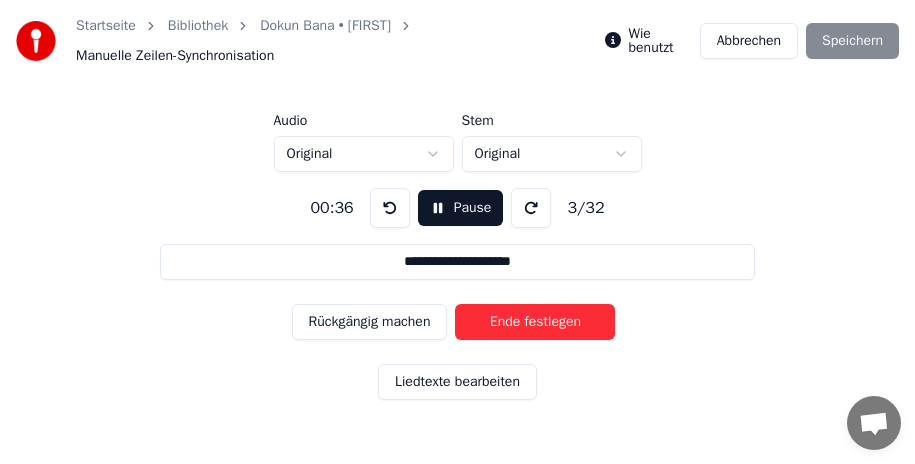 click on "Ende festlegen" at bounding box center [535, 322] 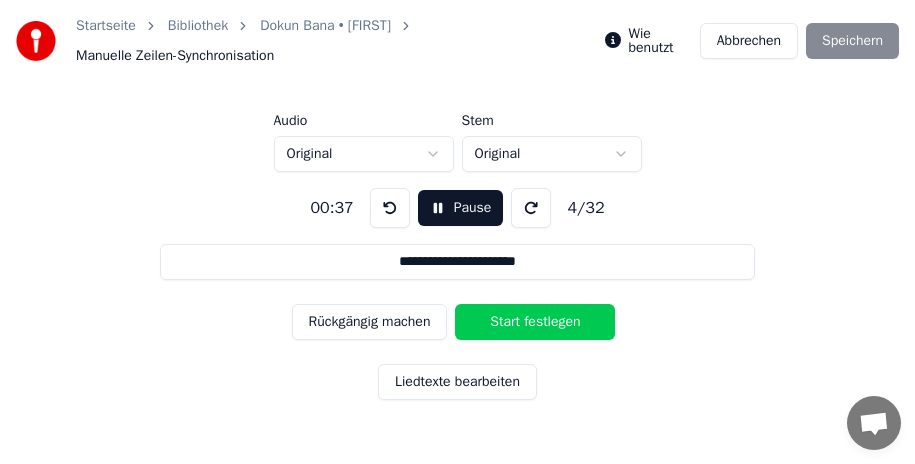 click on "Start festlegen" at bounding box center [535, 322] 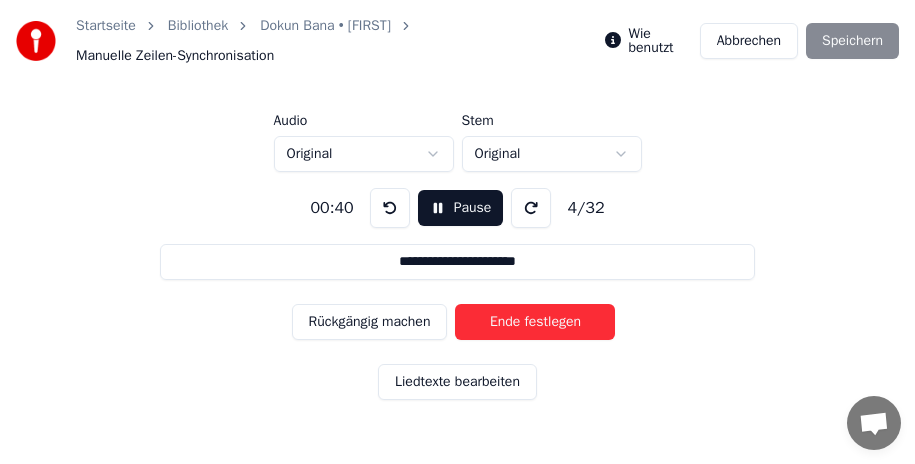 click on "Ende festlegen" at bounding box center (535, 322) 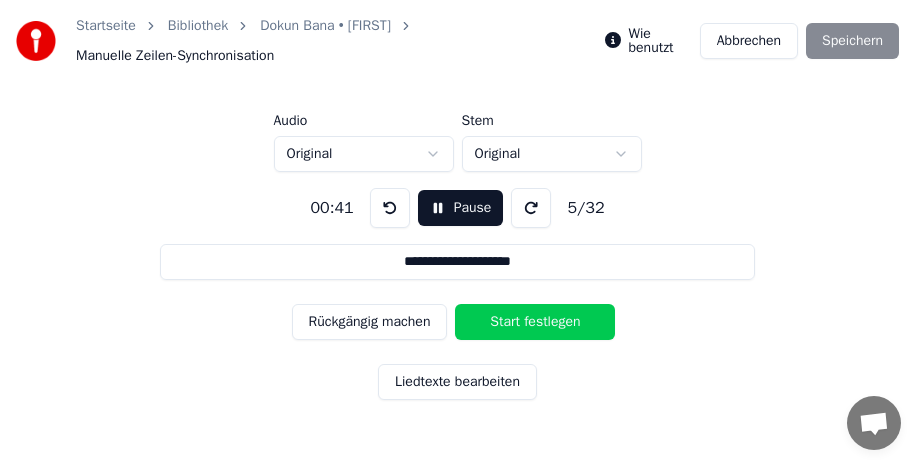 click on "Start festlegen" at bounding box center (535, 322) 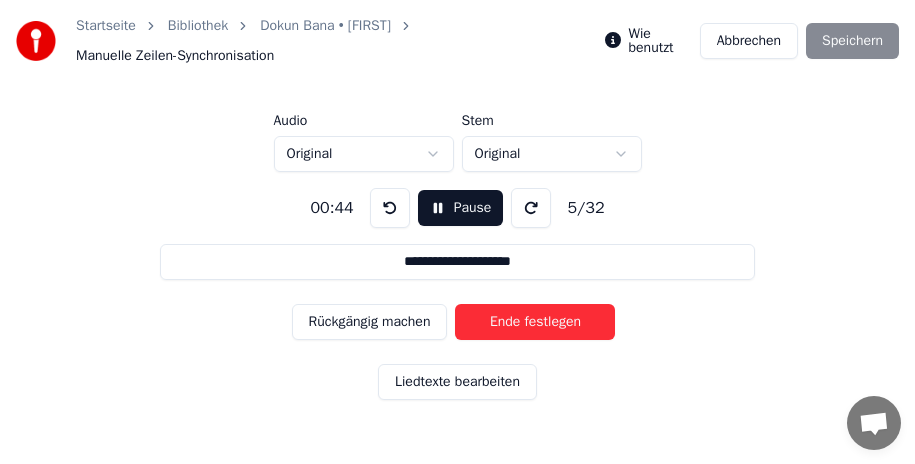 click on "Ende festlegen" at bounding box center (535, 322) 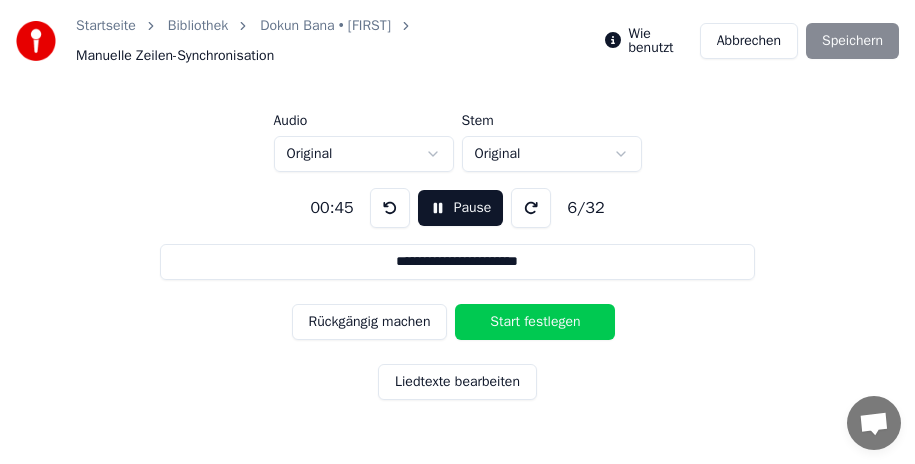 click on "Start festlegen" at bounding box center [535, 322] 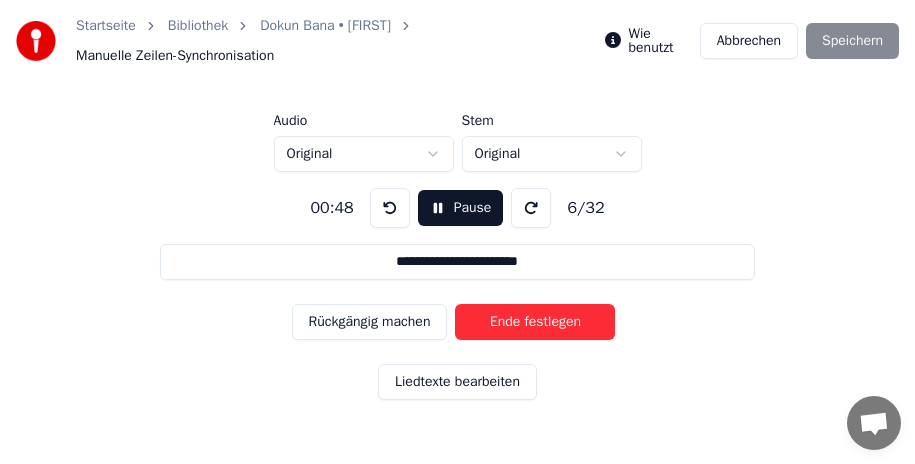 click on "Ende festlegen" at bounding box center (535, 322) 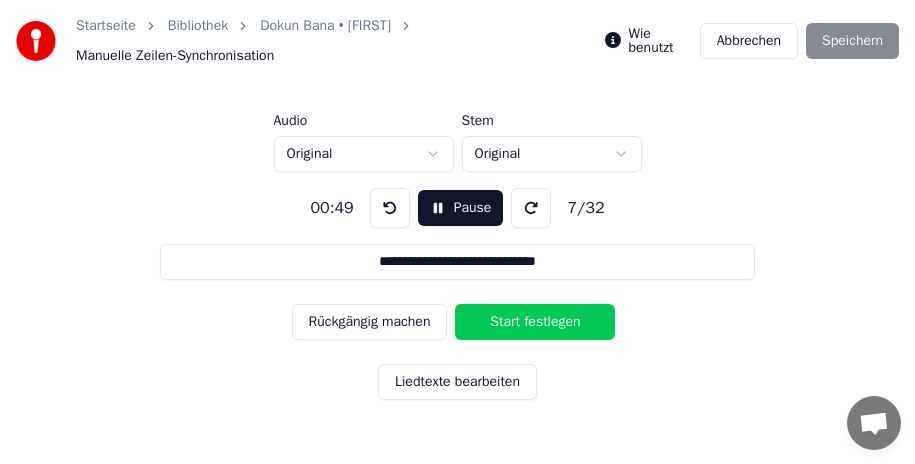 click on "Start festlegen" at bounding box center (535, 322) 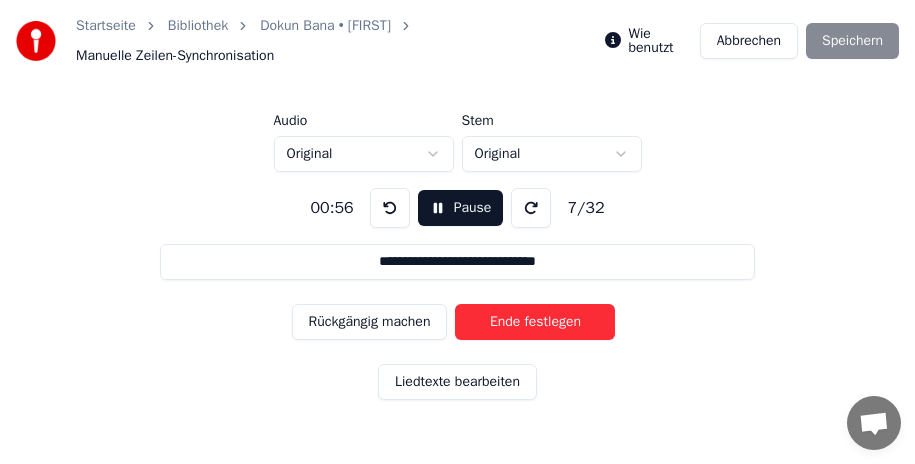 click on "Ende festlegen" at bounding box center (535, 322) 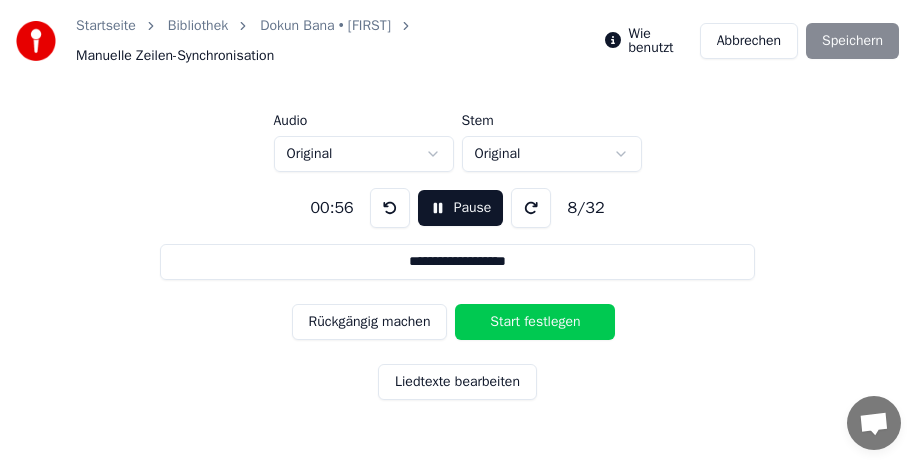 click on "Start festlegen" at bounding box center (535, 322) 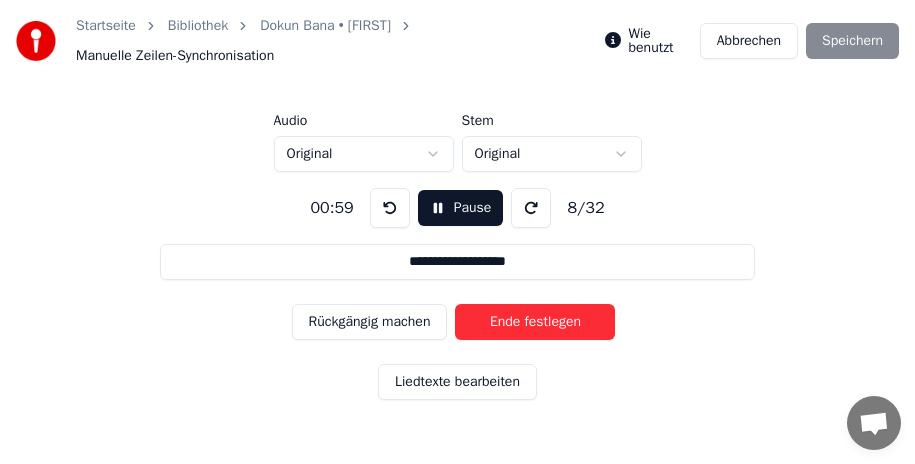 click on "Ende festlegen" at bounding box center [535, 322] 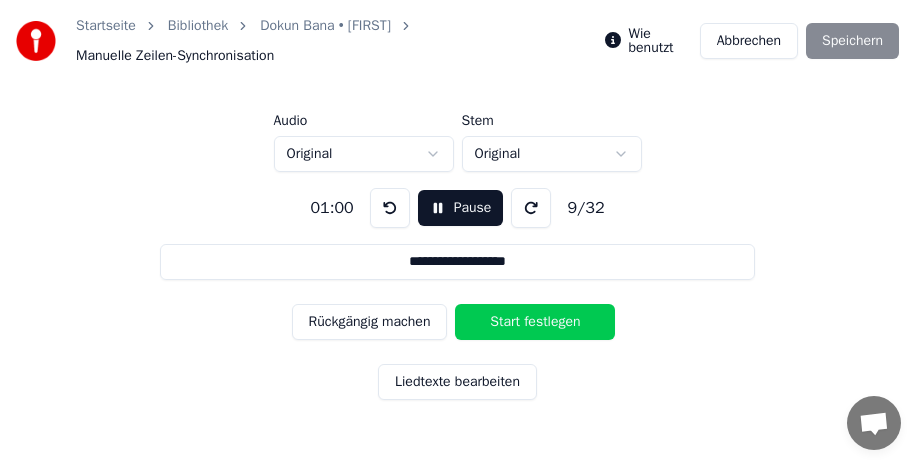 click on "Start festlegen" at bounding box center [535, 322] 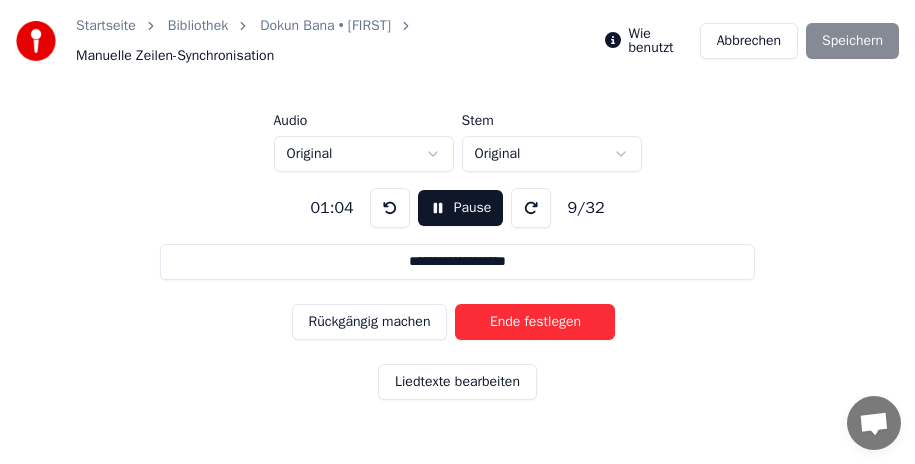 click on "Ende festlegen" at bounding box center (535, 322) 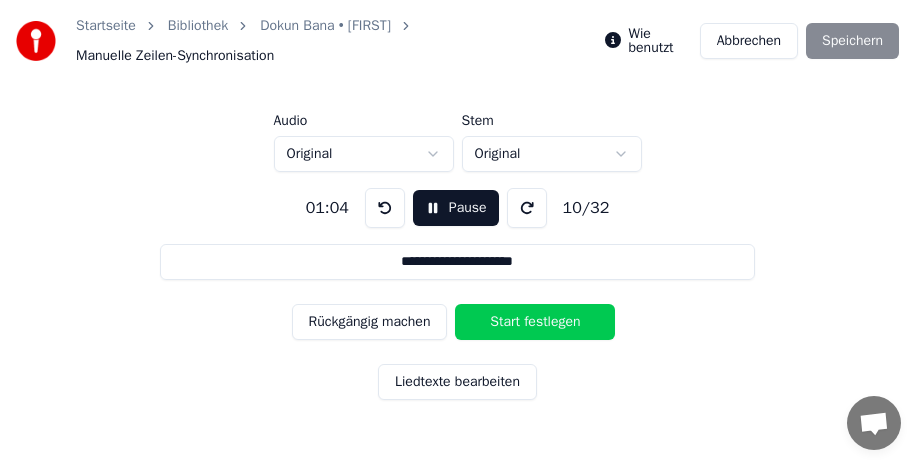 click on "Start festlegen" at bounding box center (535, 322) 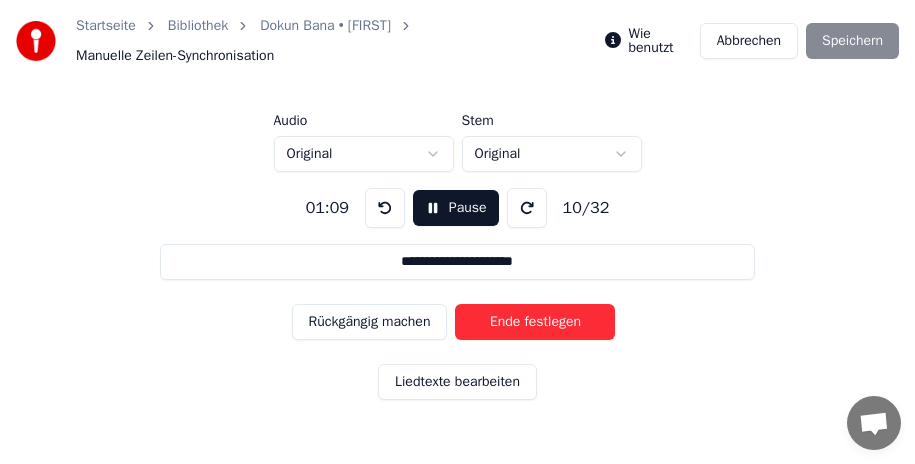 click on "Ende festlegen" at bounding box center (535, 322) 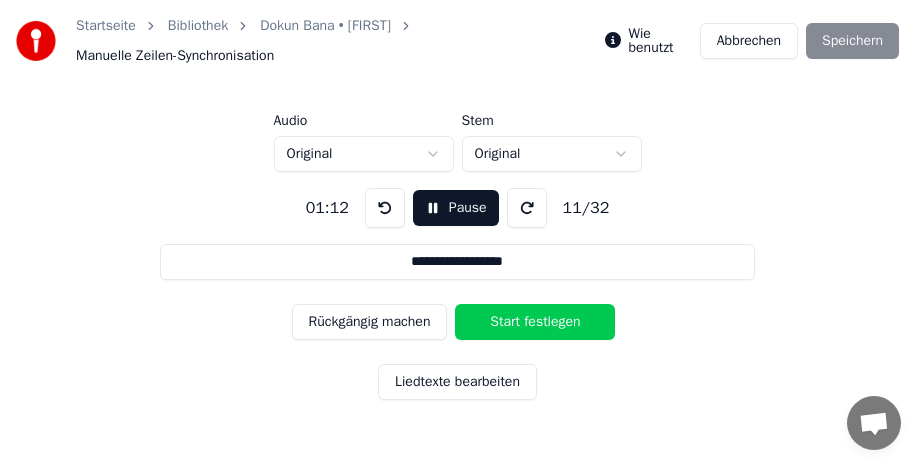 click on "Start festlegen" at bounding box center (535, 322) 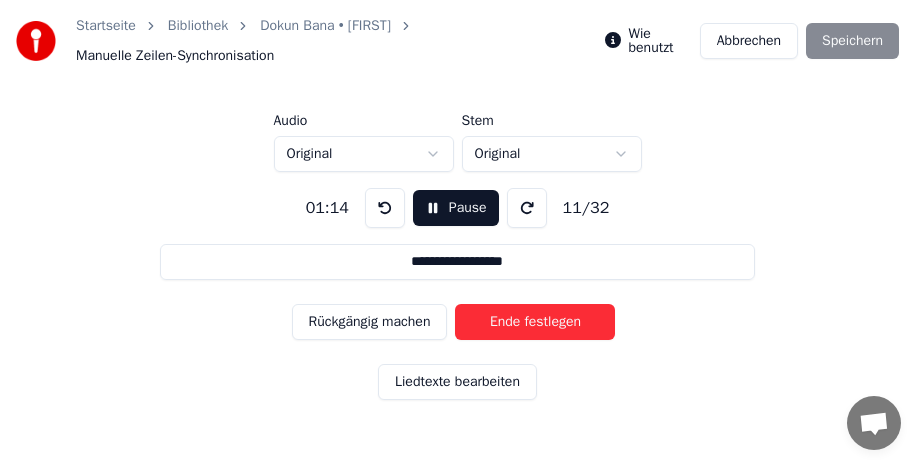 click on "Ende festlegen" at bounding box center [535, 322] 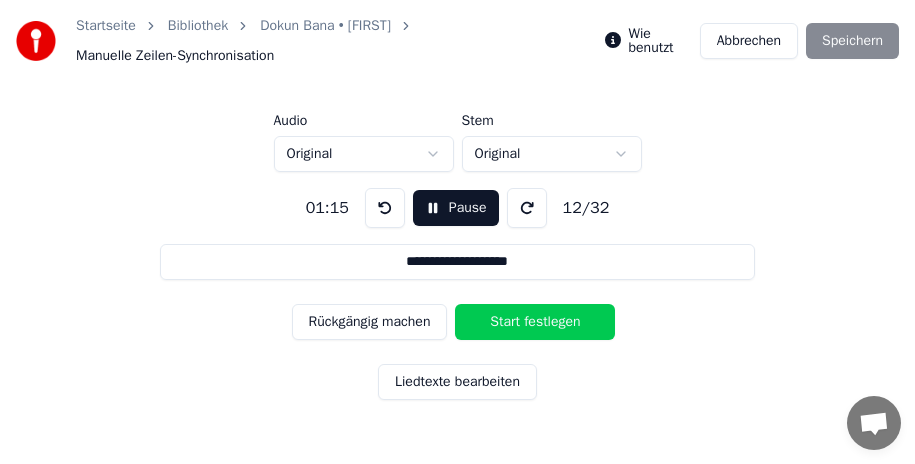 click on "Start festlegen" at bounding box center [535, 322] 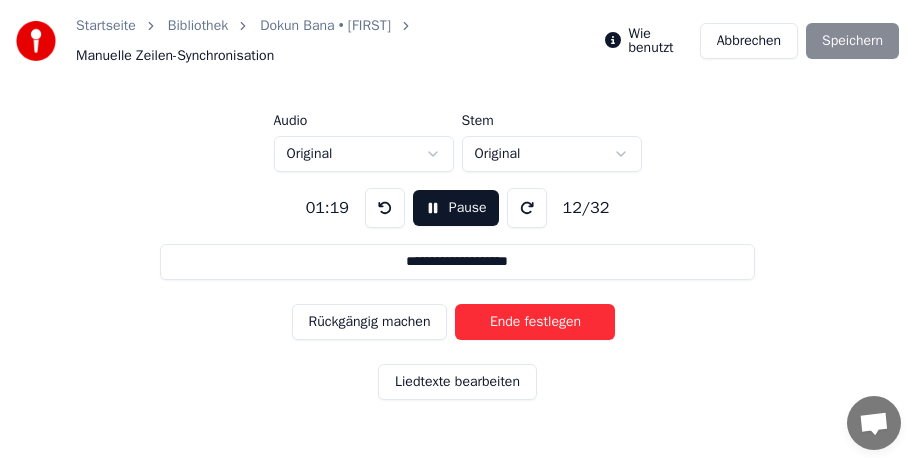 click on "Ende festlegen" at bounding box center (535, 322) 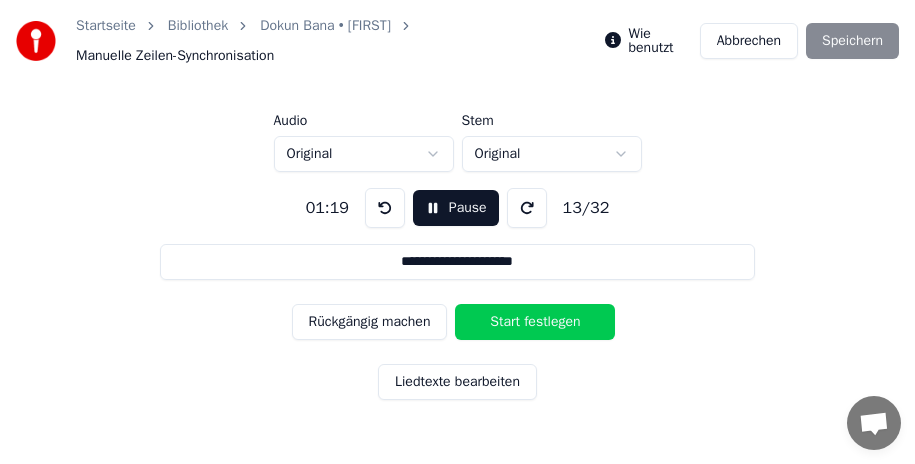 click on "Start festlegen" at bounding box center (535, 322) 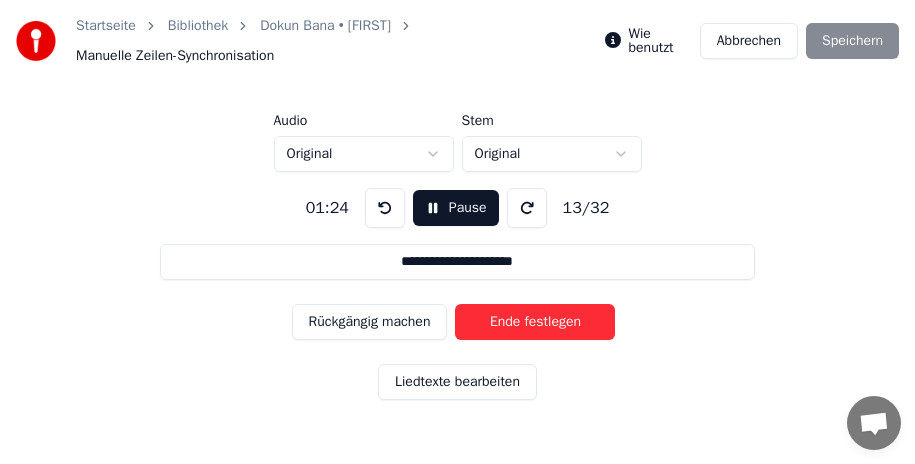 click on "Ende festlegen" at bounding box center [535, 322] 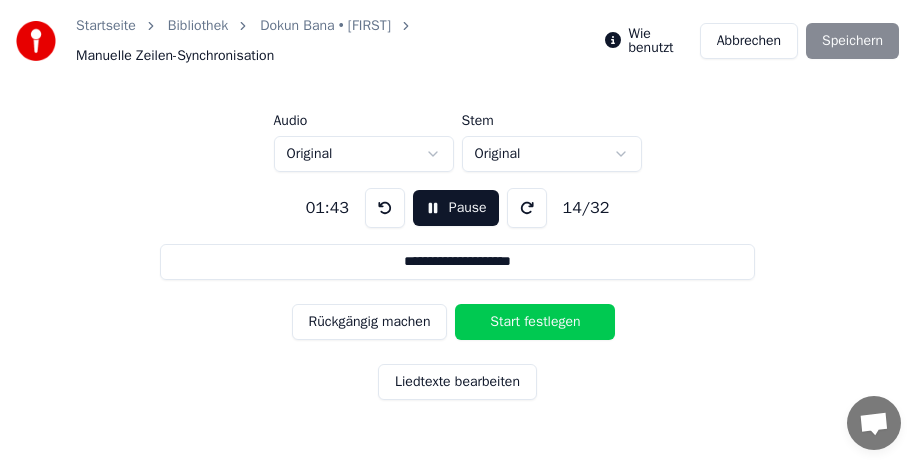 click on "Start festlegen" at bounding box center [535, 322] 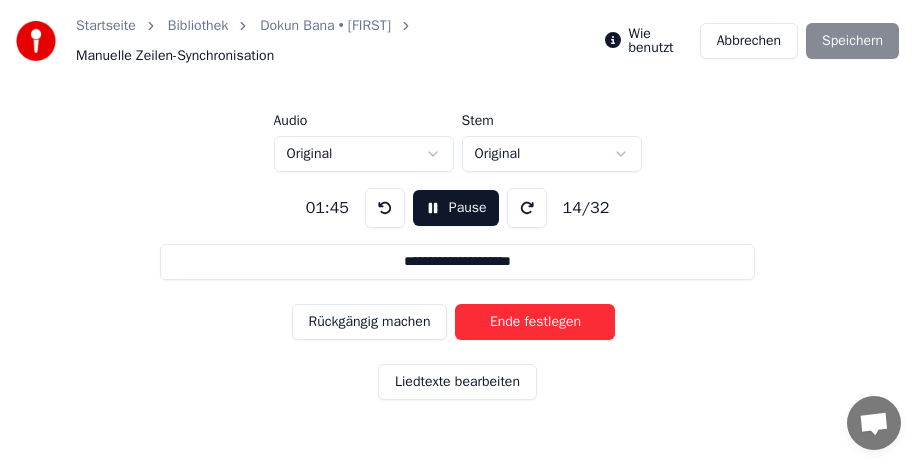 click on "Ende festlegen" at bounding box center (535, 322) 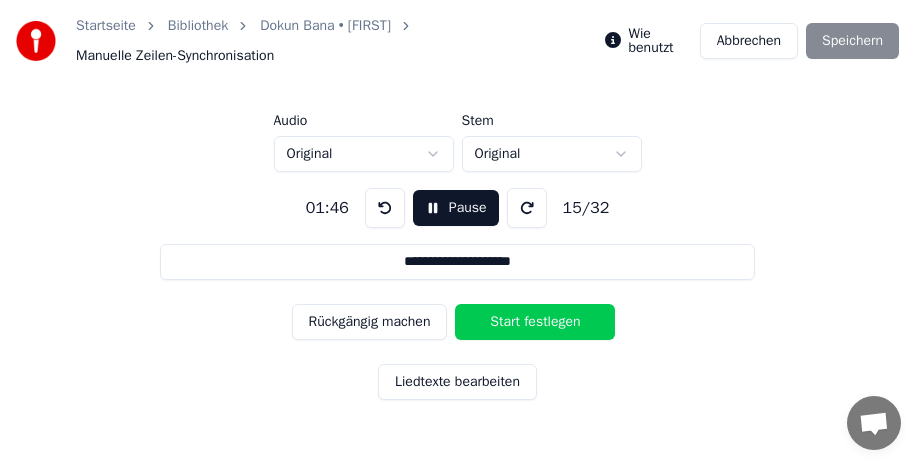 click on "Start festlegen" at bounding box center (535, 322) 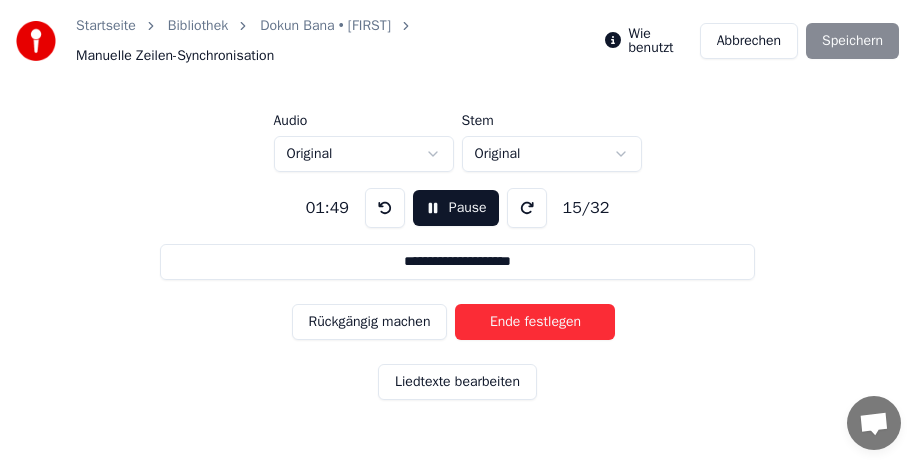 click on "Ende festlegen" at bounding box center (535, 322) 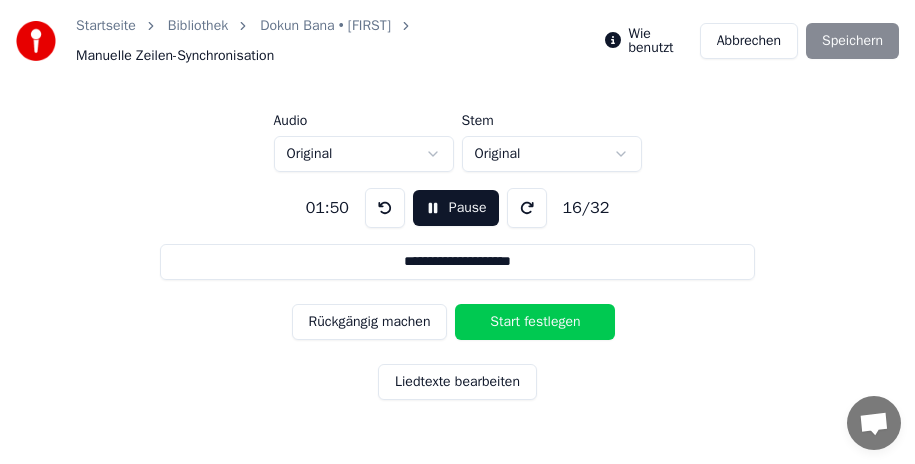 click on "Start festlegen" at bounding box center (535, 322) 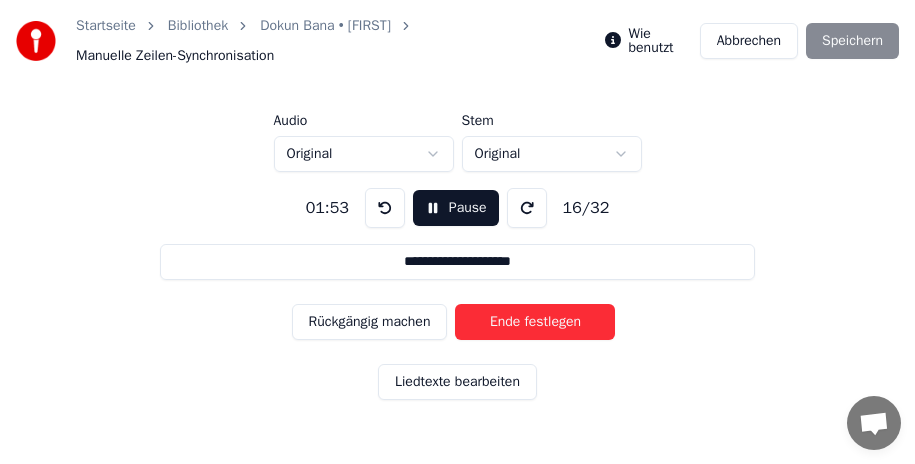 click on "Ende festlegen" at bounding box center (535, 322) 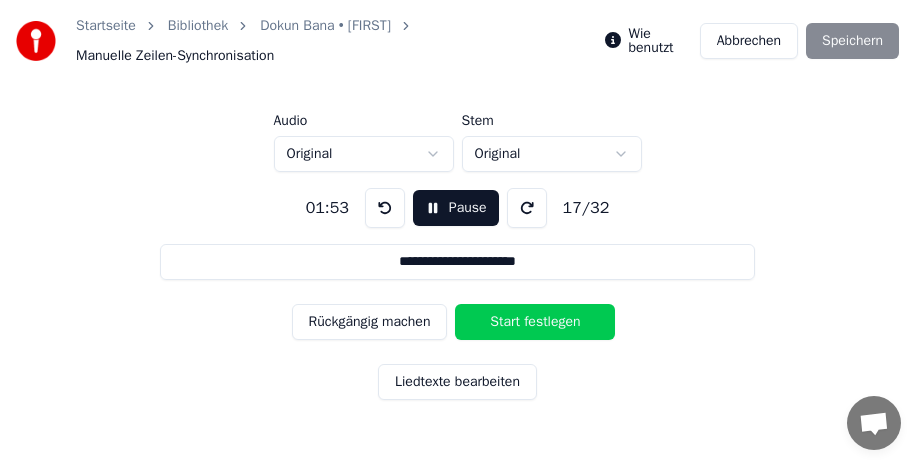 click on "Start festlegen" at bounding box center (535, 322) 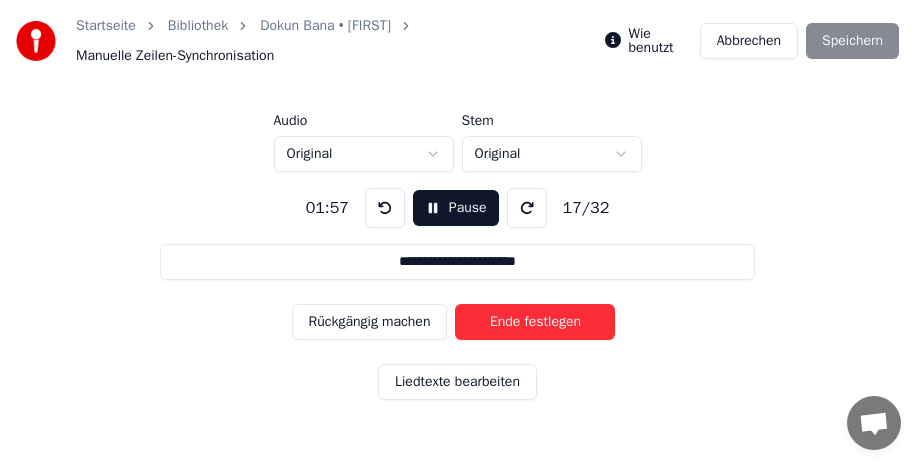 click on "Ende festlegen" at bounding box center [535, 322] 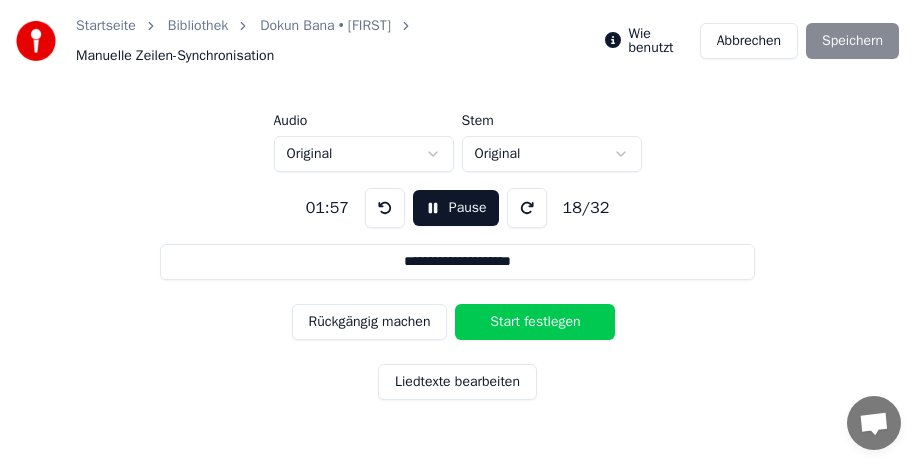 click on "Start festlegen" at bounding box center (535, 322) 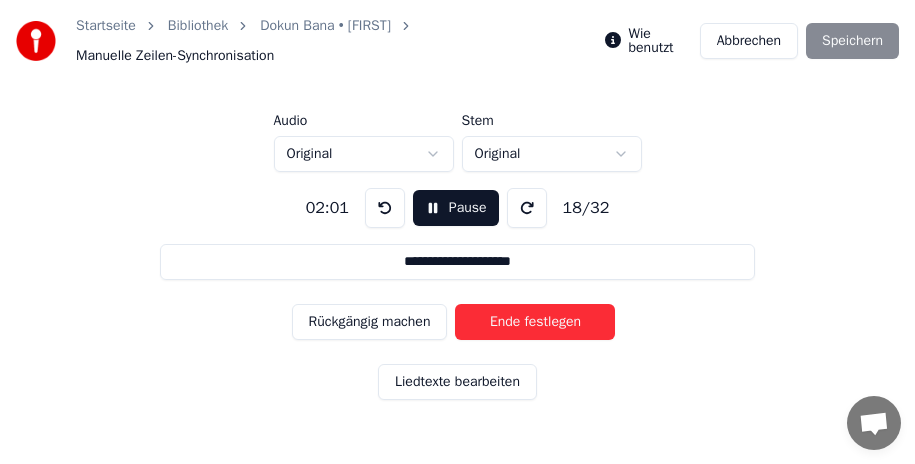 click on "Ende festlegen" at bounding box center [535, 322] 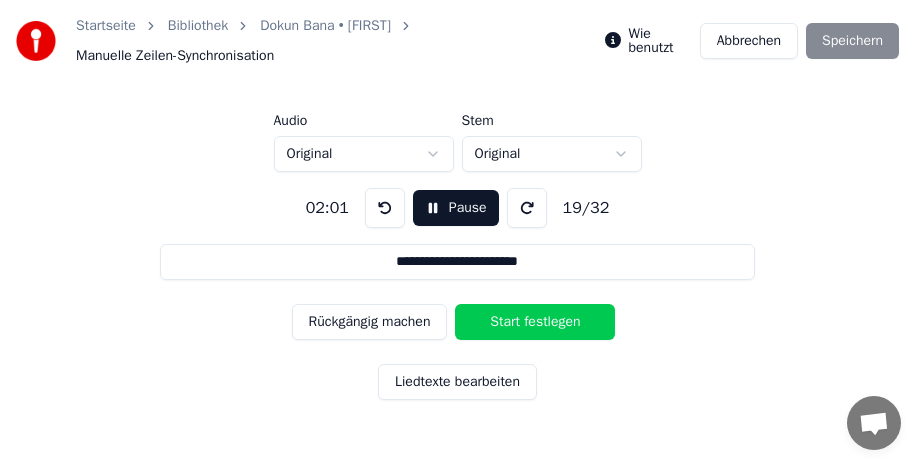 click on "Start festlegen" at bounding box center [535, 322] 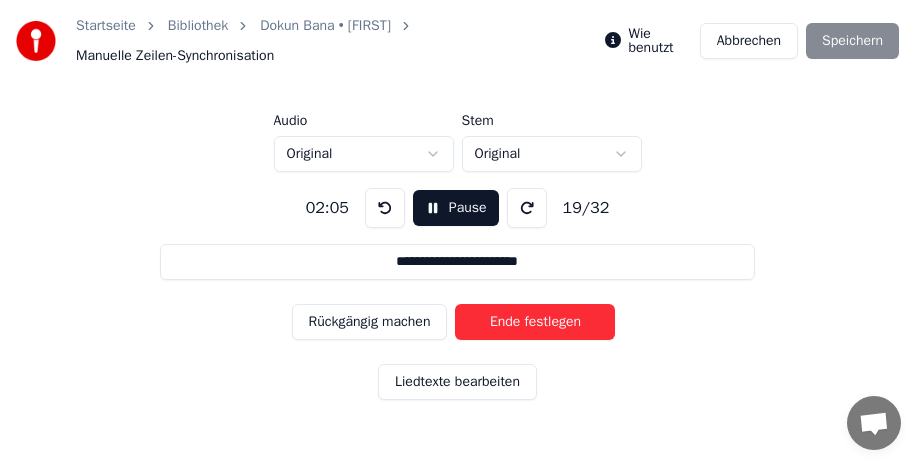 click on "Ende festlegen" at bounding box center (535, 322) 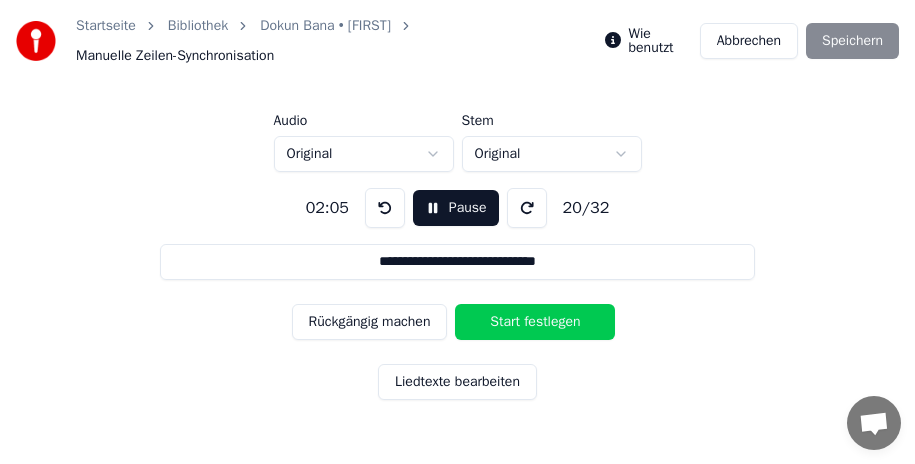 click on "Start festlegen" at bounding box center (535, 322) 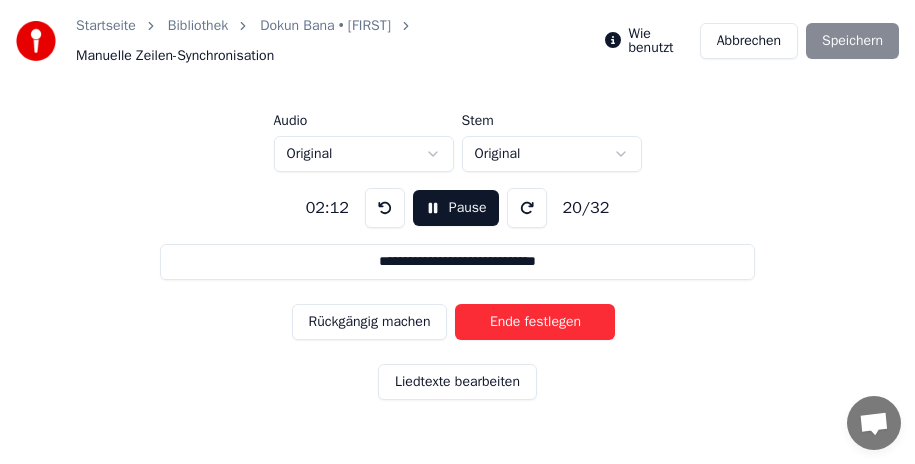 click on "Ende festlegen" at bounding box center (535, 322) 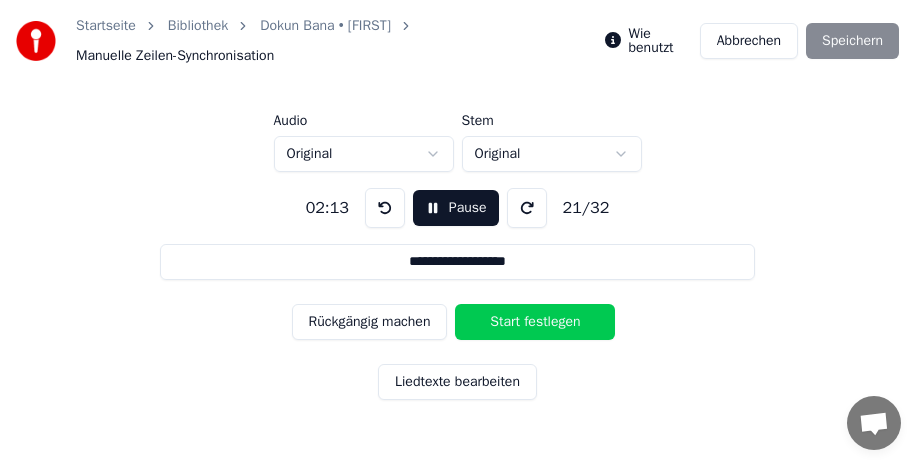 click on "Start festlegen" at bounding box center [535, 322] 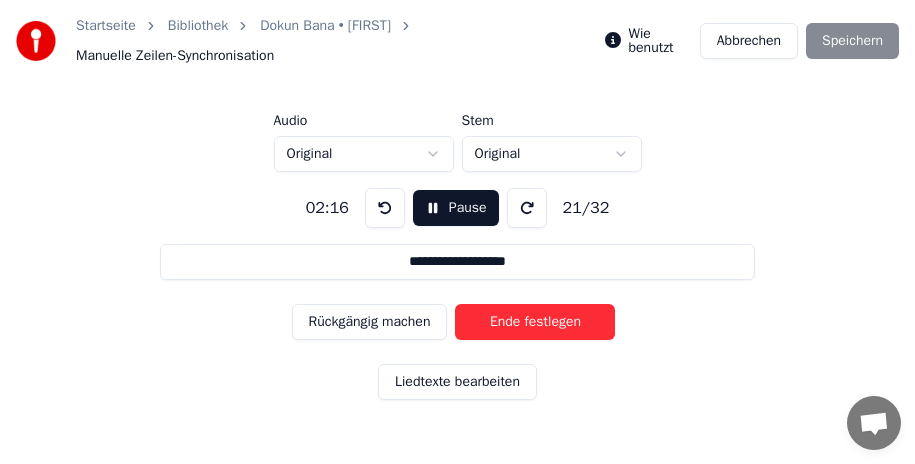 click on "Ende festlegen" at bounding box center (535, 322) 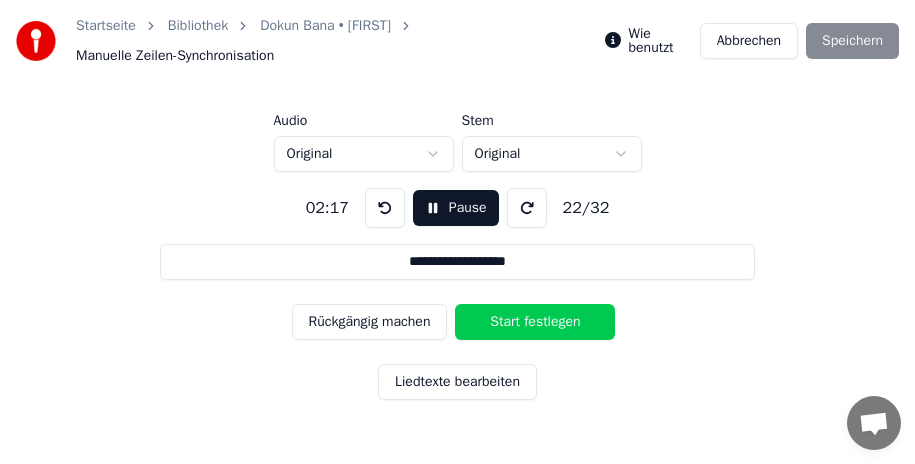 click on "Start festlegen" at bounding box center [535, 322] 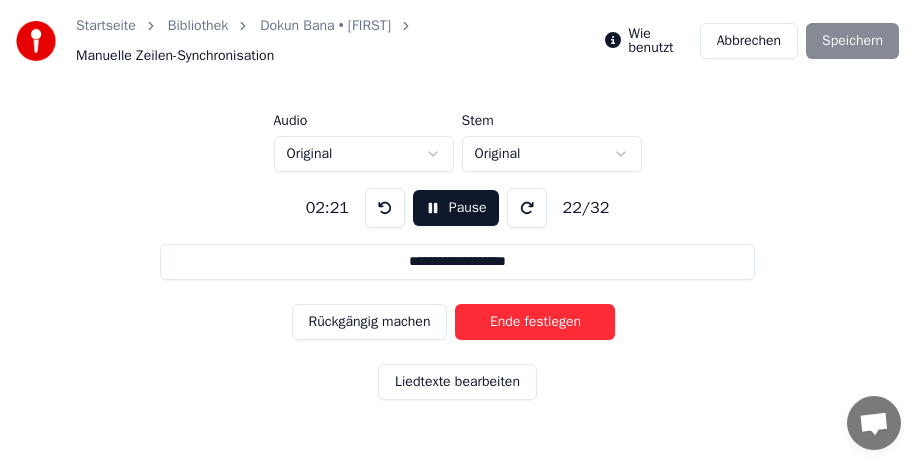 click on "Ende festlegen" at bounding box center (535, 322) 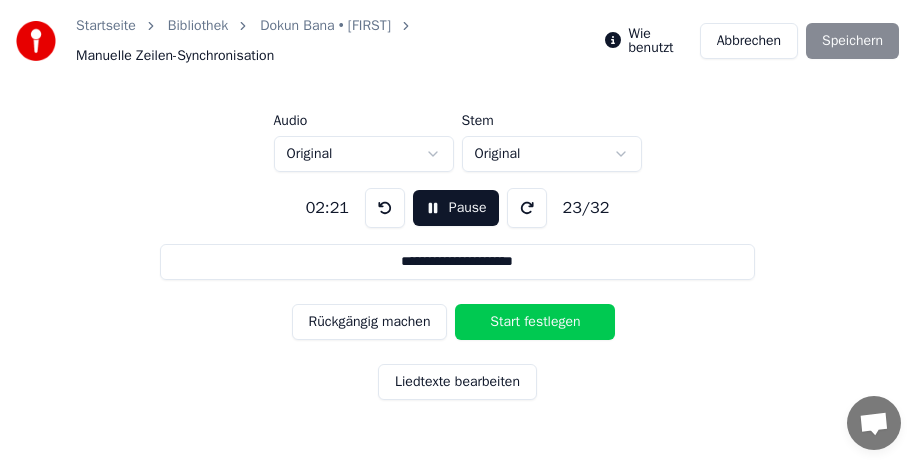 click on "Start festlegen" at bounding box center [535, 322] 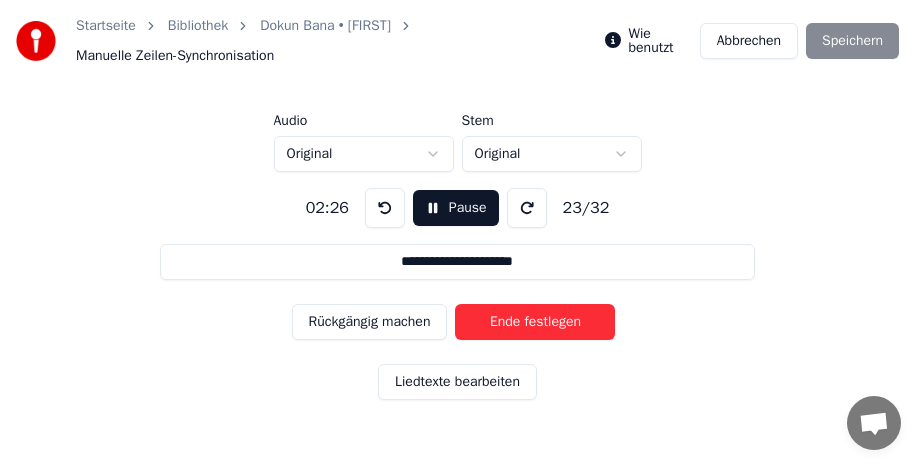 click on "Ende festlegen" at bounding box center [535, 322] 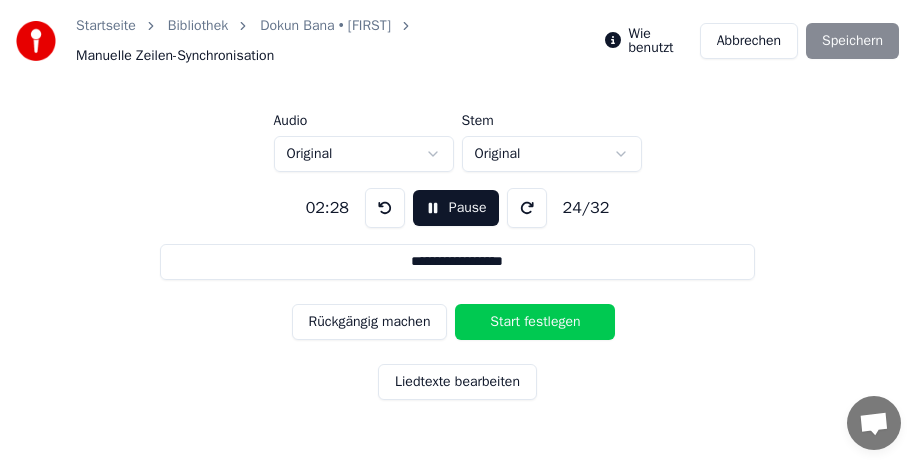 click on "Start festlegen" at bounding box center (535, 322) 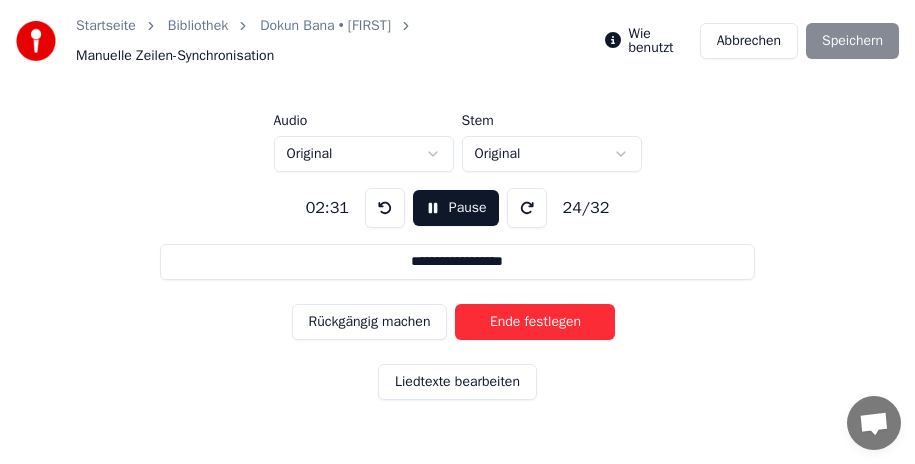 click on "Ende festlegen" at bounding box center [535, 322] 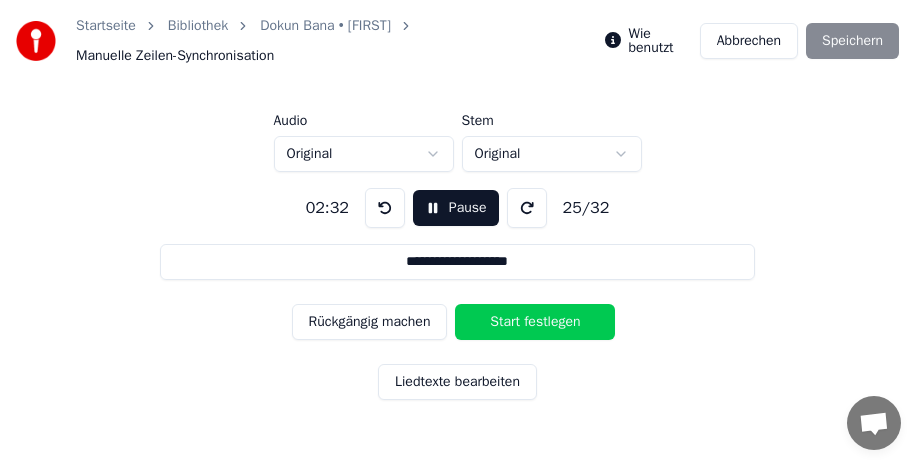 click on "Start festlegen" at bounding box center (535, 322) 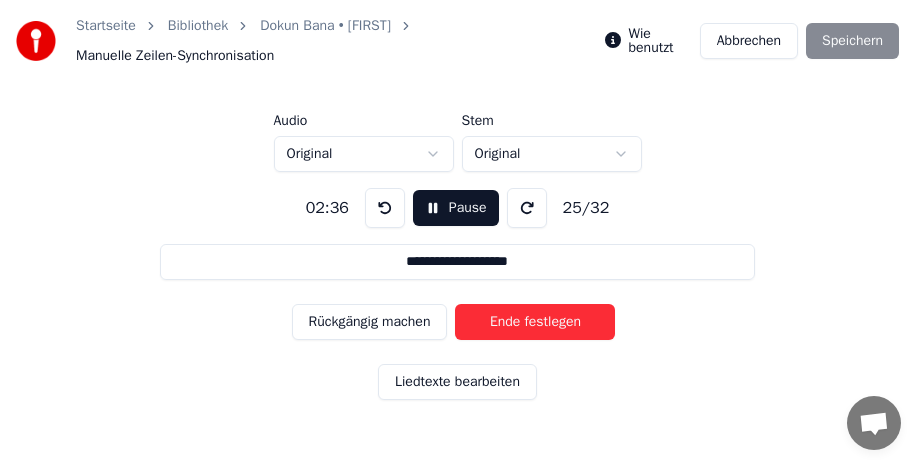 click on "Ende festlegen" at bounding box center [535, 322] 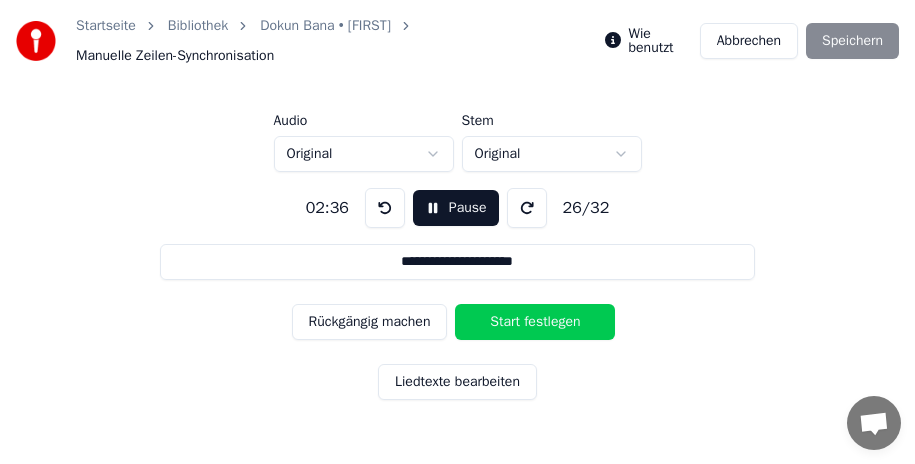 click on "Start festlegen" at bounding box center (535, 322) 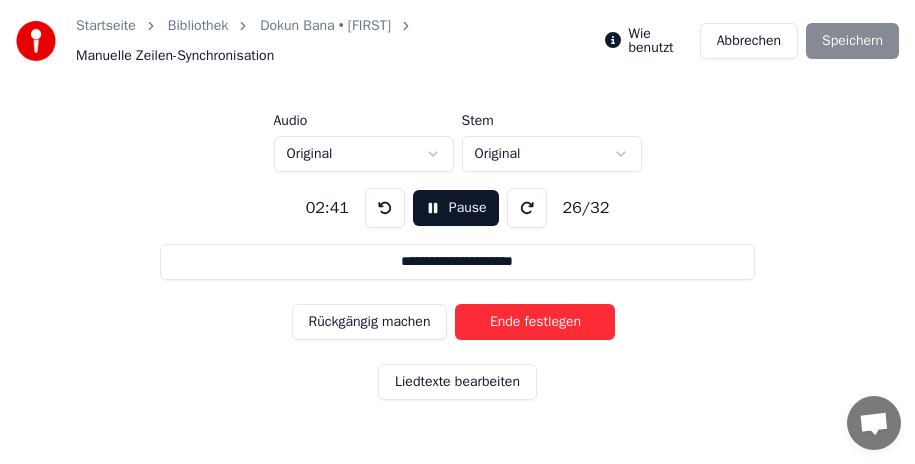 click on "Ende festlegen" at bounding box center (535, 322) 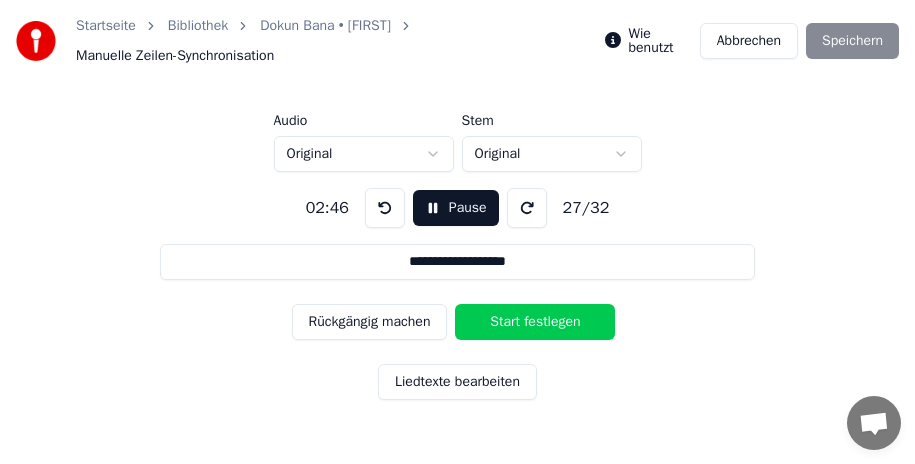 click on "Start festlegen" at bounding box center (535, 322) 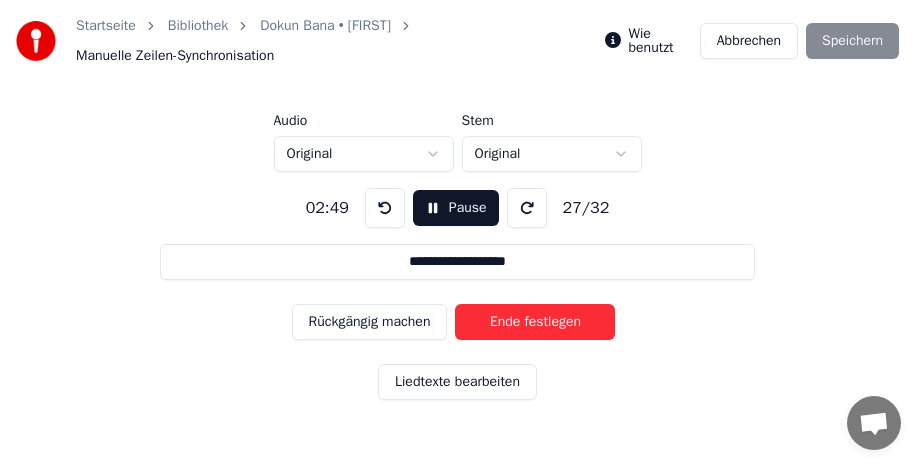 click on "Ende festlegen" at bounding box center [535, 322] 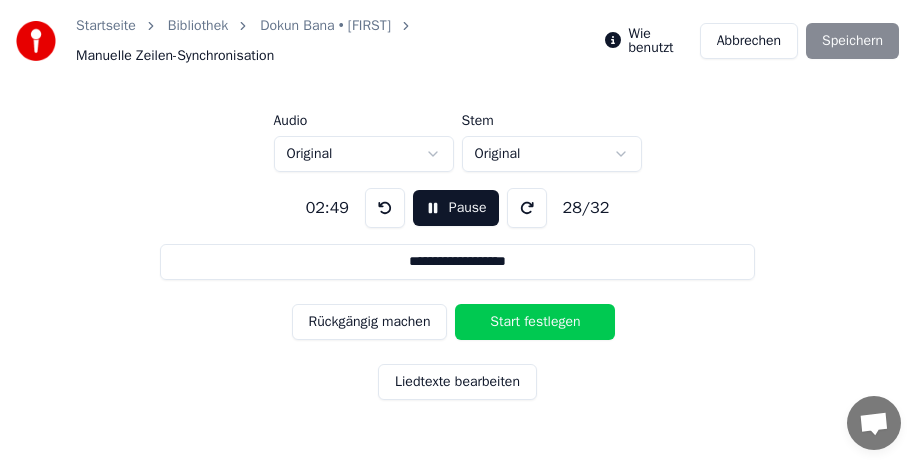 click on "Start festlegen" at bounding box center (535, 322) 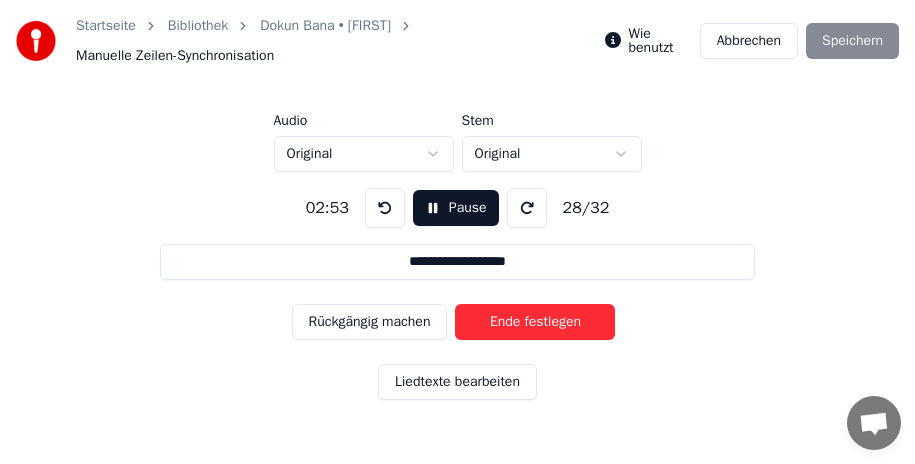 click on "Ende festlegen" at bounding box center [535, 322] 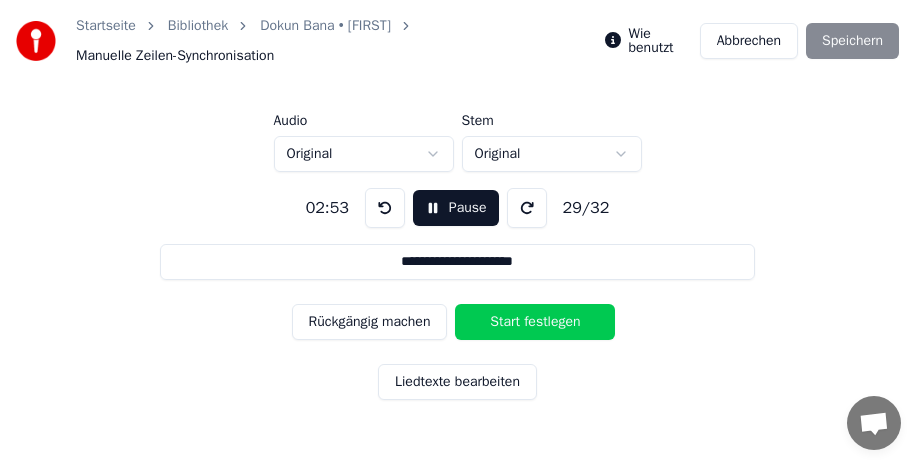 click on "Start festlegen" at bounding box center [535, 322] 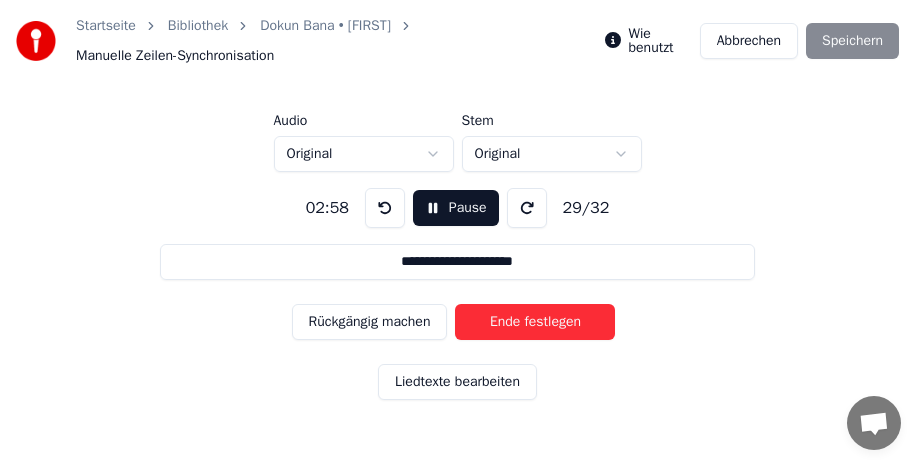 click on "Ende festlegen" at bounding box center (535, 322) 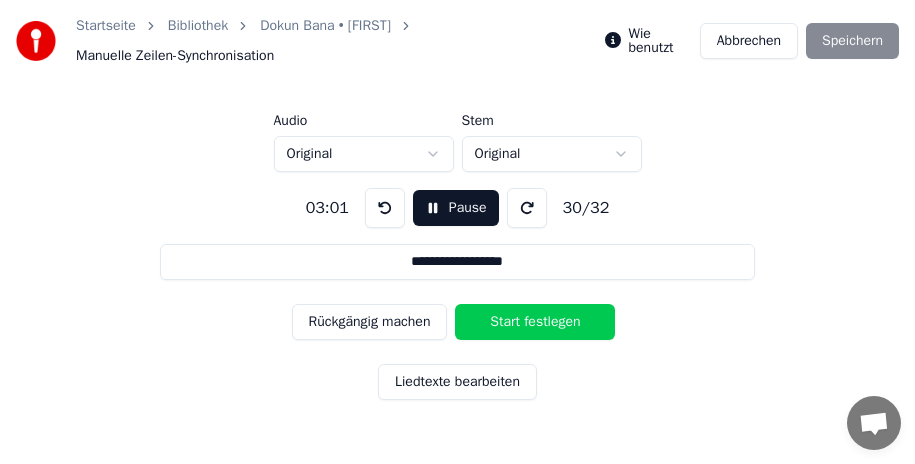 click on "Start festlegen" at bounding box center [535, 322] 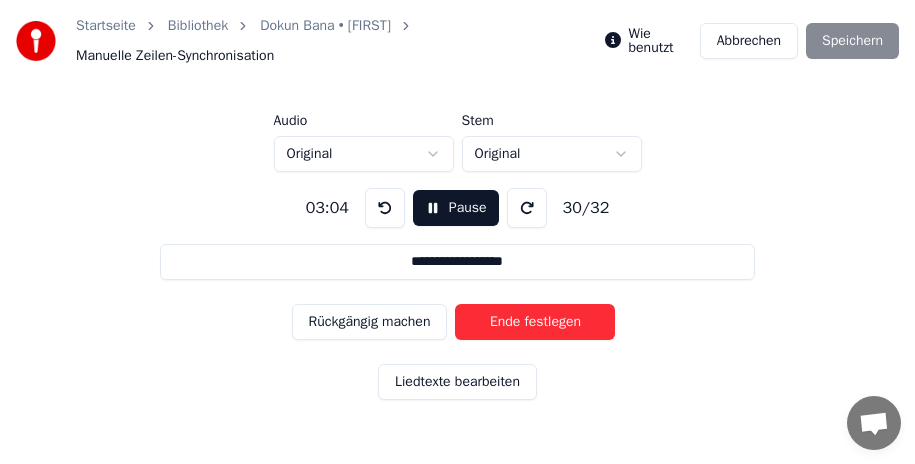 click on "Ende festlegen" at bounding box center (535, 322) 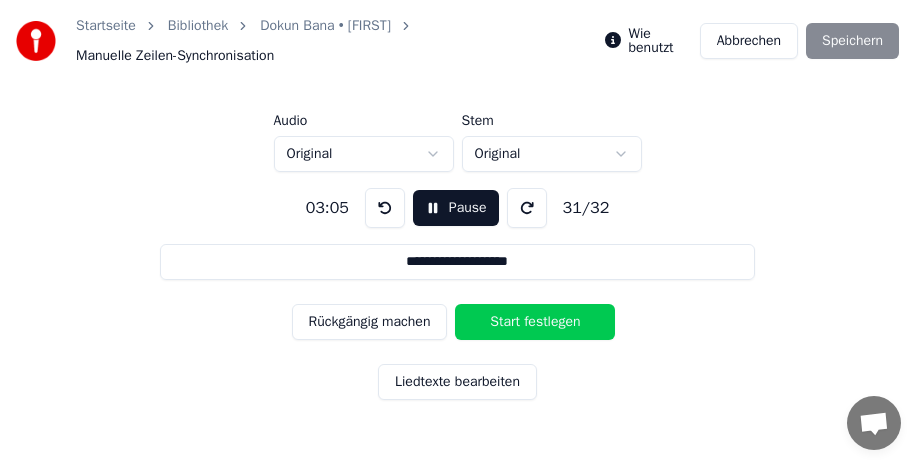 click on "Start festlegen" at bounding box center [535, 322] 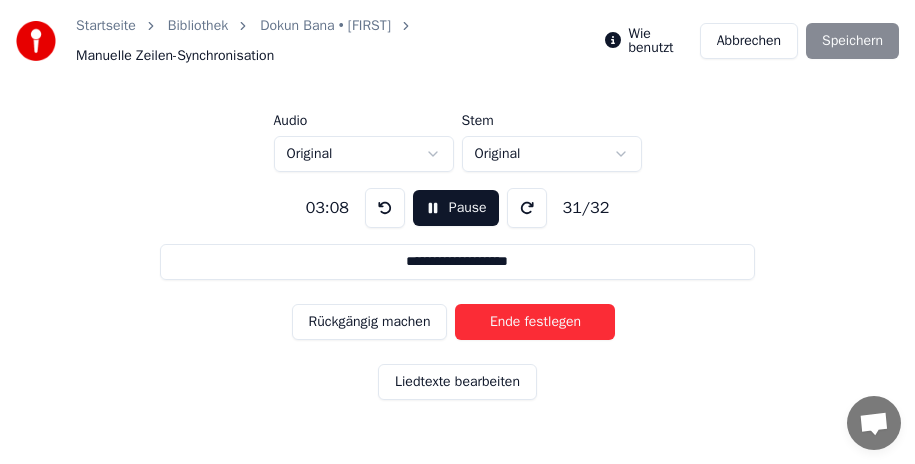 click on "Ende festlegen" at bounding box center [535, 322] 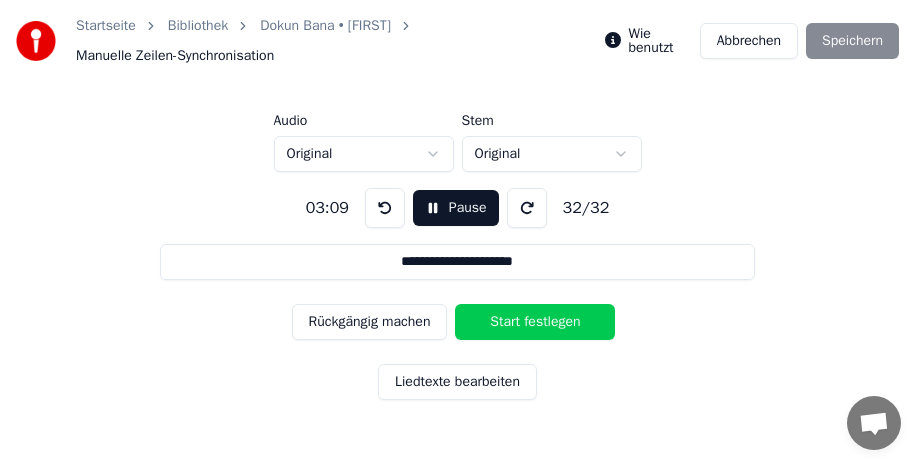 click on "Start festlegen" at bounding box center (535, 322) 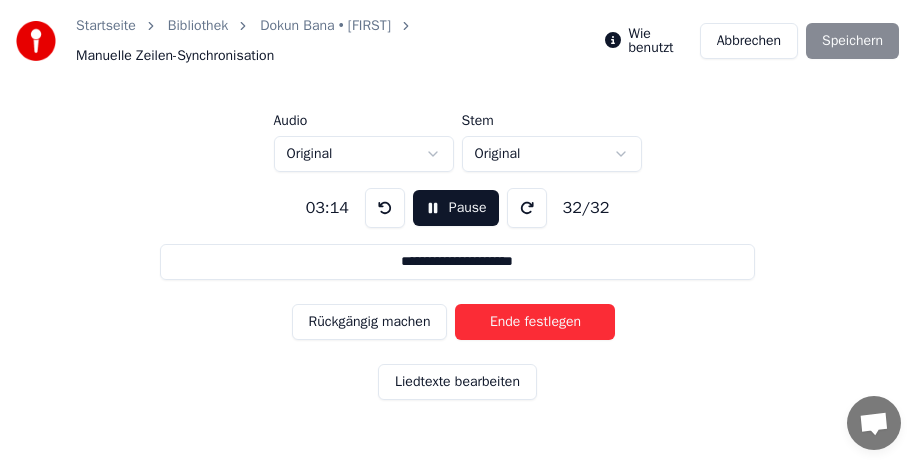 click on "Ende festlegen" at bounding box center [535, 322] 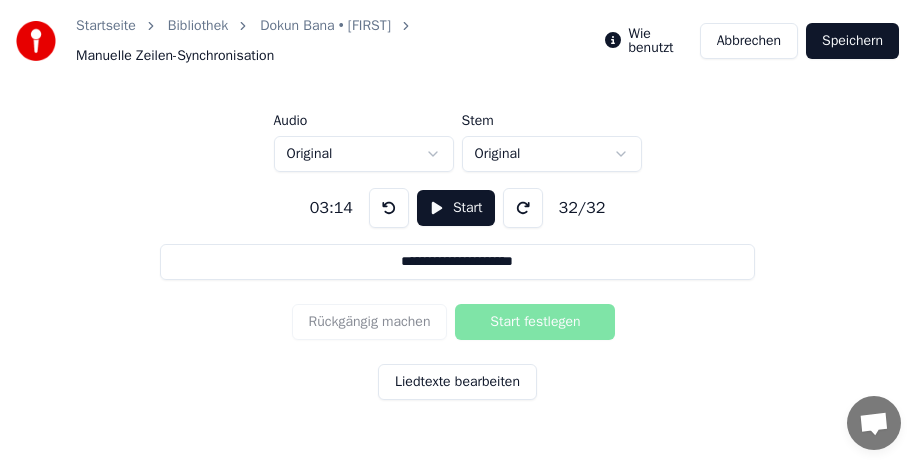 click on "Speichern" at bounding box center [852, 41] 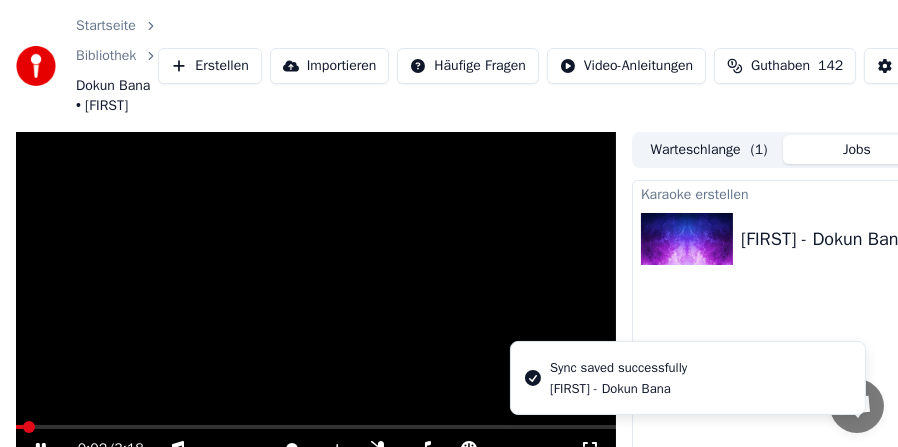 click at bounding box center (316, 301) 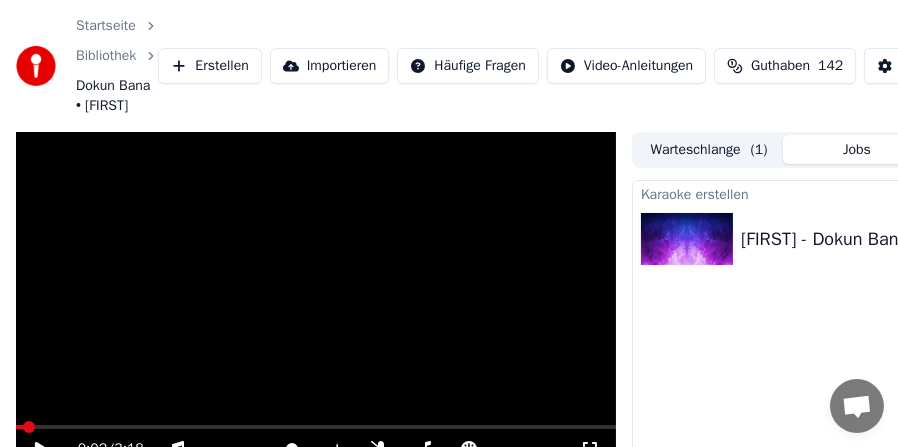click at bounding box center [316, 301] 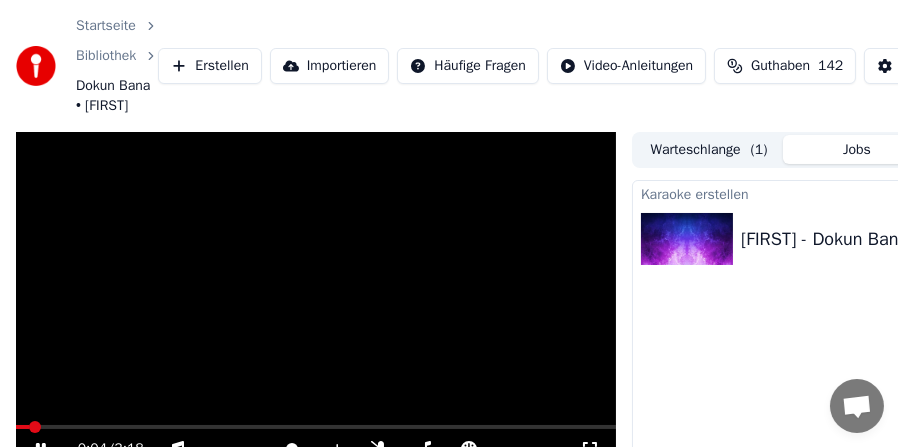 click at bounding box center (316, 301) 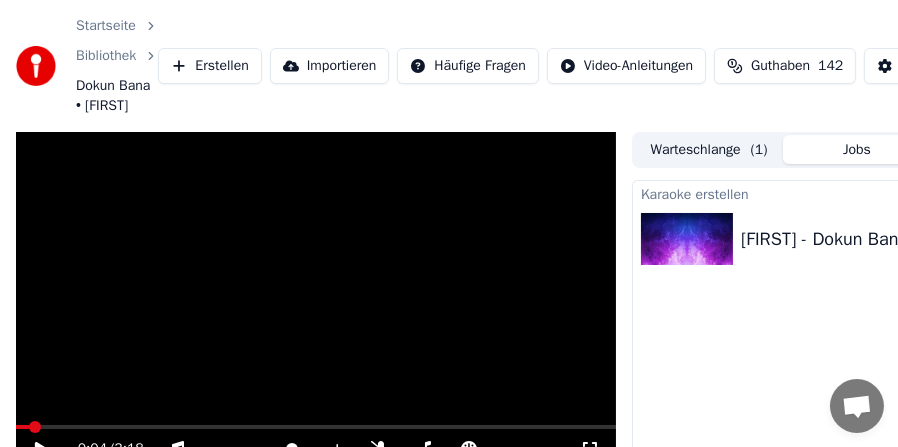 click at bounding box center (316, 301) 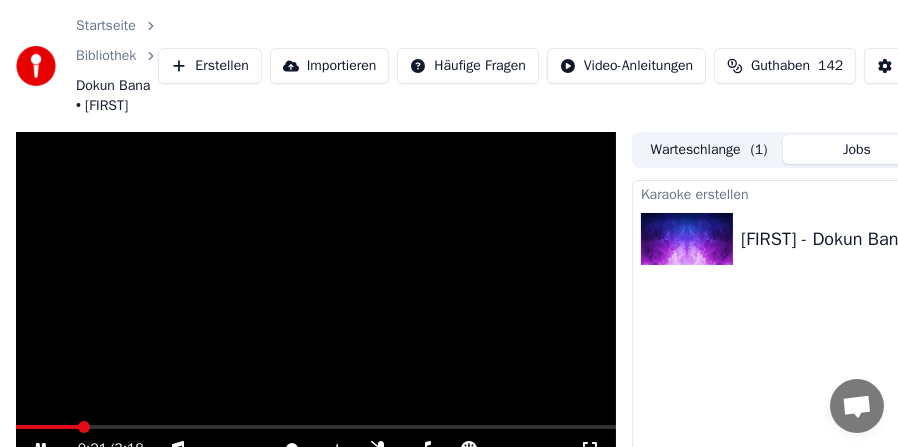 click at bounding box center [316, 427] 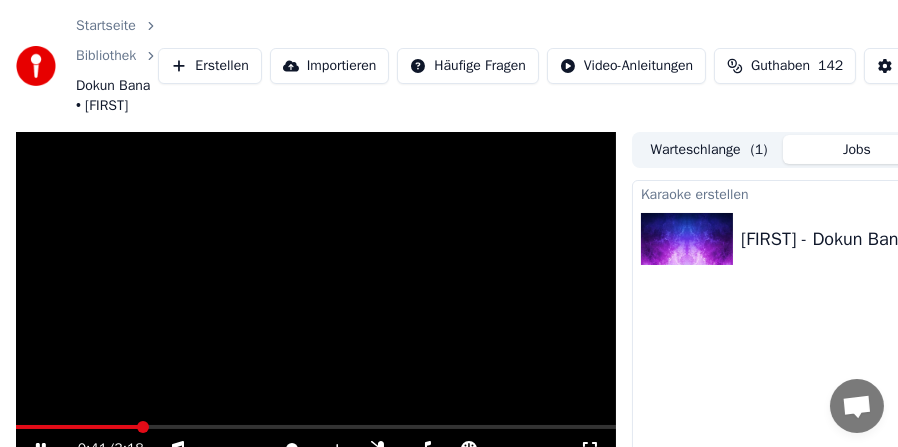 click at bounding box center [316, 427] 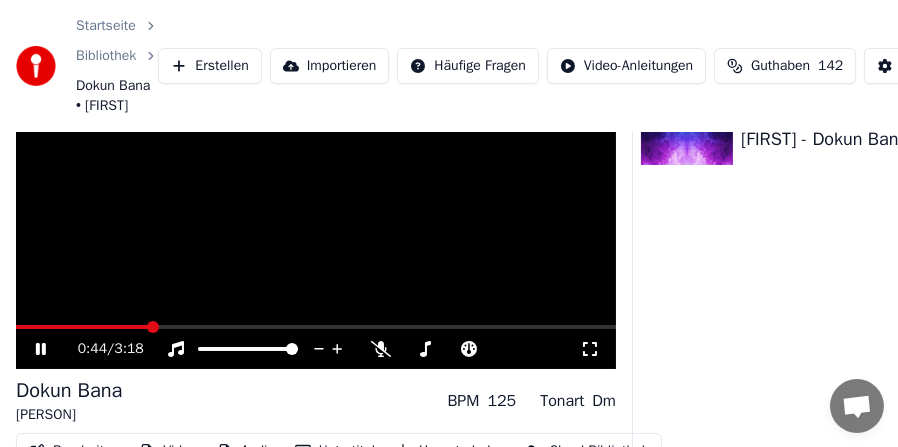 scroll, scrollTop: 198, scrollLeft: 0, axis: vertical 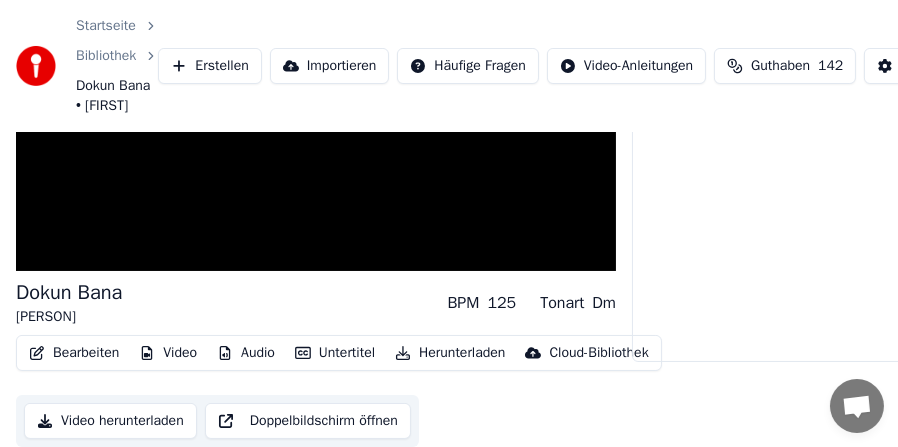 click on "Bearbeiten" at bounding box center [74, 353] 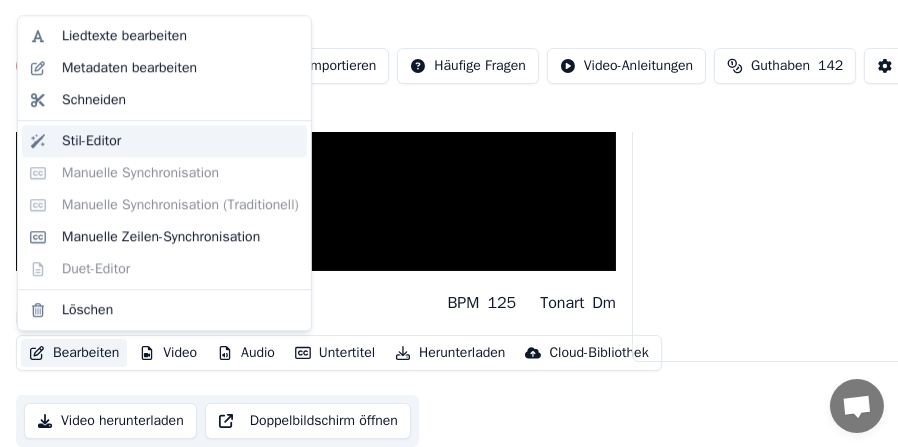 click on "Stil-Editor" at bounding box center [91, 141] 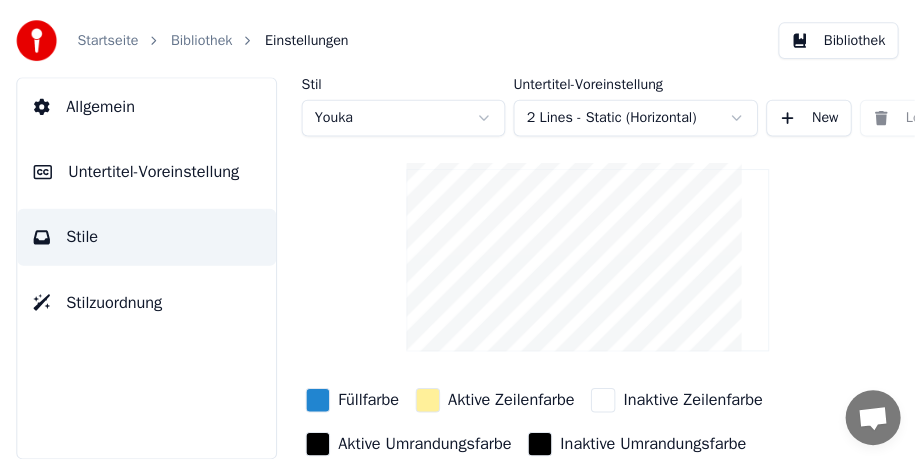 scroll, scrollTop: 0, scrollLeft: 0, axis: both 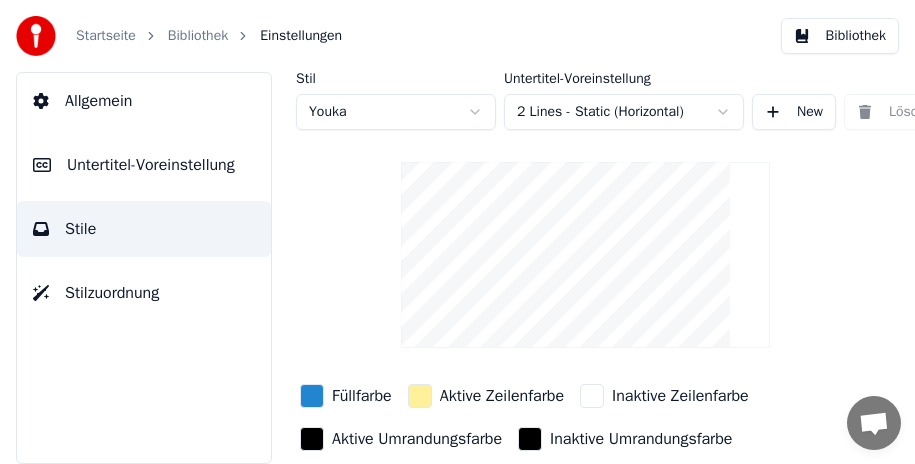 click on "Startseite" at bounding box center [106, 36] 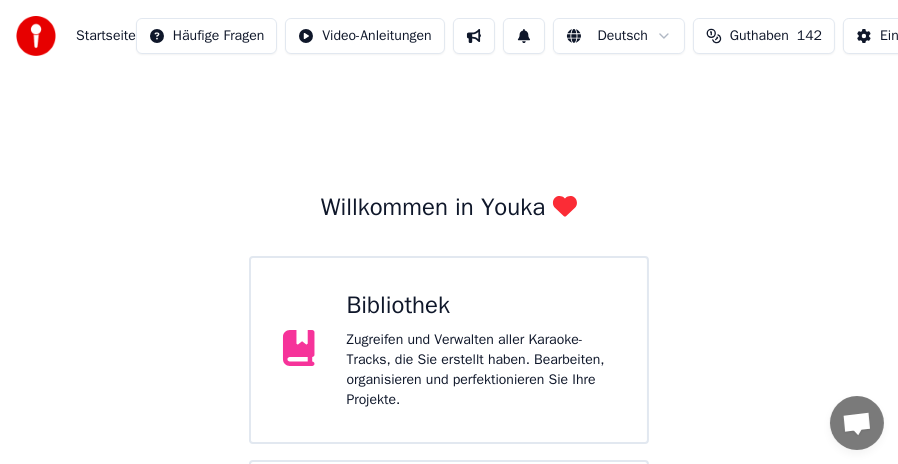 click on "Zugreifen und Verwalten aller Karaoke-Tracks, die Sie erstellt haben. Bearbeiten, organisieren und perfektionieren Sie Ihre Projekte." at bounding box center [481, 370] 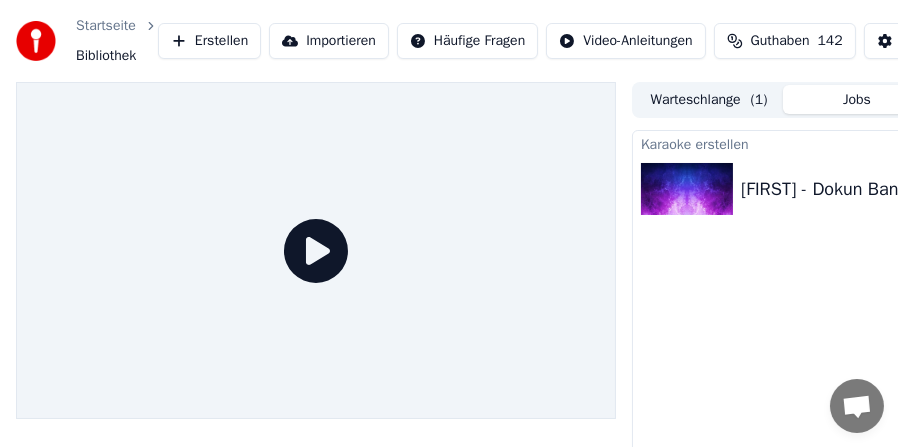 click 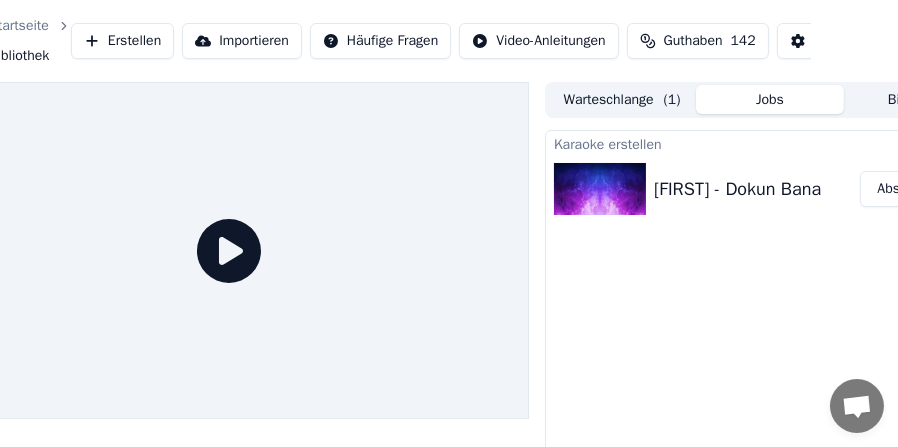 scroll, scrollTop: 0, scrollLeft: 183, axis: horizontal 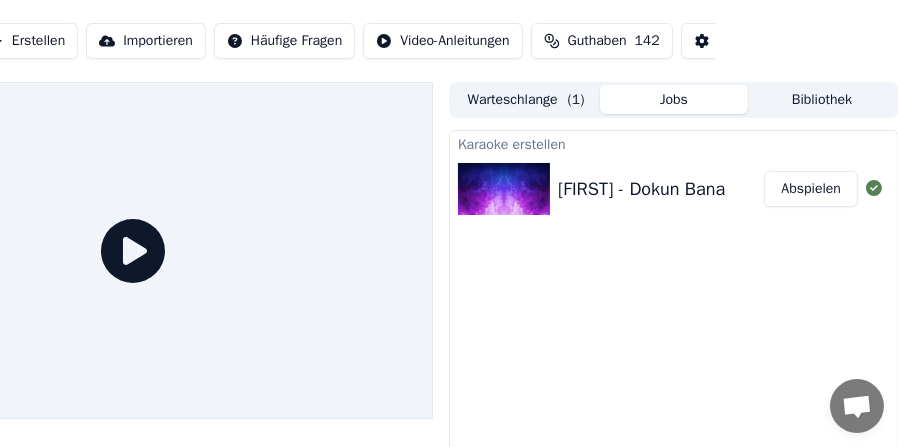 click on "Abspielen" at bounding box center [811, 189] 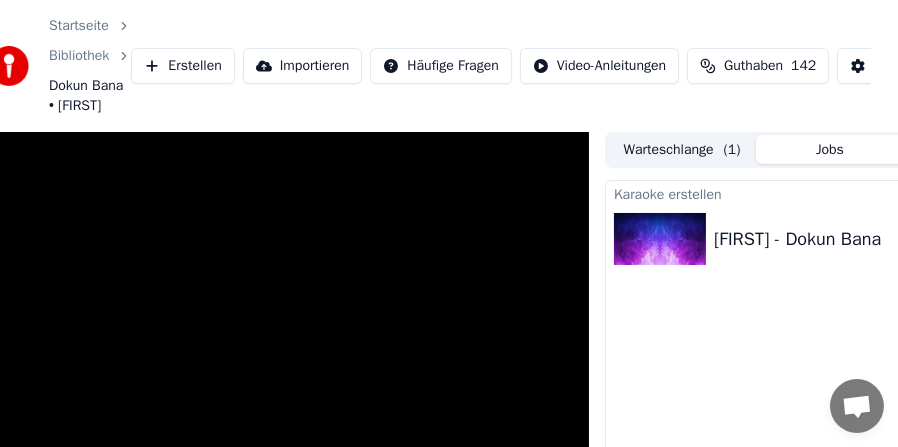 scroll, scrollTop: 0, scrollLeft: 0, axis: both 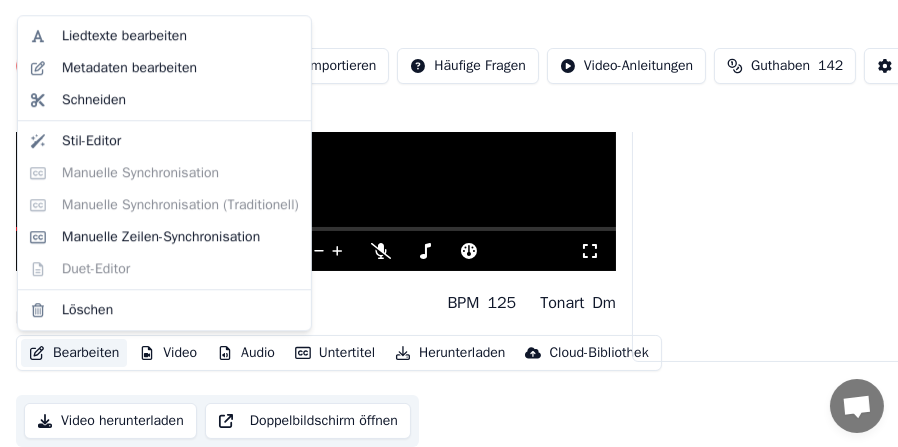 click on "Bearbeiten" at bounding box center [74, 353] 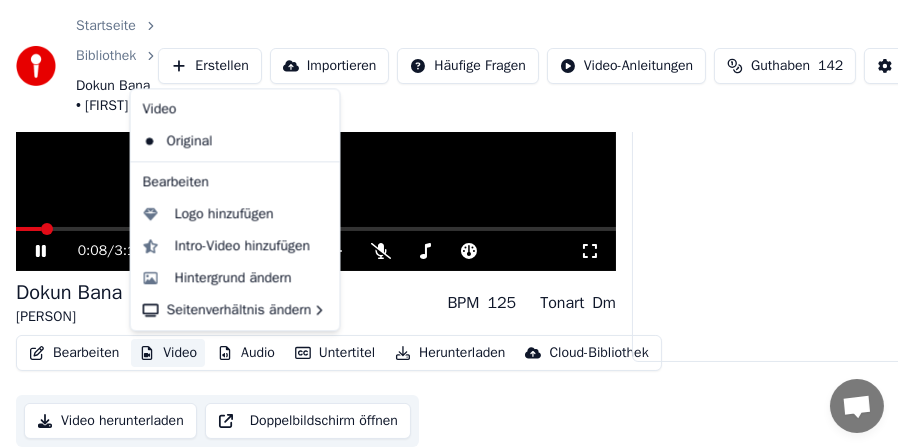 click 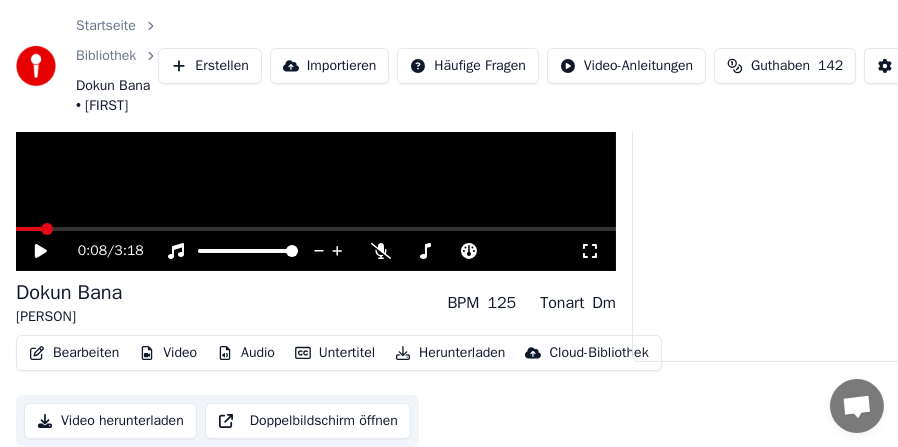 click on "Bearbeiten" at bounding box center (74, 353) 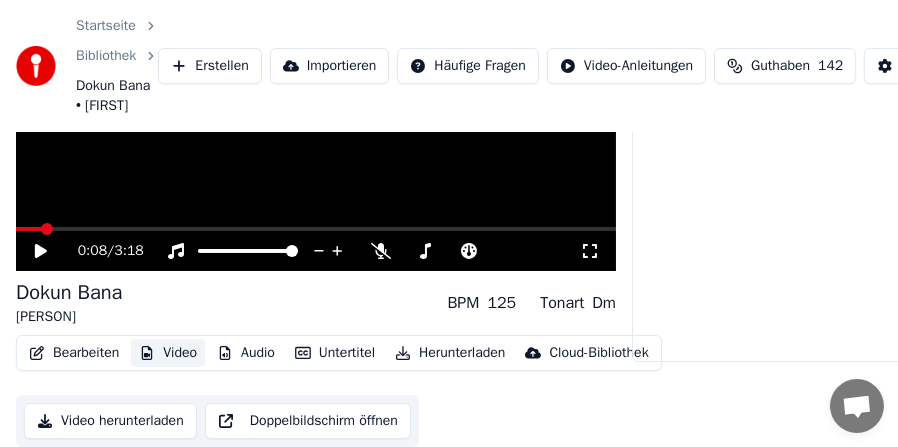 click on "Video" at bounding box center [168, 353] 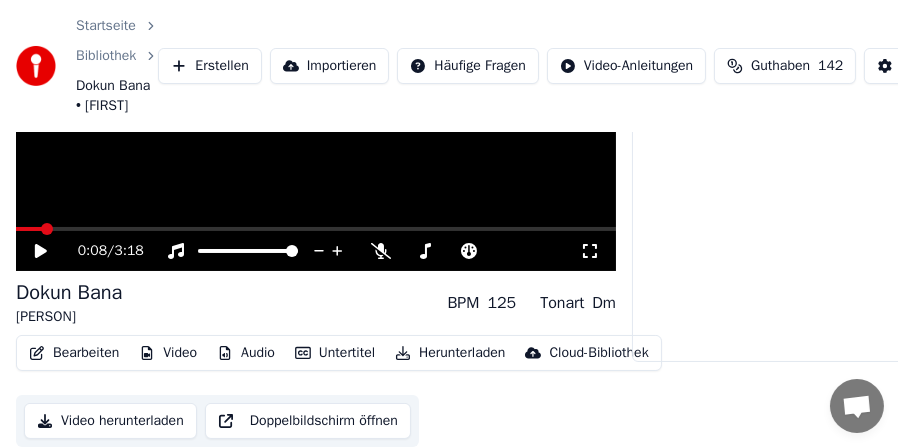 click on "Video" at bounding box center (168, 353) 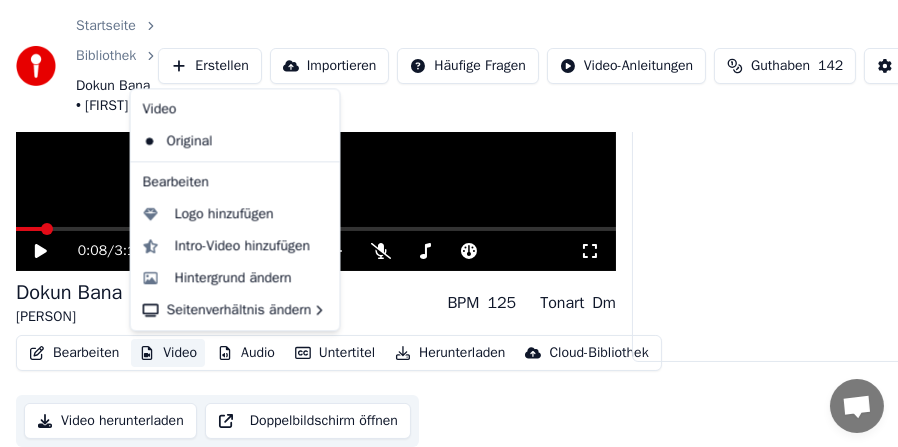 click 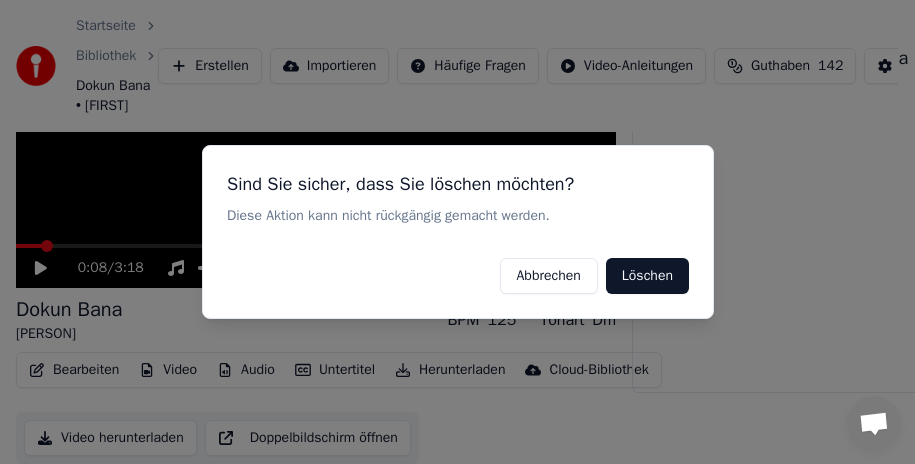 click on "Löschen" at bounding box center [646, 276] 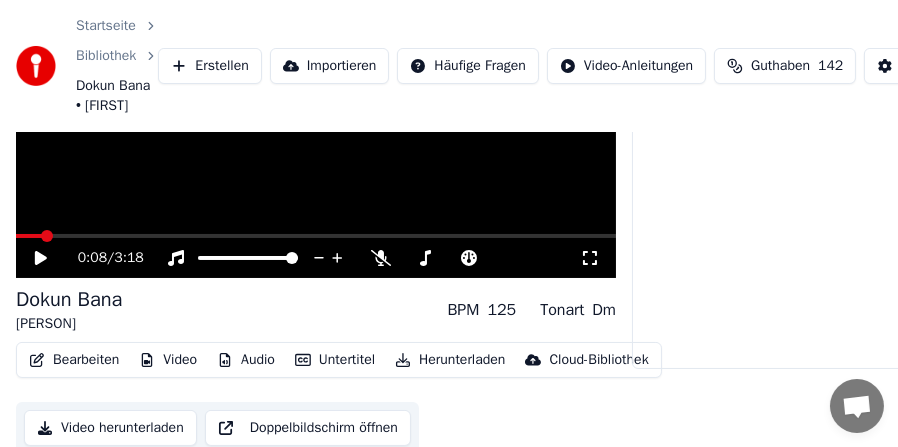 scroll, scrollTop: 198, scrollLeft: 0, axis: vertical 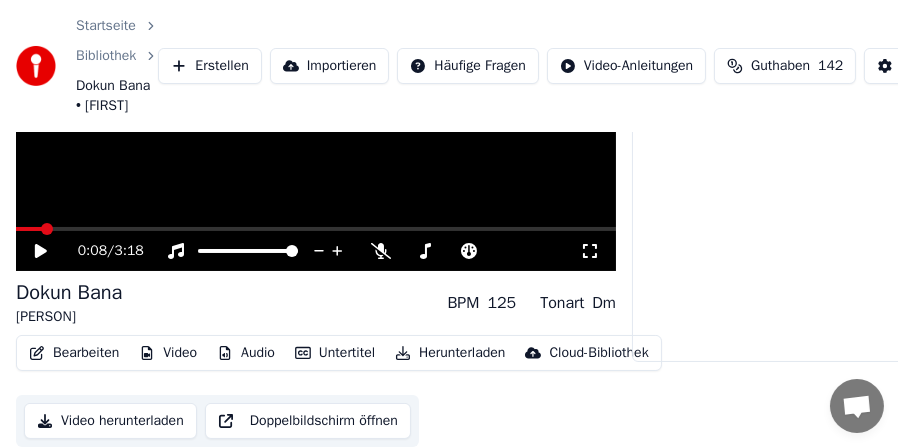 click 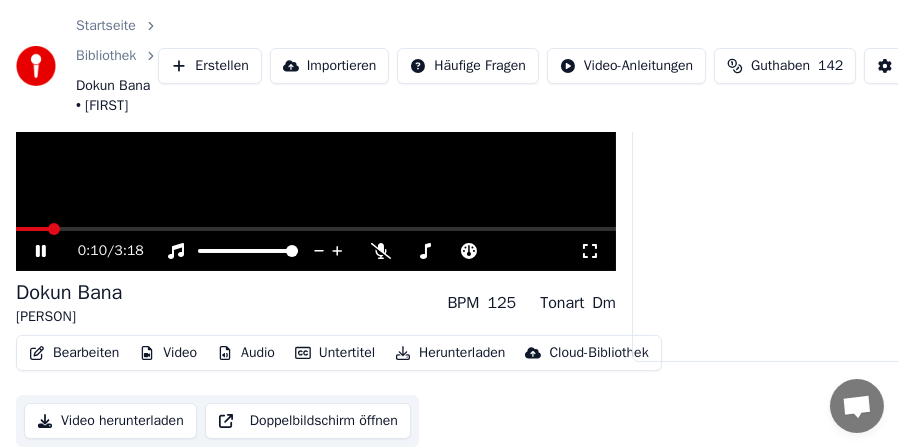 click at bounding box center [316, 103] 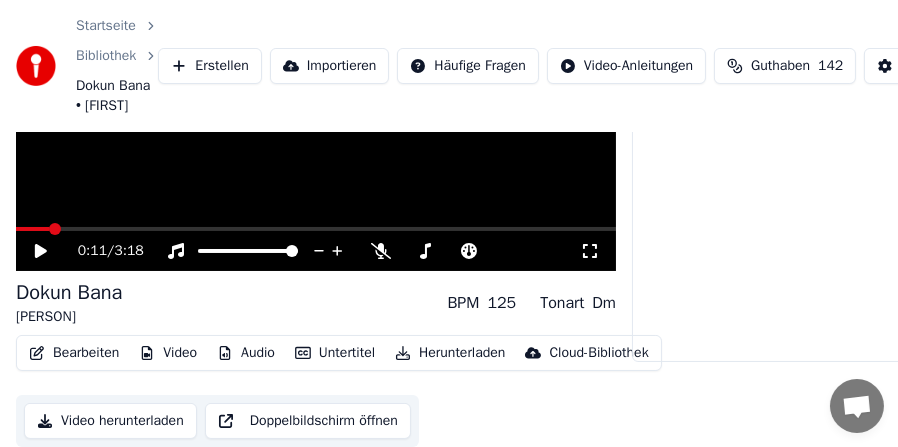 click at bounding box center [316, 229] 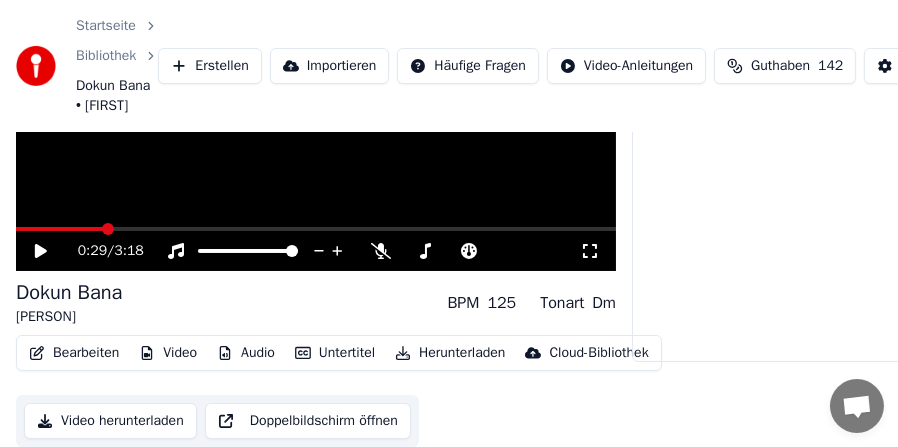 click 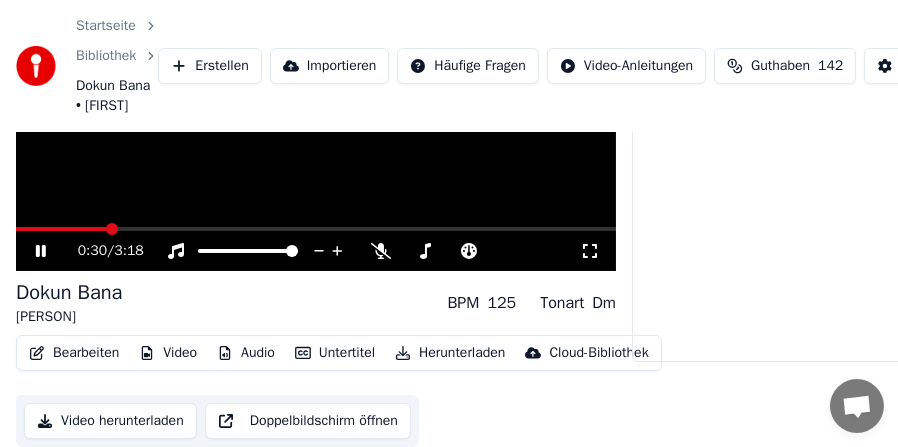 click 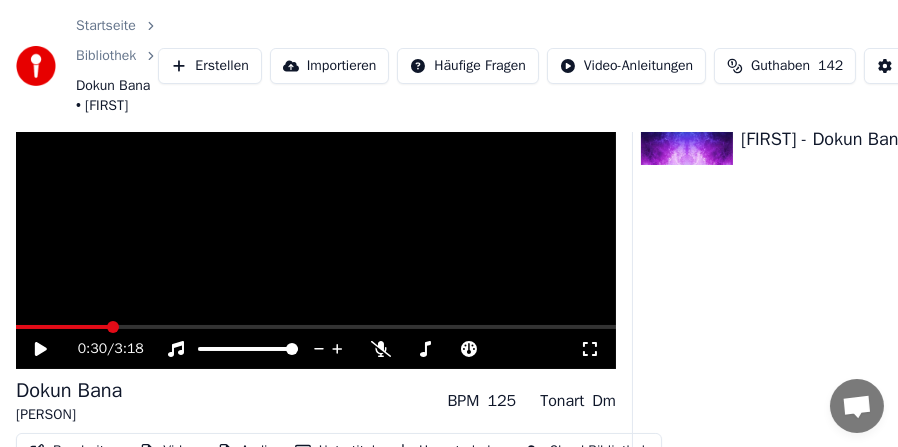 scroll, scrollTop: 198, scrollLeft: 0, axis: vertical 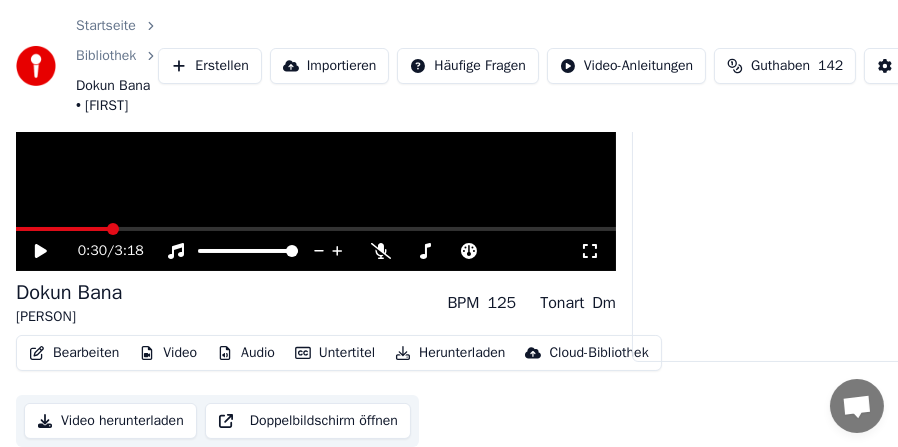 click on "Video" at bounding box center (168, 353) 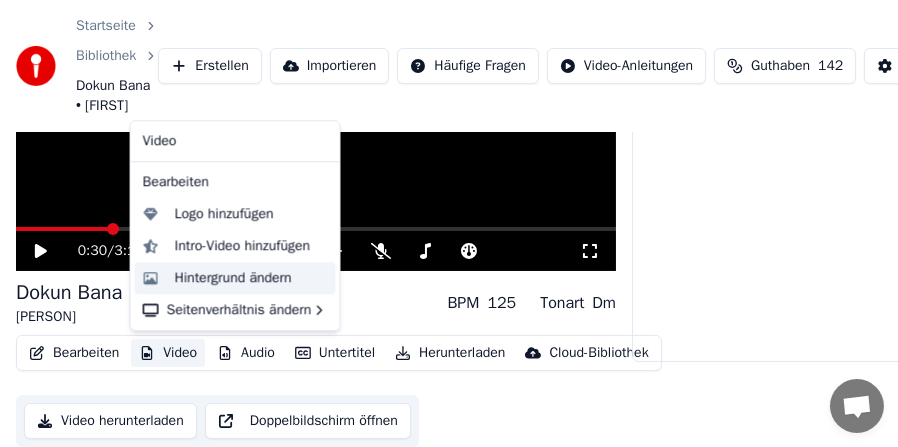 click on "Hintergrund ändern" at bounding box center [233, 278] 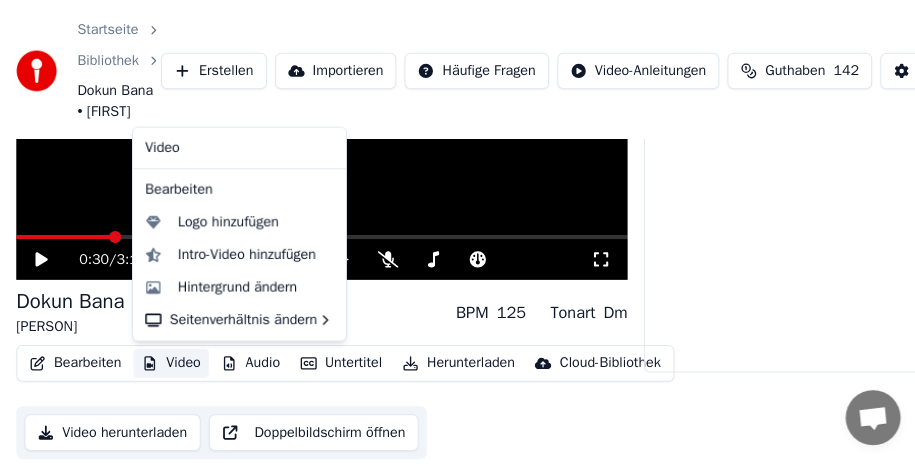 scroll, scrollTop: 181, scrollLeft: 0, axis: vertical 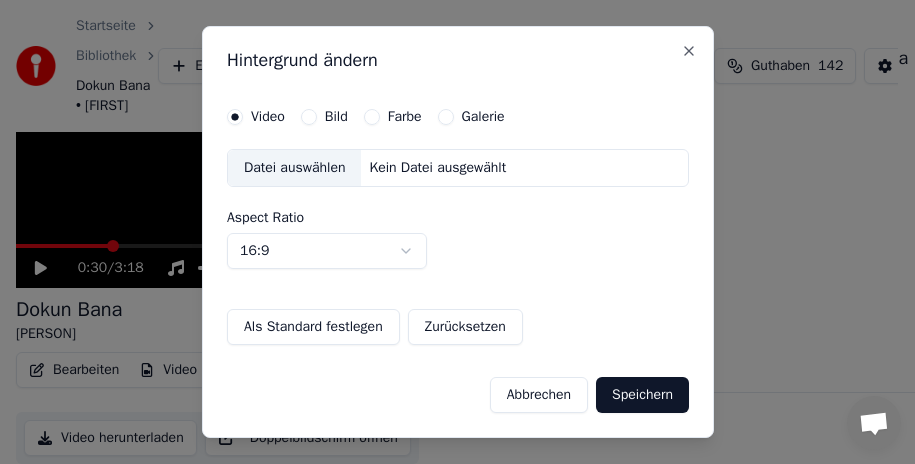 click on "Galerie" at bounding box center (445, 117) 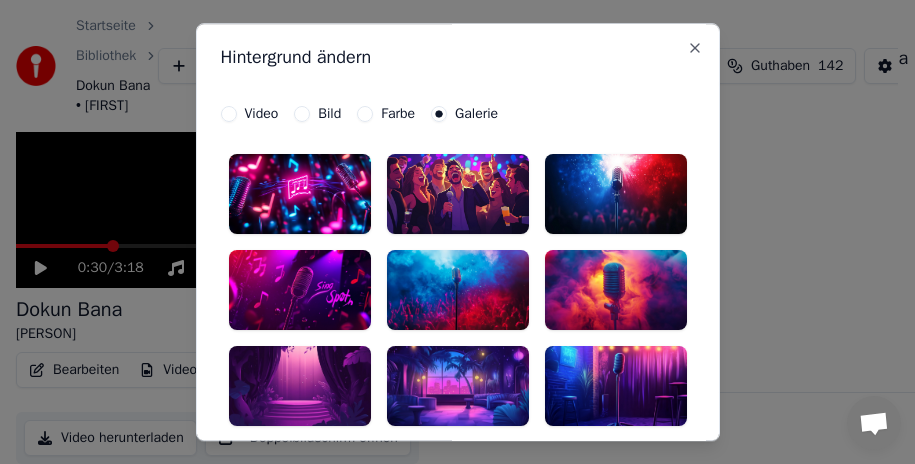 click at bounding box center [616, 290] 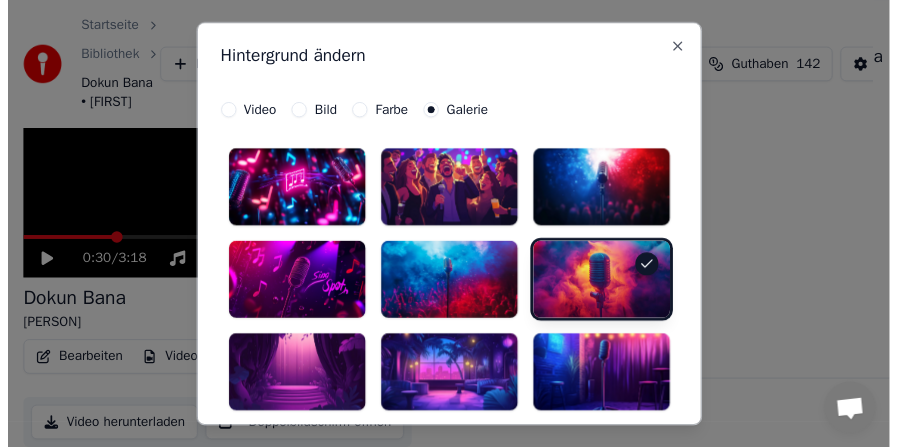 scroll, scrollTop: 339, scrollLeft: 0, axis: vertical 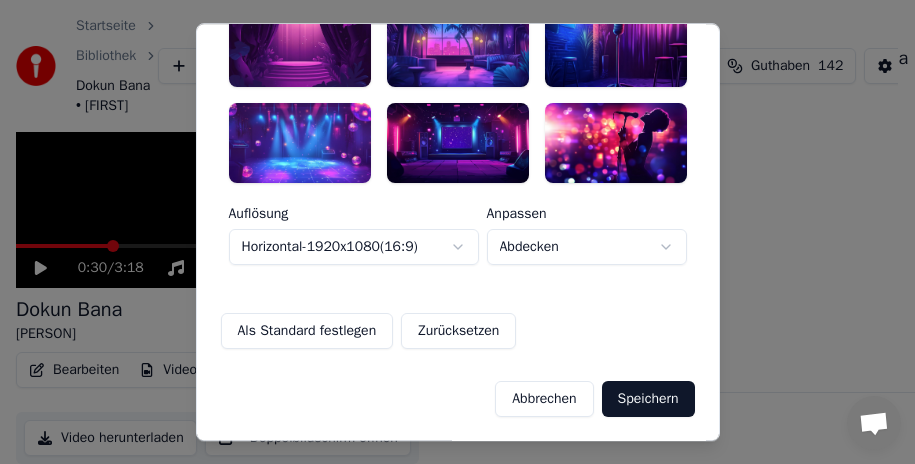 click on "Speichern" at bounding box center (648, 399) 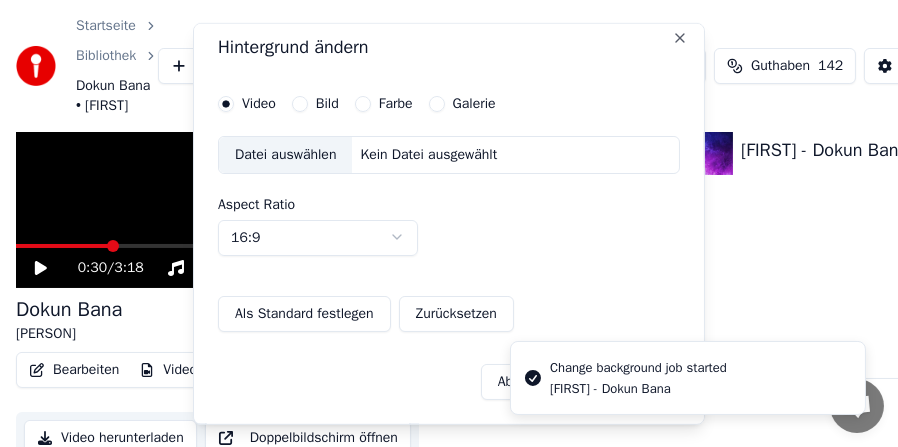 scroll, scrollTop: 0, scrollLeft: 0, axis: both 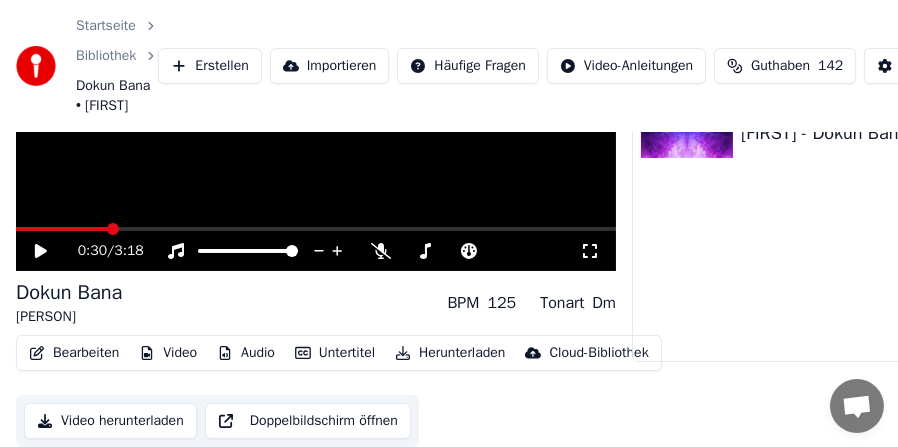 click on "Audio" at bounding box center (246, 353) 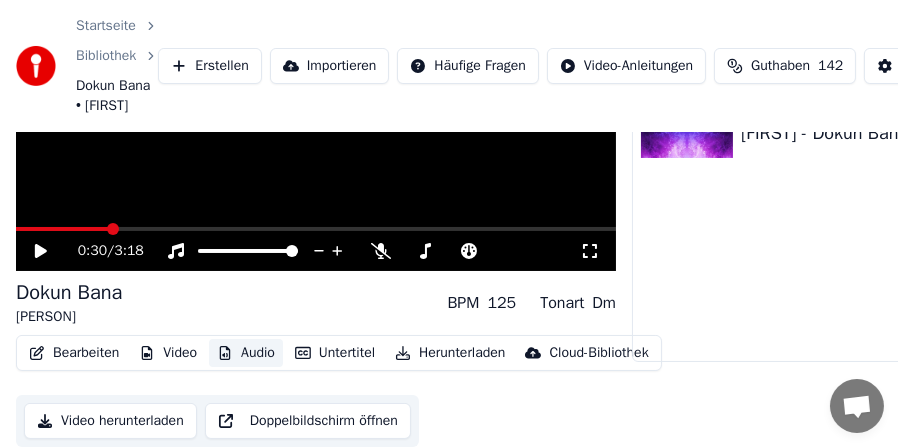 click on "Audio" at bounding box center [246, 353] 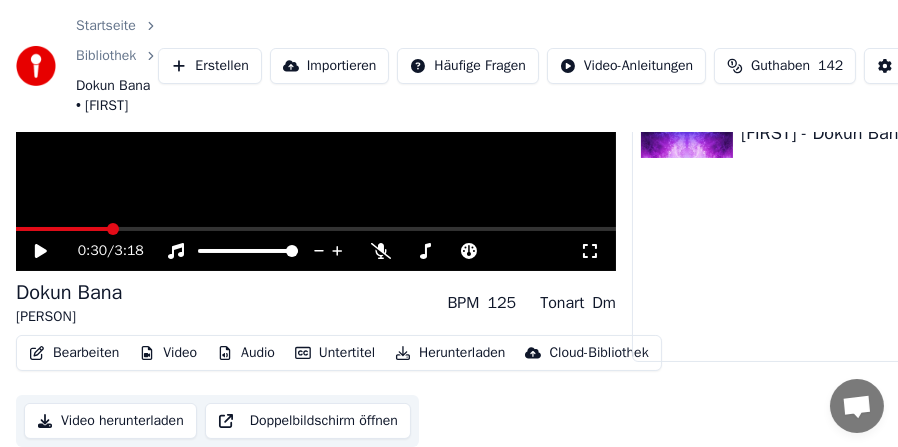 click on "Untertitel" at bounding box center [335, 353] 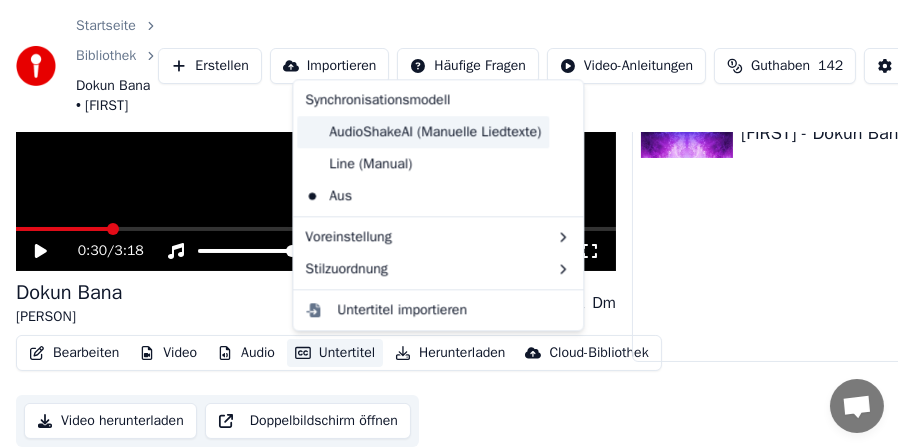 click on "AudioShakeAI (Manuelle Liedtexte)" at bounding box center [423, 132] 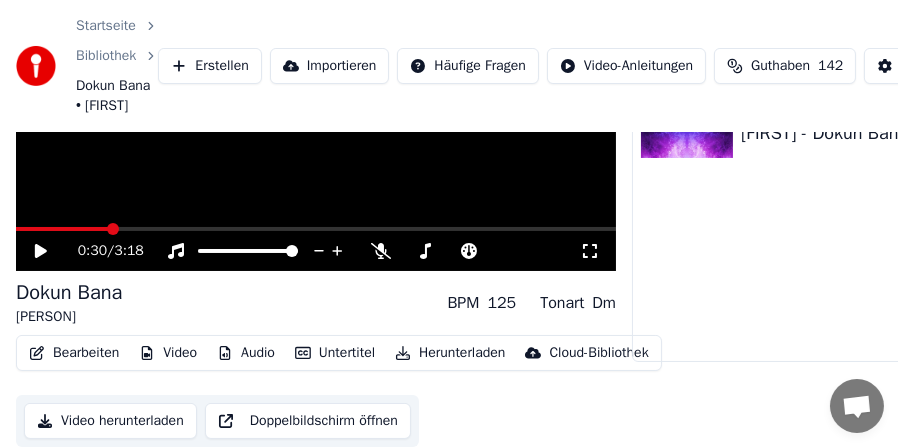 click on "Untertitel" at bounding box center (335, 353) 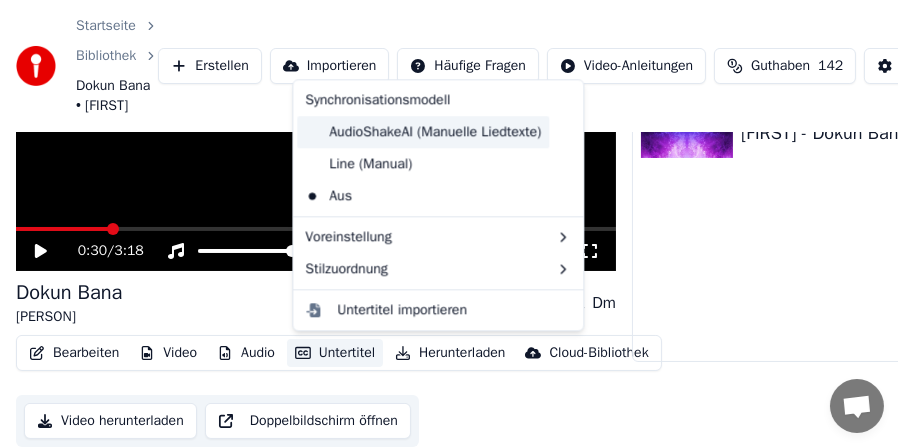 click on "AudioShakeAI (Manuelle Liedtexte)" at bounding box center (423, 132) 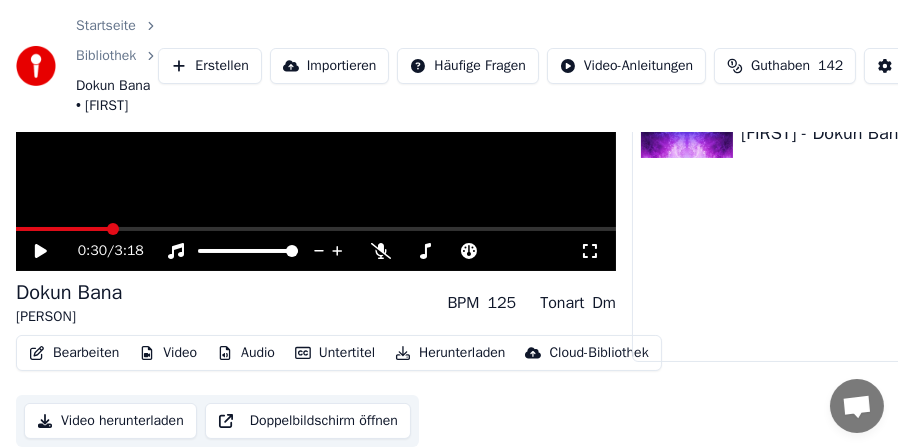 click on "Untertitel" at bounding box center (335, 353) 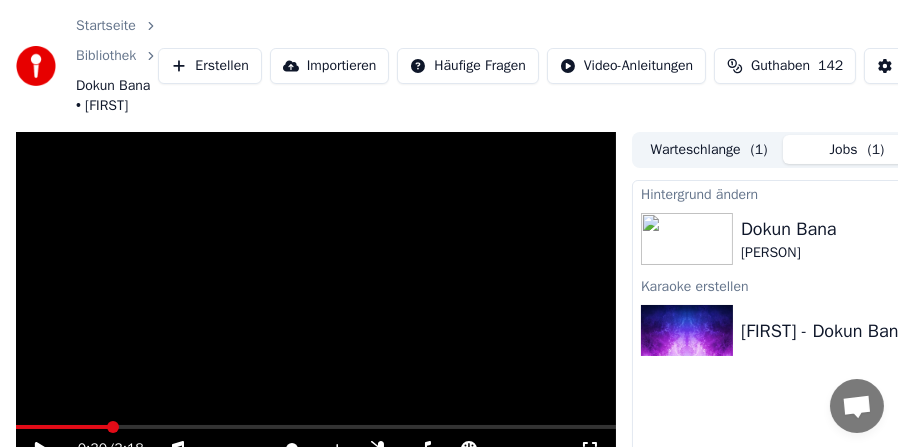 click on "[FIRST] - Dokun Bana" at bounding box center [824, 331] 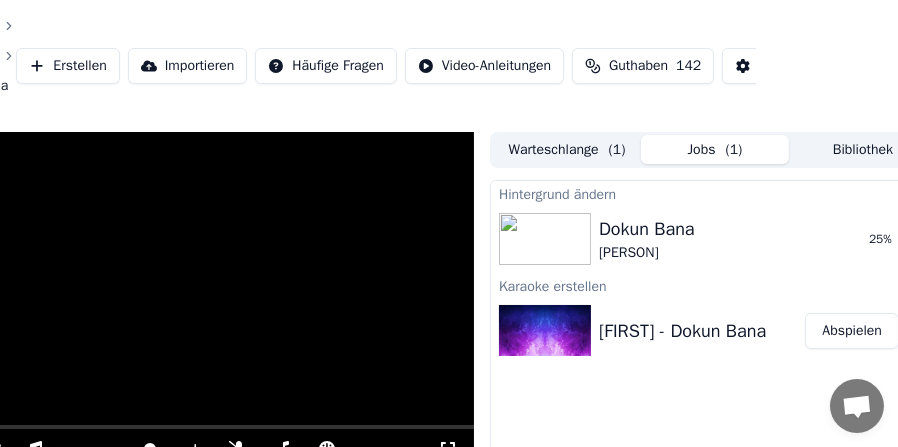 scroll, scrollTop: 0, scrollLeft: 183, axis: horizontal 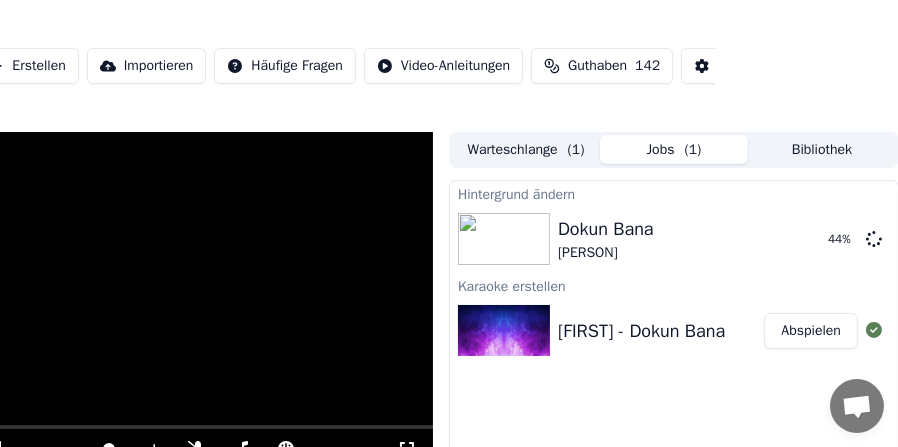 click on "Bibliothek" at bounding box center [822, 149] 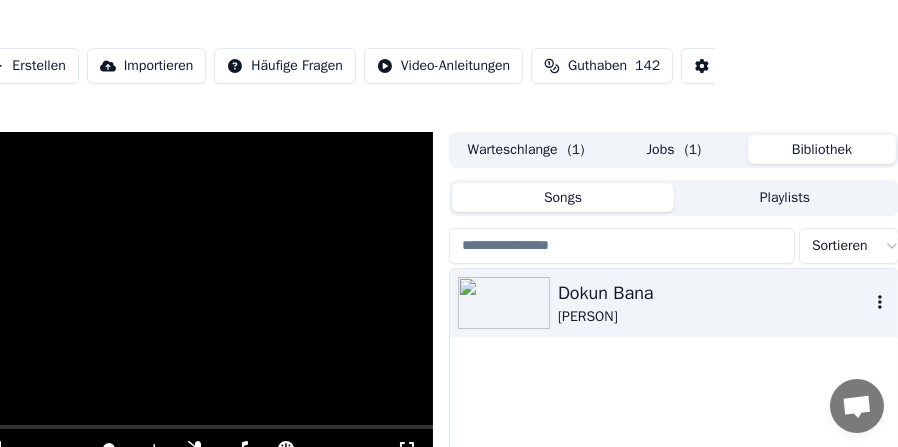 click 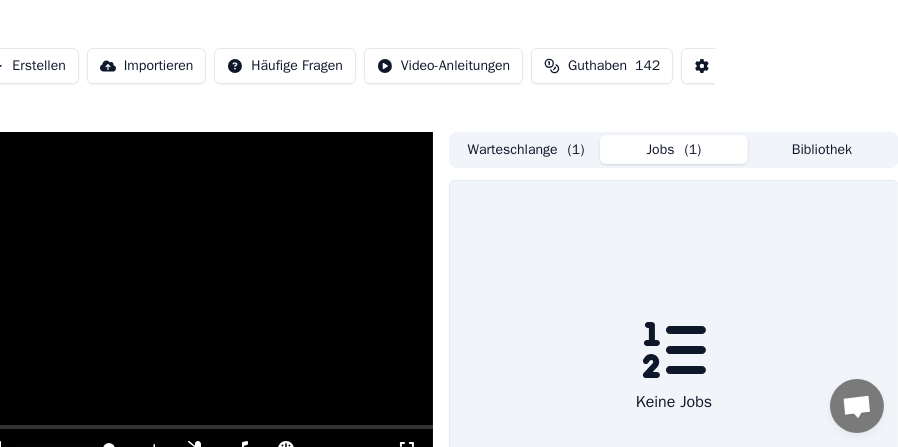 click on "Jobs ( 1 )" at bounding box center (674, 149) 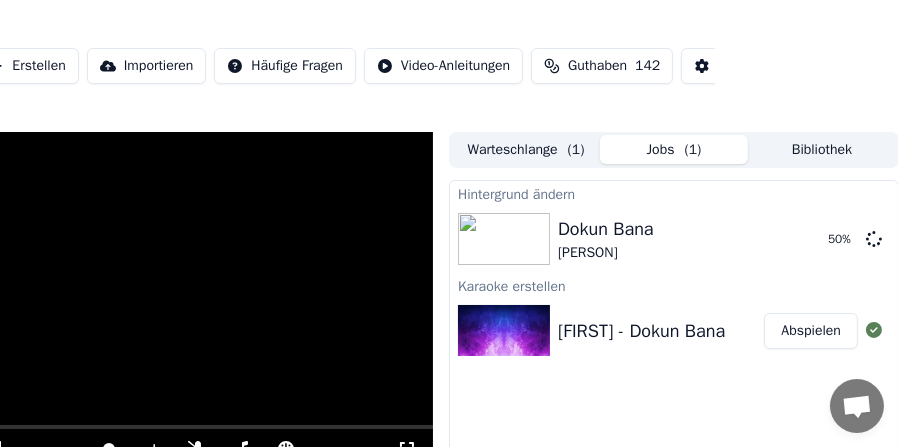 click on "Warteschlange ( 1 )" at bounding box center (526, 149) 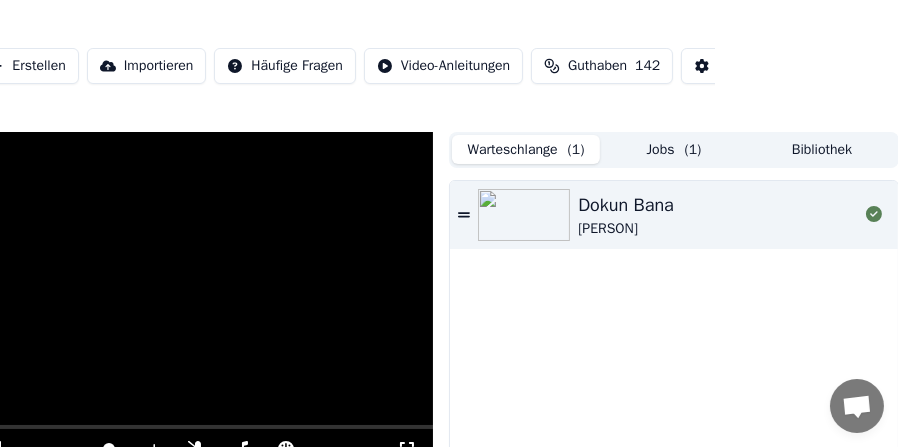 click on "Jobs ( 1 )" at bounding box center (674, 149) 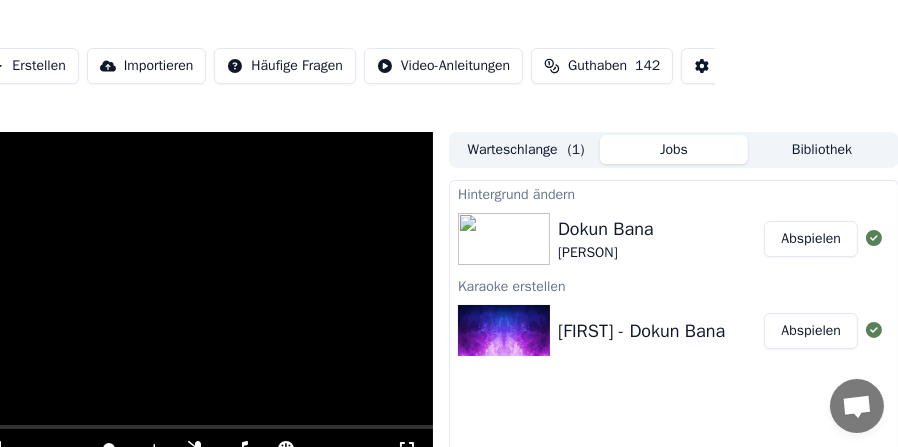click on "Abspielen" at bounding box center [811, 239] 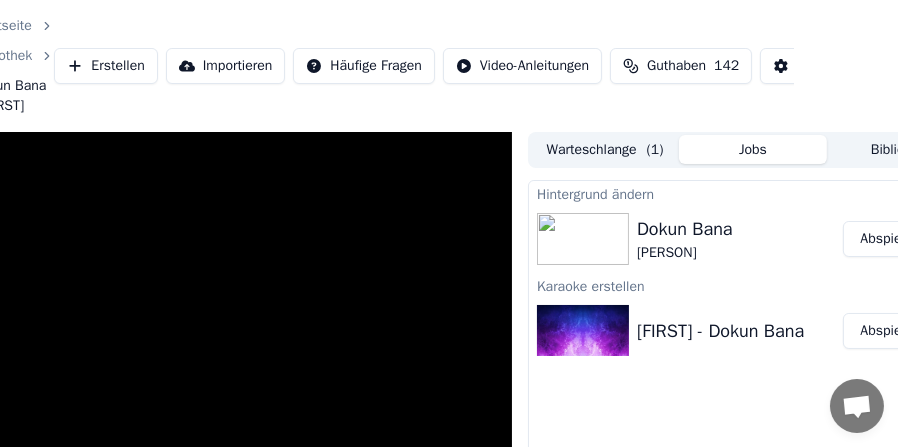 scroll, scrollTop: 0, scrollLeft: 0, axis: both 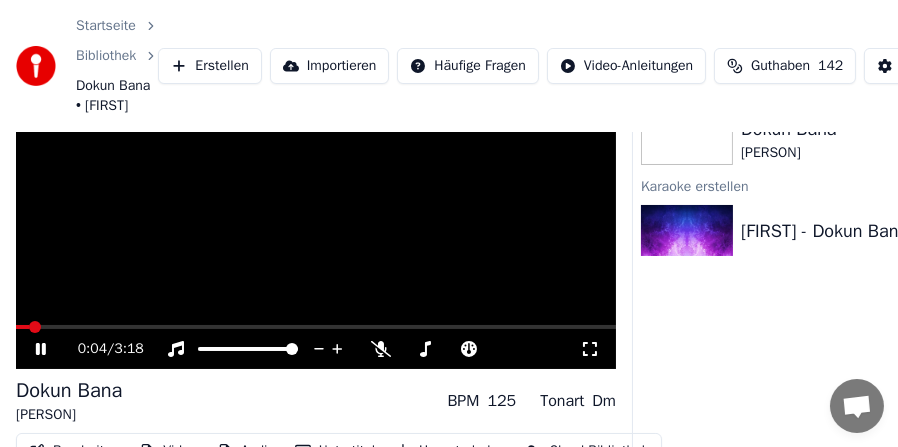 click at bounding box center (316, 327) 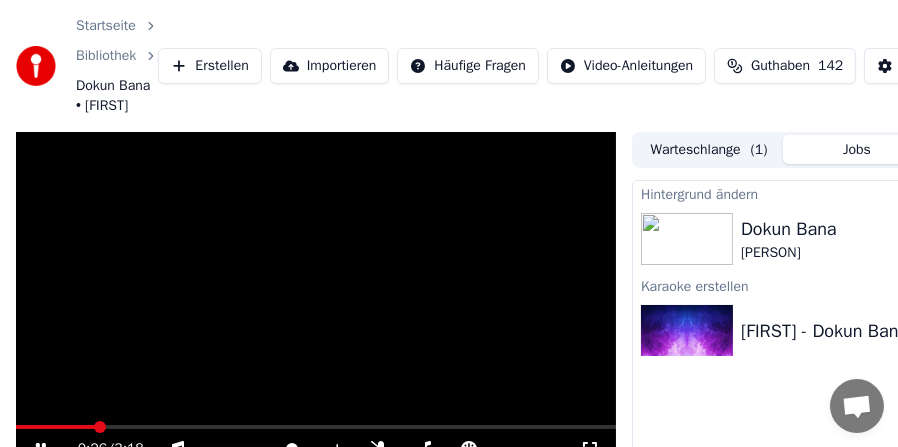 scroll, scrollTop: 198, scrollLeft: 0, axis: vertical 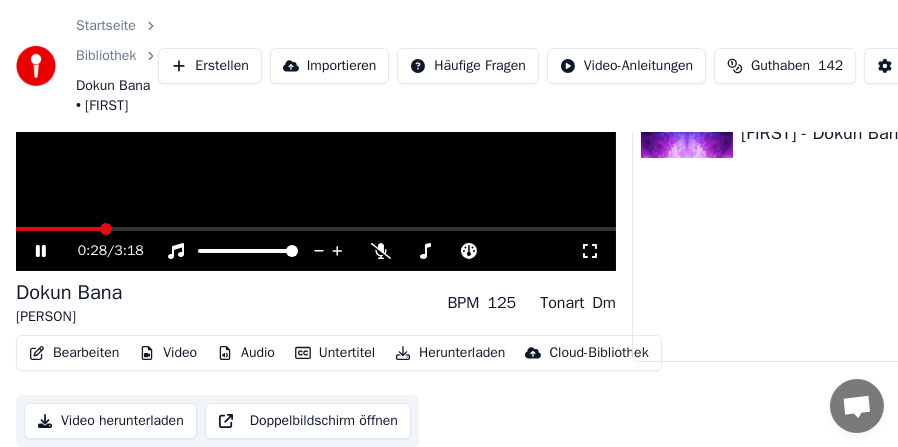 click on "Untertitel" at bounding box center (335, 353) 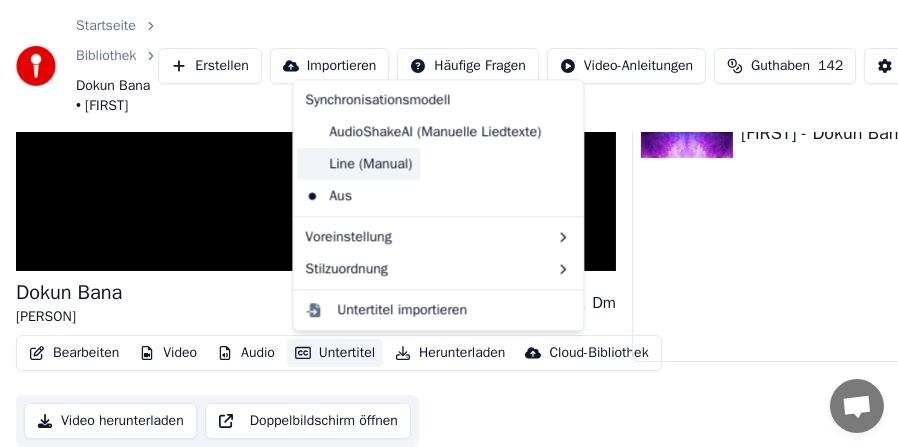 click on "Line (Manual)" at bounding box center [358, 164] 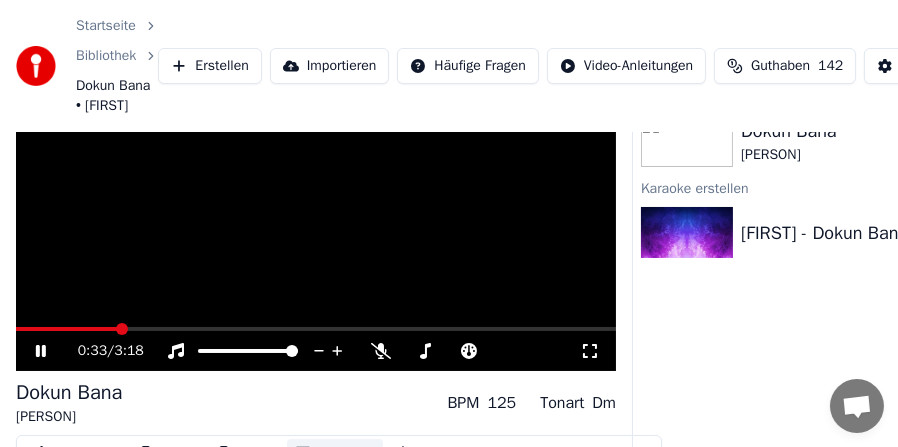 scroll, scrollTop: 198, scrollLeft: 0, axis: vertical 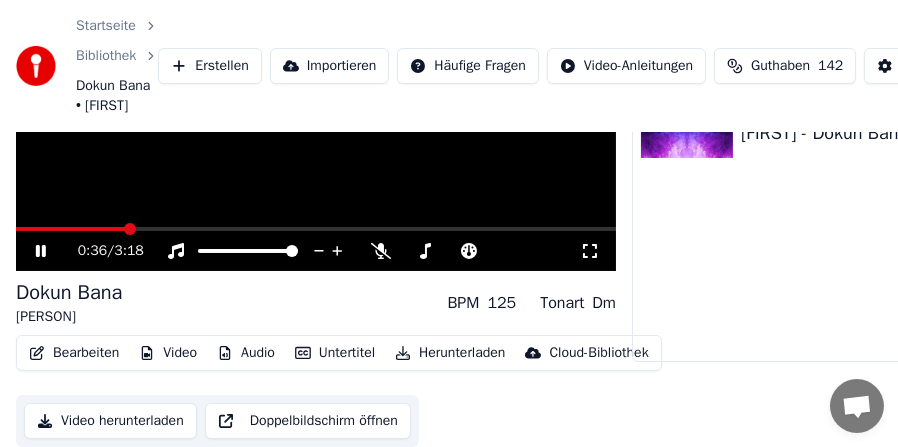 click on "Audio" at bounding box center (246, 353) 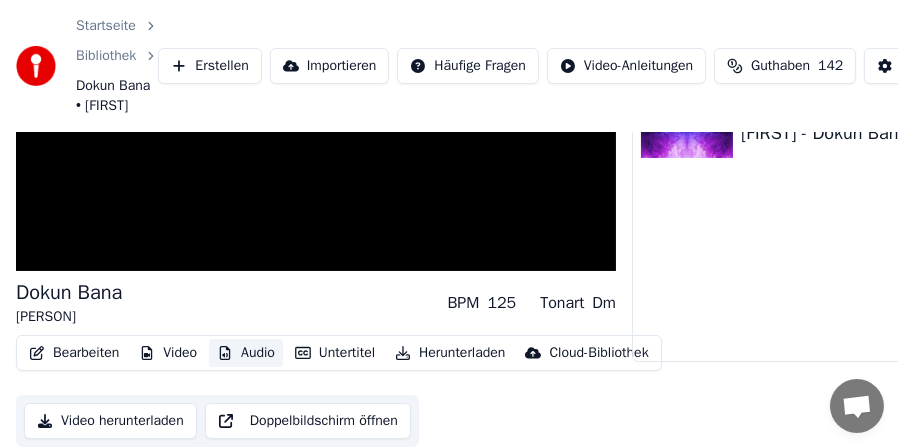 click on "Audio" at bounding box center [246, 353] 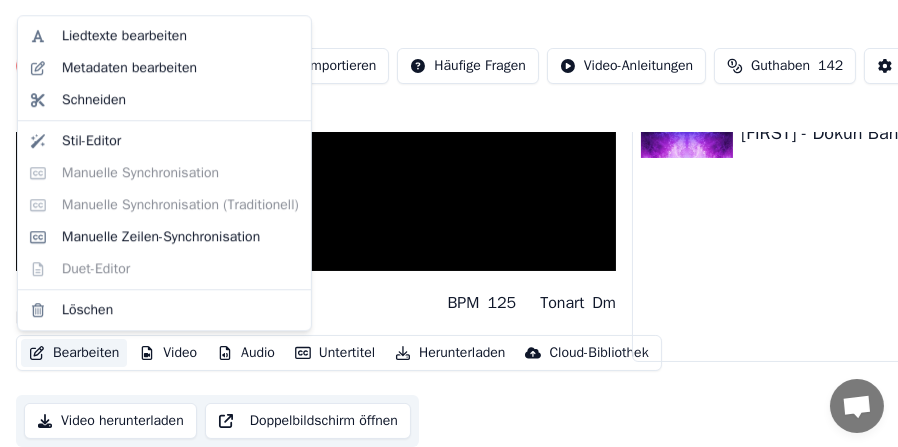 click on "Bearbeiten" at bounding box center (74, 353) 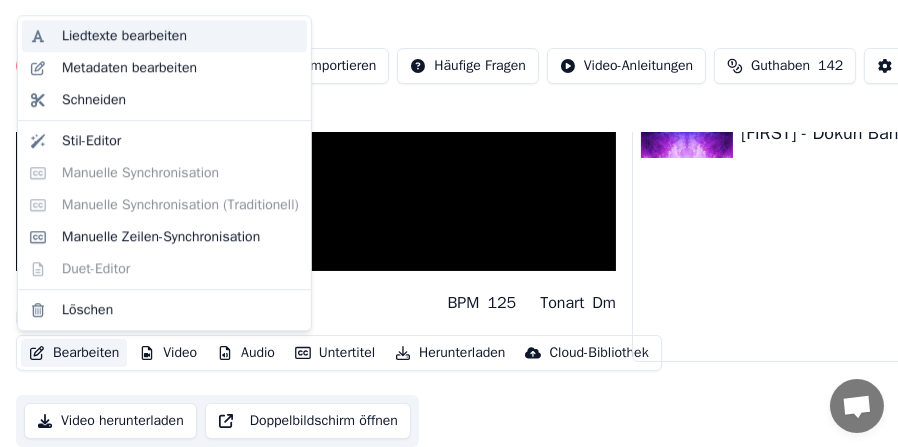 click on "Liedtexte bearbeiten" at bounding box center (124, 36) 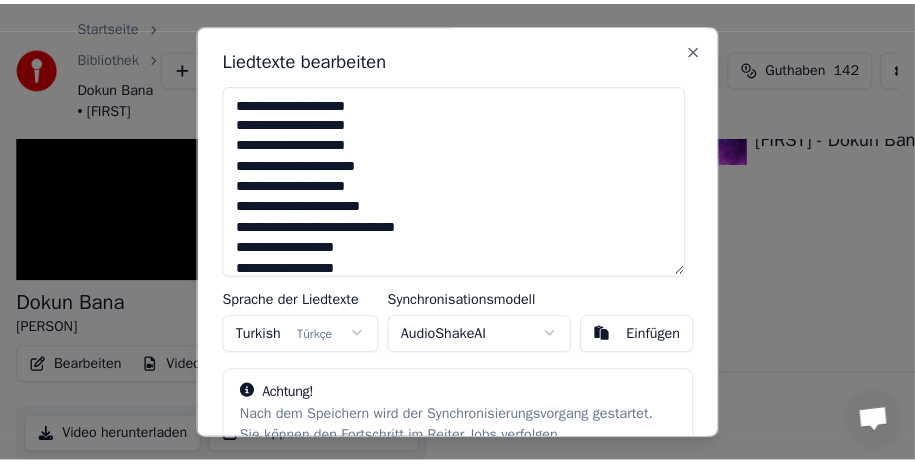 scroll, scrollTop: 181, scrollLeft: 0, axis: vertical 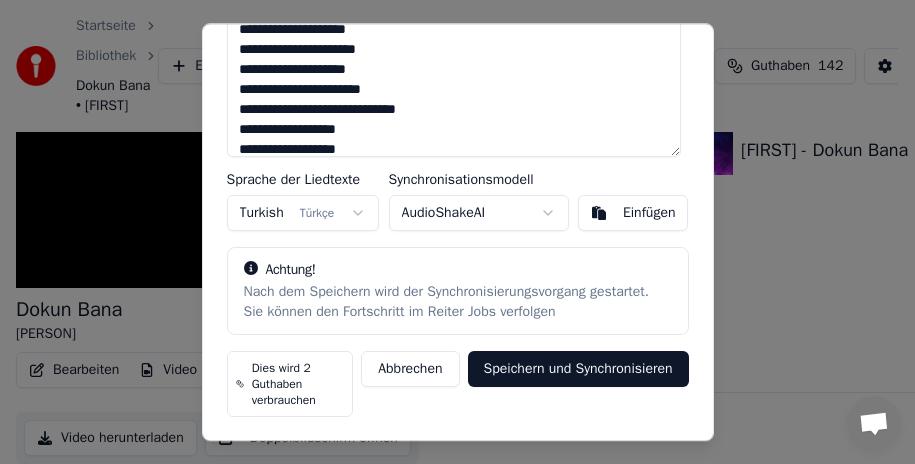 click on "Speichern und Synchronisieren" at bounding box center (578, 369) 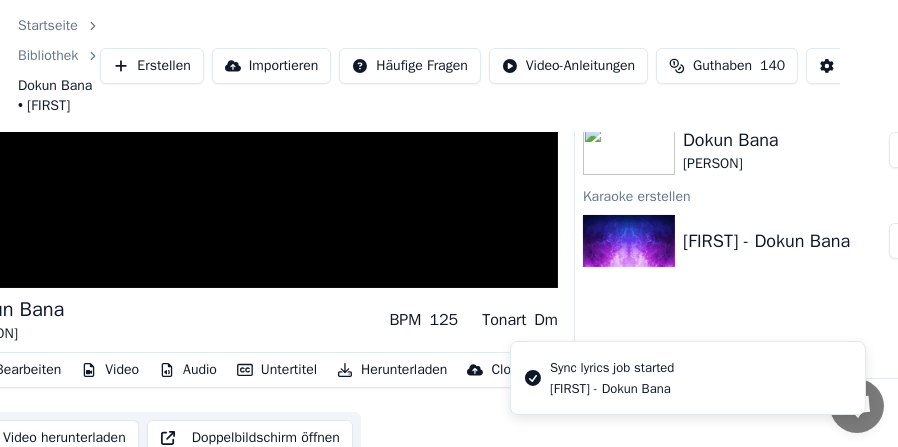 scroll, scrollTop: 181, scrollLeft: 183, axis: both 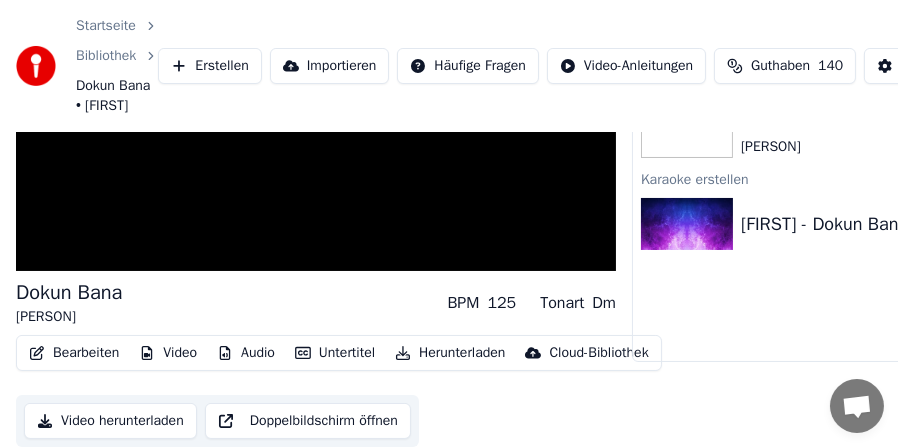 click on "Untertitel" at bounding box center [335, 353] 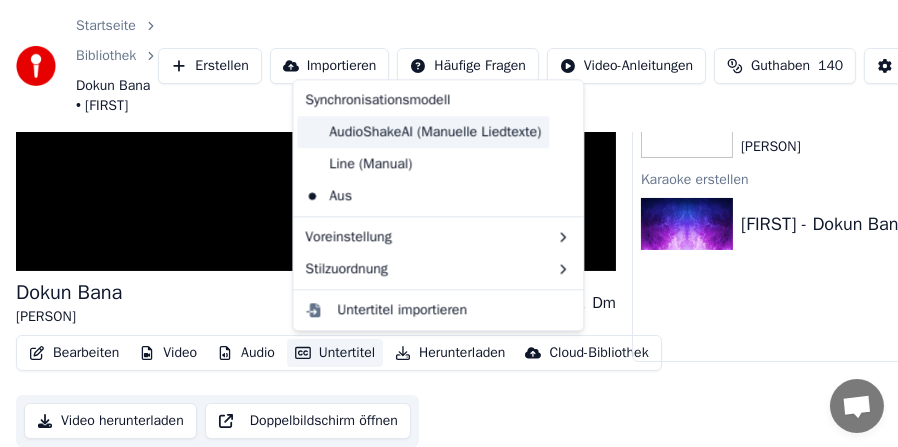 click on "AudioShakeAI (Manuelle Liedtexte)" at bounding box center (423, 132) 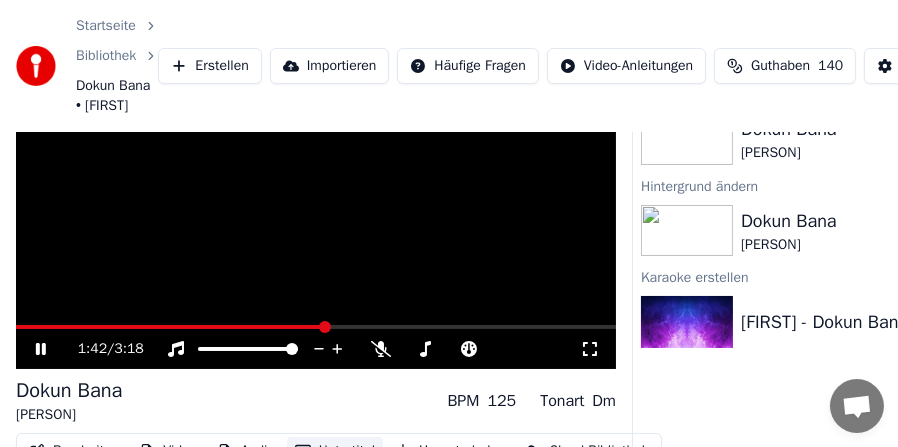 scroll, scrollTop: 198, scrollLeft: 0, axis: vertical 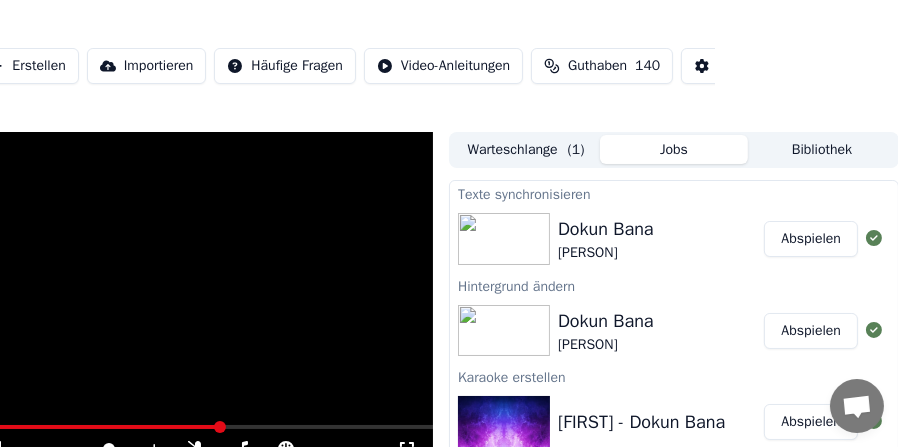 click at bounding box center (133, 301) 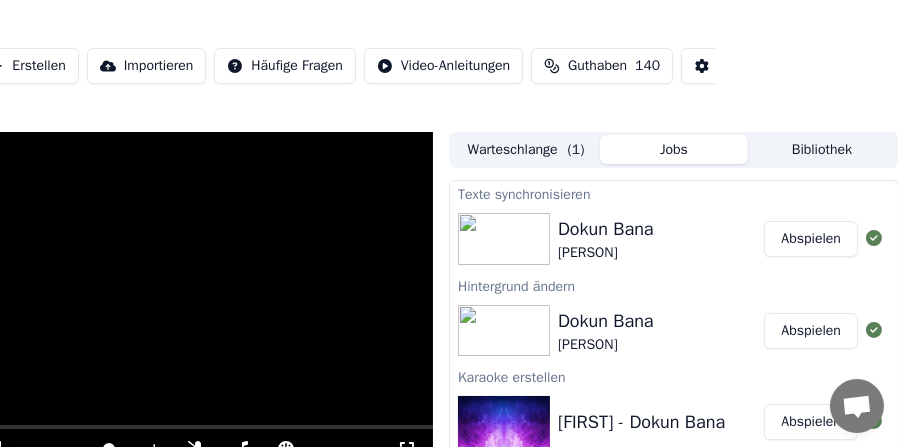 scroll, scrollTop: 100, scrollLeft: 183, axis: both 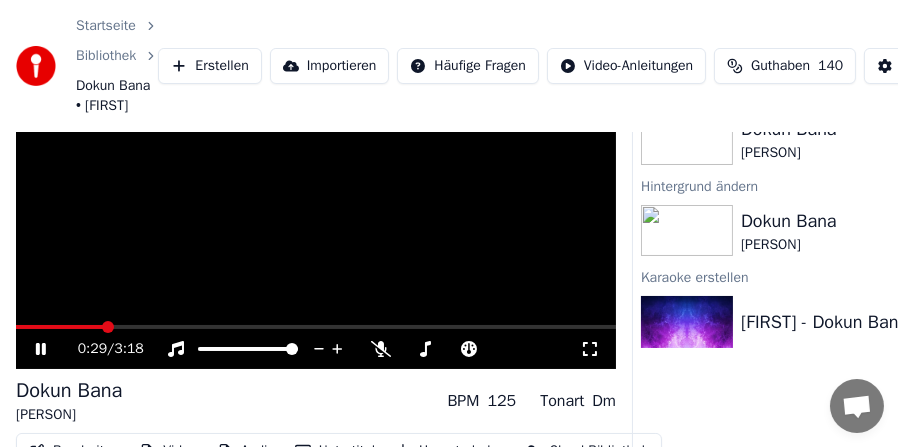 click at bounding box center [316, 327] 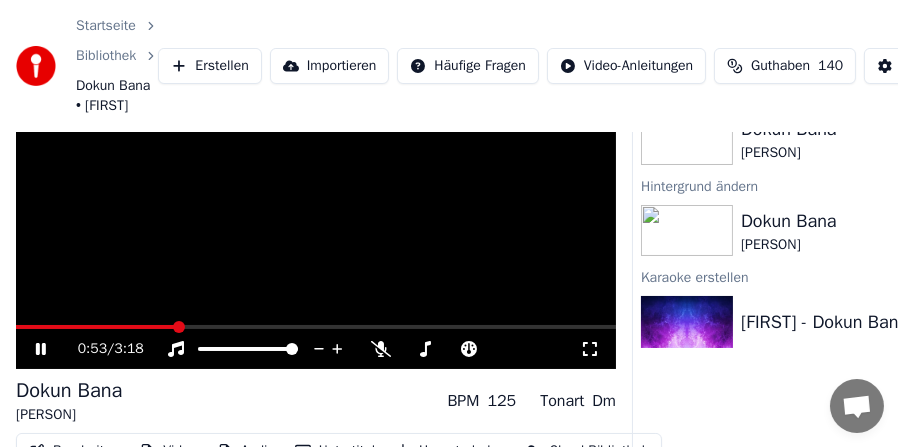 click at bounding box center [316, 327] 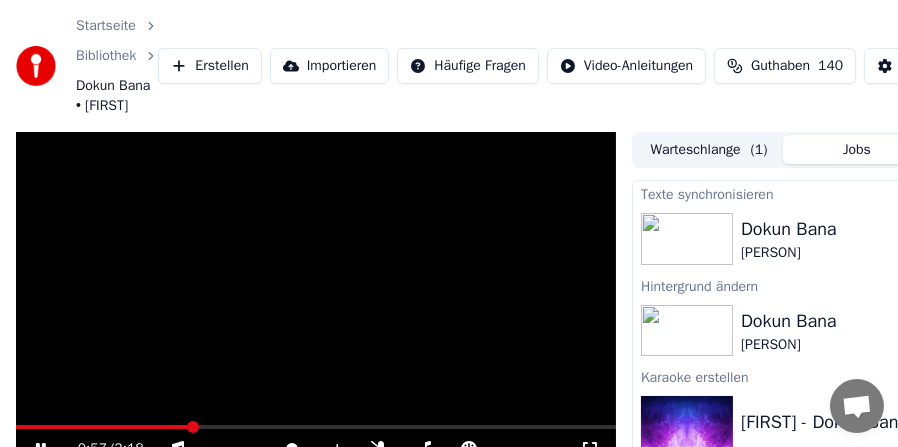 scroll, scrollTop: 100, scrollLeft: 0, axis: vertical 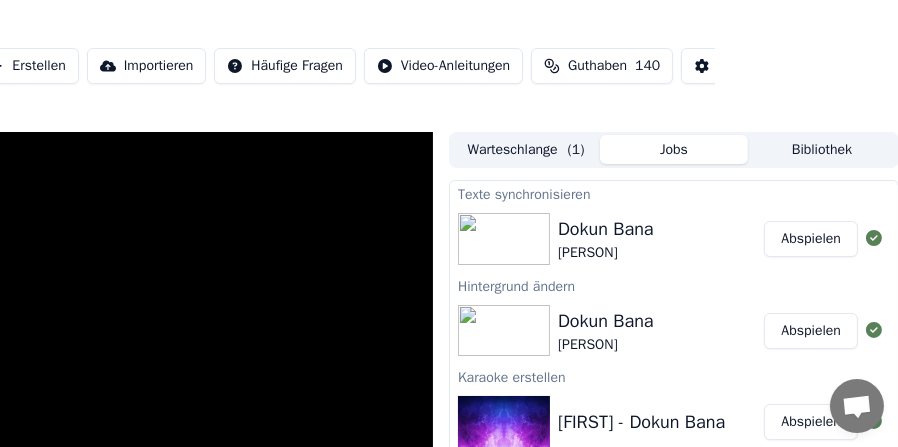 click on "Abspielen" at bounding box center [811, 239] 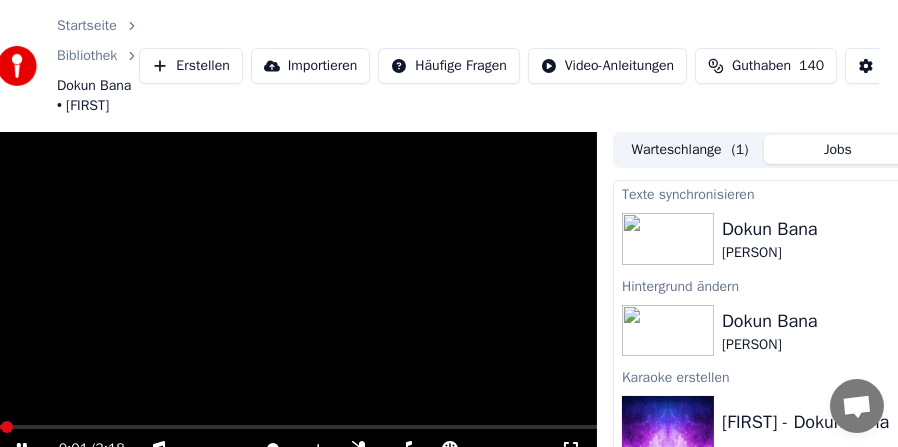 scroll, scrollTop: 0, scrollLeft: 0, axis: both 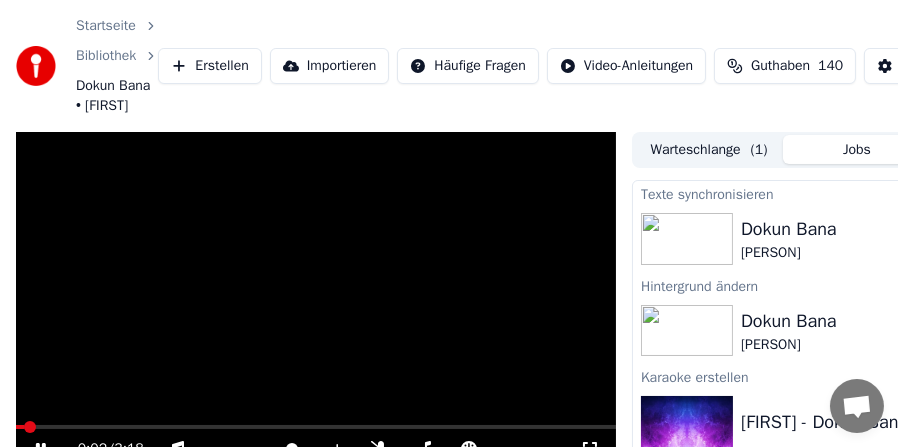 click at bounding box center (316, 301) 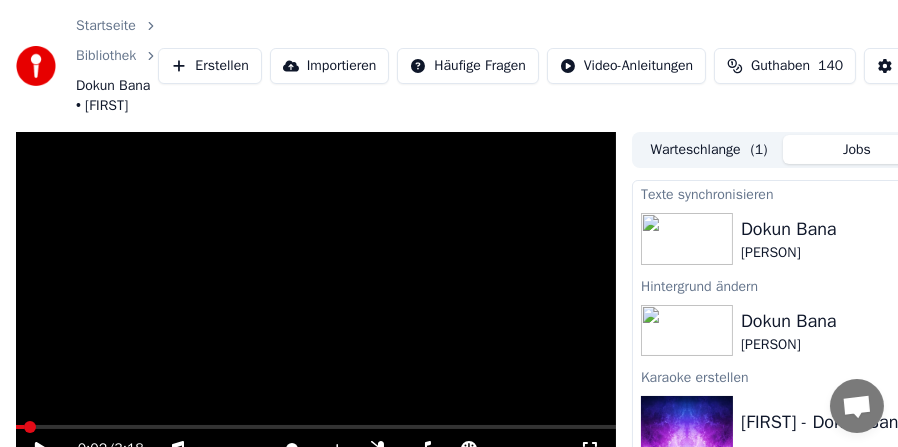 click at bounding box center (316, 301) 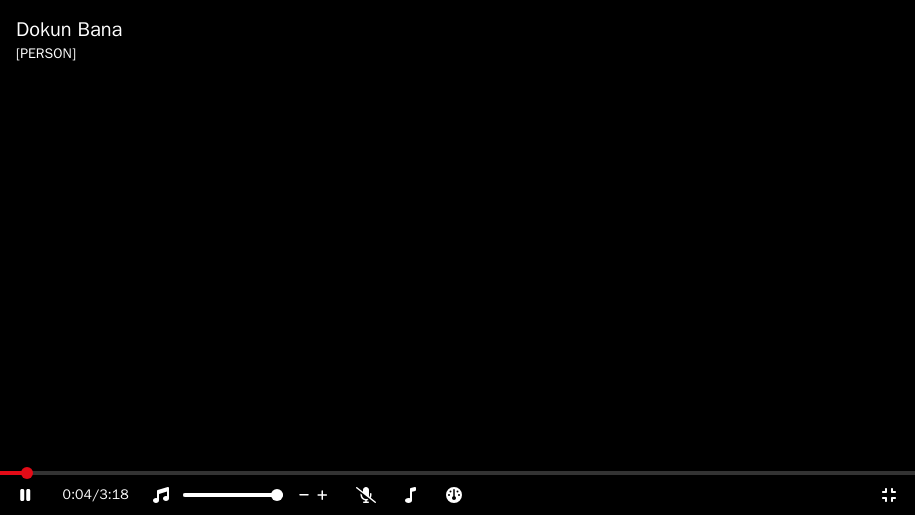 click at bounding box center (457, 257) 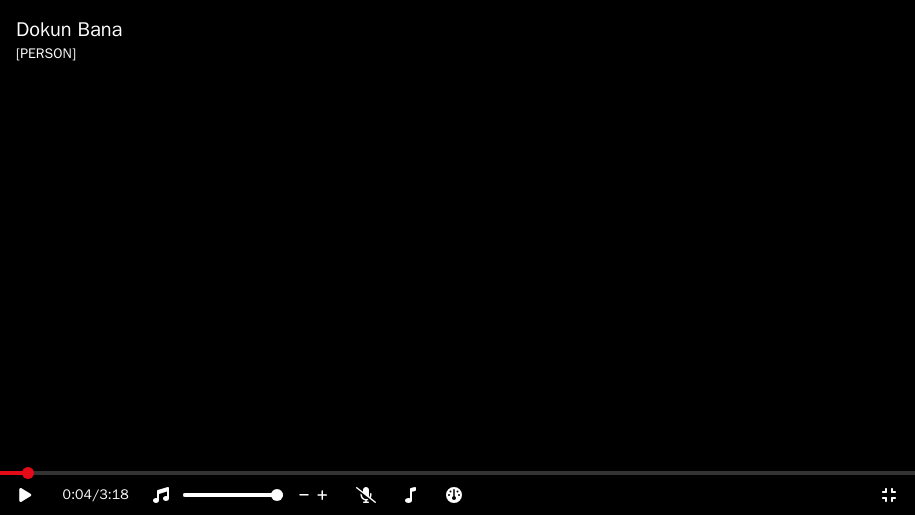 drag, startPoint x: 708, startPoint y: 378, endPoint x: 708, endPoint y: 361, distance: 17 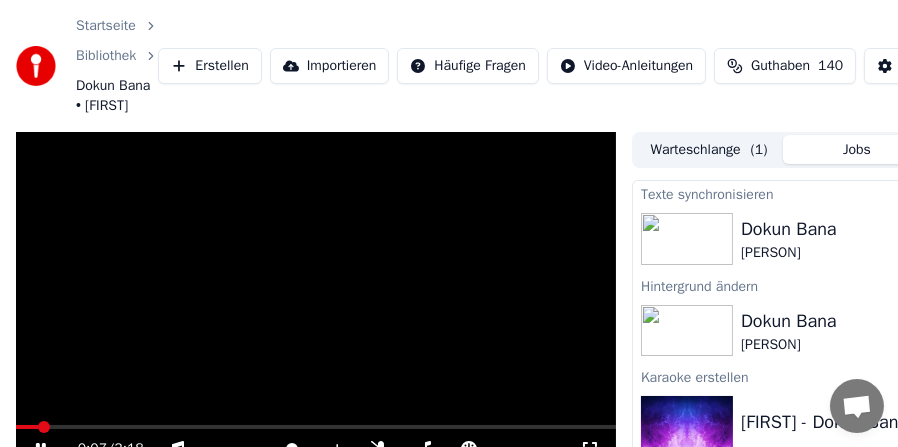 click at bounding box center [316, 427] 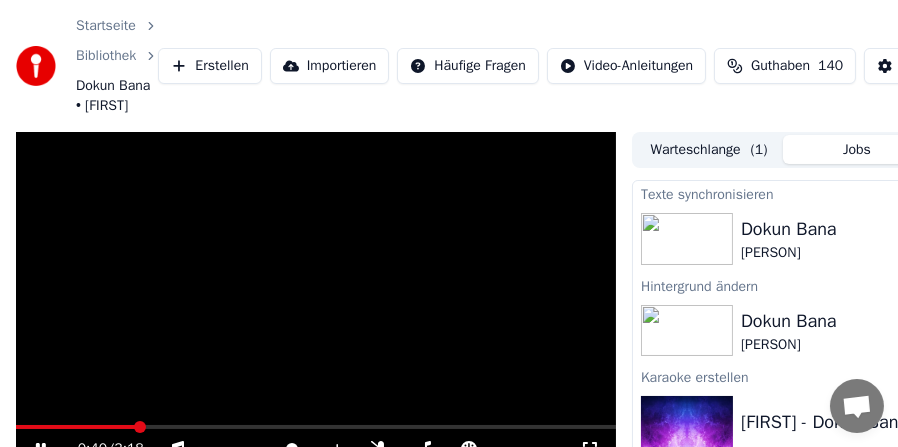 scroll, scrollTop: 100, scrollLeft: 0, axis: vertical 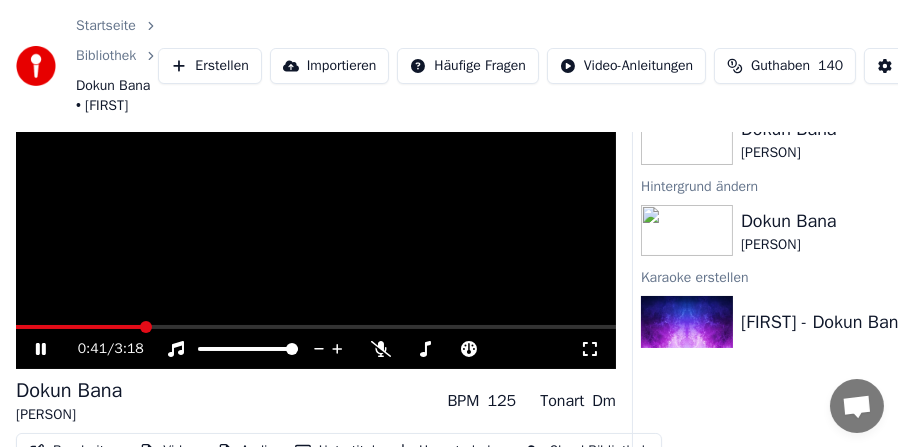 click 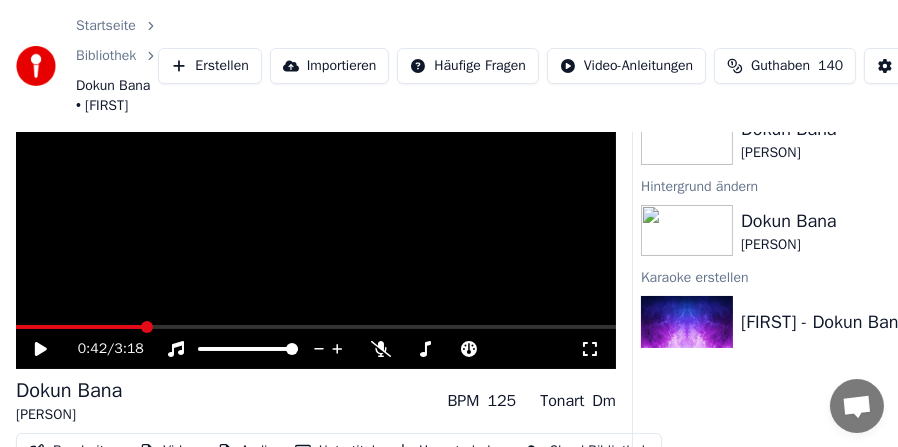 scroll, scrollTop: 198, scrollLeft: 0, axis: vertical 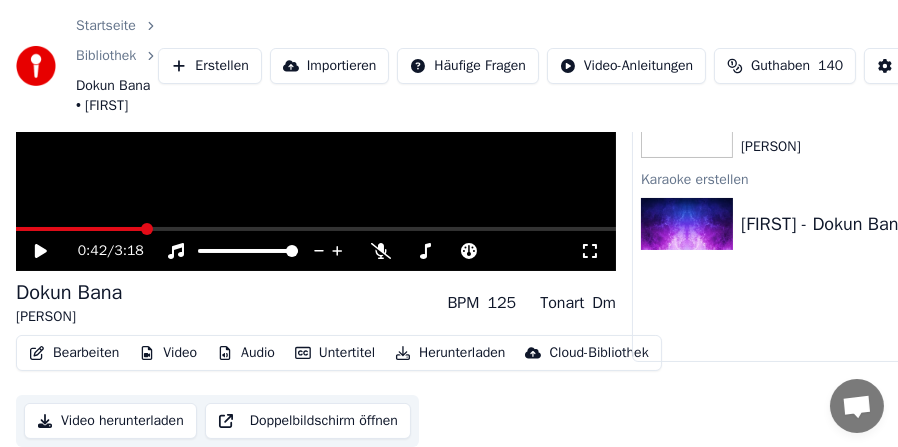 click on "Untertitel" at bounding box center [335, 353] 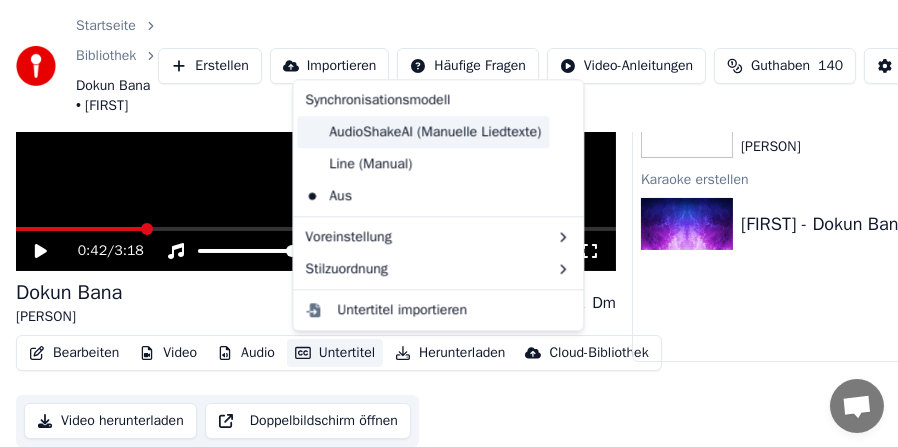 click on "AudioShakeAI (Manuelle Liedtexte)" at bounding box center [423, 132] 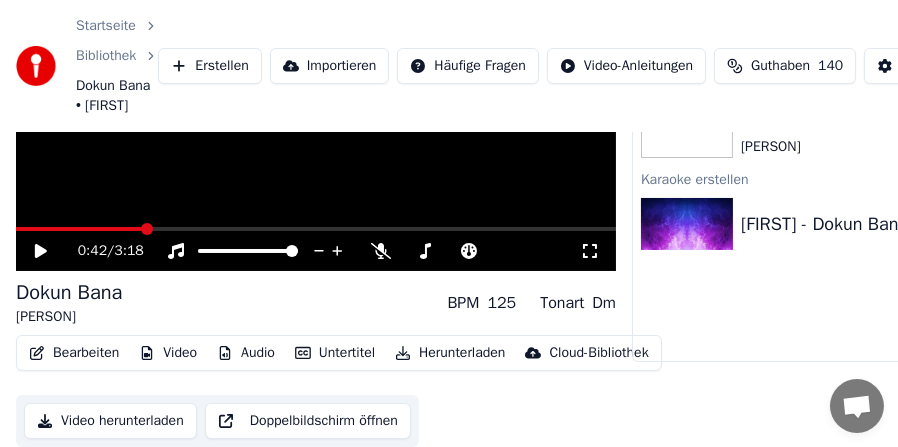 click on "Untertitel" at bounding box center [335, 353] 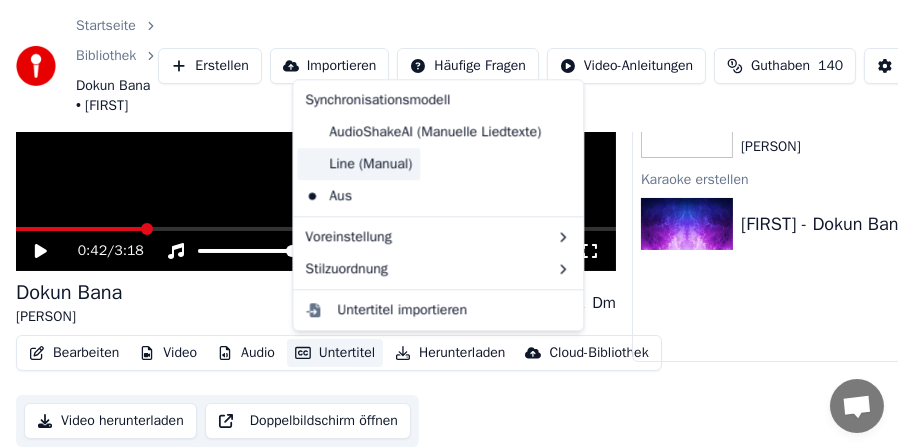 click on "Line (Manual)" at bounding box center [358, 164] 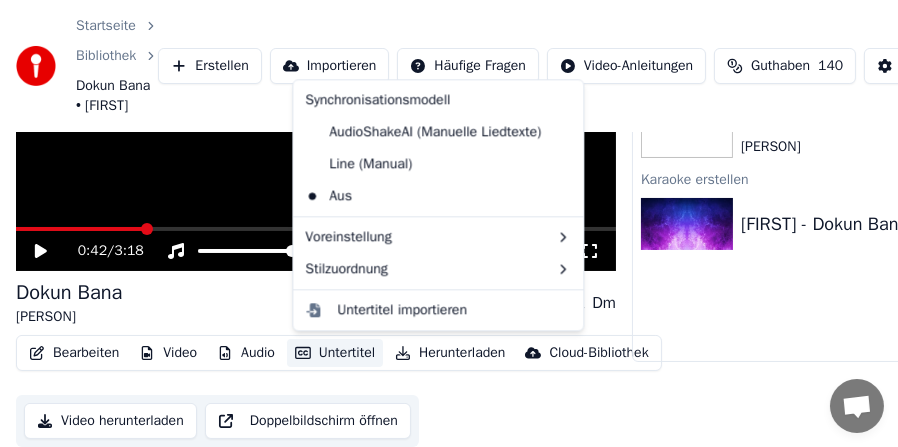 click on "Untertitel" at bounding box center (335, 353) 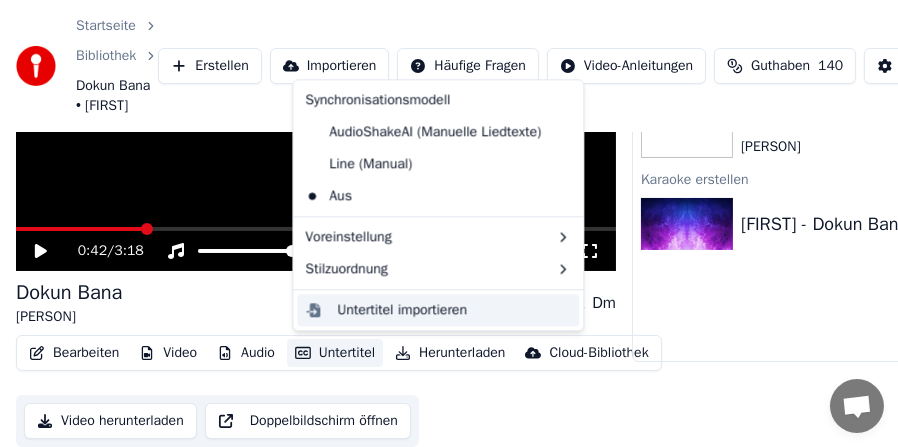 click on "Untertitel importieren" at bounding box center [402, 310] 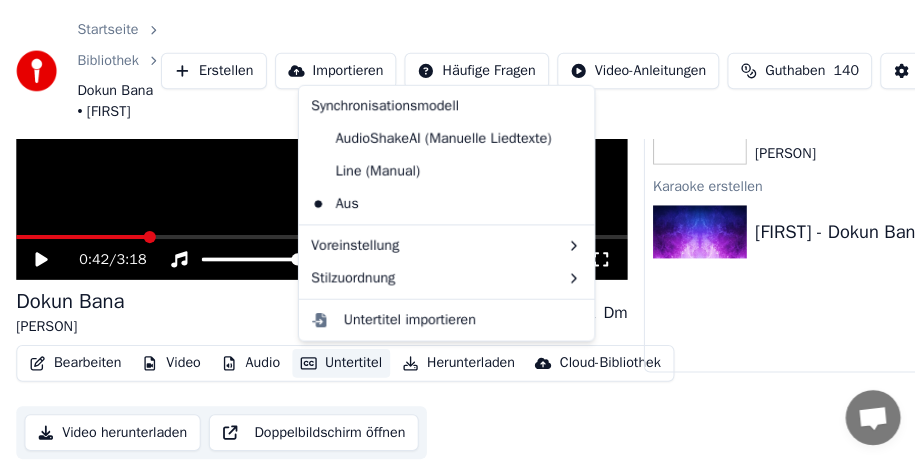 scroll, scrollTop: 181, scrollLeft: 0, axis: vertical 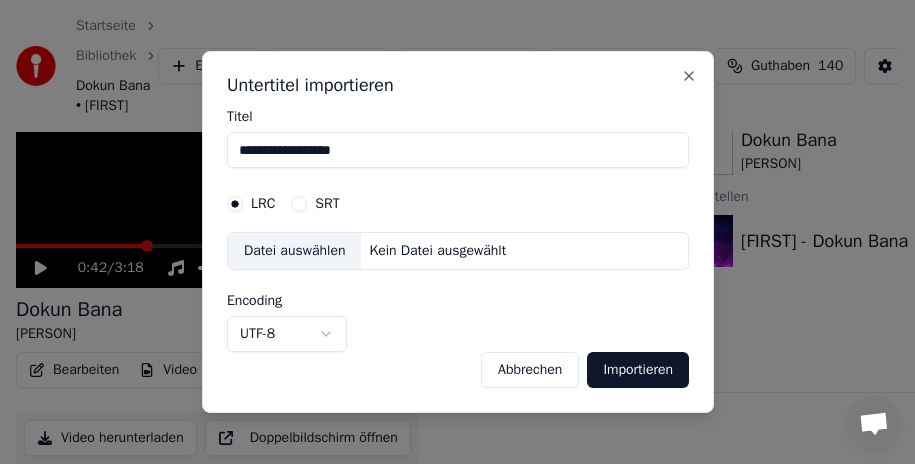 click on "Abbrechen" at bounding box center [530, 370] 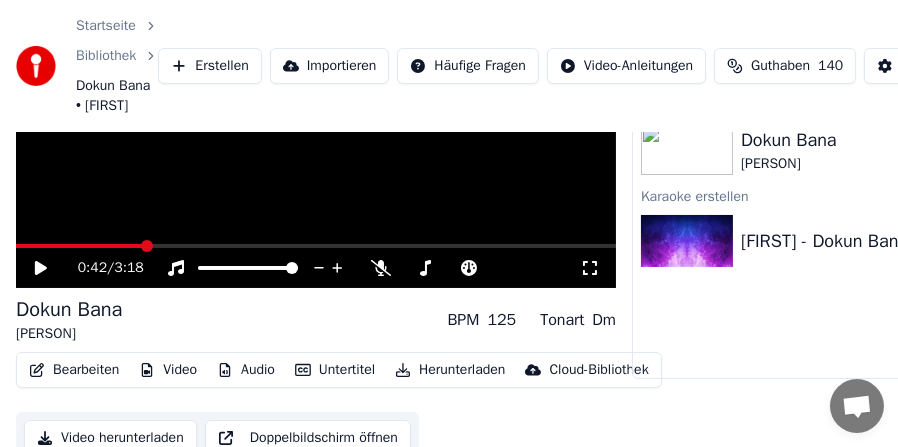 click 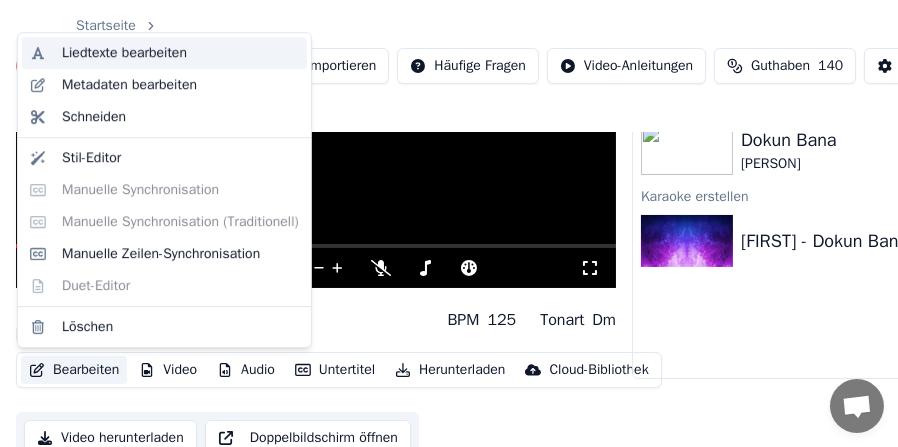 click on "Liedtexte bearbeiten" at bounding box center [124, 53] 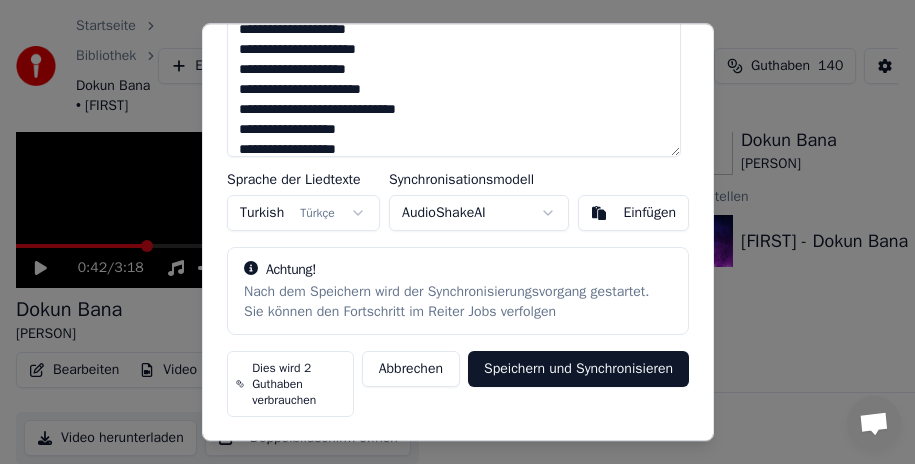 scroll, scrollTop: 0, scrollLeft: 0, axis: both 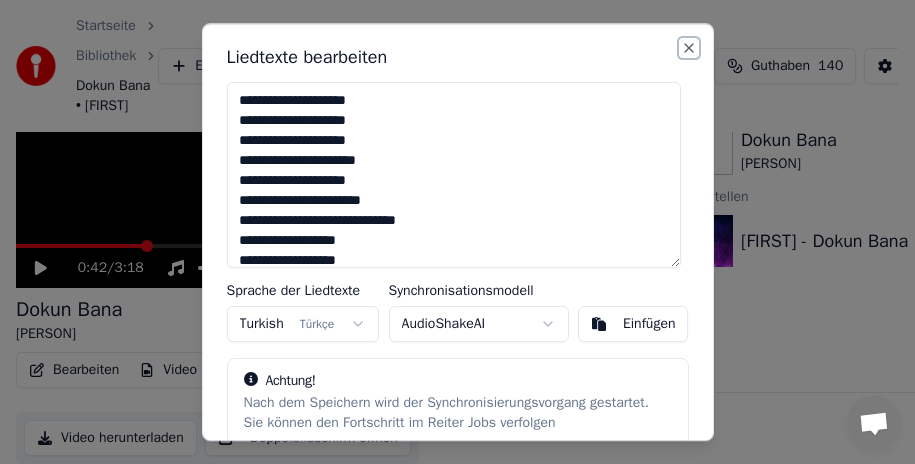click on "Close" at bounding box center (689, 48) 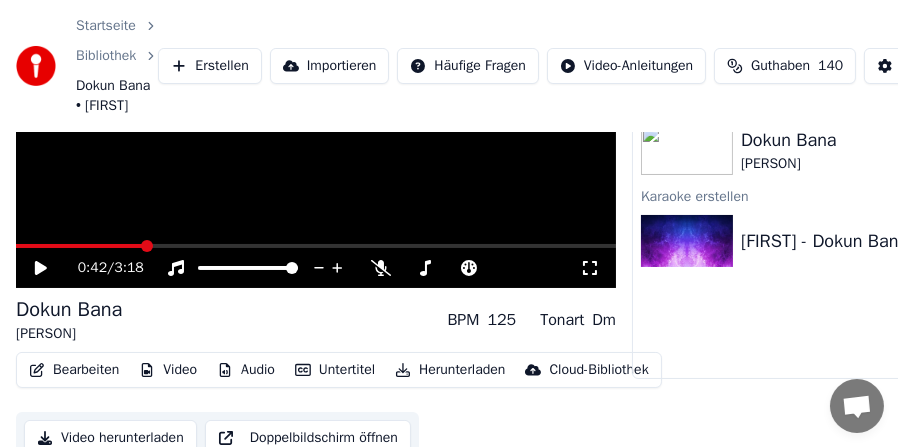 click on "Bearbeiten" at bounding box center [74, 370] 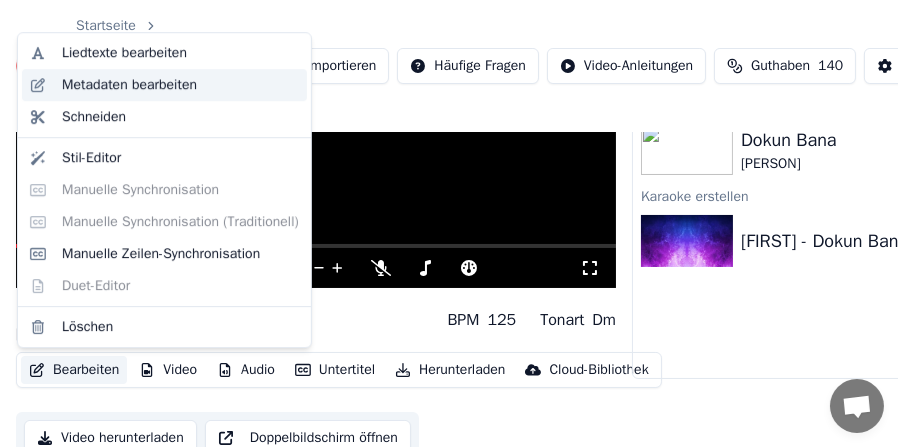 click on "Metadaten bearbeiten" at bounding box center [129, 85] 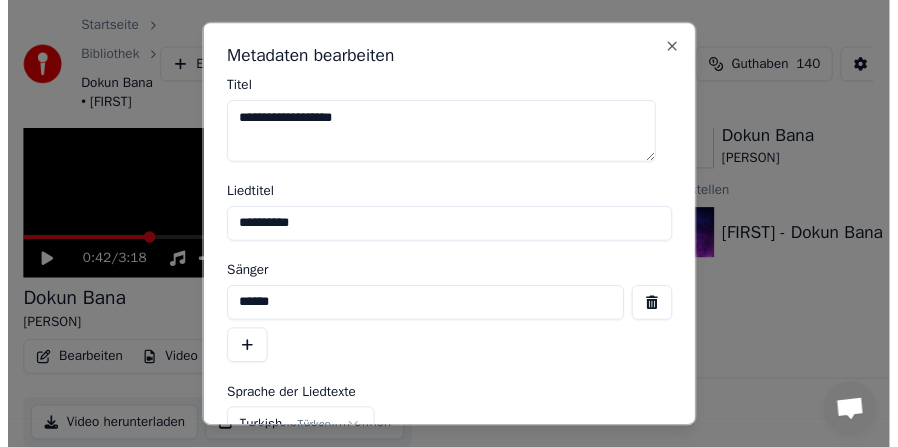 scroll, scrollTop: 184, scrollLeft: 0, axis: vertical 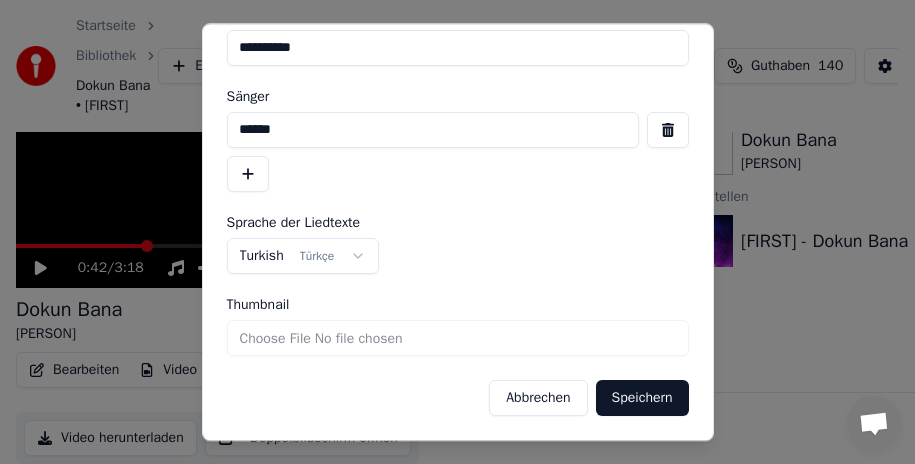 click on "Abbrechen" at bounding box center (538, 398) 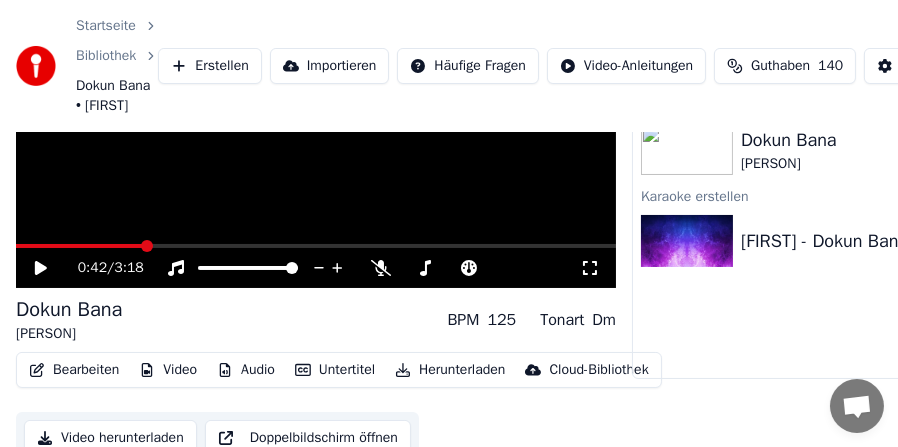 drag, startPoint x: 660, startPoint y: 446, endPoint x: 774, endPoint y: 454, distance: 114.28036 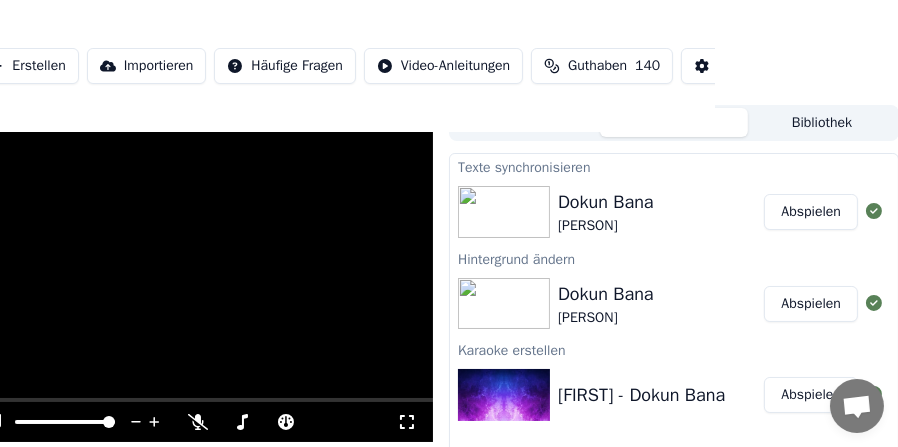 scroll, scrollTop: 0, scrollLeft: 183, axis: horizontal 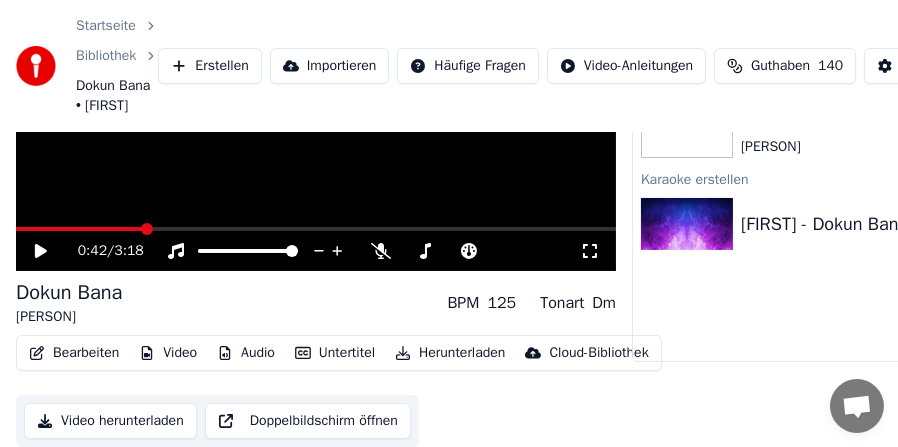 click on "Bearbeiten" at bounding box center [74, 353] 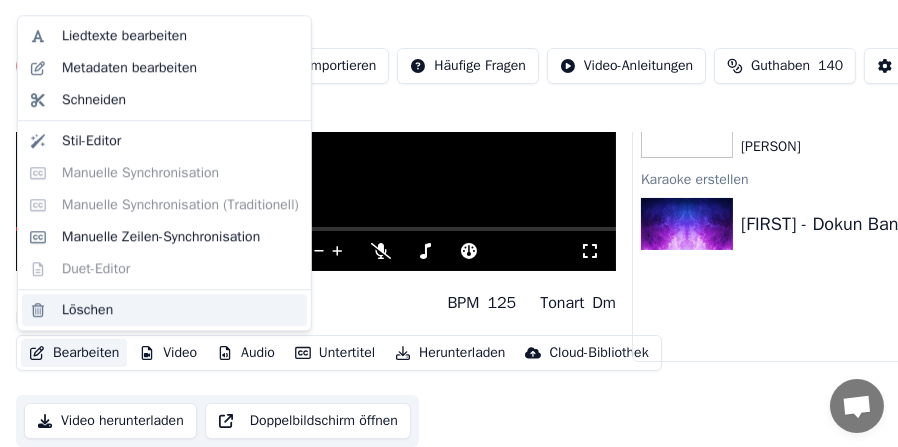 click on "Löschen" at bounding box center (87, 310) 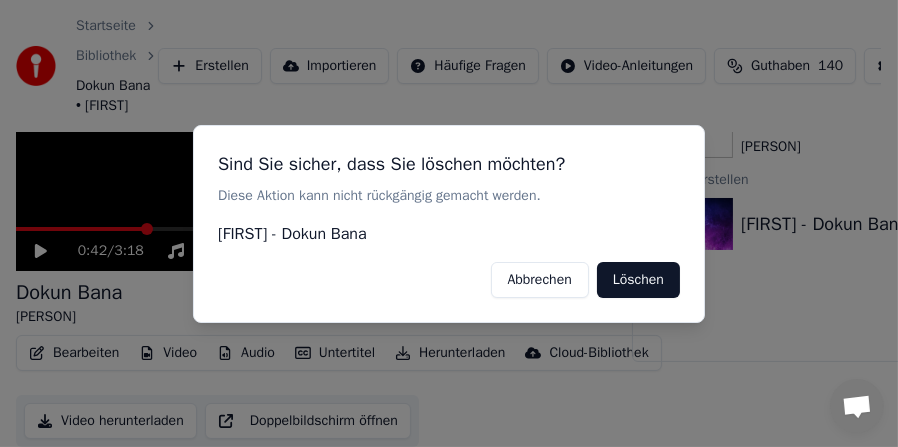 scroll, scrollTop: 181, scrollLeft: 0, axis: vertical 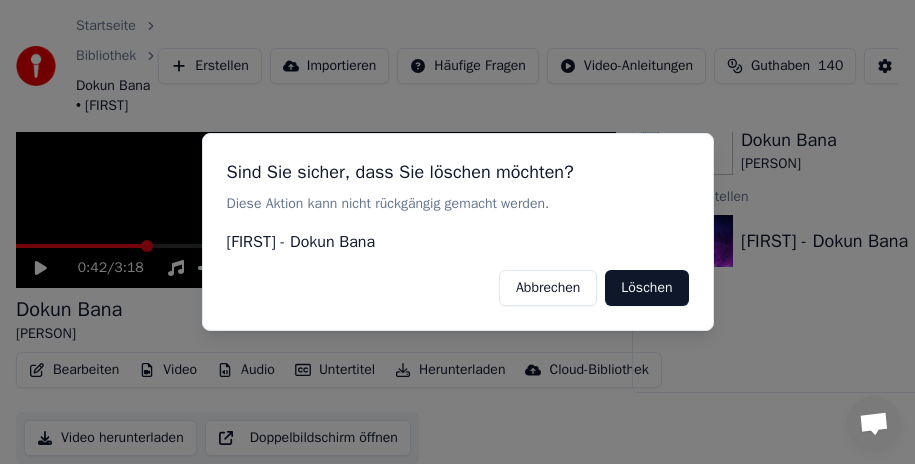 click on "Löschen" at bounding box center [646, 288] 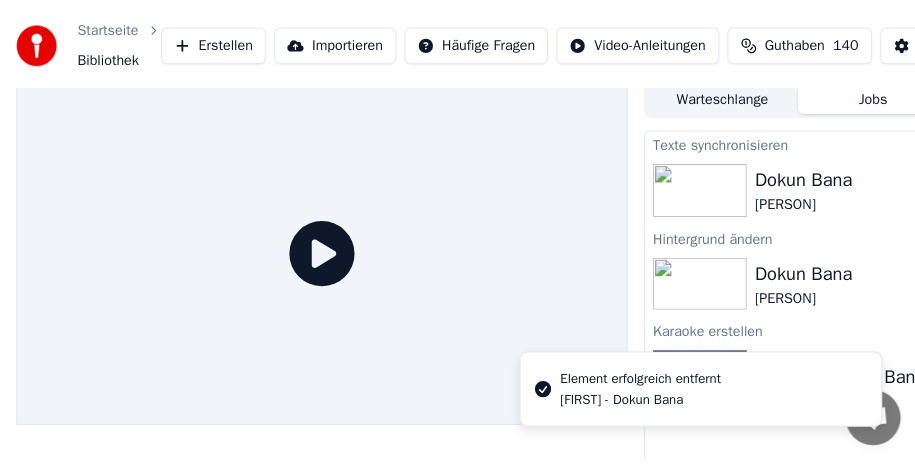 scroll, scrollTop: 0, scrollLeft: 0, axis: both 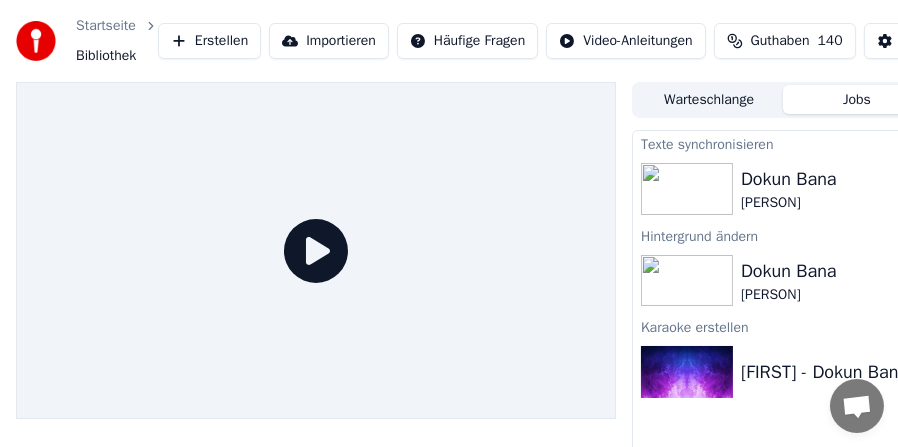 click on "Erstellen" at bounding box center (209, 41) 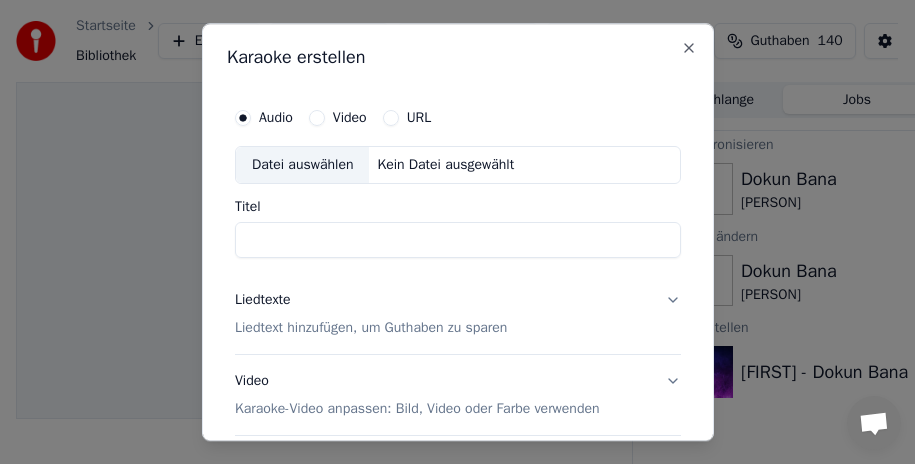 click on "Datei auswählen" at bounding box center [302, 165] 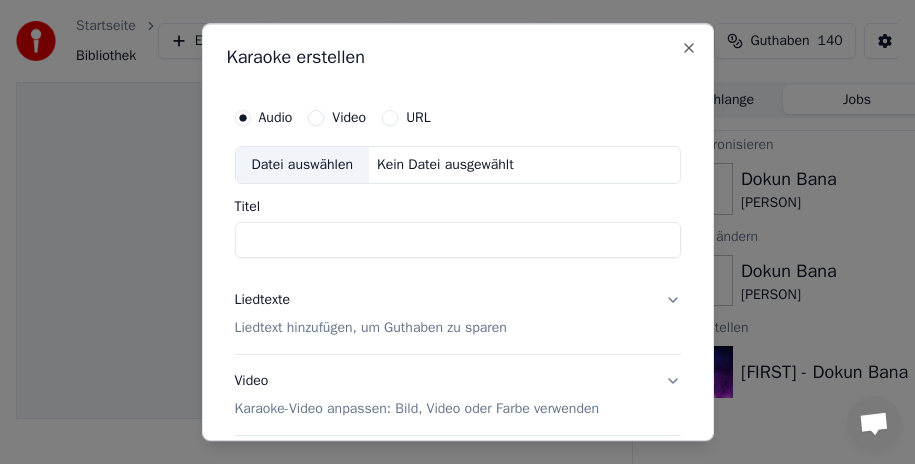 type on "**********" 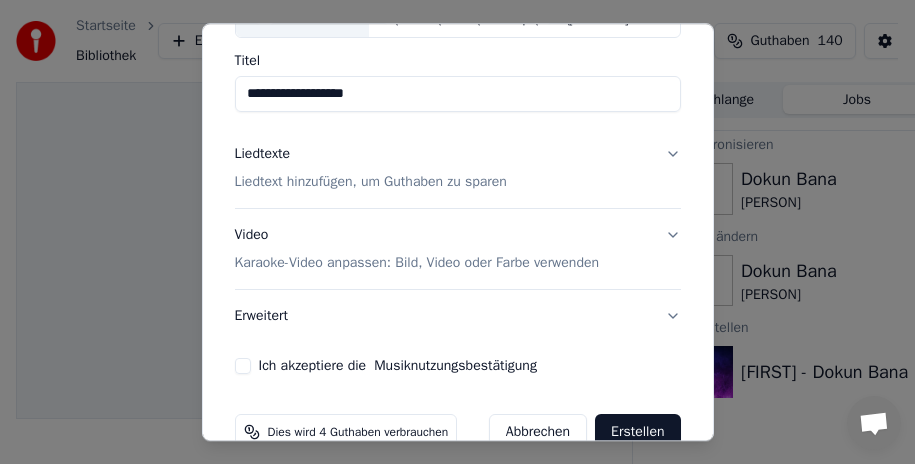 scroll, scrollTop: 187, scrollLeft: 0, axis: vertical 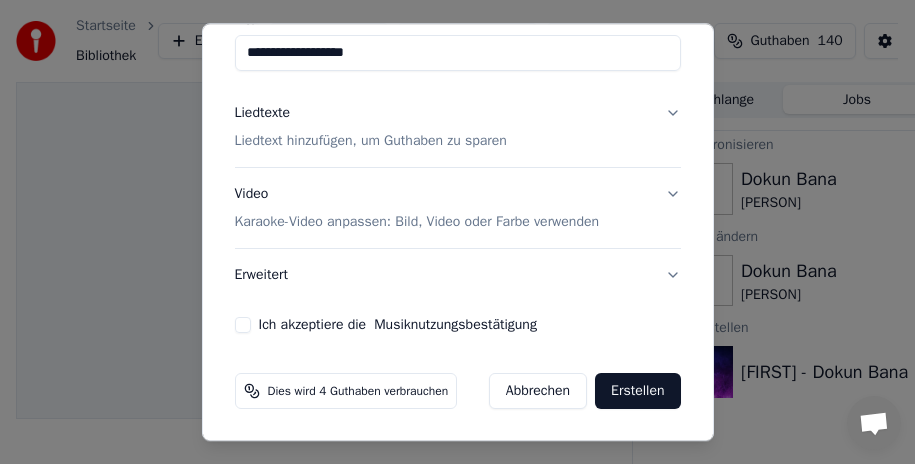 click on "Karaoke-Video anpassen: Bild, Video oder Farbe verwenden" at bounding box center [417, 222] 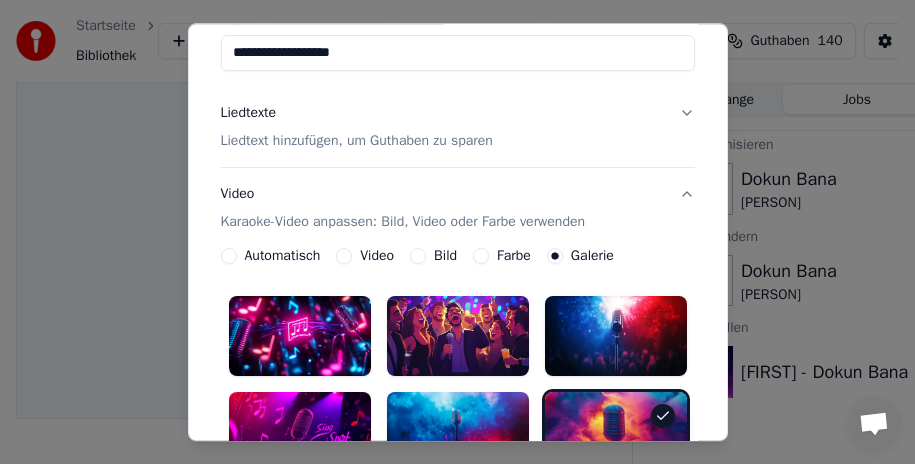 scroll, scrollTop: 387, scrollLeft: 0, axis: vertical 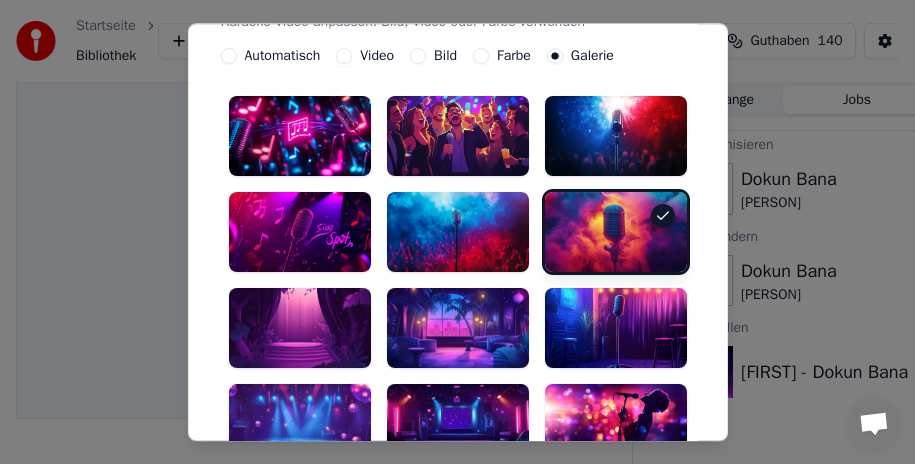 click at bounding box center [616, 232] 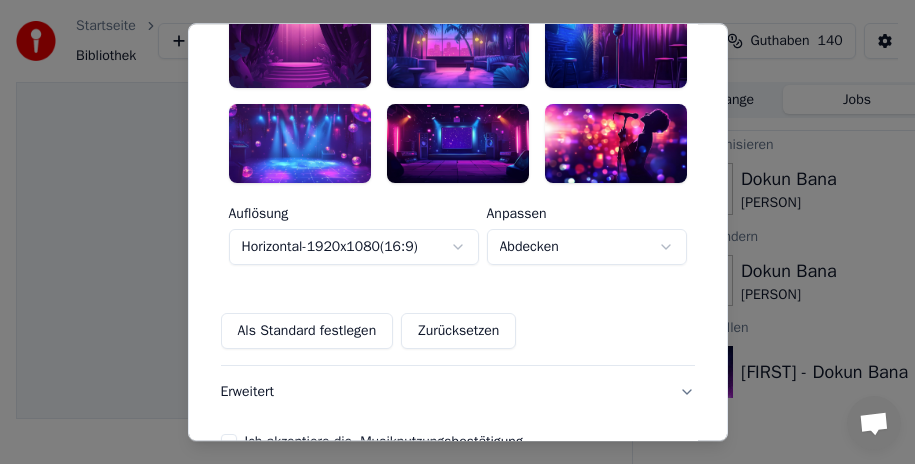 scroll, scrollTop: 785, scrollLeft: 0, axis: vertical 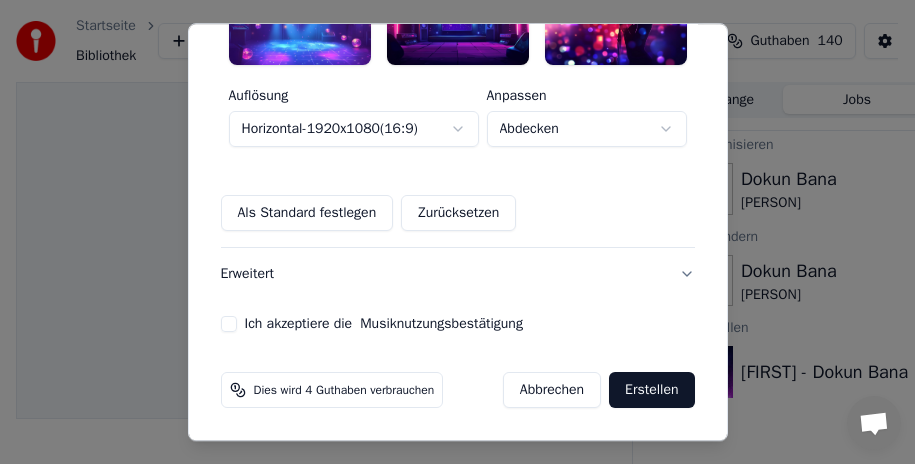 click on "Ich akzeptiere die   Musiknutzungsbestätigung" at bounding box center (229, 325) 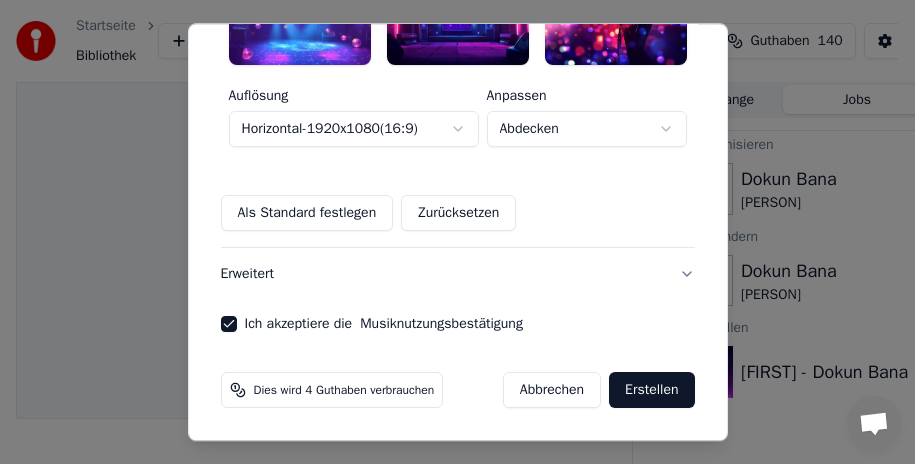 click on "Erstellen" at bounding box center [651, 391] 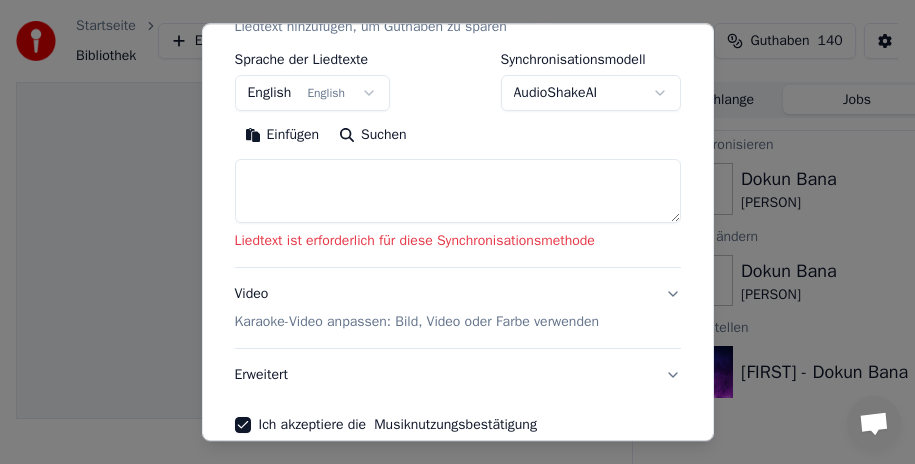 scroll, scrollTop: 201, scrollLeft: 0, axis: vertical 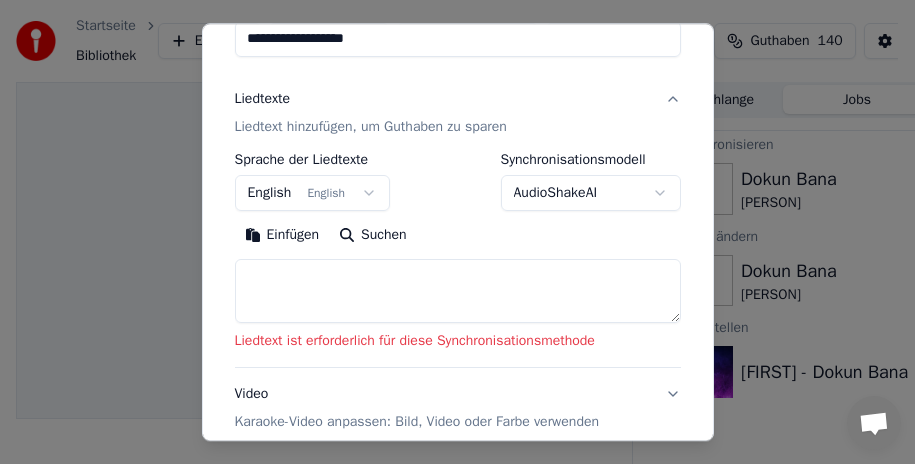 click on "Suchen" at bounding box center (373, 235) 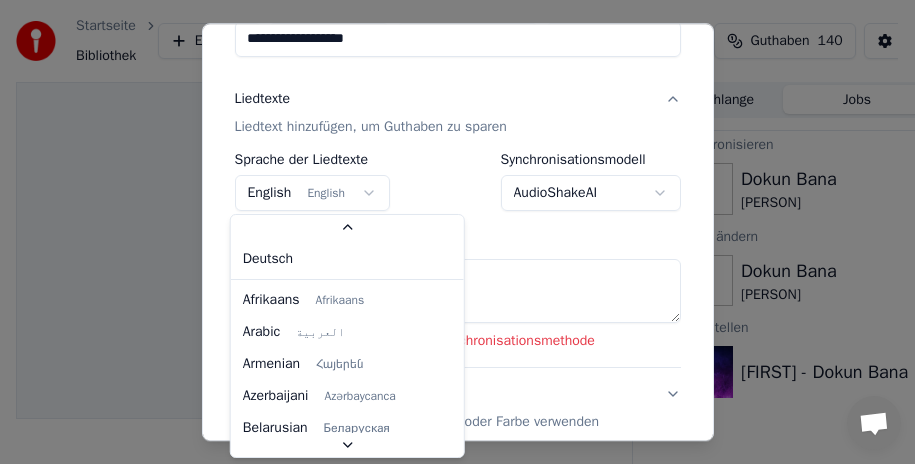 scroll, scrollTop: 139, scrollLeft: 0, axis: vertical 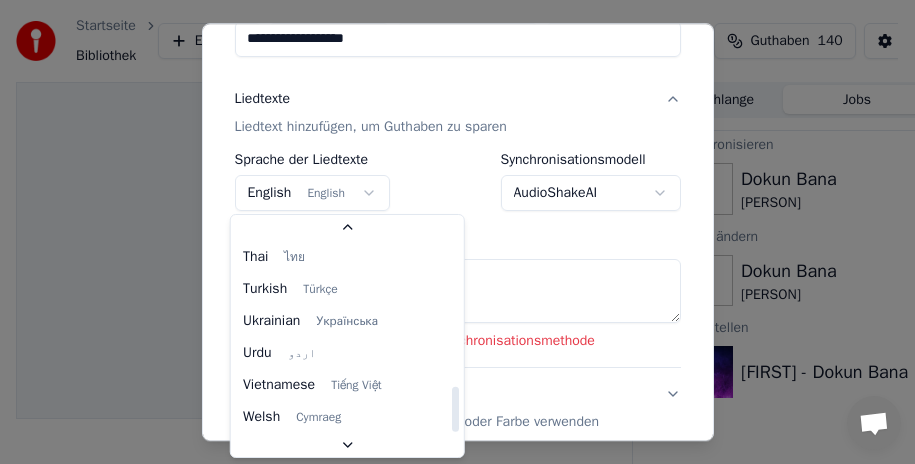 select on "**" 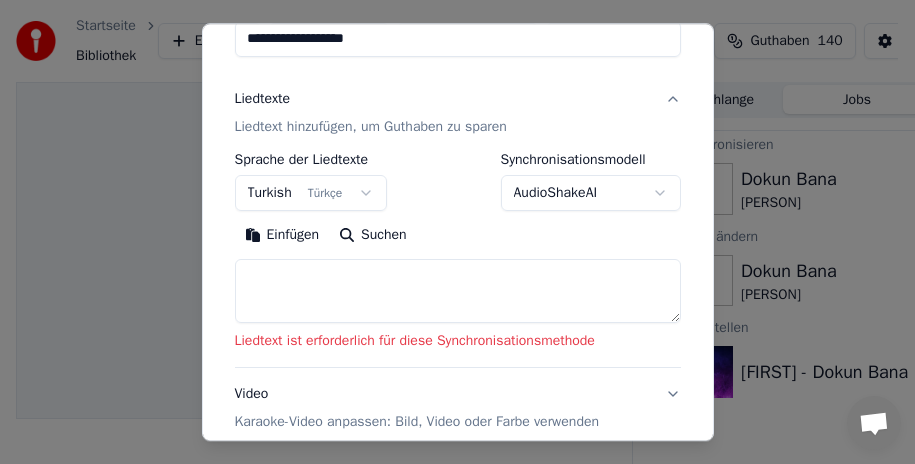 click on "Suchen" at bounding box center [373, 235] 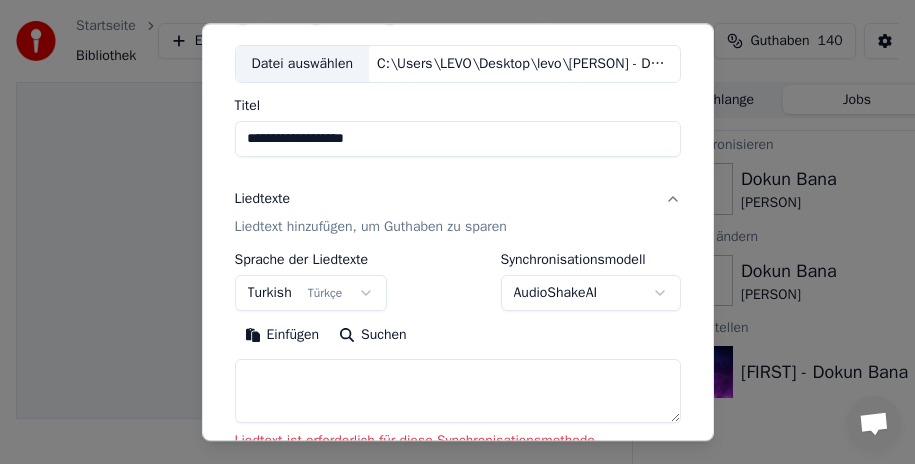 click on "Liedtext hinzufügen, um Guthaben zu sparen" at bounding box center [371, 227] 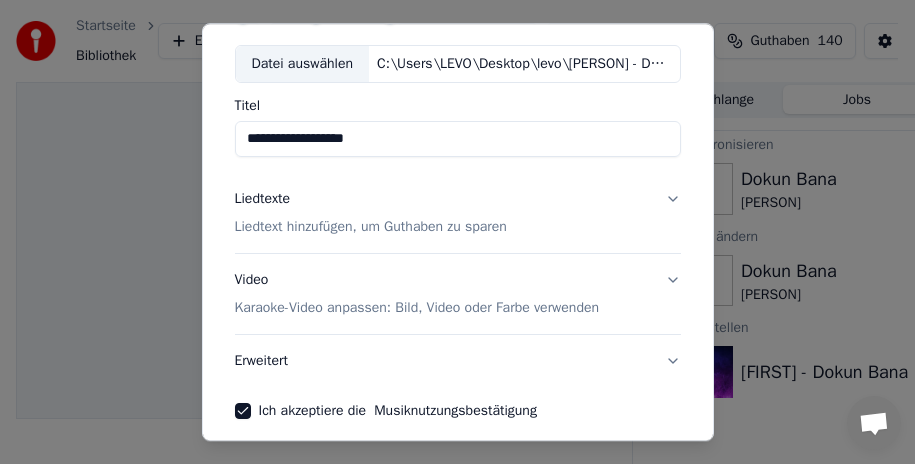 click on "Liedtext hinzufügen, um Guthaben zu sparen" at bounding box center (371, 227) 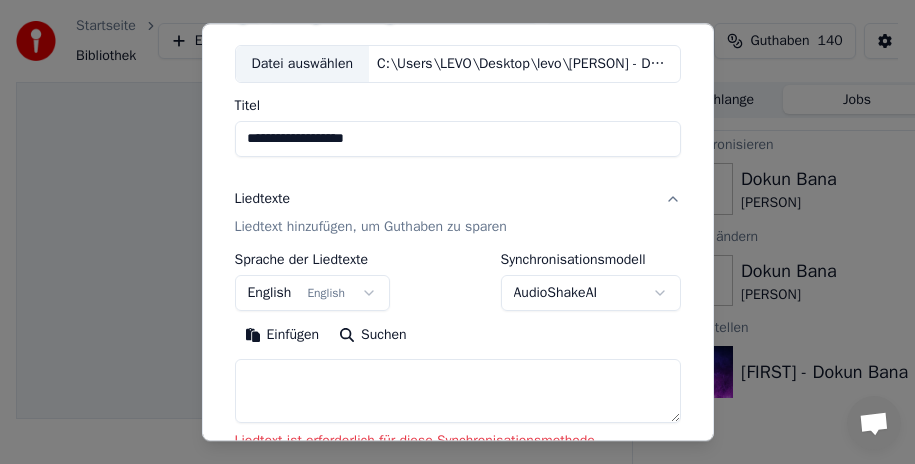 click on "Liedtext hinzufügen, um Guthaben zu sparen" at bounding box center [371, 227] 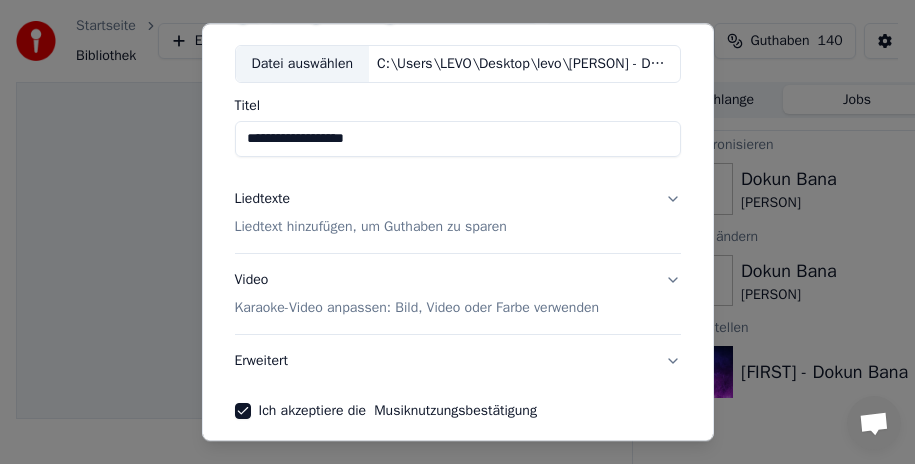 scroll, scrollTop: 187, scrollLeft: 0, axis: vertical 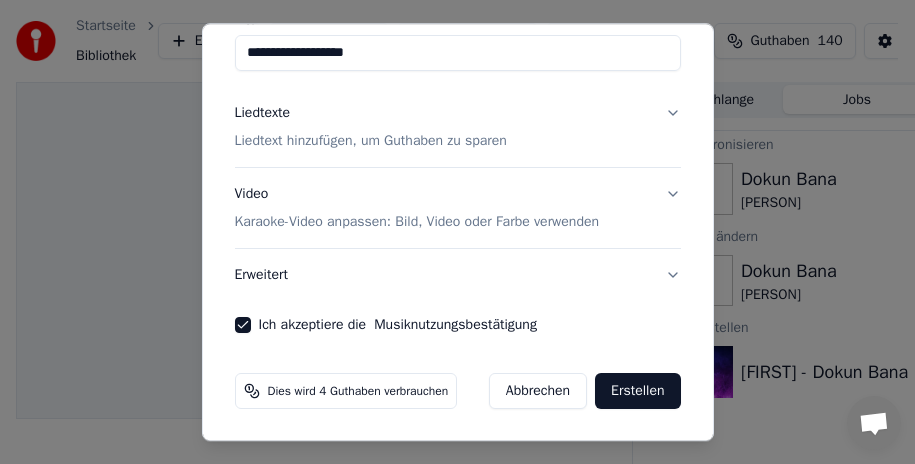 click on "Erstellen" at bounding box center (637, 391) 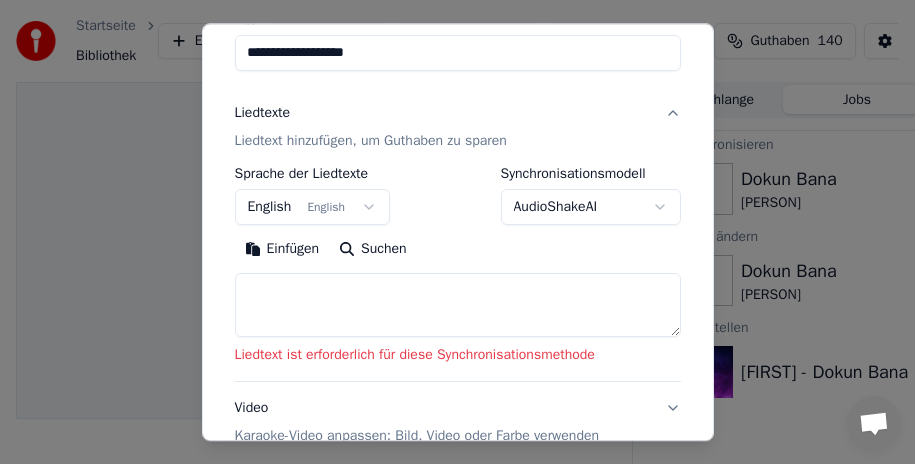 click on "**********" at bounding box center [449, 232] 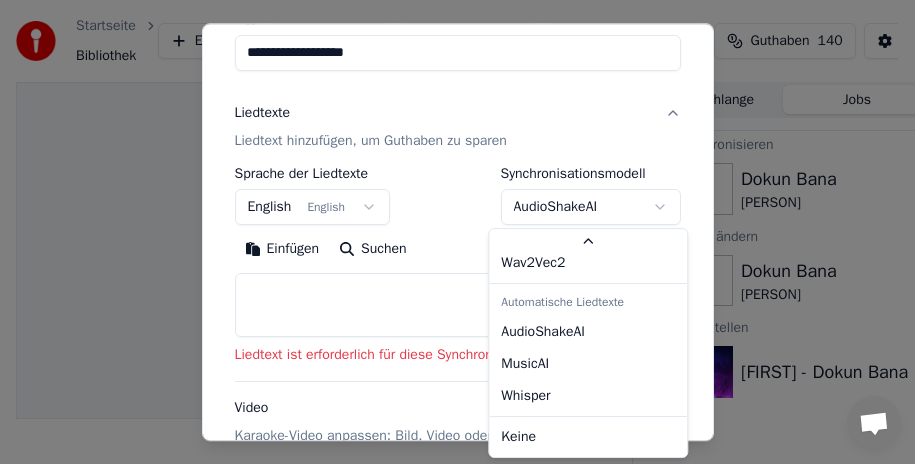 scroll, scrollTop: 133, scrollLeft: 0, axis: vertical 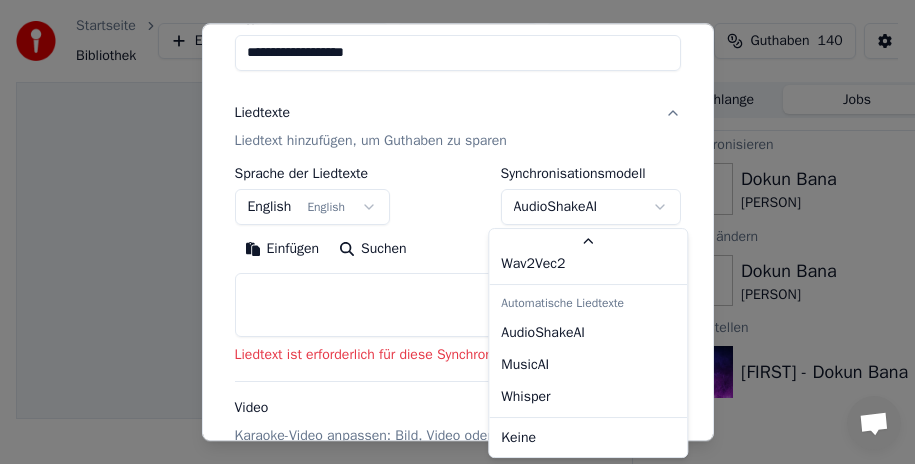 select on "**********" 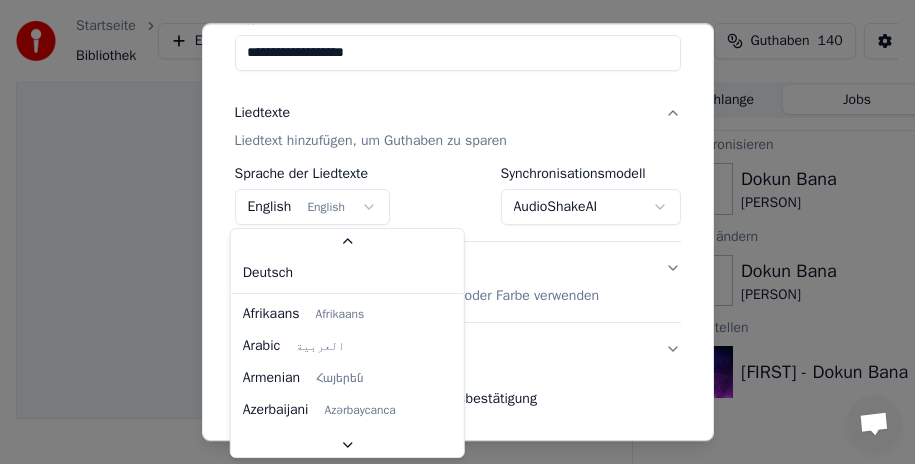 click on "**********" at bounding box center (449, 232) 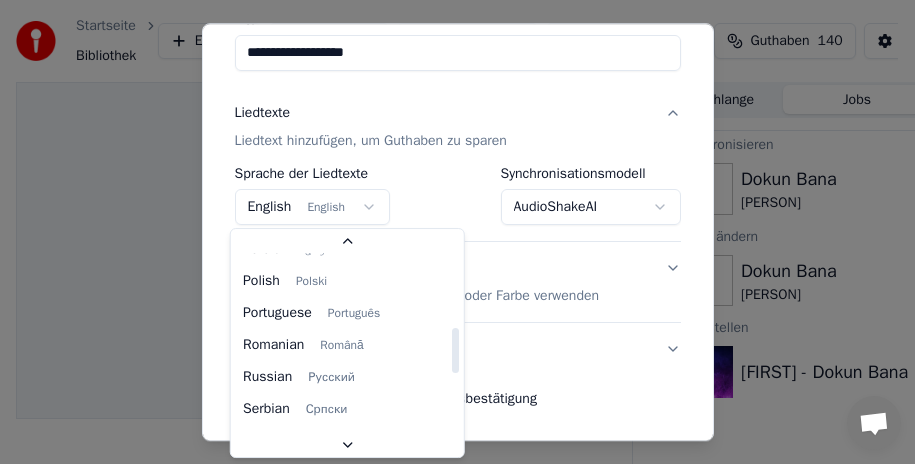 scroll, scrollTop: 1535, scrollLeft: 0, axis: vertical 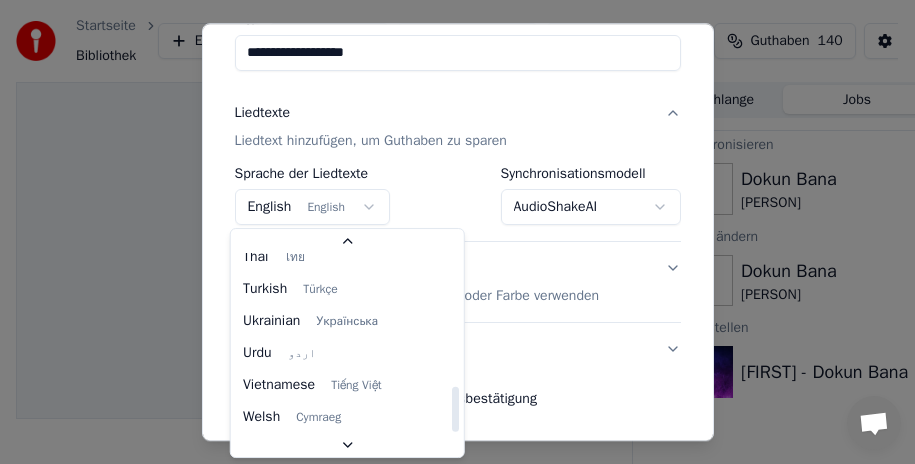 select on "**" 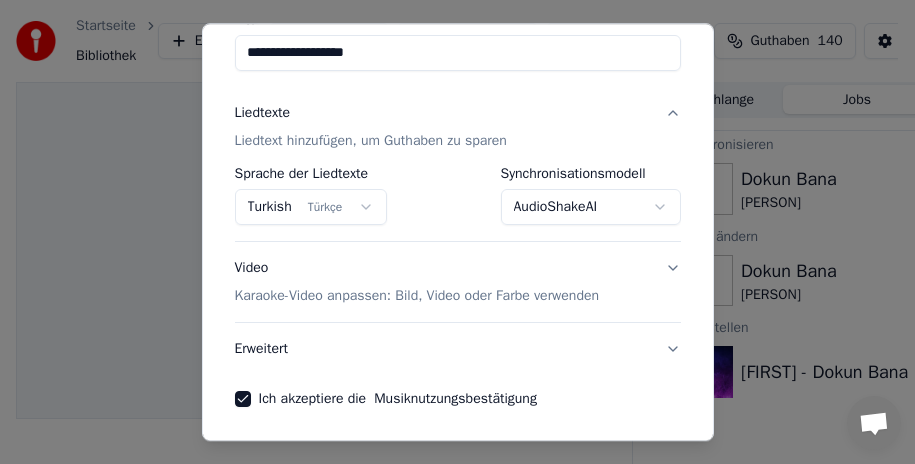 click on "**********" at bounding box center [458, 196] 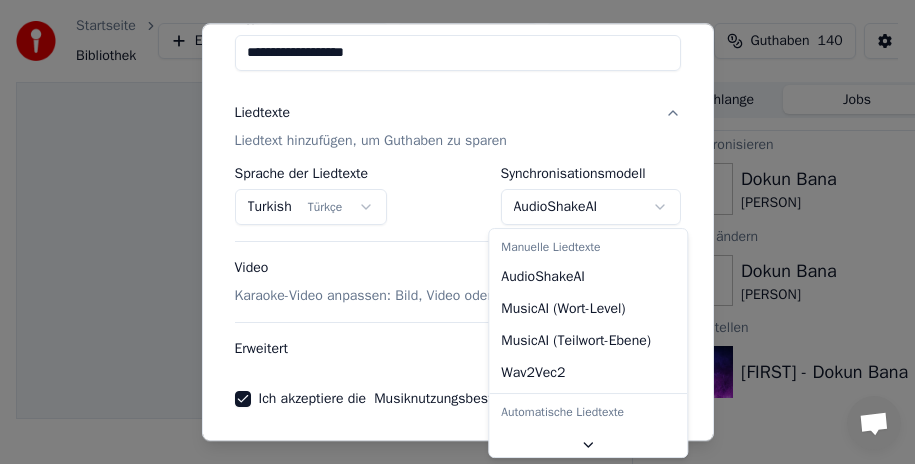 click on "**********" at bounding box center [449, 232] 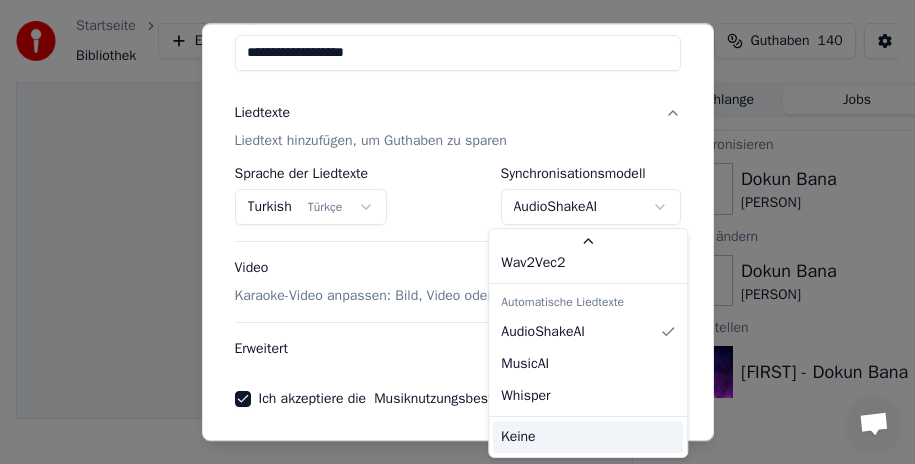 scroll, scrollTop: 133, scrollLeft: 0, axis: vertical 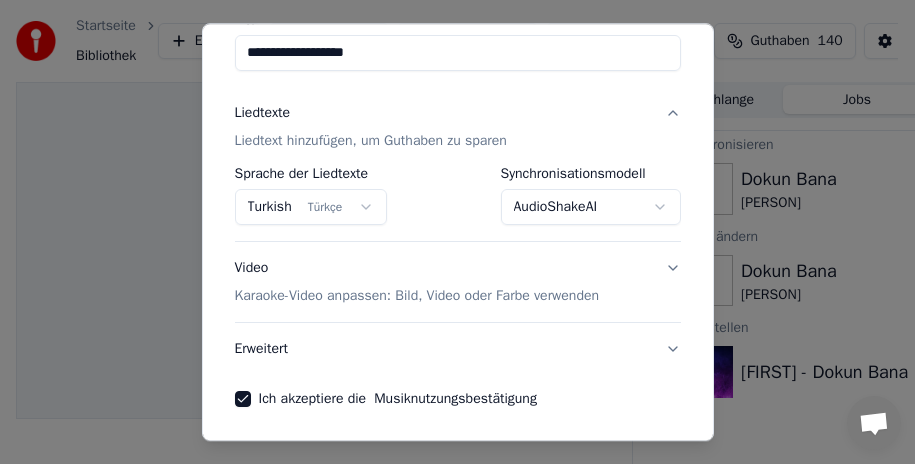 click on "**********" at bounding box center (449, 232) 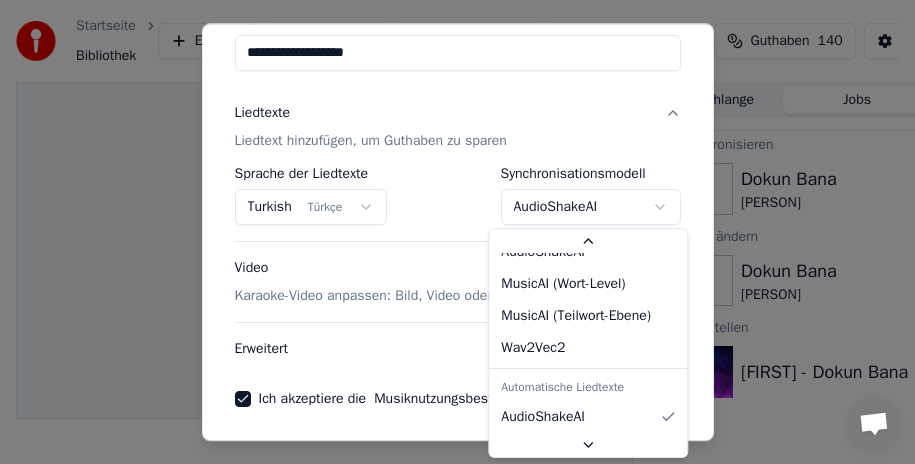 scroll, scrollTop: 133, scrollLeft: 0, axis: vertical 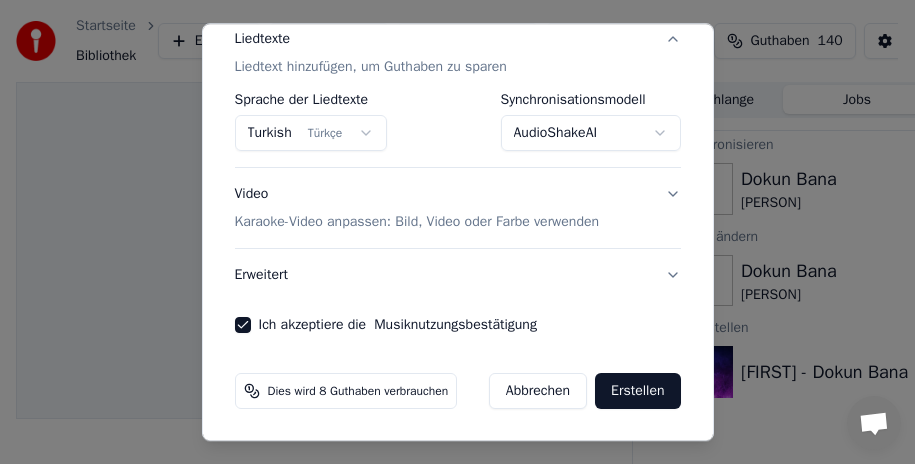 click on "Erstellen" at bounding box center [637, 391] 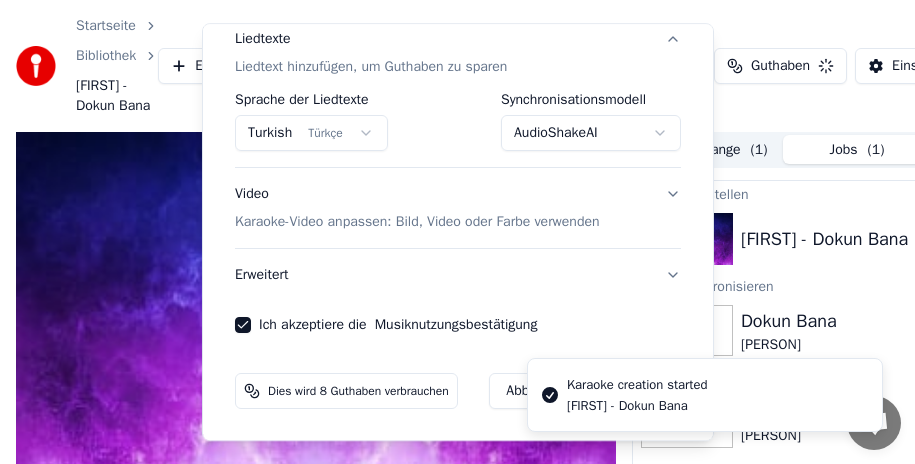 select on "**********" 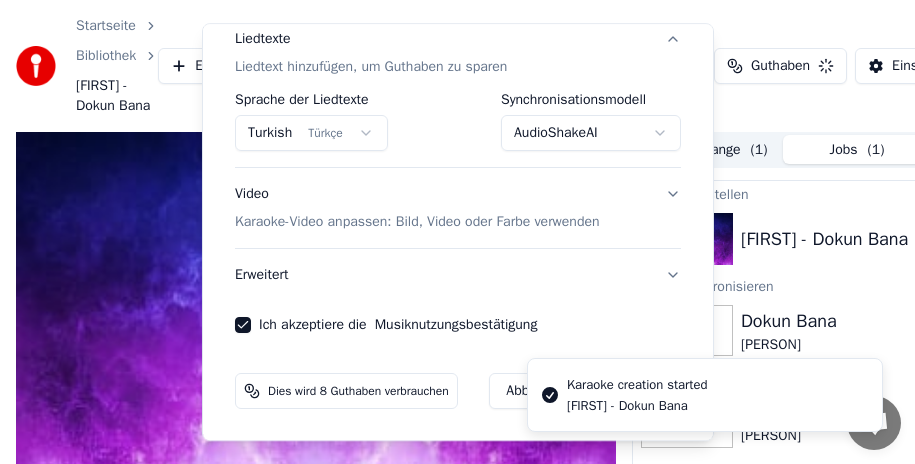 type 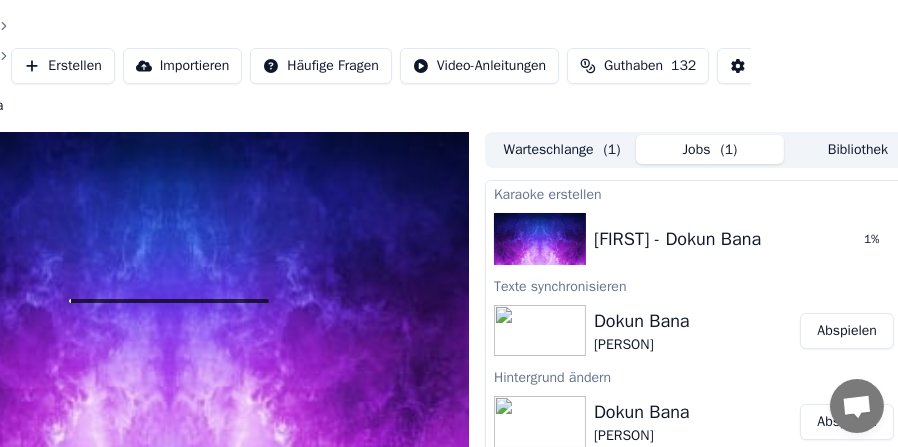 scroll, scrollTop: 0, scrollLeft: 183, axis: horizontal 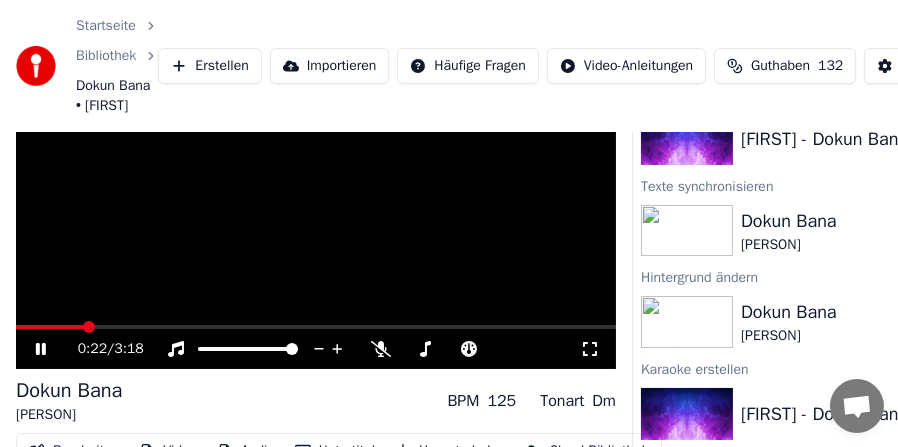 click at bounding box center [316, 201] 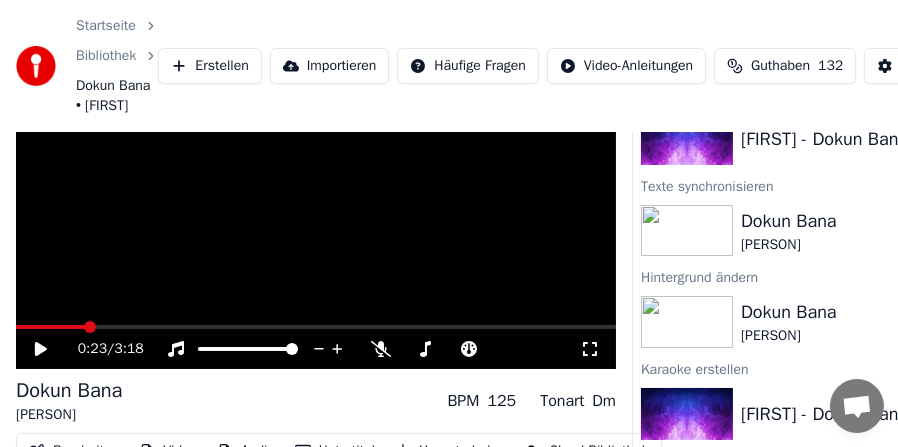 click at bounding box center (316, 327) 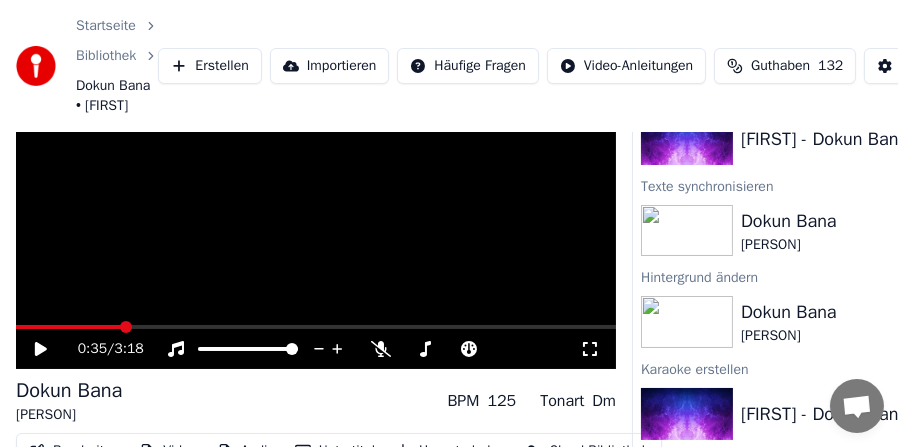 click 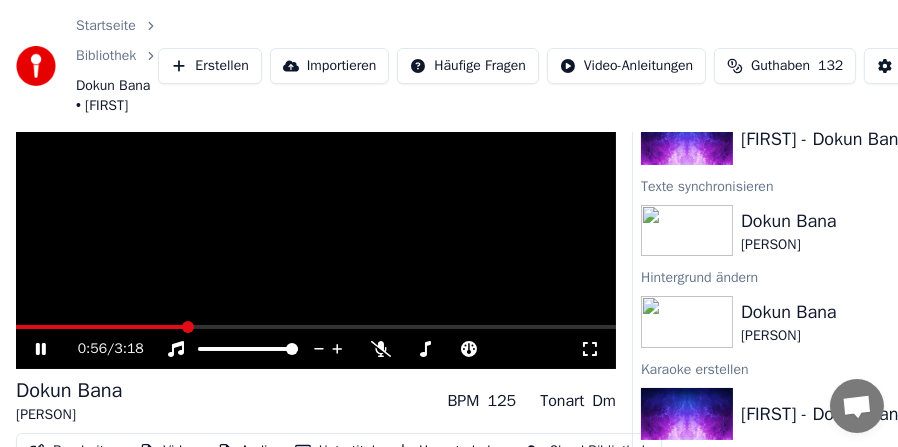 click at bounding box center [316, 327] 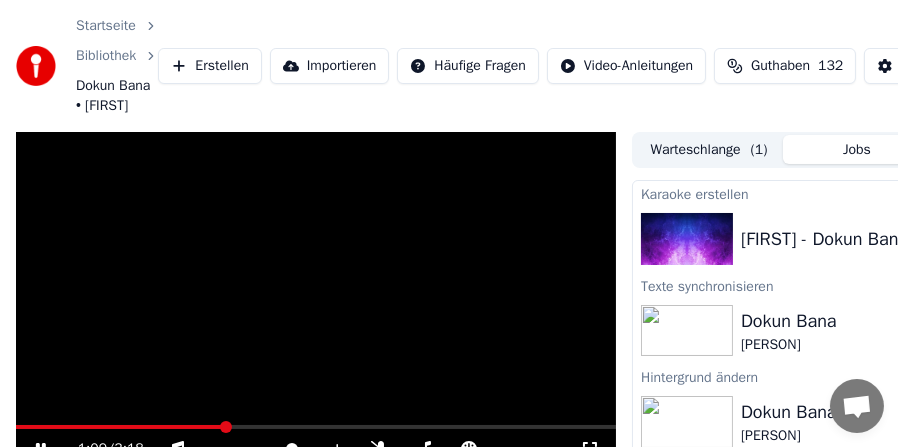 scroll, scrollTop: 100, scrollLeft: 0, axis: vertical 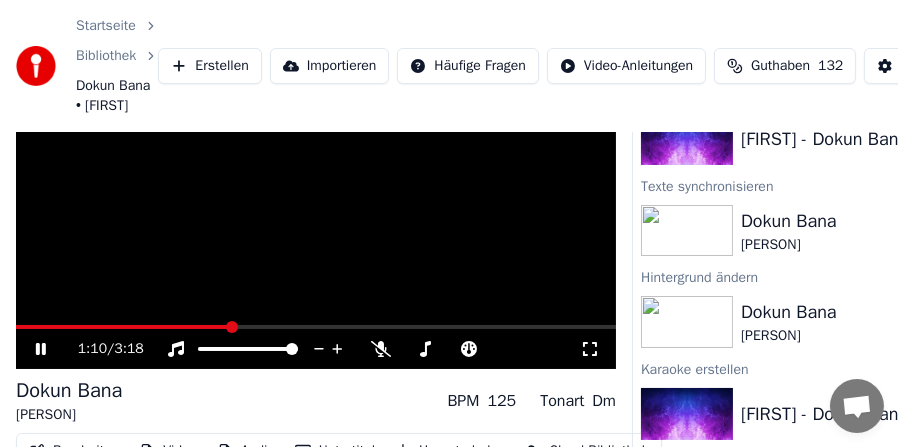 click 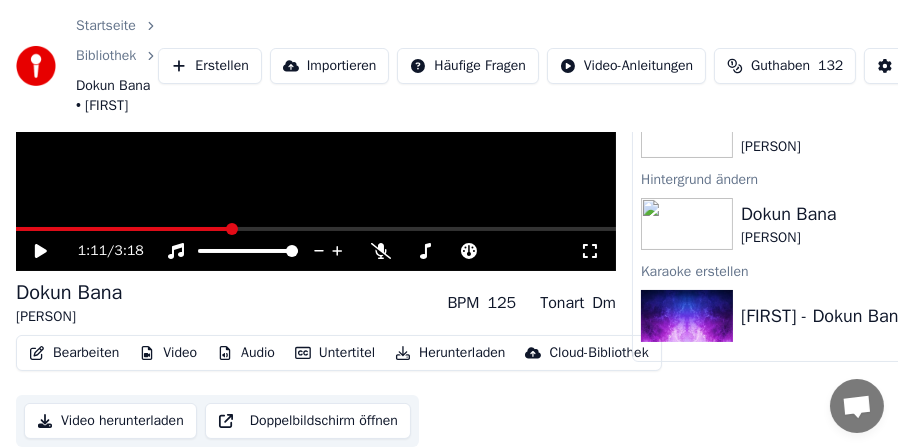 scroll, scrollTop: 98, scrollLeft: 0, axis: vertical 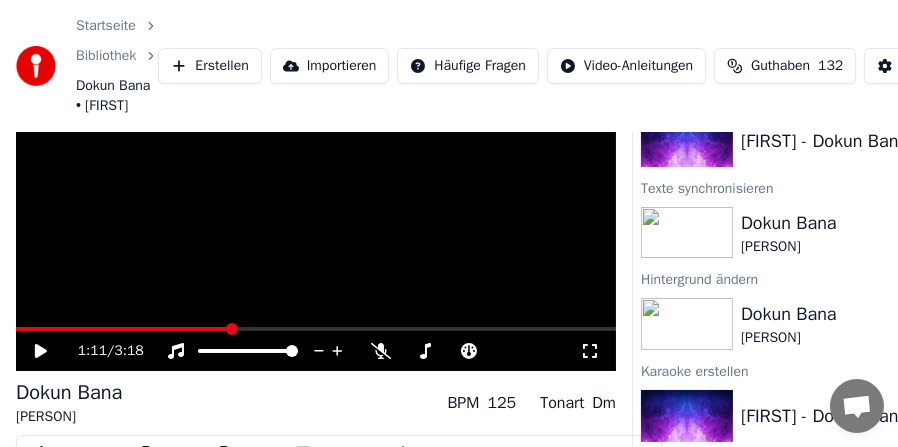 click 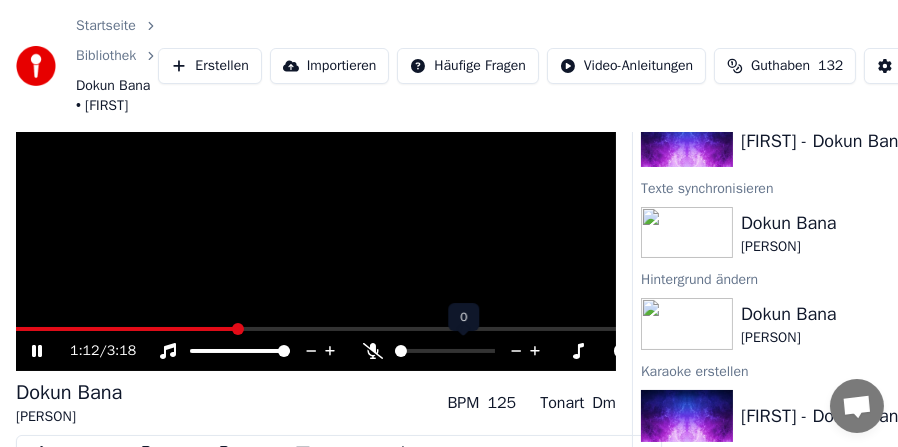 click at bounding box center (445, 351) 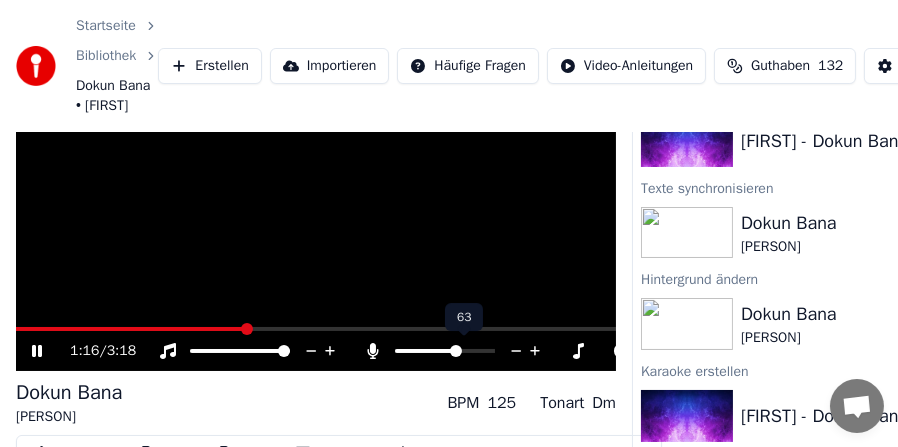 click at bounding box center [426, 351] 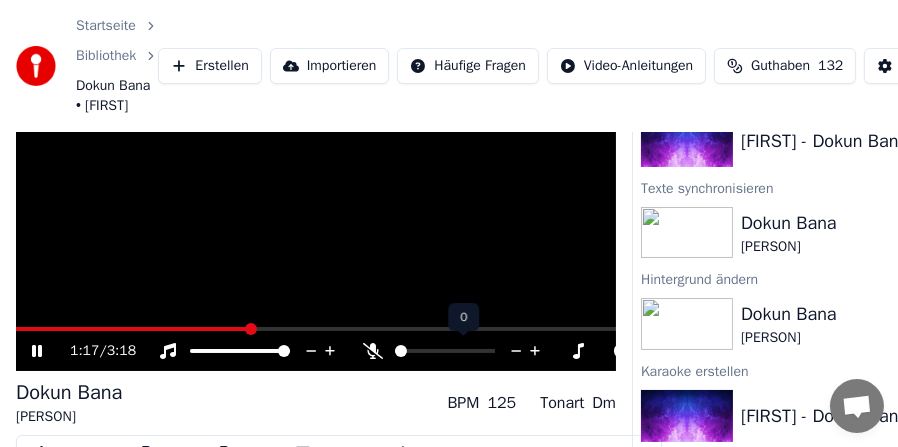 click at bounding box center [401, 351] 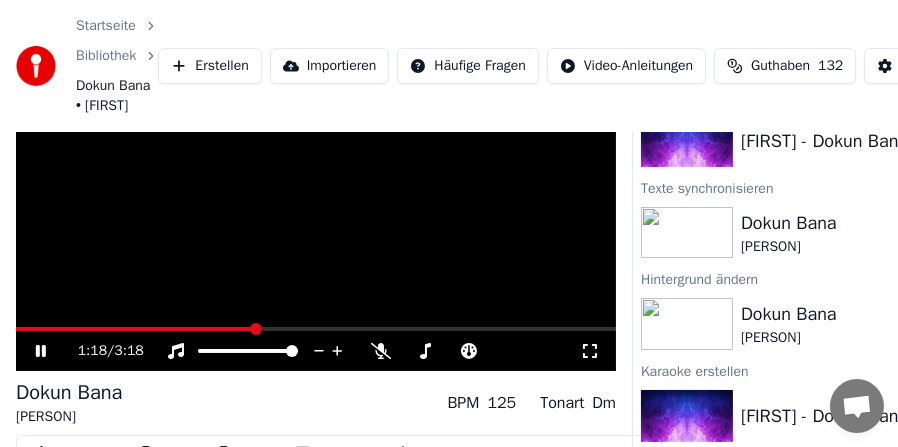 click 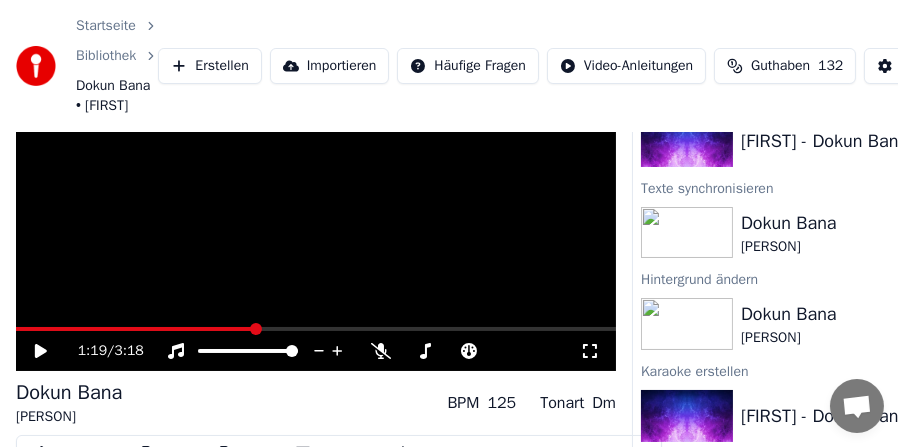 scroll, scrollTop: 198, scrollLeft: 0, axis: vertical 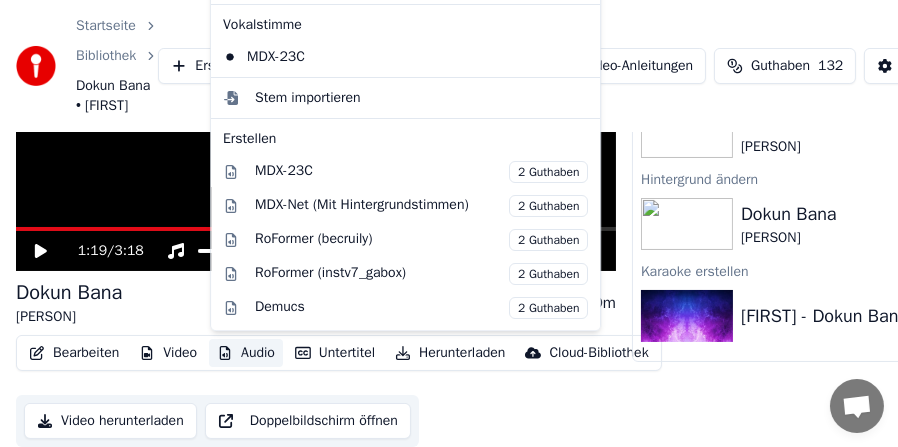 click on "Audio" at bounding box center (246, 353) 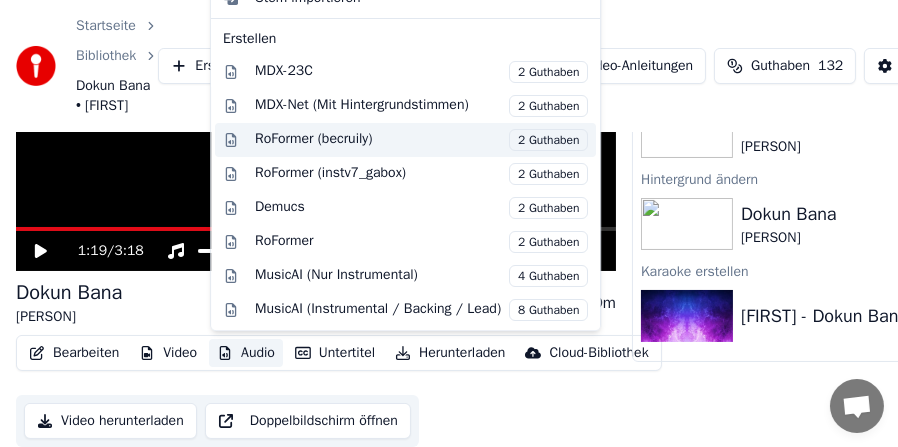 scroll, scrollTop: 201, scrollLeft: 0, axis: vertical 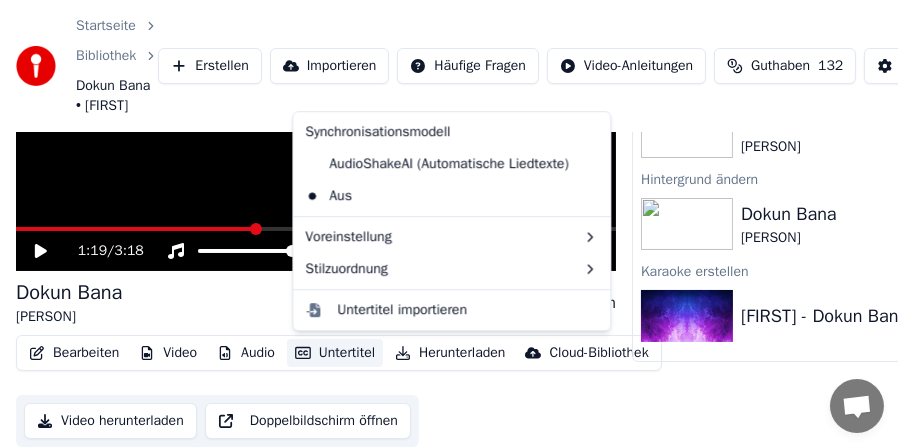 click on "Untertitel" at bounding box center (335, 353) 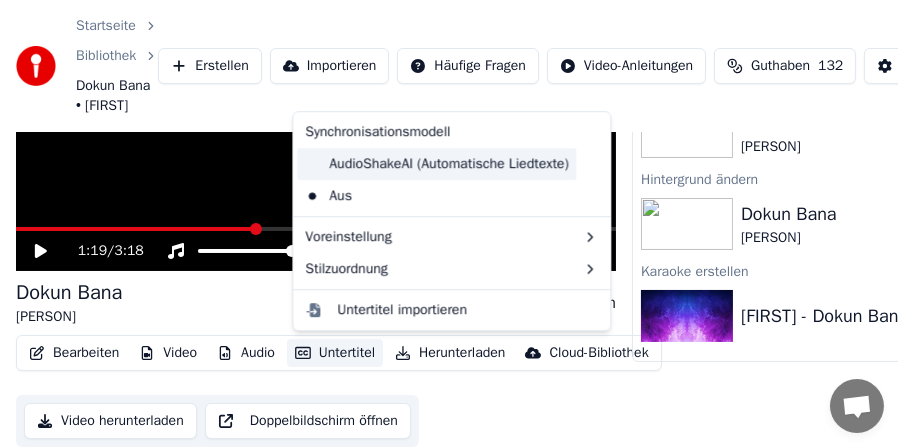 click on "AudioShakeAI (Automatische Liedtexte)" at bounding box center [436, 164] 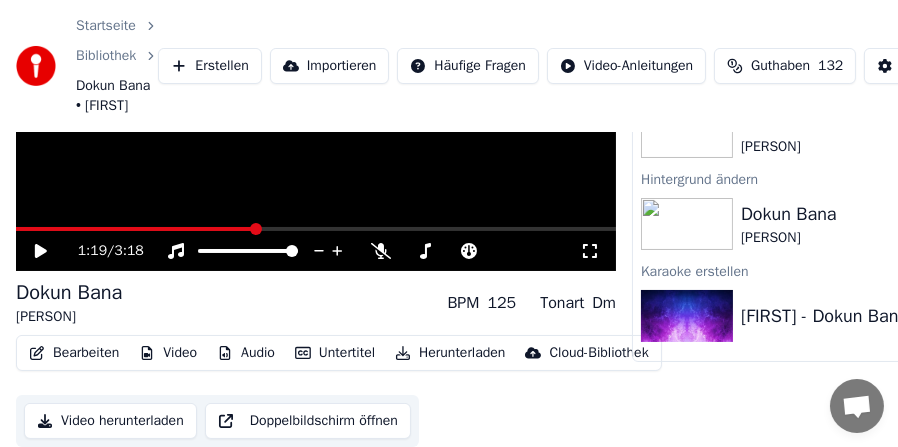 click on "Untertitel" at bounding box center [335, 353] 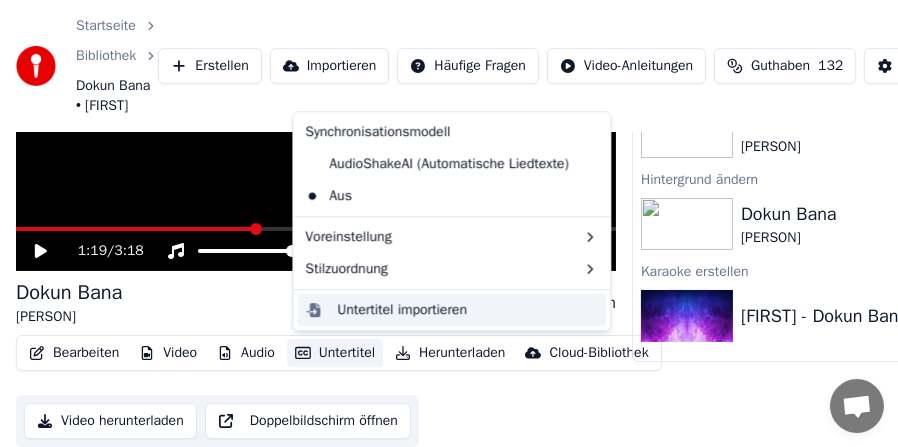 click on "Untertitel importieren" at bounding box center (402, 310) 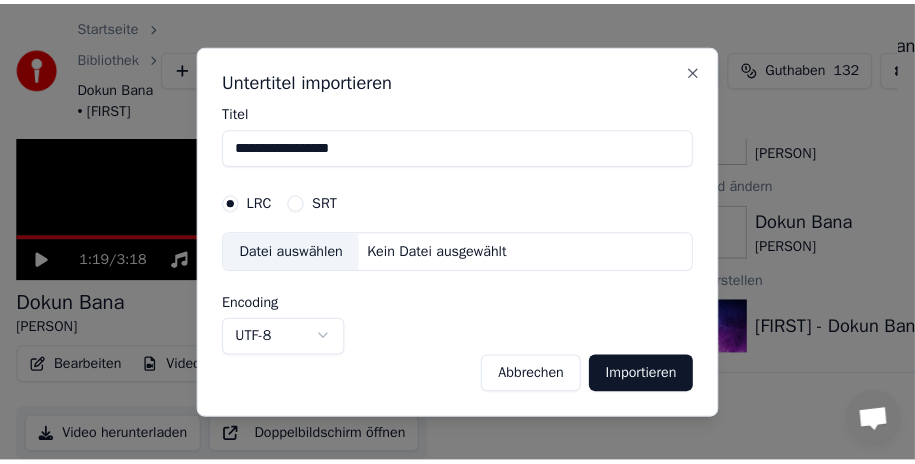 scroll, scrollTop: 181, scrollLeft: 0, axis: vertical 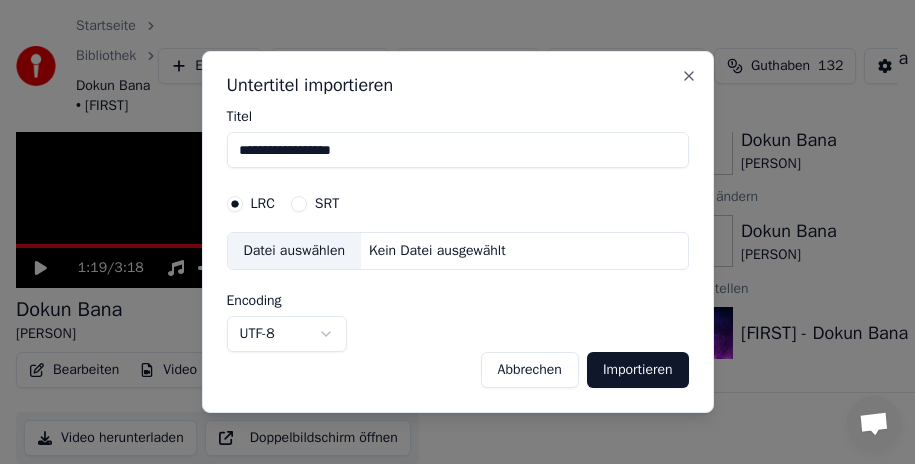 click on "Abbrechen" at bounding box center (530, 370) 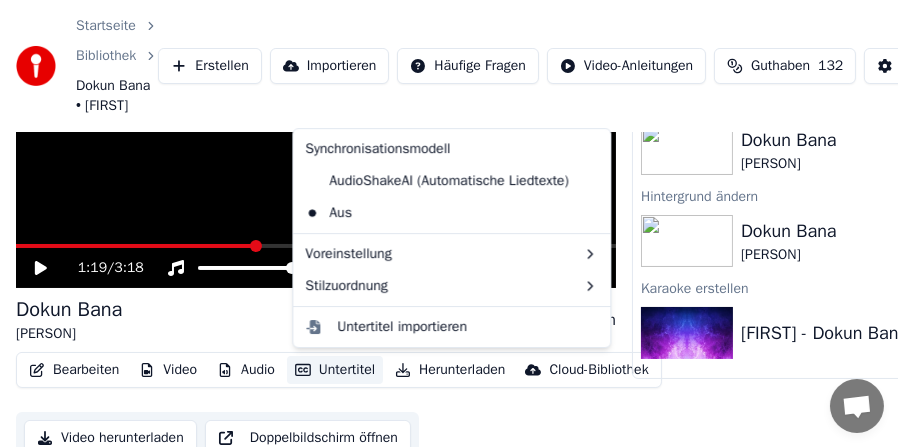 click on "Untertitel" at bounding box center (335, 370) 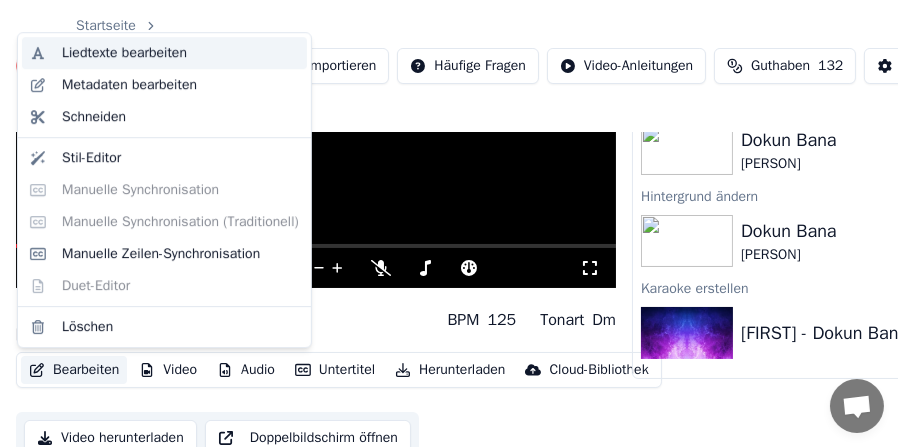 click on "Liedtexte bearbeiten" at bounding box center (124, 53) 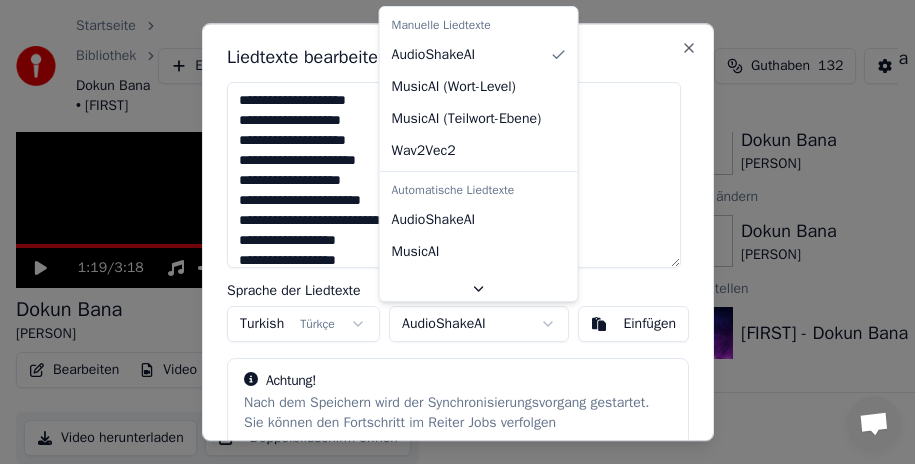click on "Startseite Bibliothek Dokun Bana • [FIRST] Erstellen Importieren Häufige Fragen Video-Anleitungen Guthaben 132 Einstellungen 1:19  /  3:18 Dokun Bana [FIRST] BPM 125 Tonart Dm Bearbeiten Video Audio Untertitel Herunterladen Cloud-Bibliothek Video herunterladen Doppelbildschirm öffnen Warteschlange ( 1 ) Jobs Bibliothek Karaoke erstellen [FIRST] - Dokun Bana Abspielen Texte synchronisieren Dokun Bana [FIRST] Abspielen Hintergrund ändern Dokun Bana [FIRST] Abspielen Karaoke erstellen [FIRST] - Dokun Bana Abspielen Liedtexte bearbeiten Sprache der Liedtexte Turkish Türkçe Synchronisationsmodell AudioShakeAI Einfügen Achtung! Nach dem Speichern wird der Synchronisierungsvorgang gestartet. Sie können den Fortschritt im Reiter Jobs verfolgen Dies wird 2 Guthaben verbrauchen Abbrechen Speichern und Synchronisieren Close Manuelle Liedtexte AudioShakeAI MusicAI ( Wort-Level ) MusicAI ( Teilwort-Ebene ) Wav2Vec2 Automatische Liedtexte AudioShakeAI MusicAI Whisper" at bounding box center (449, 51) 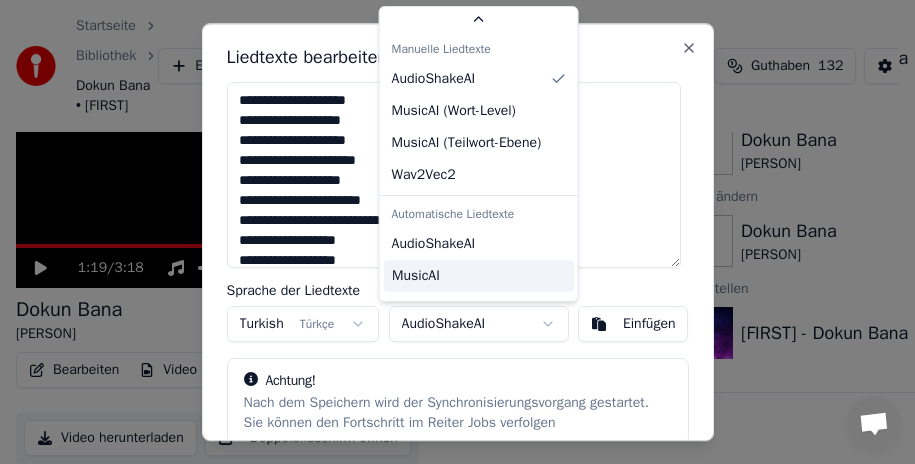 scroll, scrollTop: 27, scrollLeft: 0, axis: vertical 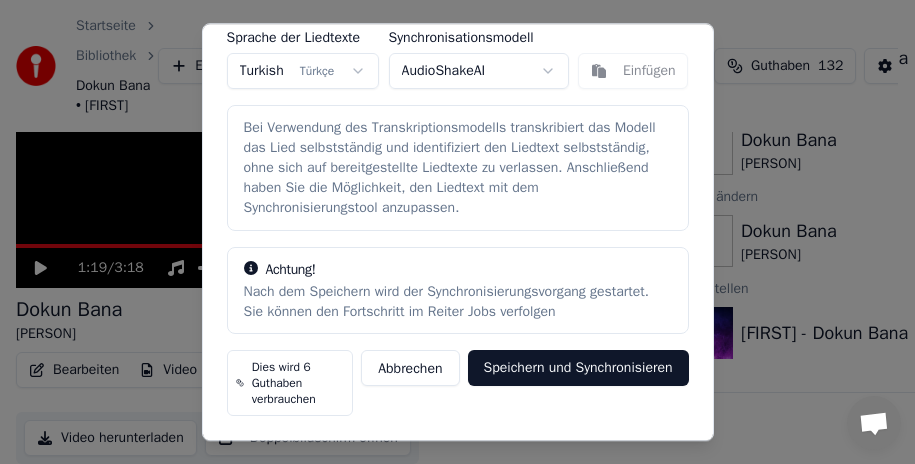 click on "Speichern und Synchronisieren" at bounding box center (578, 369) 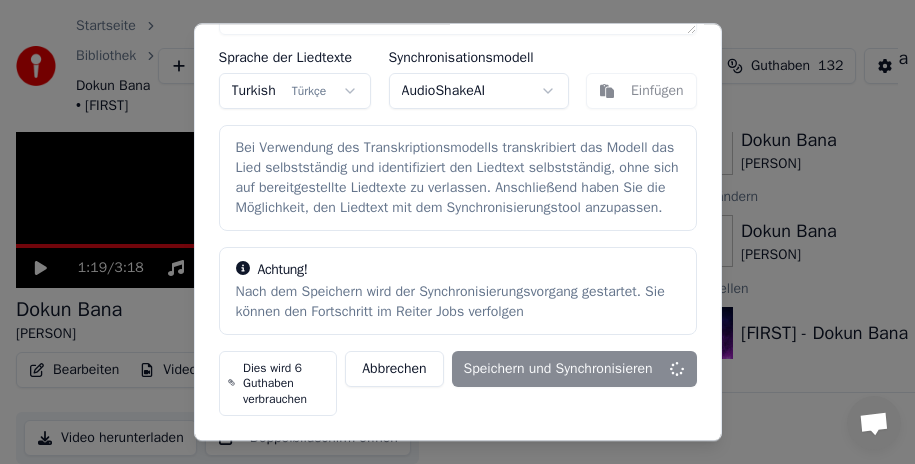 scroll, scrollTop: 233, scrollLeft: 0, axis: vertical 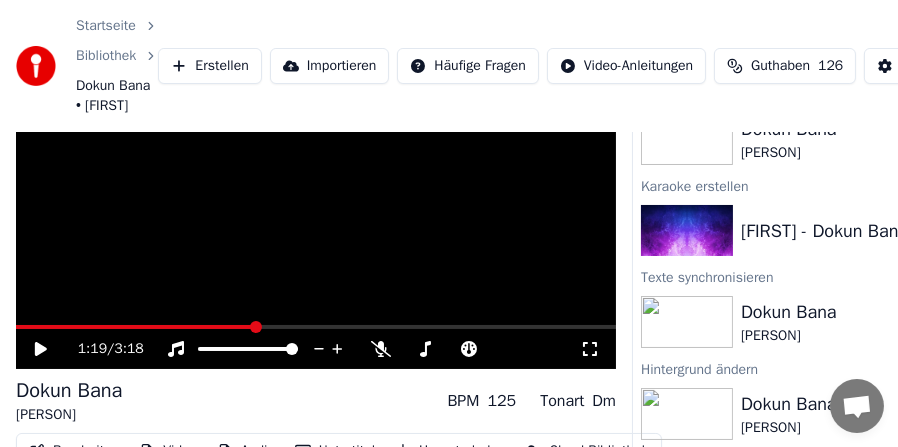 click 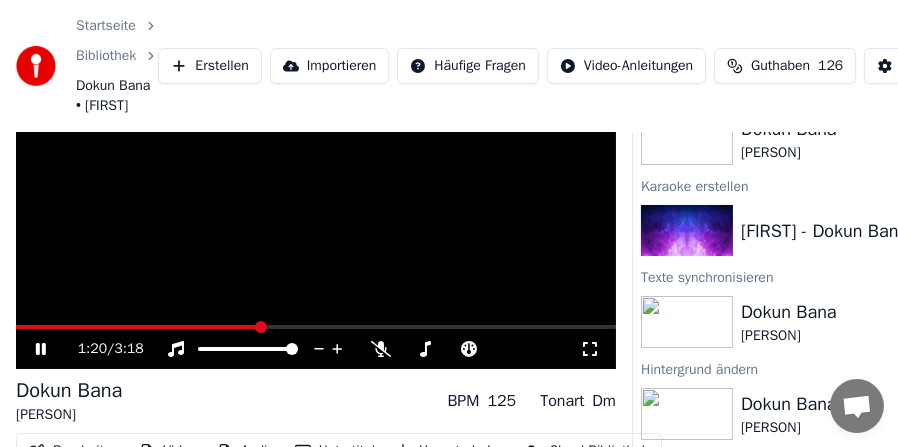 click at bounding box center [316, 327] 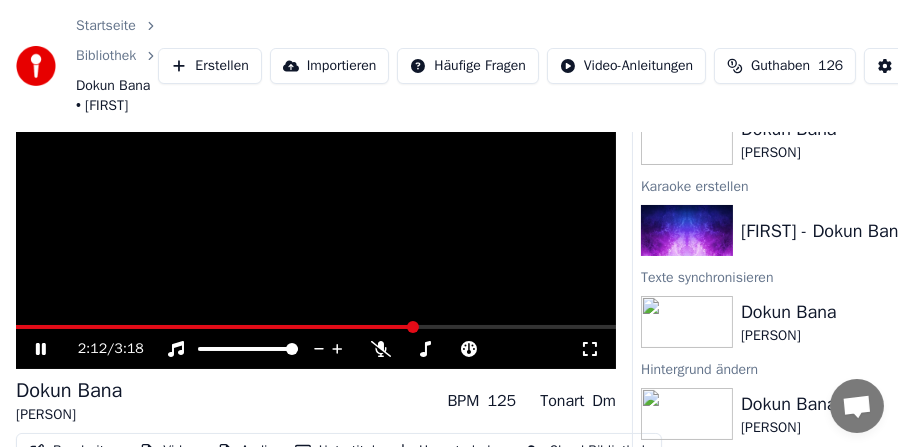 click at bounding box center (316, 327) 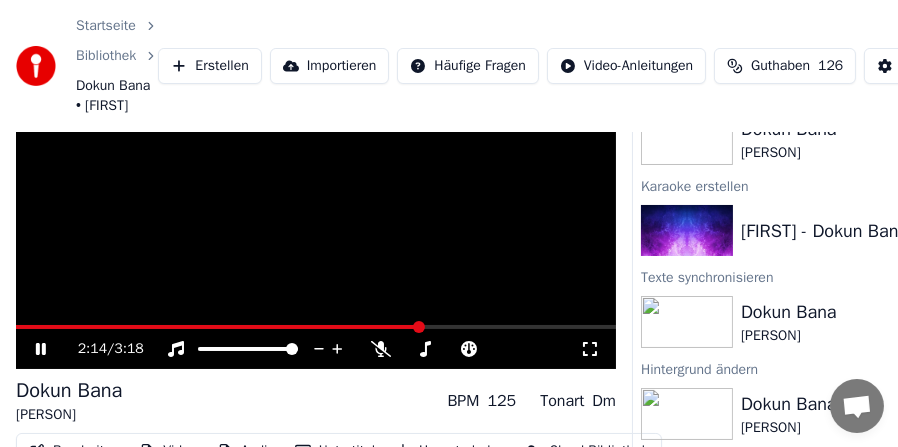 scroll, scrollTop: 0, scrollLeft: 0, axis: both 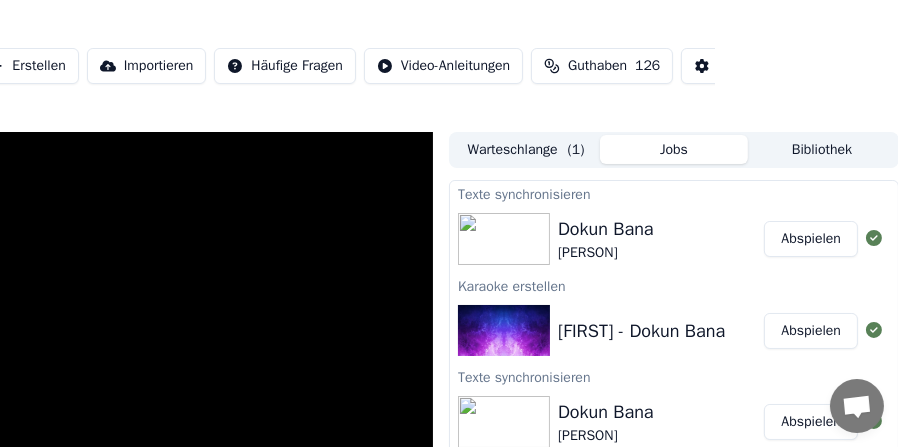 click on "Abspielen" at bounding box center [811, 239] 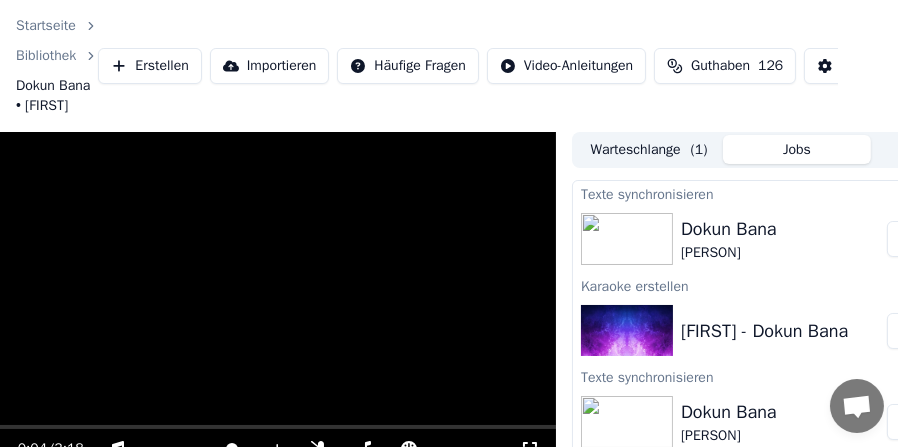 scroll, scrollTop: 0, scrollLeft: 0, axis: both 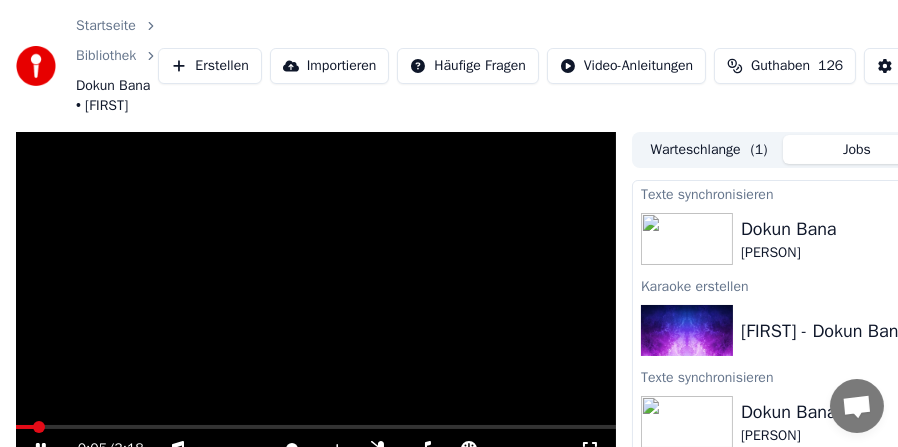 click at bounding box center [316, 427] 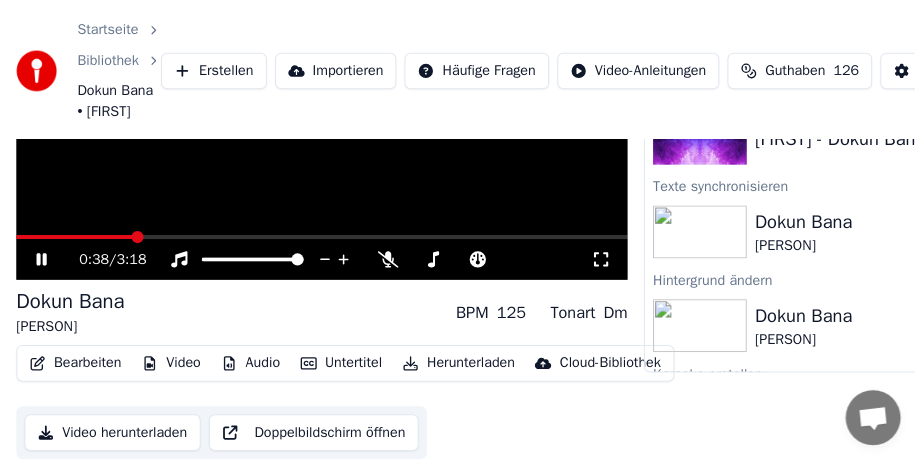 scroll, scrollTop: 0, scrollLeft: 0, axis: both 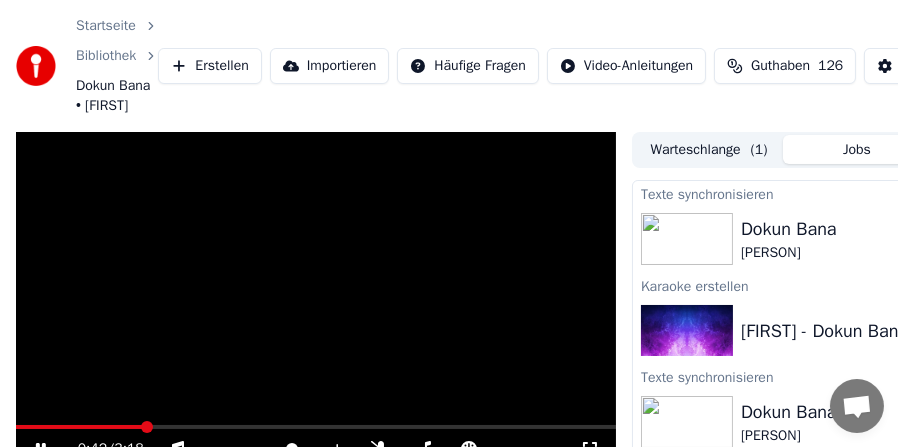 click at bounding box center [316, 301] 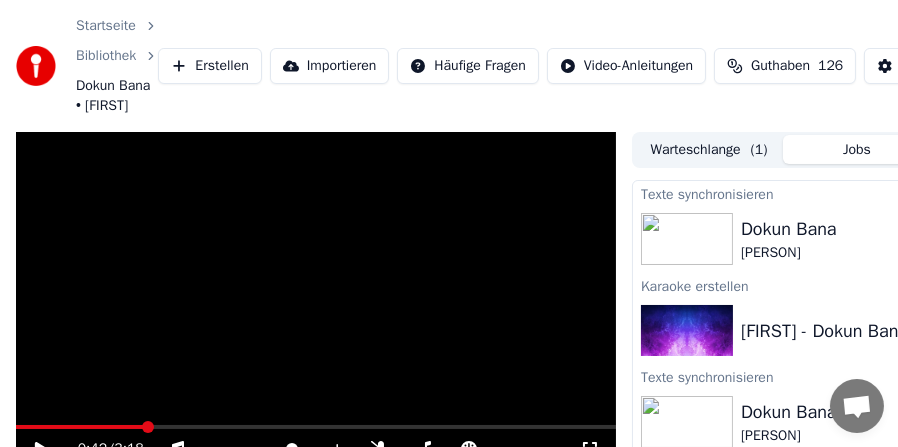 click on "Startseite Bibliothek Dokun Bana • [PERSON] Erstellen Importieren Häufige Fragen Video-Anleitungen Guthaben 126 Einstellungen 0:42  /  3:18 Dokun Bana [PERSON] BPM 125 Tonart Dm Bearbeiten Video Audio Untertitel Herunterladen Cloud-Bibliothek Video herunterladen Doppelbildschirm öffnen Warteschlange ( 1 ) Jobs Bibliothek Texte synchronisieren Dokun Bana [PERSON] Abspielen Karaoke erstellen [PERSON] - Dokun Bana Abspielen Texte synchronisieren Dokun Bana [PERSON] Abspielen Hintergrund ändern Dokun Bana [PERSON] Abspielen Karaoke erstellen [PERSON] - Dokun Bana Abspielen" at bounding box center (449, 223) 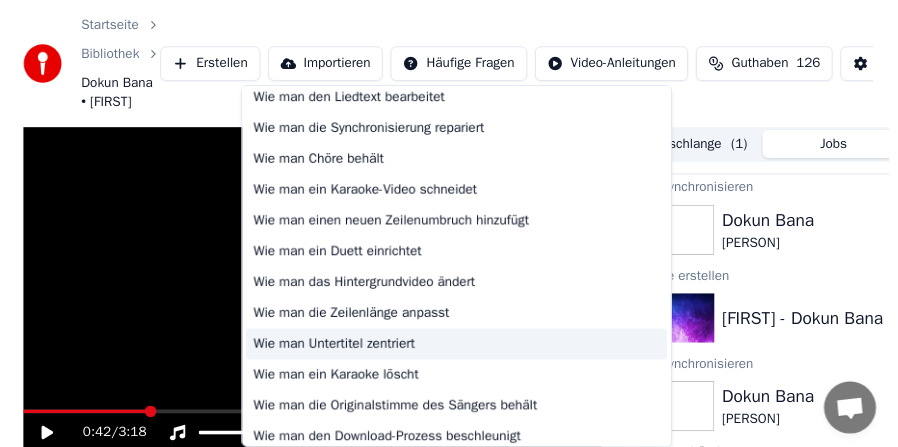 scroll, scrollTop: 0, scrollLeft: 0, axis: both 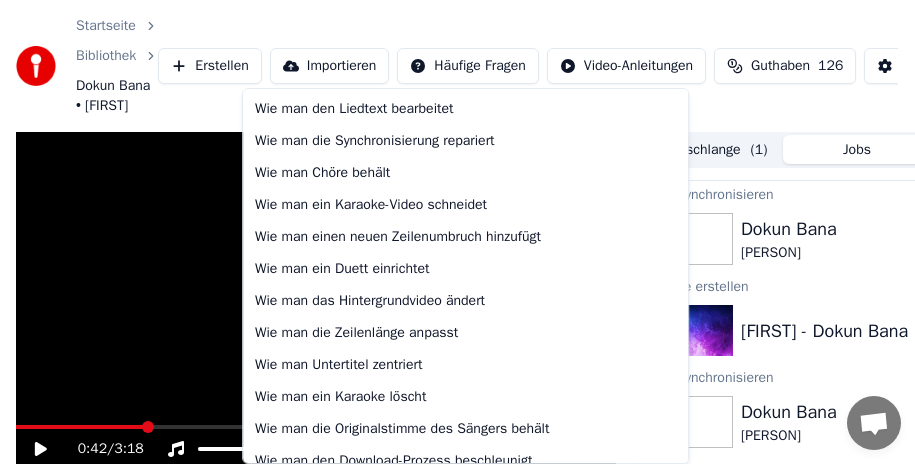 click on "Startseite Bibliothek Dokun Bana • [PERSON] Erstellen Importieren Häufige Fragen Video-Anleitungen Guthaben 126 Einstellungen 0:42  /  3:18 Dokun Bana [PERSON] BPM 125 Tonart Dm Bearbeiten Video Audio Untertitel Herunterladen Cloud-Bibliothek Video herunterladen Doppelbildschirm öffnen Warteschlange ( 1 ) Jobs Bibliothek Texte synchronisieren Dokun Bana [PERSON] Abspielen Karaoke erstellen [PERSON] - Dokun Bana Abspielen Texte synchronisieren Dokun Bana [PERSON] Abspielen Hintergrund ändern Dokun Bana [PERSON] Abspielen Karaoke erstellen [PERSON] - Dokun Bana Abspielen Wie man den Liedtext bearbeitet Wie man die Synchronisierung repariert Wie man Chöre behält Wie man ein Karaoke-Video schneidet Wie man einen neuen Zeilenumbruch hinzufügt Wie man ein Duett einrichtet Wie man das Hintergrundvideo ändert Wie man die Zeilenlänge anpasst Wie man Untertitel zentriert Wie man ein Karaoke löscht Wie man die Originalstimme des Sängers behält Wie man den Download-Prozess beschleunigt" at bounding box center (457, 232) 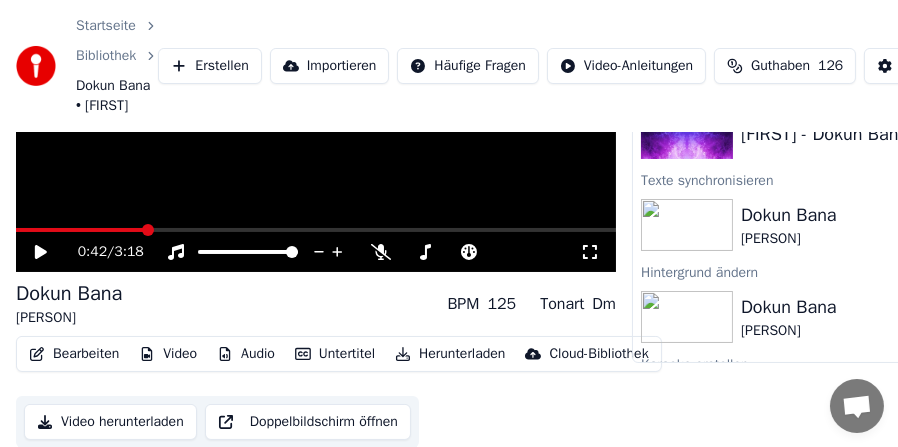 scroll, scrollTop: 198, scrollLeft: 0, axis: vertical 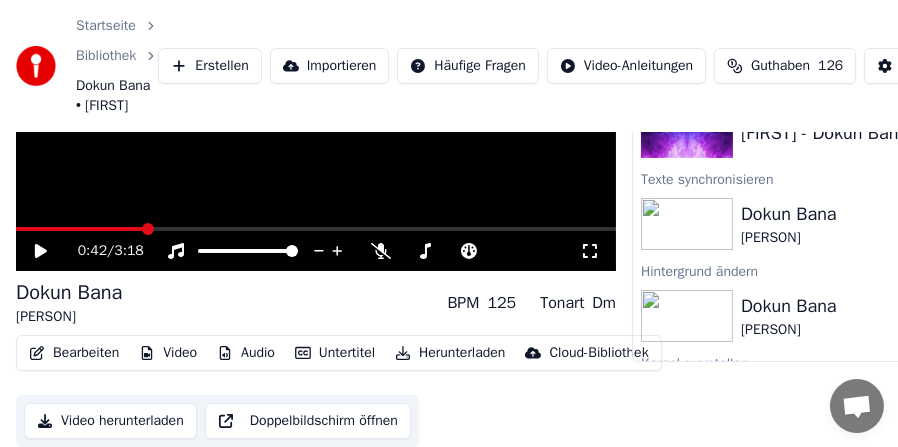 click on "Untertitel" at bounding box center [335, 353] 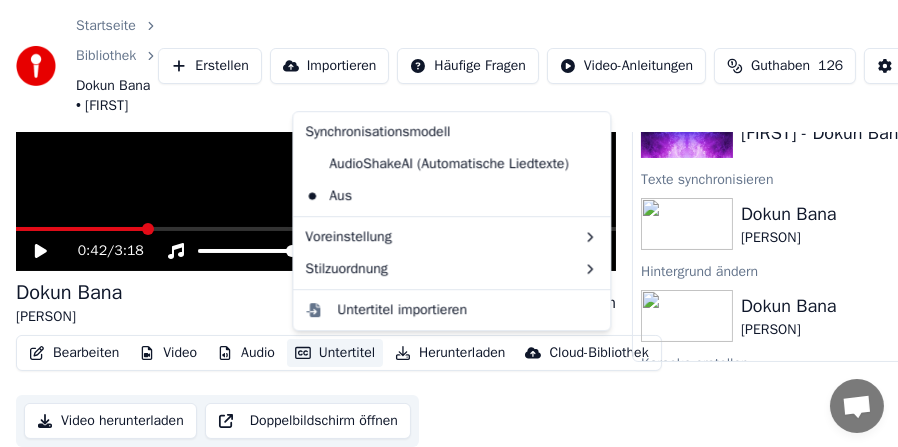 click 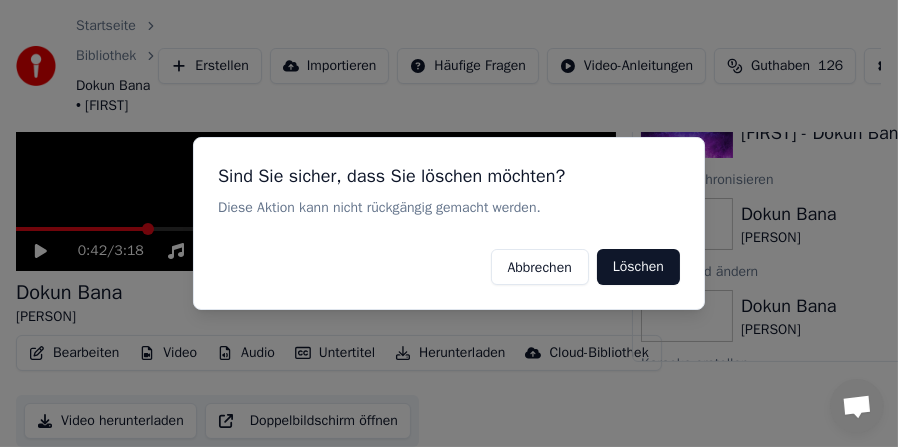 scroll, scrollTop: 181, scrollLeft: 0, axis: vertical 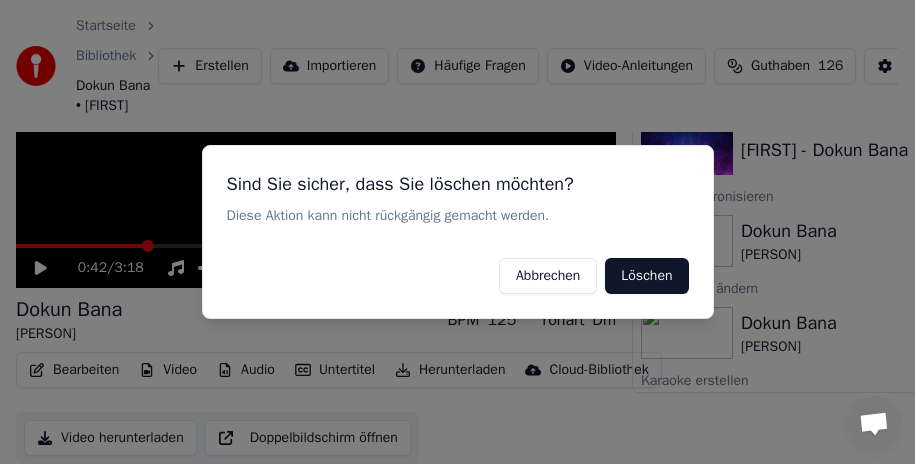 click on "Abbrechen" at bounding box center [548, 276] 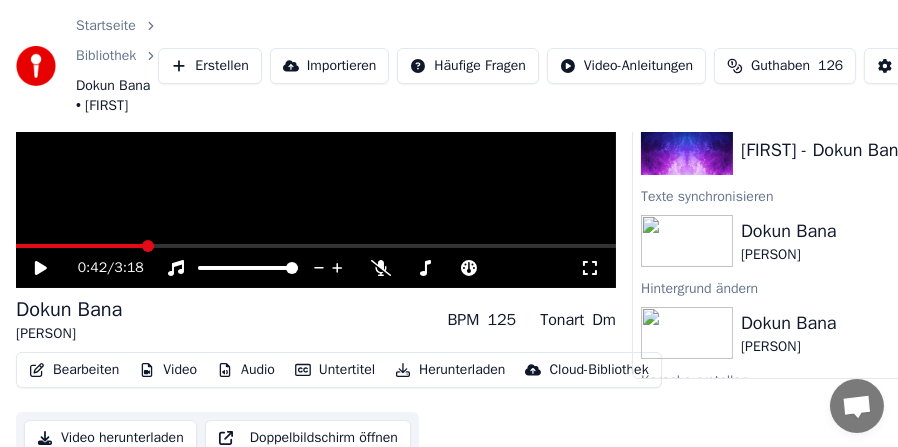 click on "Untertitel" at bounding box center [335, 370] 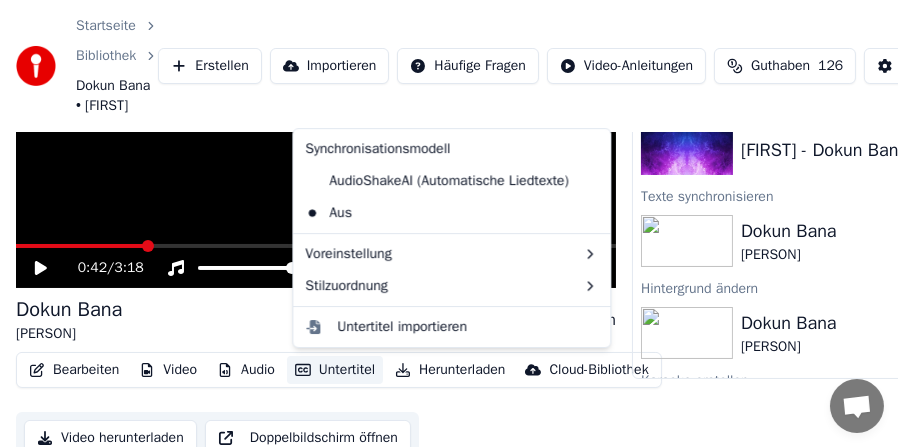 click on "Untertitel" at bounding box center [335, 370] 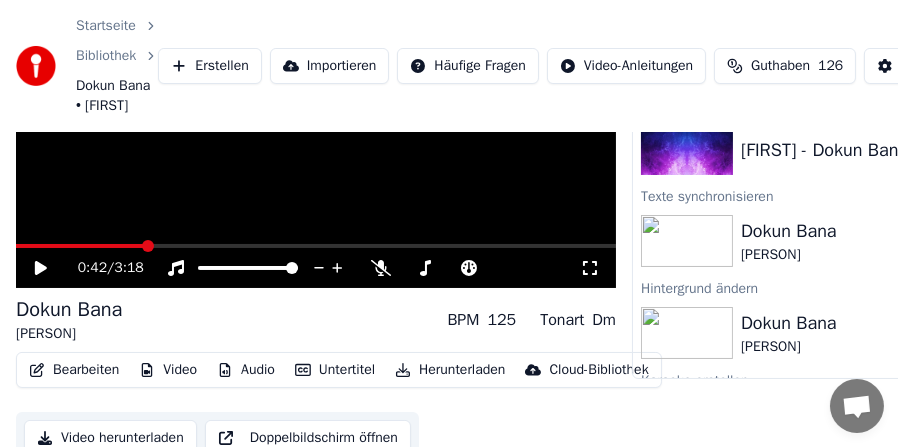 click on "Untertitel" at bounding box center [335, 370] 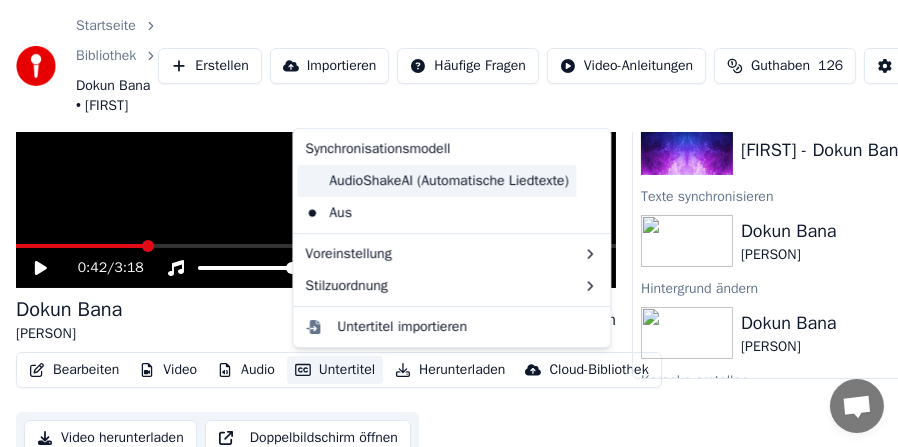click on "AudioShakeAI (Automatische Liedtexte)" at bounding box center (436, 181) 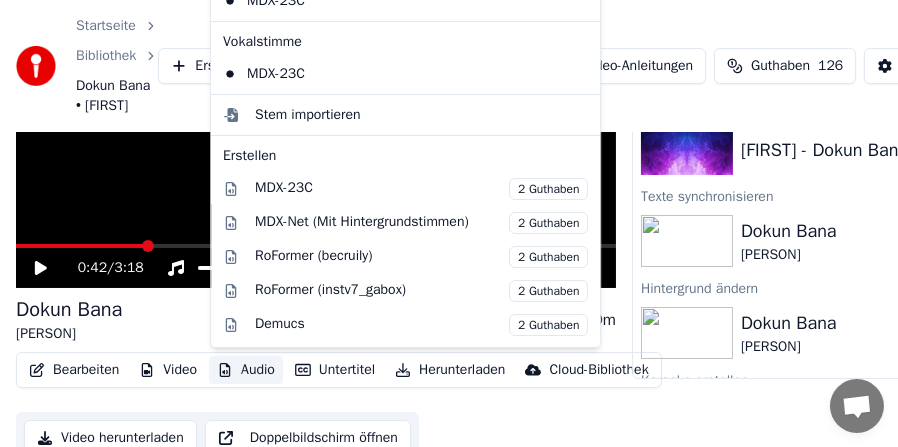 click on "Audio" at bounding box center [246, 370] 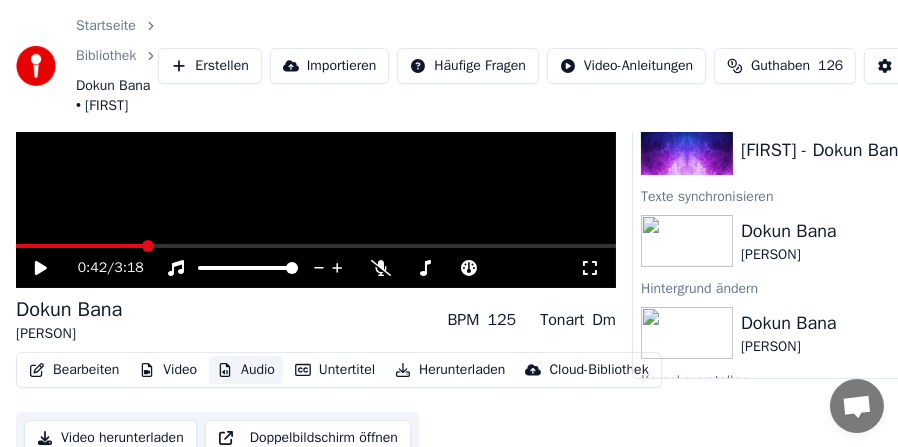 click on "Audio" at bounding box center [246, 370] 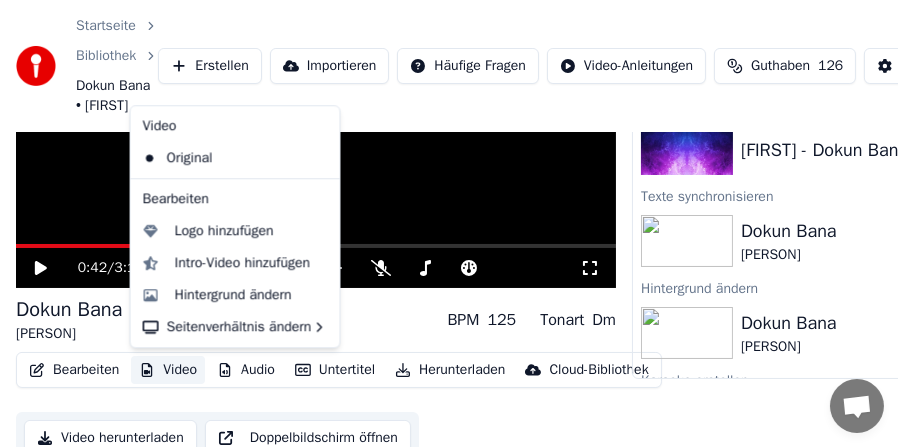 click on "Video" at bounding box center [168, 370] 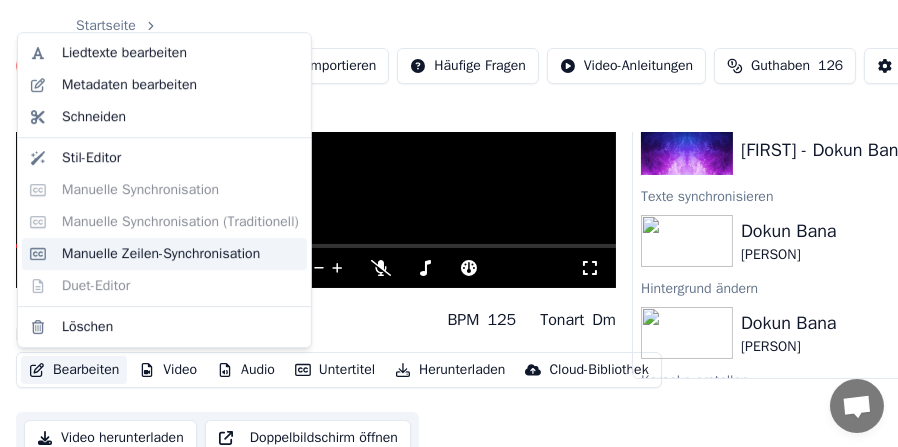 click on "Manuelle Zeilen-Synchronisation" at bounding box center [161, 254] 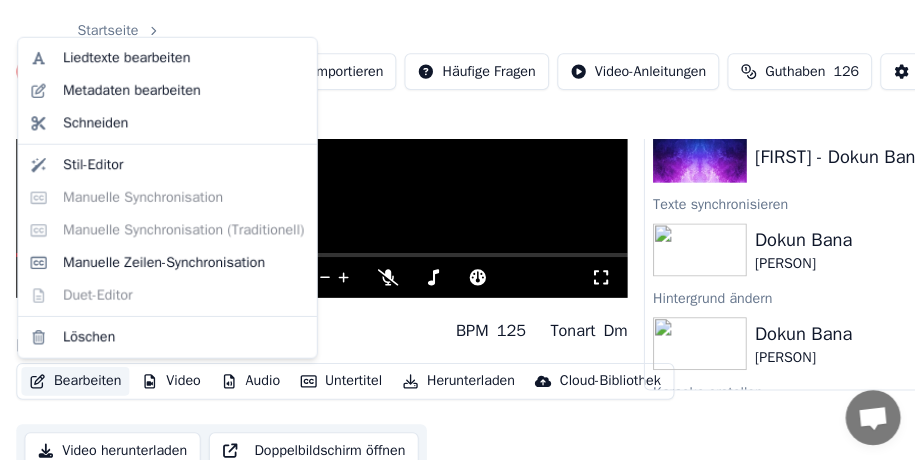scroll, scrollTop: 0, scrollLeft: 0, axis: both 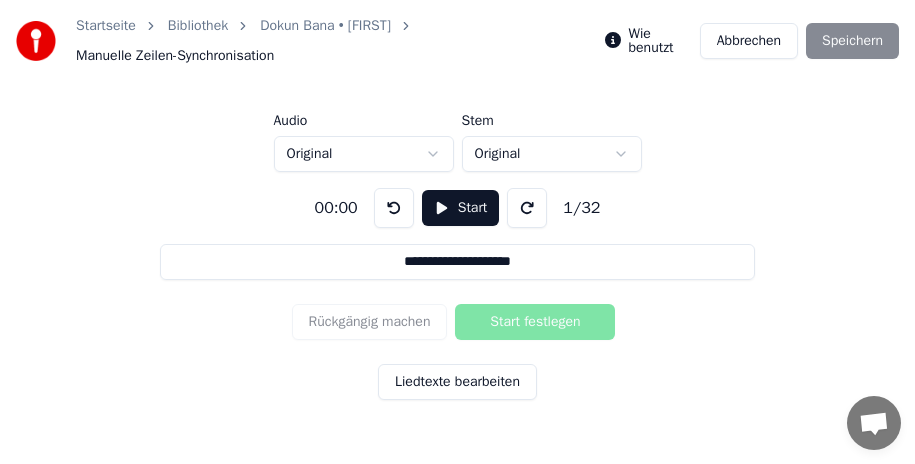 click on "Abbrechen" at bounding box center [749, 41] 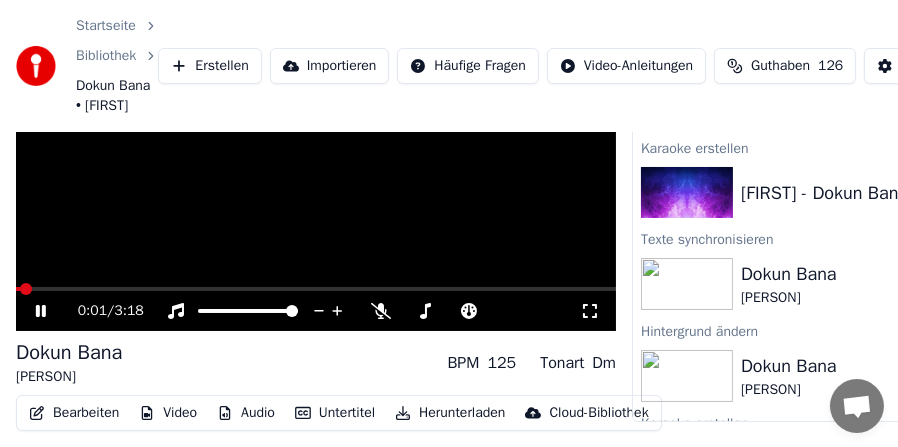 click on "Bearbeiten" at bounding box center (74, 413) 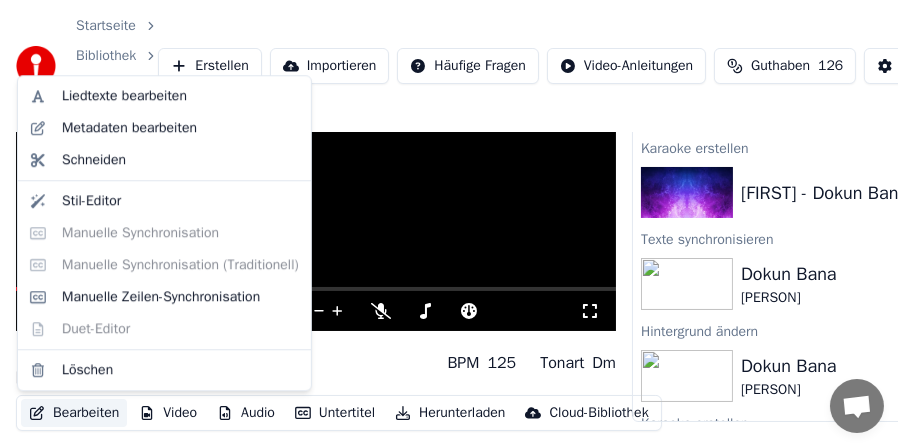 click at bounding box center [316, 163] 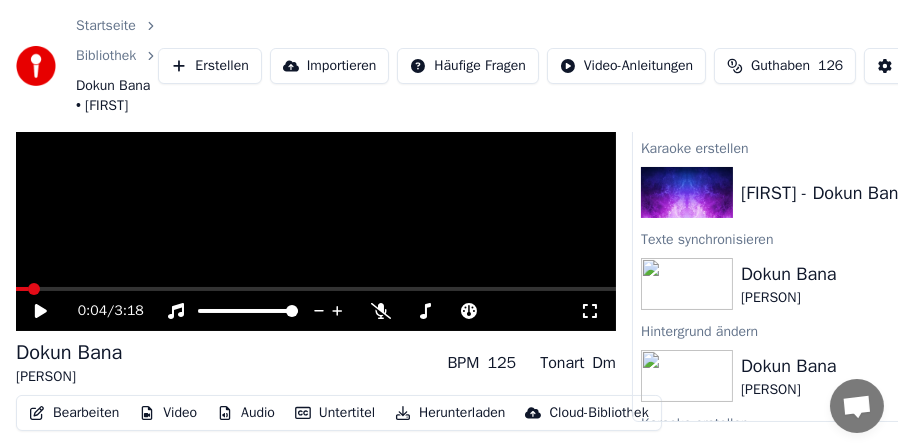 click on "Bearbeiten" at bounding box center (74, 413) 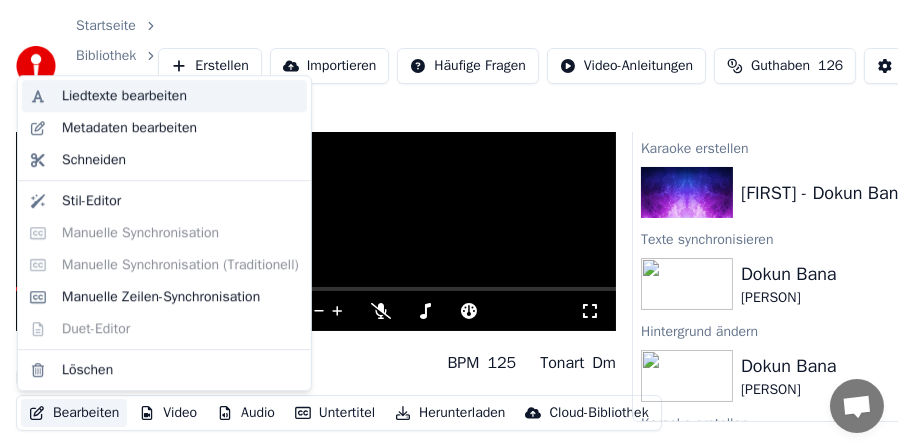 click on "Liedtexte bearbeiten" at bounding box center [124, 96] 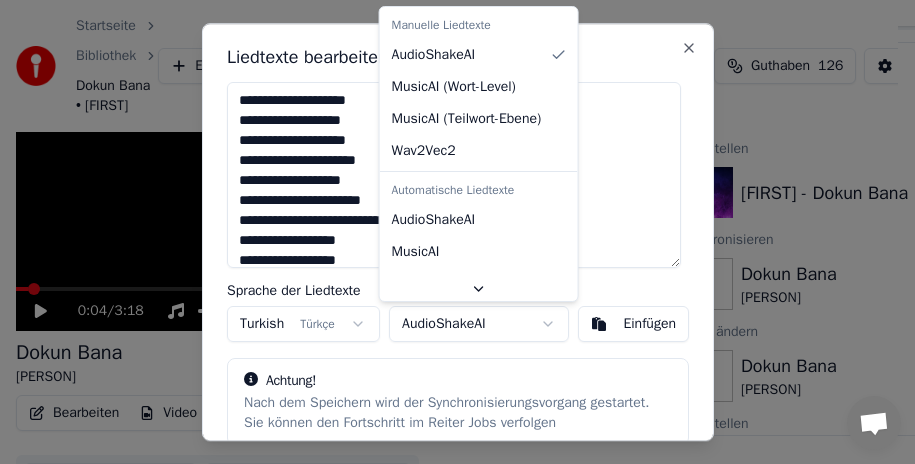 click on "Startseite Bibliothek Dokun Bana • [FIRST] Erstellen Importieren Häufige Fragen Video-Anleitungen Guthaben 126 Einstellungen 0:04  /  3:18 Dokun Bana [FIRST] BPM 125 Tonart Dm Bearbeiten Video Audio Untertitel Herunterladen Cloud-Bibliothek Video herunterladen Doppelbildschirm öffnen Warteschlange ( 1 ) Jobs Bibliothek Texte synchronisieren Dokun Bana [FIRST] Abspielen Karaoke erstellen [FIRST] - Dokun Bana Abspielen Texte synchronisieren Dokun Bana [FIRST] Abspielen Hintergrund ändern Dokun Bana [FIRST] Abspielen Karaoke erstellen [FIRST] - Dokun Bana Abspielen Liedtexte bearbeiten Sprache der Liedtexte Turkish Türkçe Synchronisationsmodell AudioShakeAI Einfügen Achtung! Nach dem Speichern wird der Synchronisierungsvorgang gestartet. Sie können den Fortschritt im Reiter Jobs verfolgen Dies wird 2 Guthaben verbrauchen Abbrechen Speichern und Synchronisieren Close Manuelle Liedtexte AudioShakeAI MusicAI ( Wort-Level ) MusicAI ( Teilwort-Ebene ) Wav2Vec2 Automatische Liedtexte AudioShakeAI MusicAI" at bounding box center (449, 94) 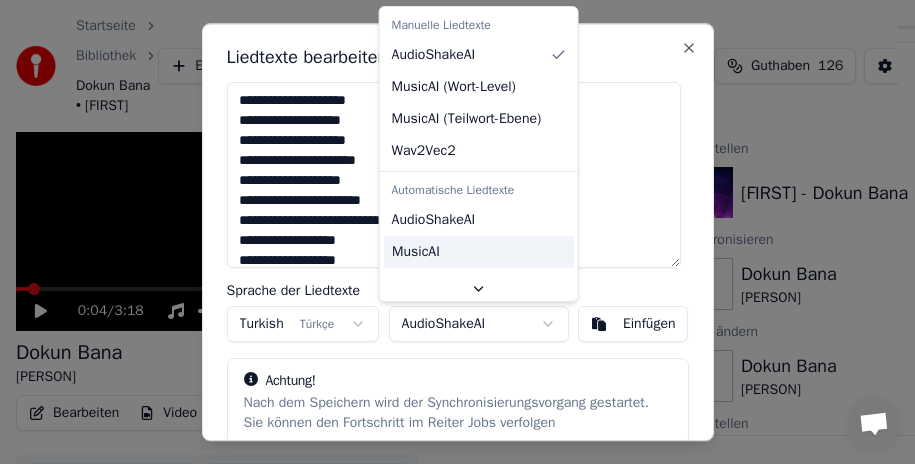 scroll, scrollTop: 27, scrollLeft: 0, axis: vertical 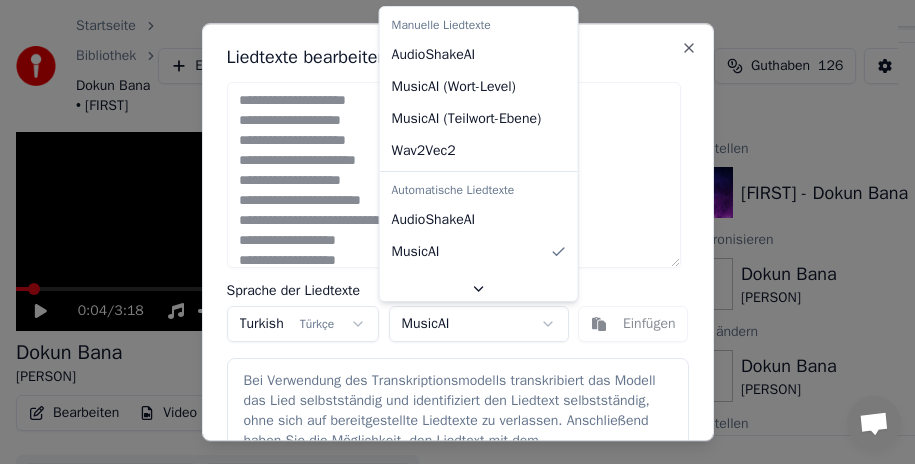 click on "Startseite Bibliothek Dokun Bana • [FIRST] Erstellen Importieren Häufige Fragen Video-Anleitungen Guthaben 126 Einstellungen 0:04  /  3:18 Dokun Bana [FIRST] BPM 125 Tonart Dm Bearbeiten Video Audio Untertitel Herunterladen Cloud-Bibliothek Video herunterladen Doppelbildschirm öffnen Warteschlange ( 1 ) Jobs Bibliothek Texte synchronisieren Dokun Bana [FIRST] Abspielen Karaoke erstellen [FIRST] - Dokun Bana Abspielen Texte synchronisieren Dokun Bana [FIRST] Abspielen Hintergrund ändern Dokun Bana [FIRST] Abspielen Karaoke erstellen [FIRST] - Dokun Bana Abspielen Liedtexte bearbeiten Sprache der Liedtexte Turkish Türkçe Synchronisationsmodell MusicAI Einfügen Bei Verwendung des Transkriptionsmodells transkribiert das Modell das Lied selbstständig und identifiziert den Liedtext selbstständig, ohne sich auf bereitgestellte Liedtexte zu verlassen. Anschließend haben Sie die Möglichkeit, den Liedtext mit dem Synchronisierungstool anzupassen. Achtung! Dies wird 16 Guthaben verbrauchen Abbrechen Close )" at bounding box center [449, 94] 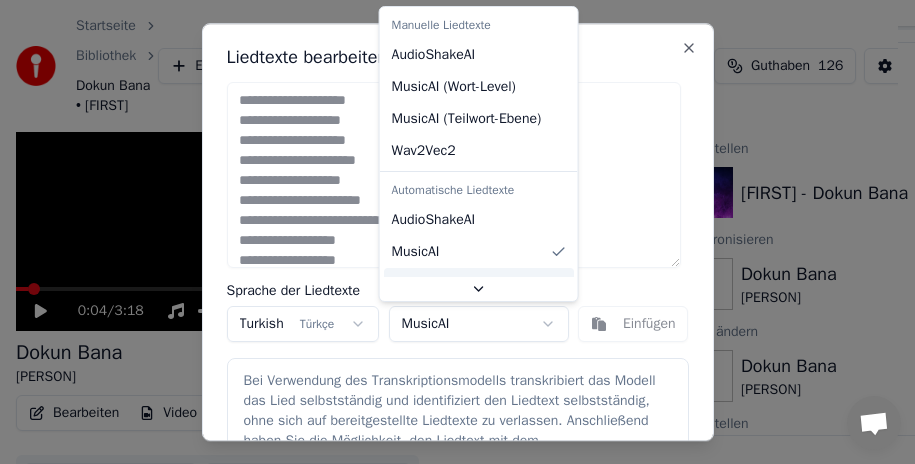 scroll, scrollTop: 27, scrollLeft: 0, axis: vertical 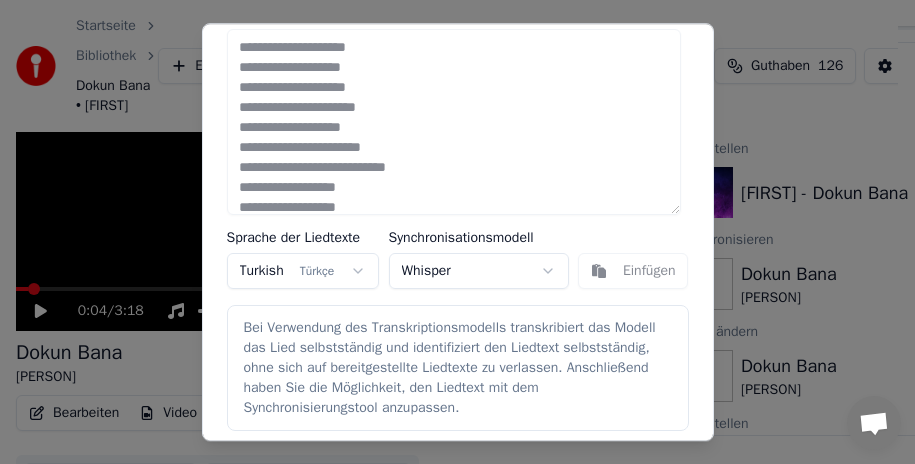 click on "Startseite Bibliothek Dokun Bana • [FIRST] Erstellen Importieren Häufige Fragen Video-Anleitungen Guthaben 126 Einstellungen 0:04  /  3:18 Dokun Bana [FIRST] BPM 125 Tonart Dm Bearbeiten Video Audio Untertitel Herunterladen Cloud-Bibliothek Video herunterladen Doppelbildschirm öffnen Warteschlange ( 1 ) Jobs Bibliothek Texte synchronisieren Dokun Bana [FIRST] Abspielen Karaoke erstellen [FIRST] - Dokun Bana Abspielen Texte synchronisieren Dokun Bana [FIRST] Abspielen Hintergrund ändern Dokun Bana [FIRST] Abspielen Karaoke erstellen [FIRST] - Dokun Bana Abspielen Liedtexte bearbeiten Sprache der Liedtexte Turkish Türkçe Synchronisationsmodell Whisper Einfügen Bei Verwendung des Transkriptionsmodells transkribiert das Modell das Lied selbstständig und identifiziert den Liedtext selbstständig, ohne sich auf bereitgestellte Liedtexte zu verlassen. Anschließend haben Sie die Möglichkeit, den Liedtext mit dem Synchronisierungstool anzupassen. Achtung! Dies wird 2 Guthaben verbrauchen Abbrechen Close" at bounding box center (449, 94) 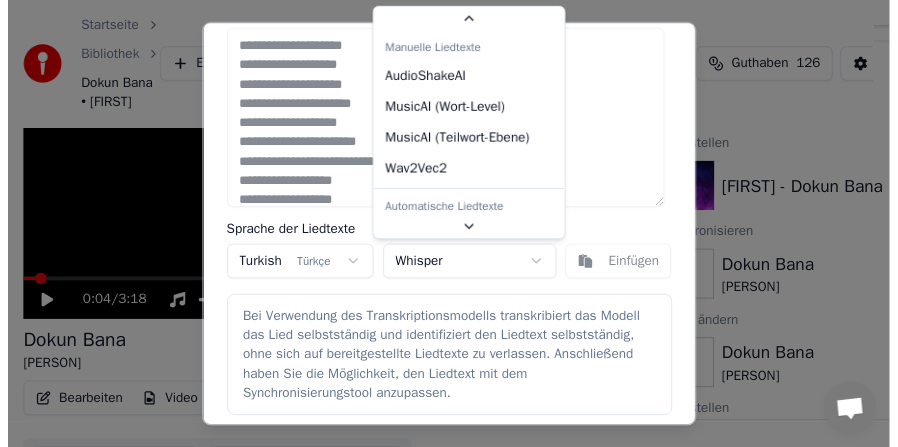 scroll, scrollTop: 100, scrollLeft: 0, axis: vertical 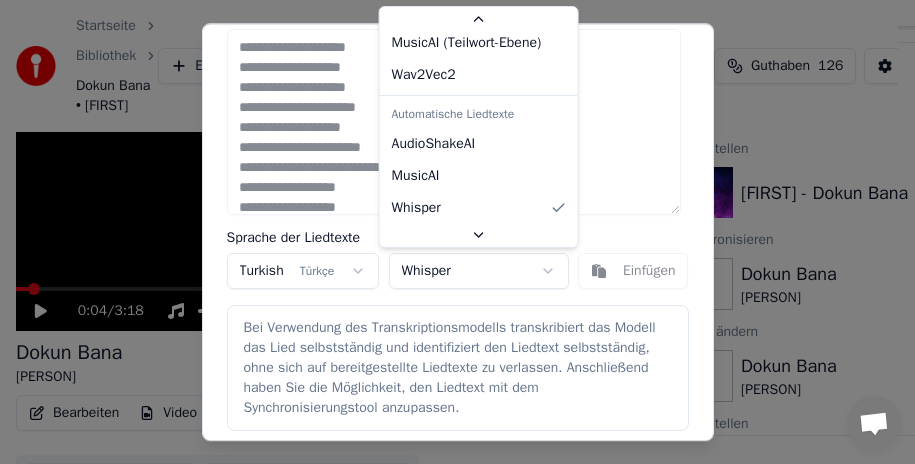 click on "Startseite Bibliothek Dokun Bana • [PERSON] Erstellen Importieren Häufige Fragen Video-Anleitungen Guthaben 126 Einstellungen 0:04  /  3:18 Dokun Bana [PERSON] BPM 125 Tonart Dm Bearbeiten Video Audio Untertitel Herunterladen Cloud-Bibliothek Video herunterladen Doppelbildschirm öffnen Warteschlange ( 1 ) Jobs Bibliothek Texte synchronisieren Dokun Bana [PERSON] Abspielen Karaoke erstellen [PERSON] - Dokun Bana Abspielen Texte synchronisieren Dokun Bana [PERSON] Abspielen Hintergrund ändern Dokun Bana [PERSON] Abspielen Karaoke erstellen [PERSON] - Dokun Bana Abspielen Liedtexte bearbeiten Sprache der Liedtexte Turkish Türkçe Synchronisationsmodell Whisper Einfügen Bei Verwendung des Transkriptionsmodells transkribiert das Modell das Lied selbstständig und identifiziert den Liedtext selbstständig, ohne sich auf bereitgestellte Liedtexte zu verlassen. Anschließend haben Sie die Möglichkeit, den Liedtext mit dem Synchronisierungstool anzupassen. Achtung! Dies wird 2 Guthaben verbrauchen Abbrechen Close ) )" at bounding box center [449, 94] 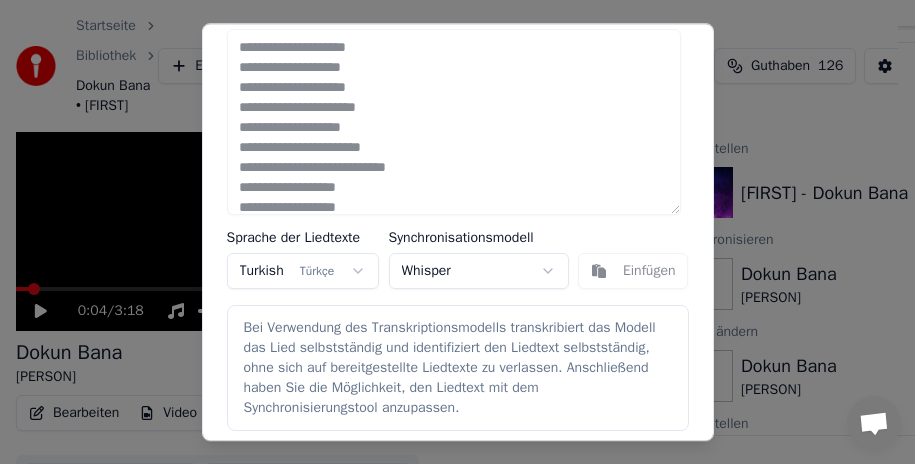 click on "Einfügen" at bounding box center [633, 271] 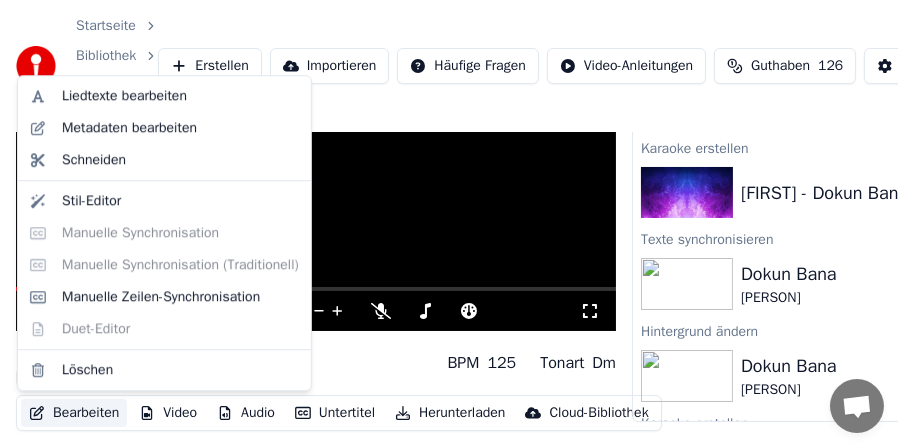 click on "Bearbeiten" at bounding box center (74, 413) 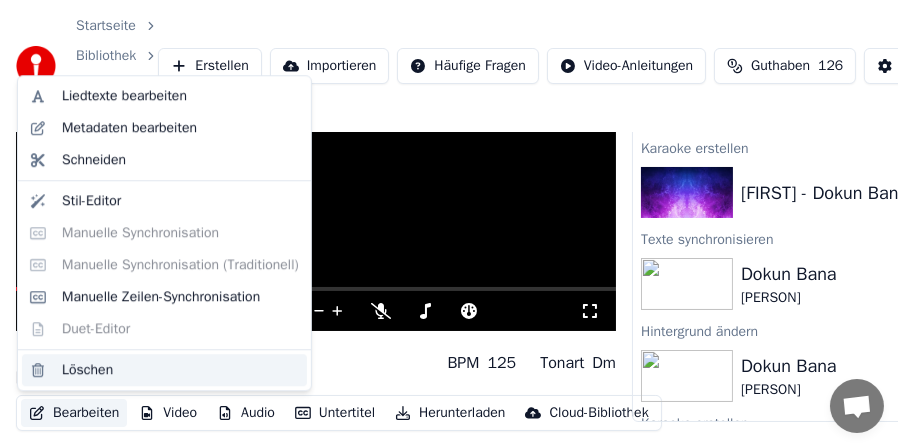 click on "Löschen" at bounding box center (180, 370) 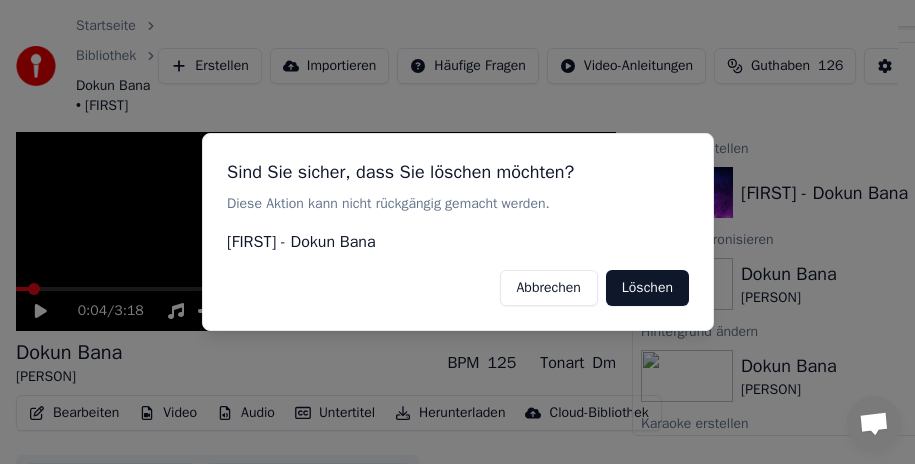 click on "Löschen" at bounding box center [646, 288] 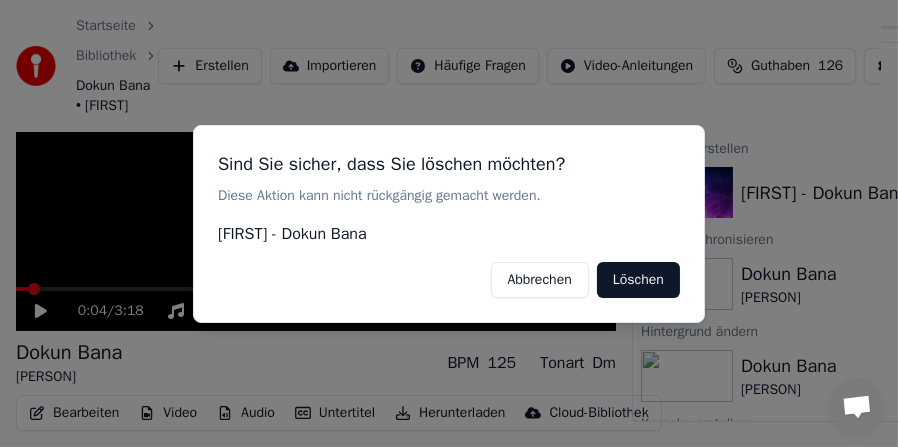 scroll, scrollTop: 77, scrollLeft: 0, axis: vertical 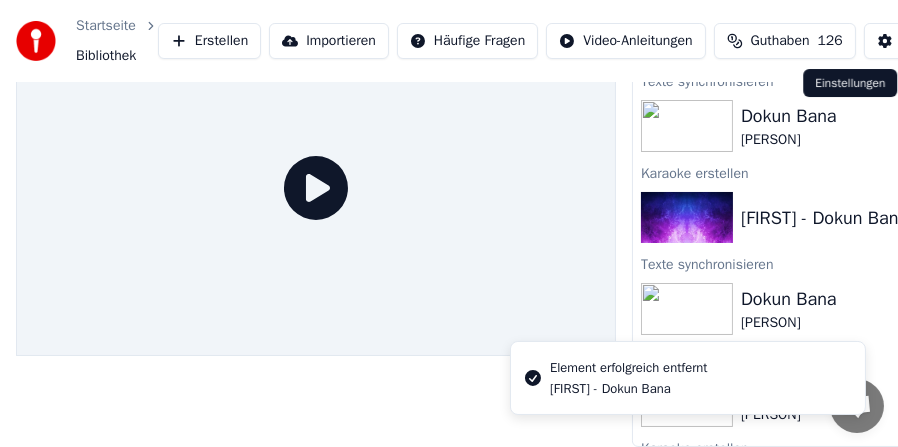 click on "Einstellungen" at bounding box center [930, 41] 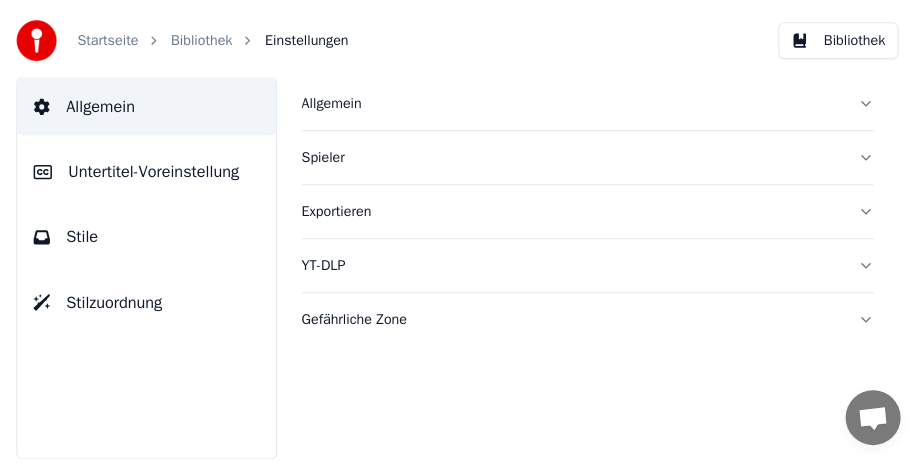 scroll, scrollTop: 0, scrollLeft: 0, axis: both 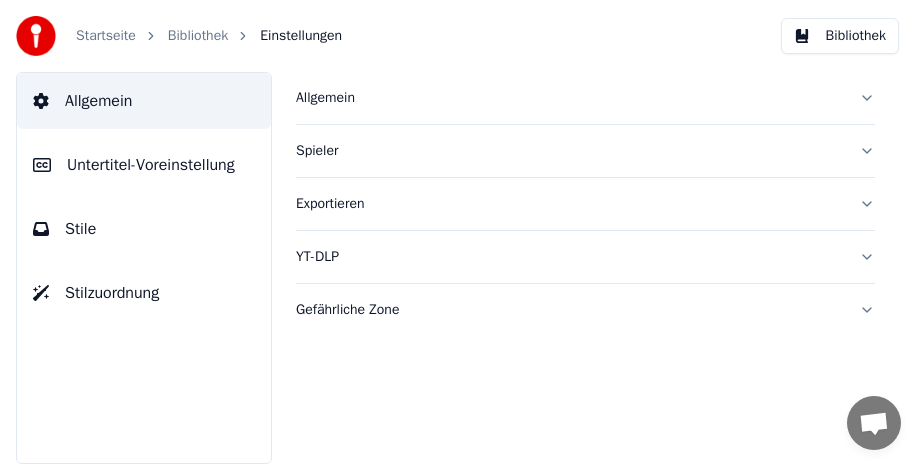 click on "Allgemein" at bounding box center [585, 98] 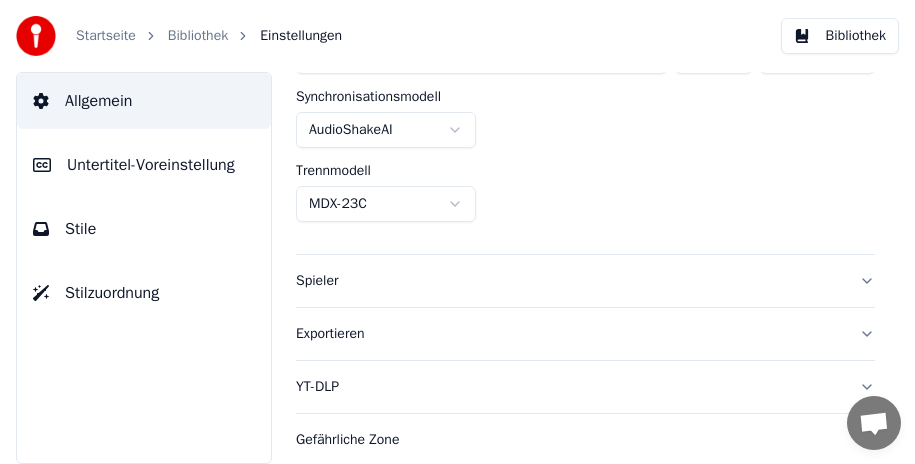 scroll, scrollTop: 193, scrollLeft: 0, axis: vertical 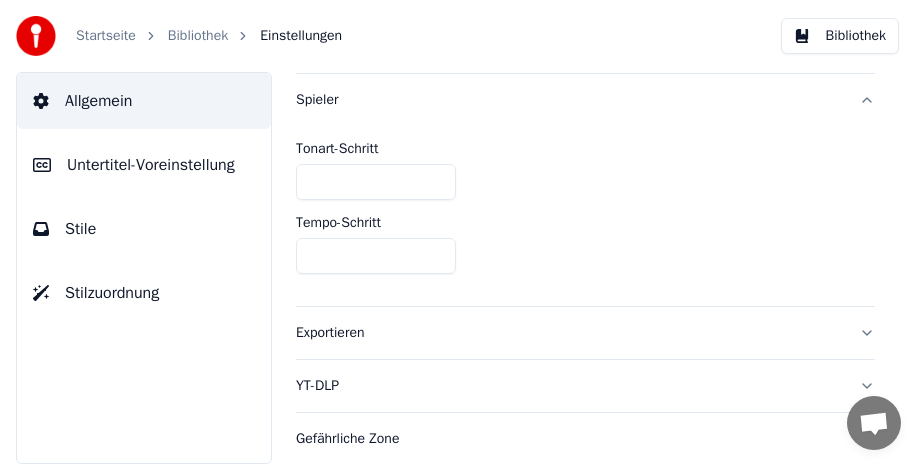 click on "Exportieren" at bounding box center [585, 333] 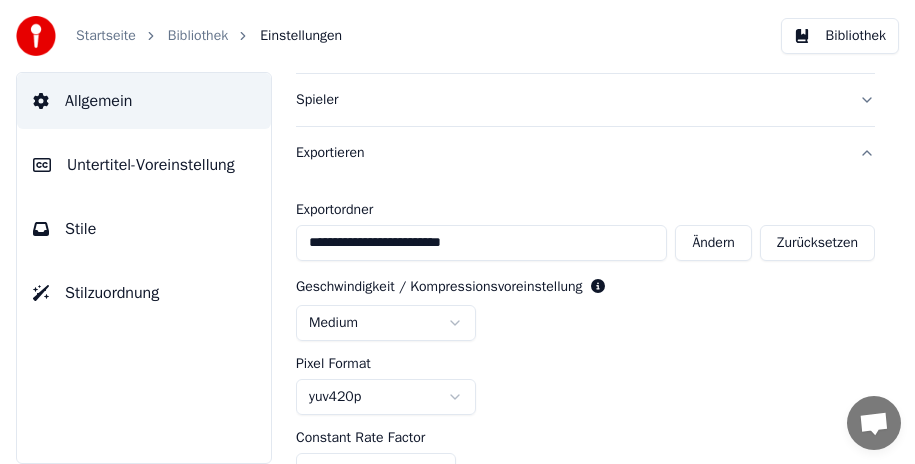 scroll, scrollTop: 213, scrollLeft: 0, axis: vertical 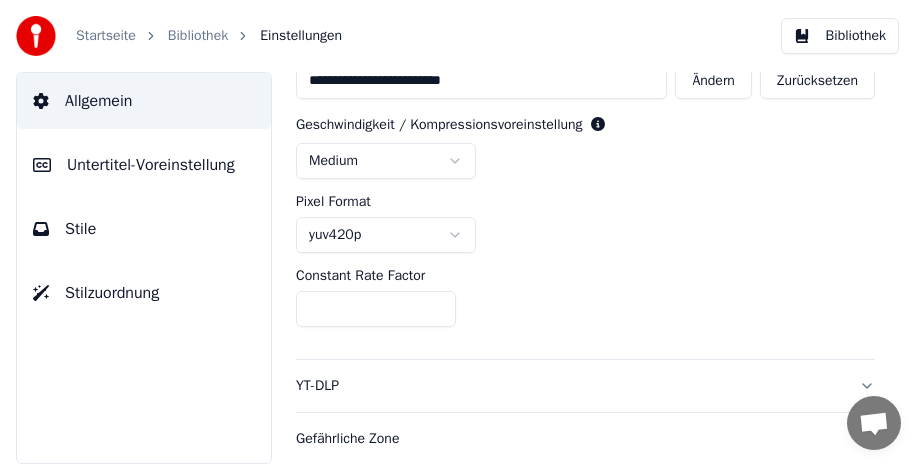 click on "YT-DLP" at bounding box center [585, 386] 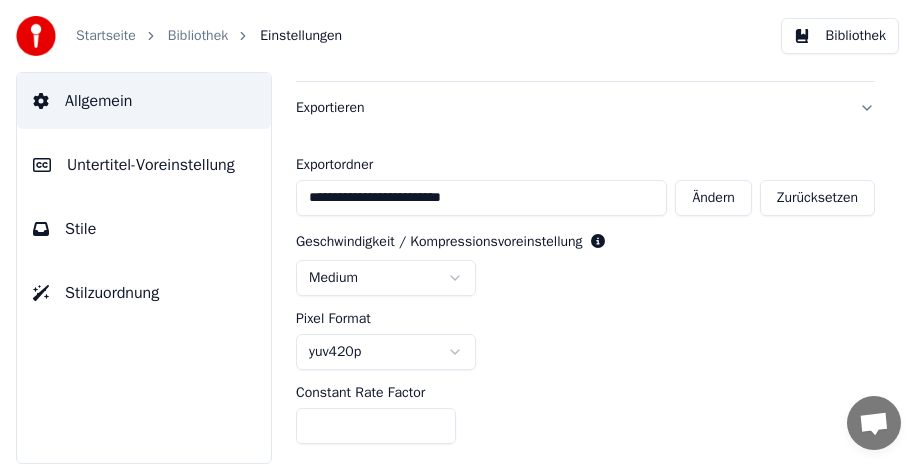 scroll, scrollTop: 43, scrollLeft: 0, axis: vertical 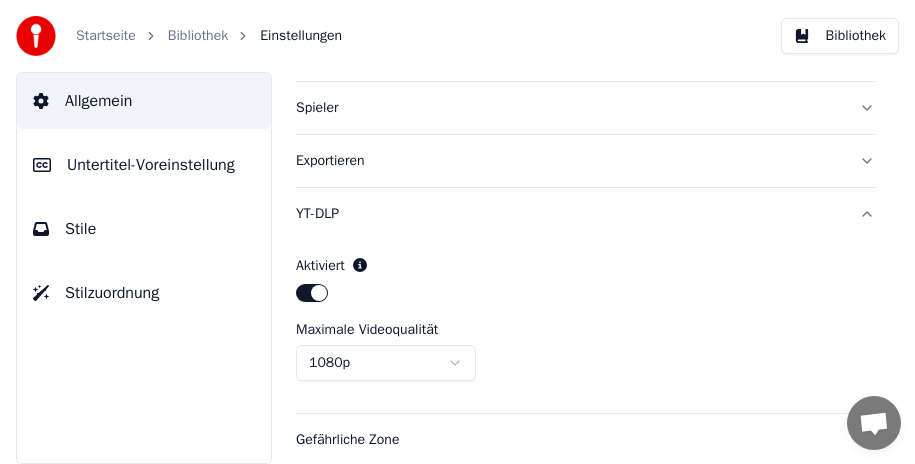 click on "Gefährliche Zone" at bounding box center (585, 440) 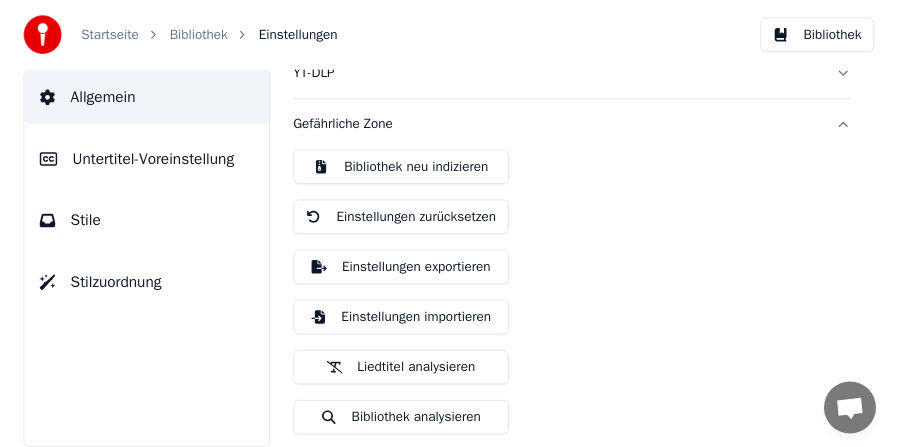 scroll, scrollTop: 183, scrollLeft: 0, axis: vertical 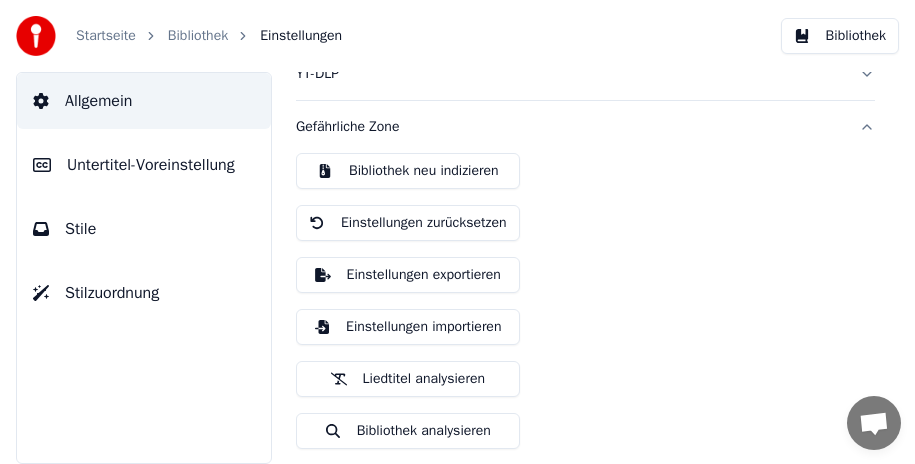 click on "Liedtitel analysieren" at bounding box center (408, 379) 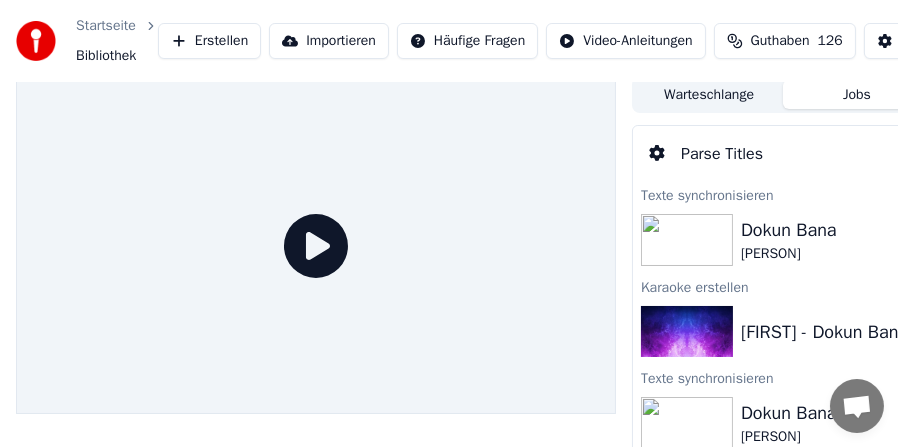 scroll, scrollTop: 0, scrollLeft: 0, axis: both 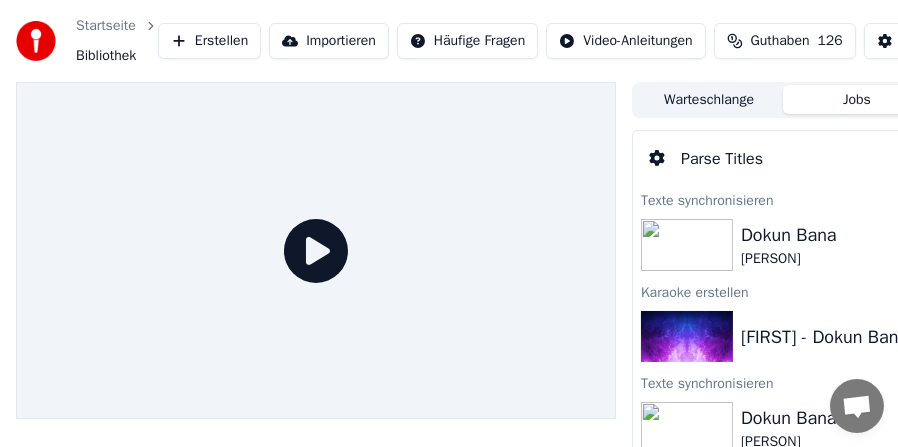 click 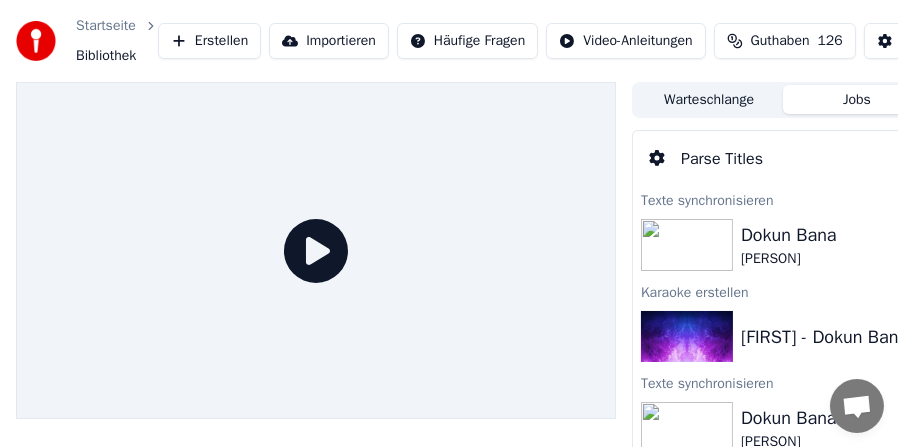 click on "Dokun Bana [PERSON]" at bounding box center (844, 245) 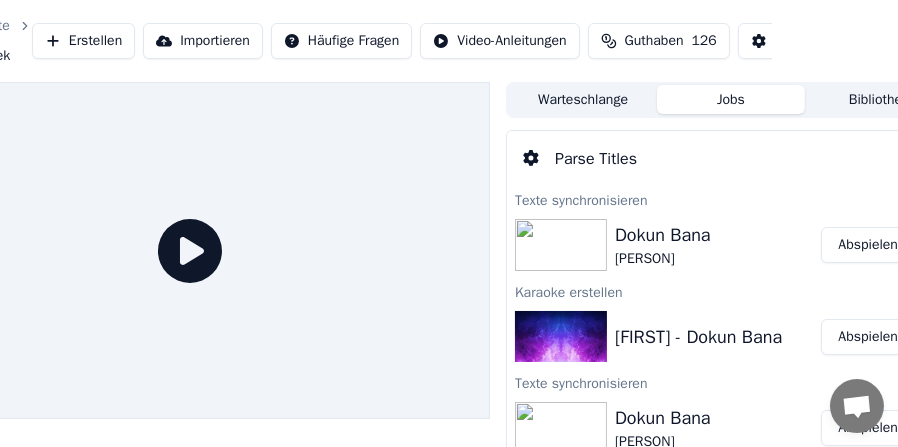 scroll, scrollTop: 0, scrollLeft: 183, axis: horizontal 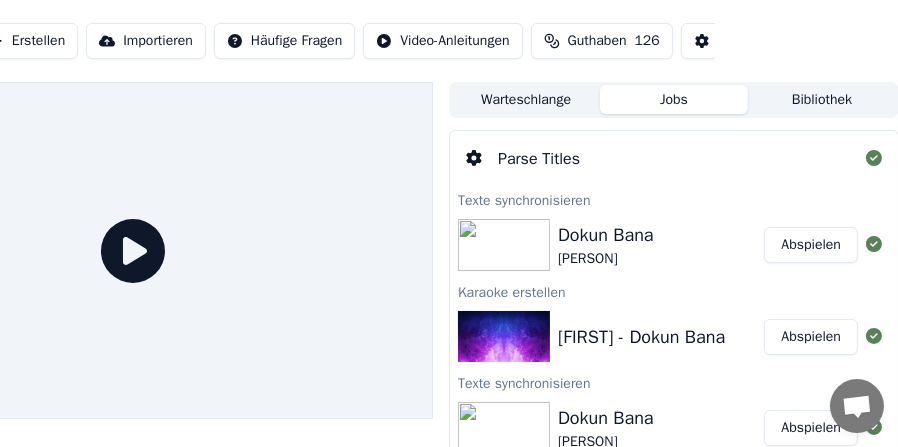 click on "Parse Titles" at bounding box center (674, 159) 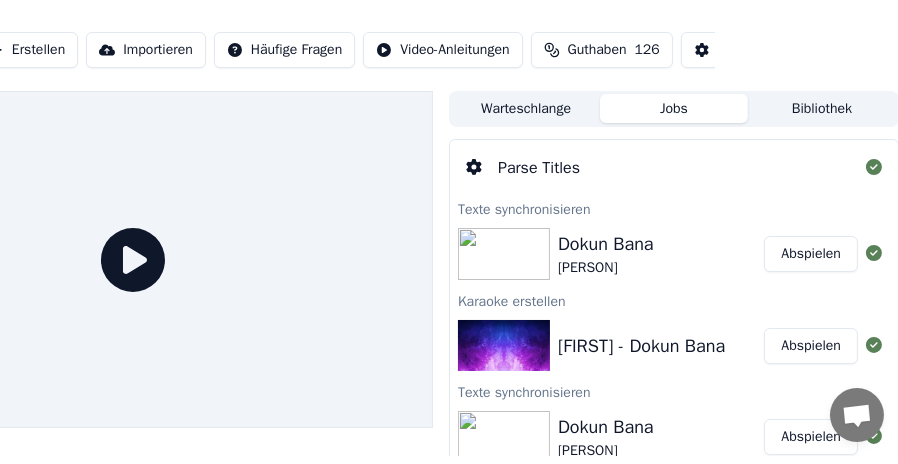 scroll, scrollTop: 0, scrollLeft: 0, axis: both 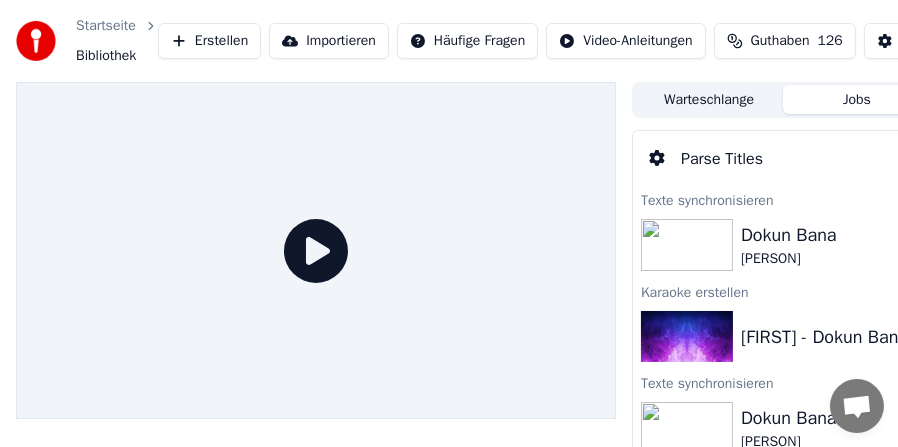 click on "Bibliothek" at bounding box center (106, 56) 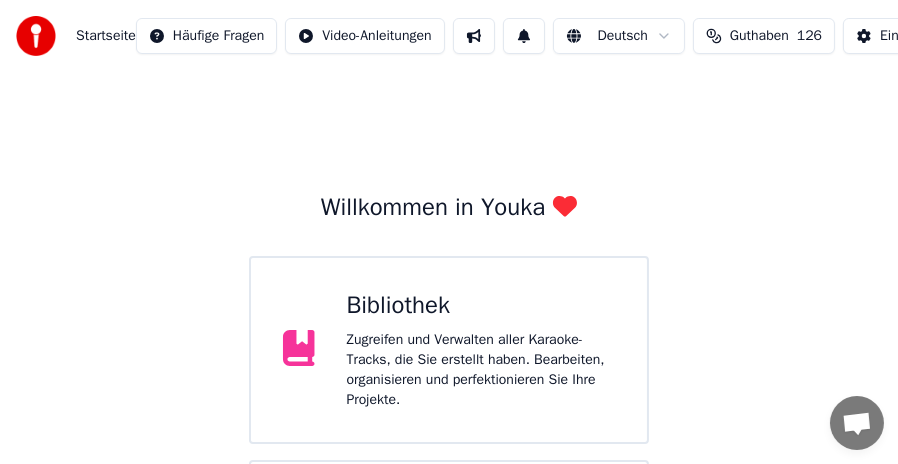 click at bounding box center (36, 36) 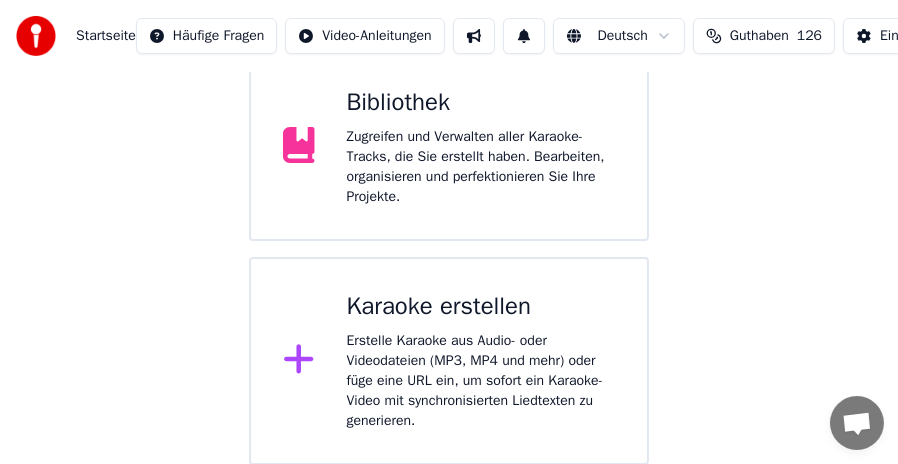 click on "Zugreifen und Verwalten aller Karaoke-Tracks, die Sie erstellt haben. Bearbeiten, organisieren und perfektionieren Sie Ihre Projekte." at bounding box center (481, 167) 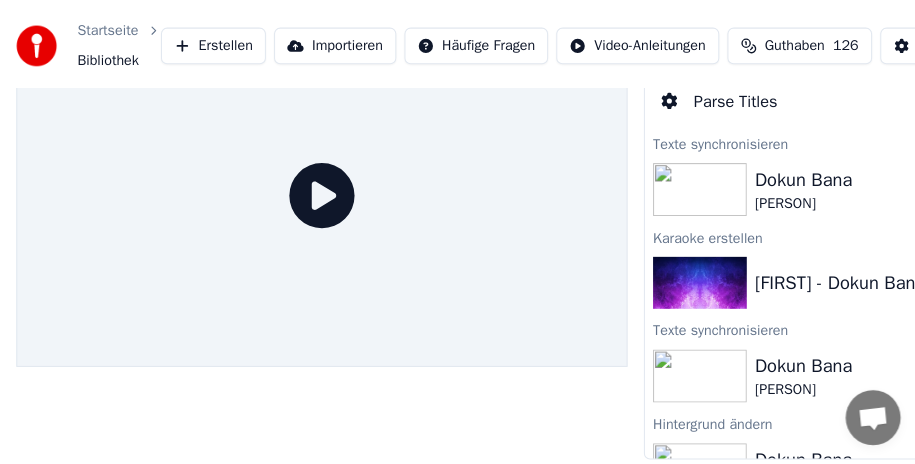 scroll, scrollTop: 0, scrollLeft: 0, axis: both 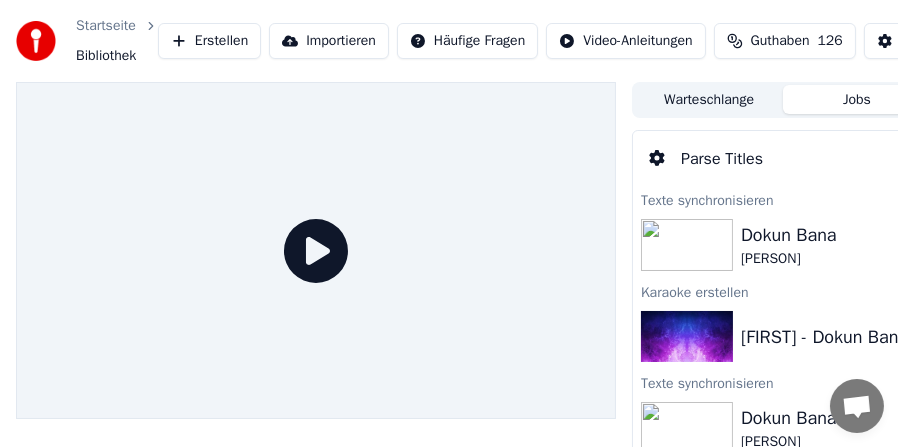 click on "Erstellen" at bounding box center (209, 41) 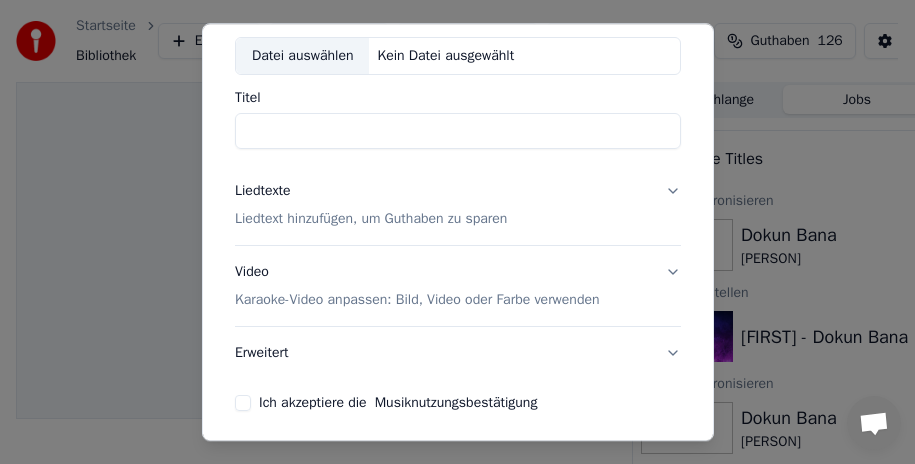 scroll, scrollTop: 187, scrollLeft: 0, axis: vertical 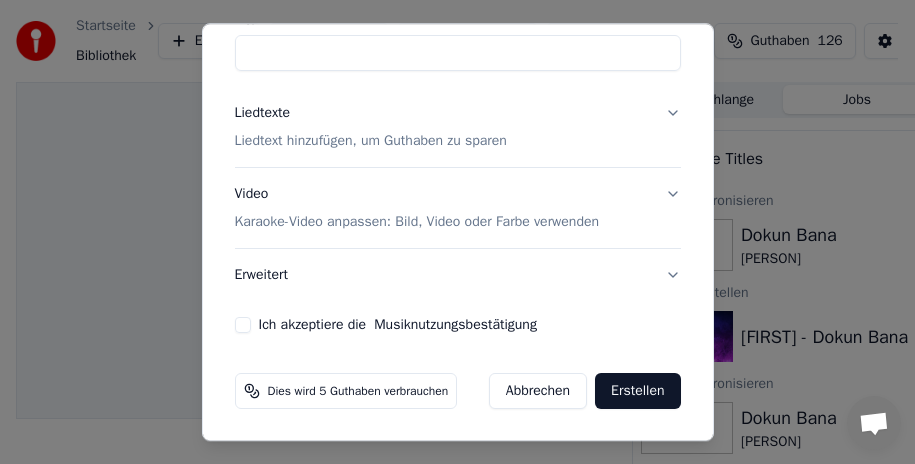 click on "Liedtexte Liedtext hinzufügen, um Guthaben zu sparen" at bounding box center [458, 127] 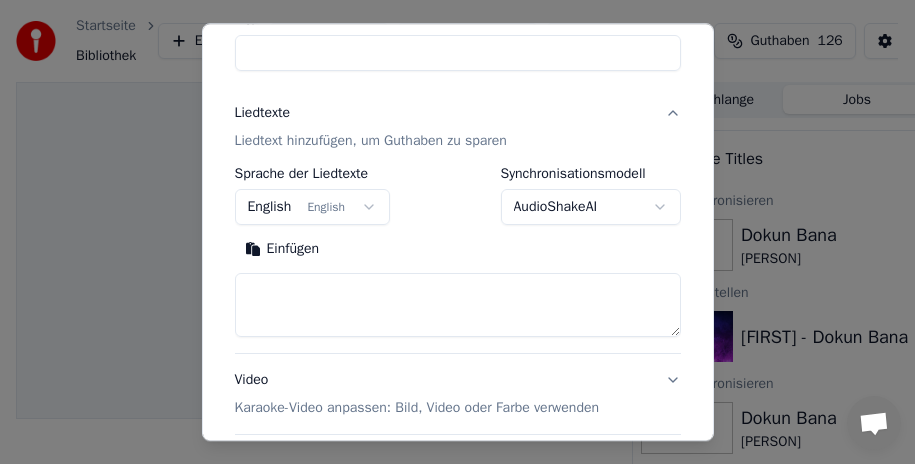 click on "**********" at bounding box center [449, 232] 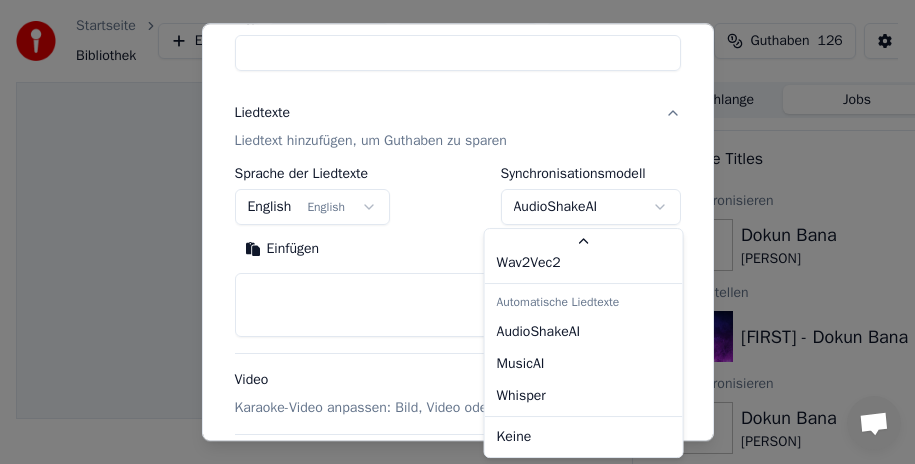 scroll, scrollTop: 133, scrollLeft: 0, axis: vertical 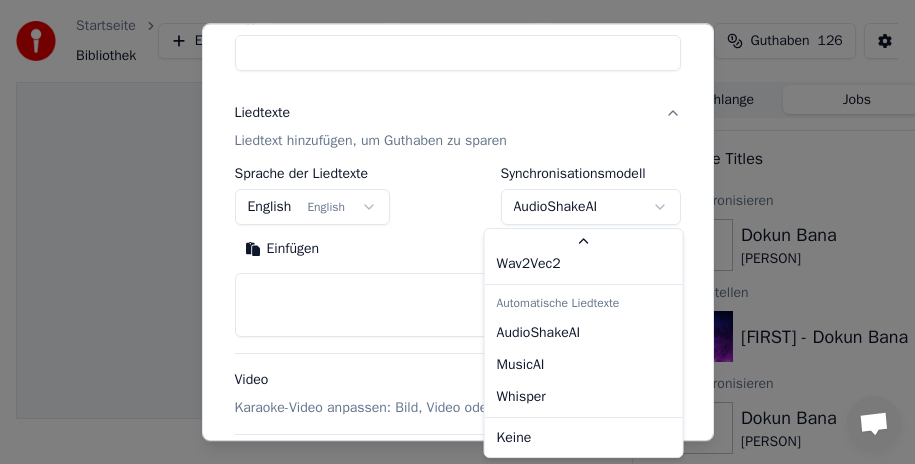 select on "**********" 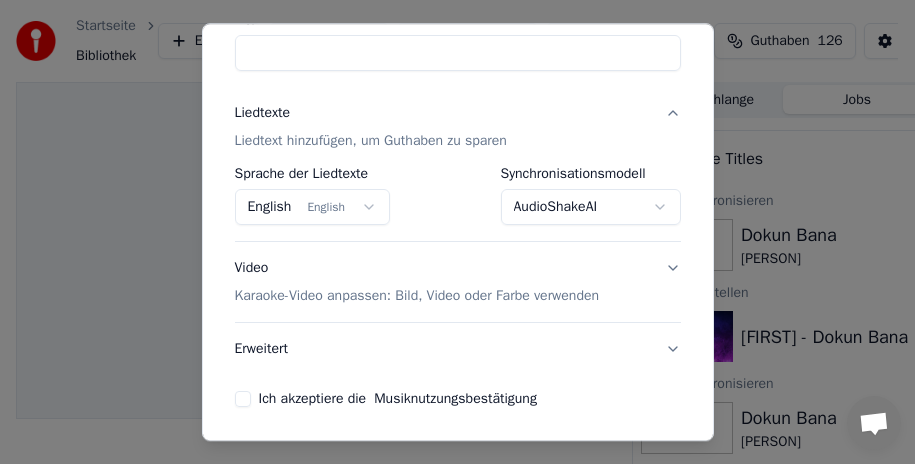 click on "**********" at bounding box center (449, 232) 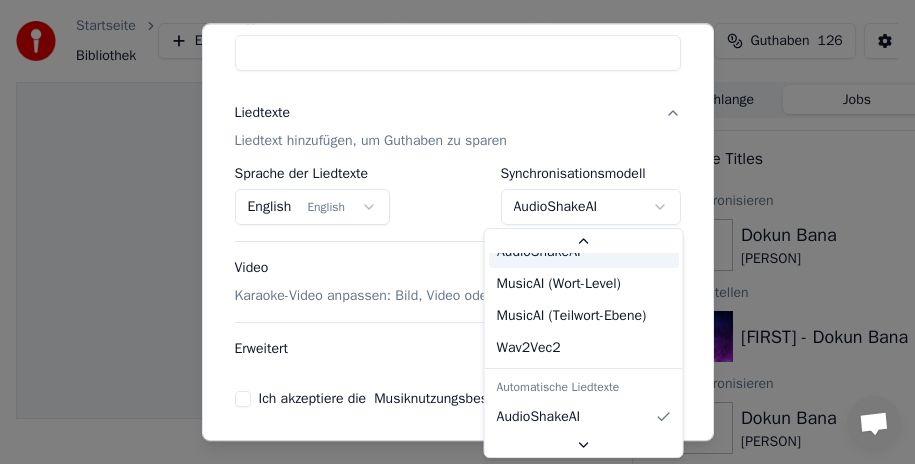 scroll, scrollTop: 16, scrollLeft: 0, axis: vertical 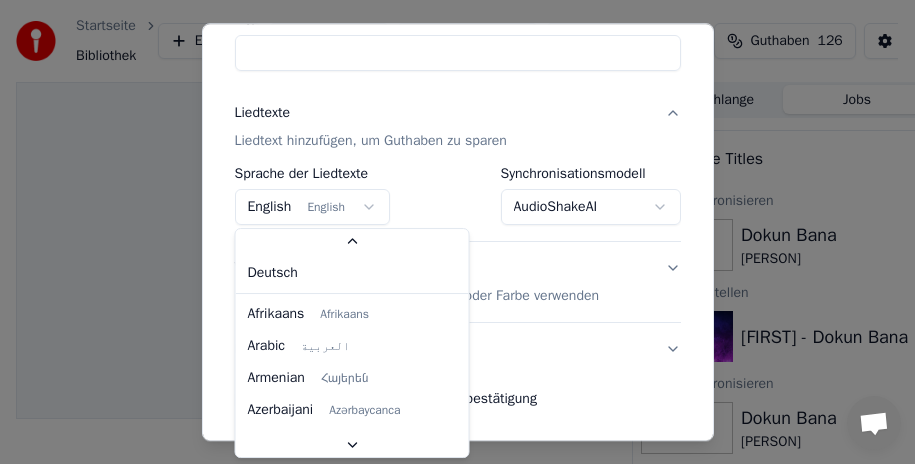 click on "**********" at bounding box center (449, 232) 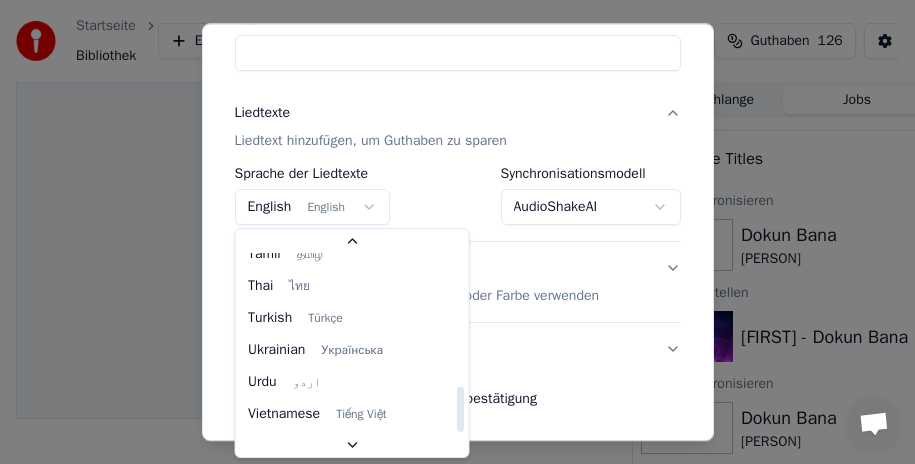 scroll, scrollTop: 1535, scrollLeft: 0, axis: vertical 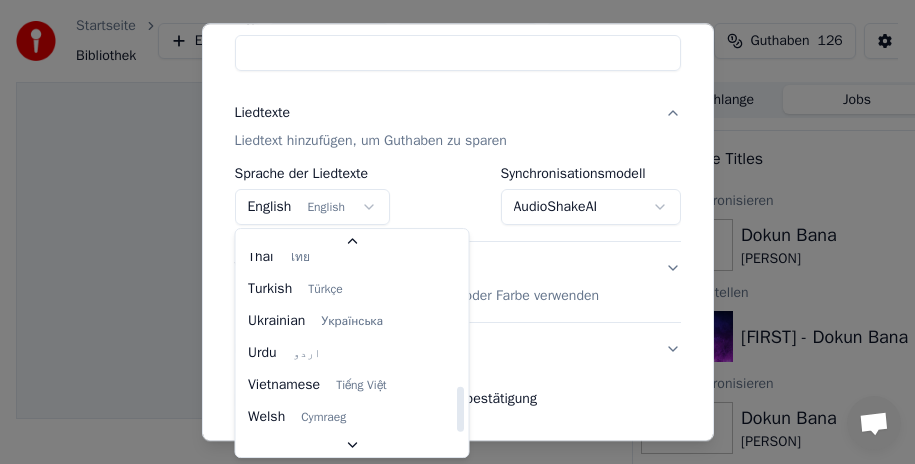 select on "**" 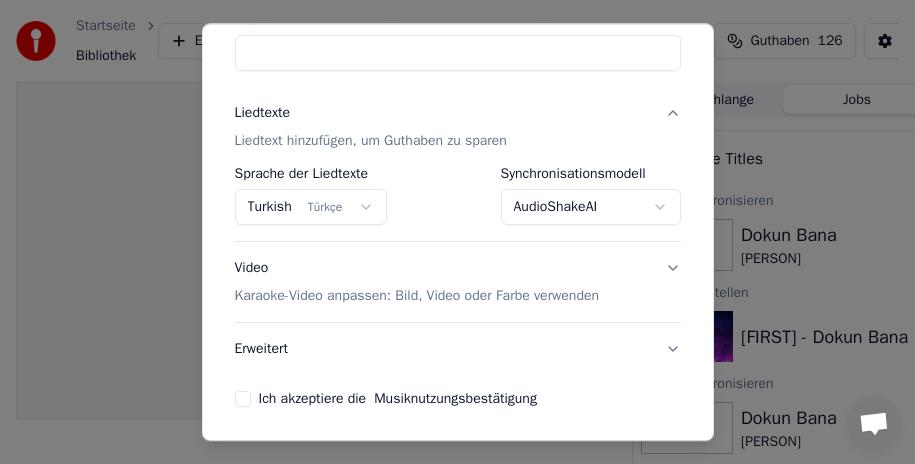 click on "**********" at bounding box center (449, 232) 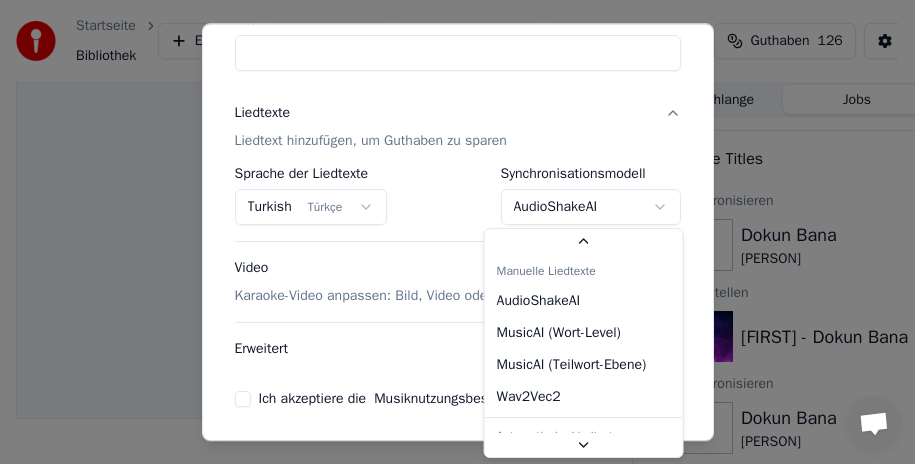 scroll, scrollTop: 49, scrollLeft: 0, axis: vertical 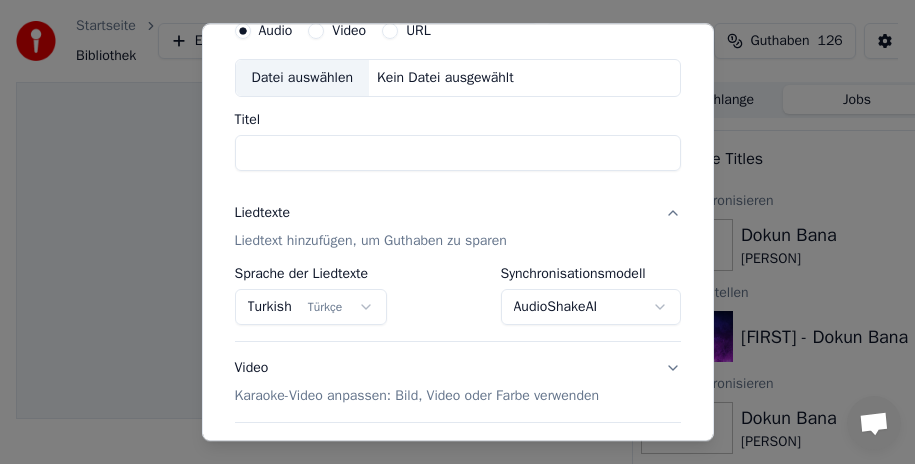 click on "Liedtext hinzufügen, um Guthaben zu sparen" at bounding box center [371, 241] 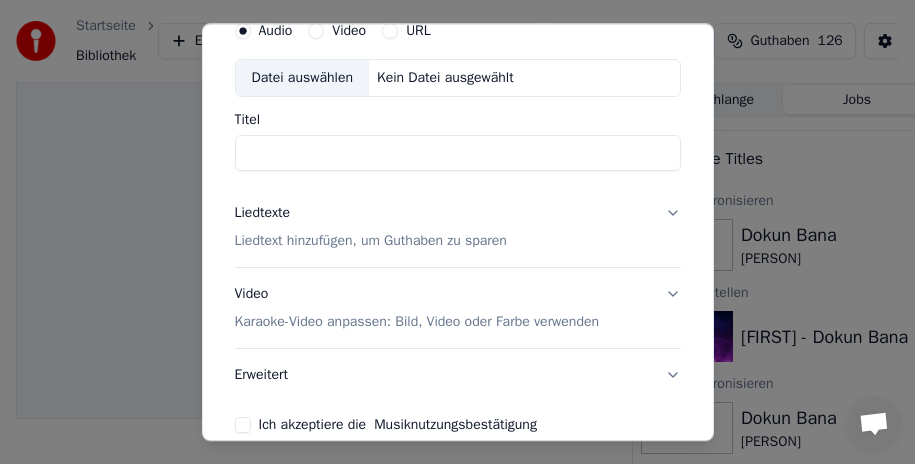 click on "Liedtext hinzufügen, um Guthaben zu sparen" at bounding box center (371, 241) 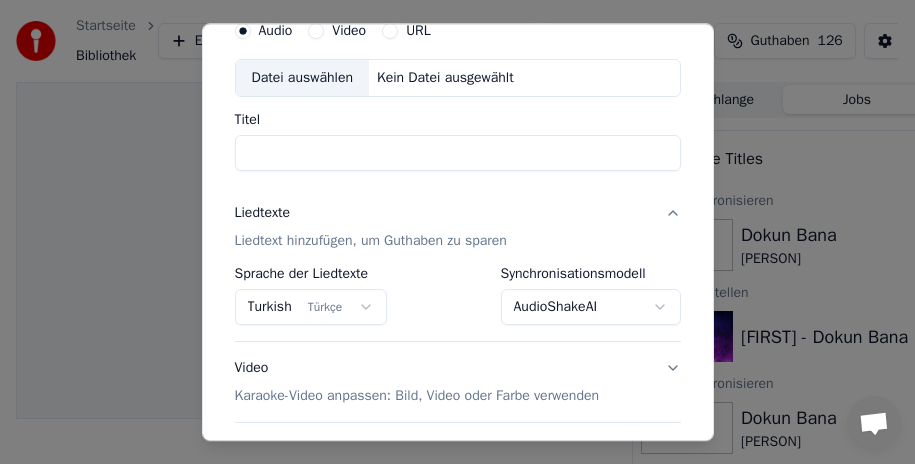 click on "Liedtexte Liedtext hinzufügen, um Guthaben zu sparen" at bounding box center (458, 227) 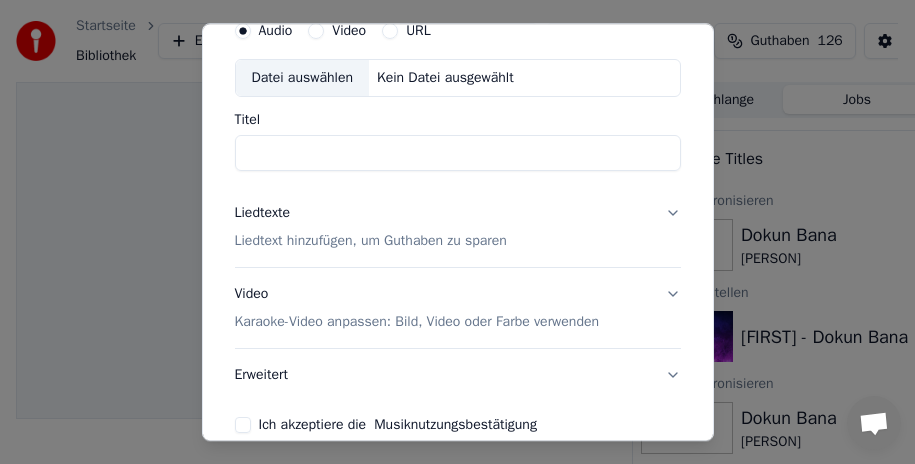click on "Liedtexte Liedtext hinzufügen, um Guthaben zu sparen" at bounding box center (458, 227) 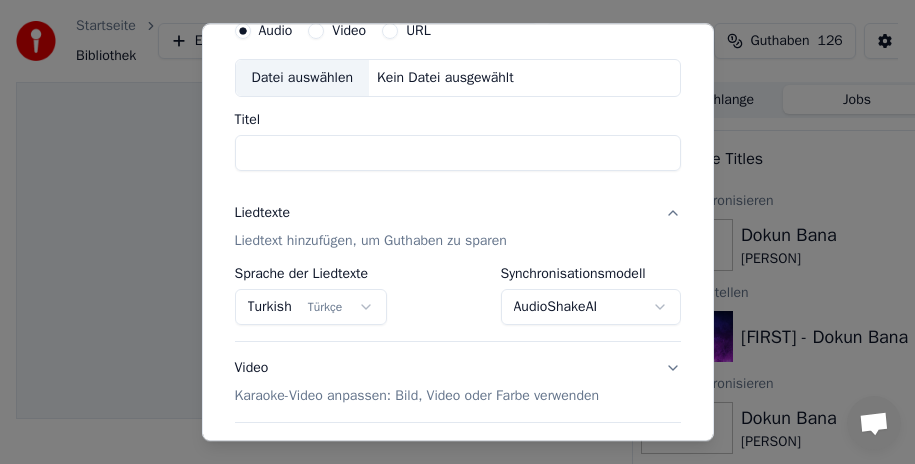 click on "Liedtext hinzufügen, um Guthaben zu sparen" at bounding box center (371, 241) 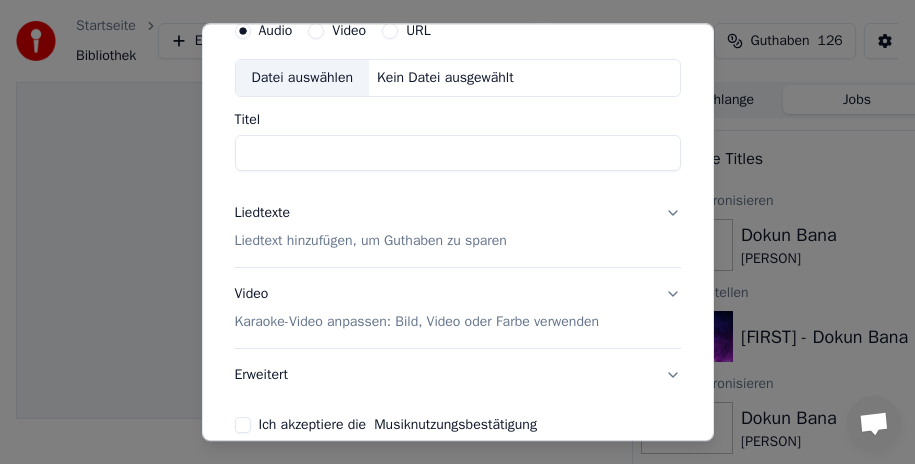 click on "Liedtext hinzufügen, um Guthaben zu sparen" at bounding box center (371, 241) 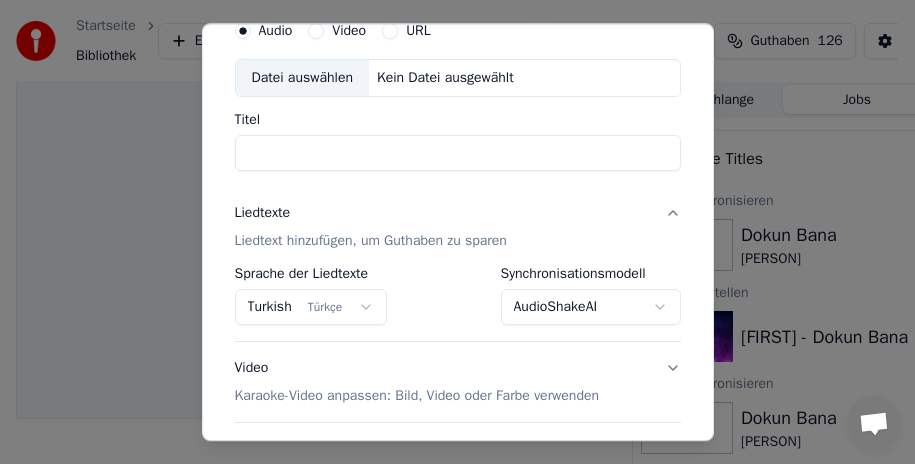 click on "**********" at bounding box center (449, 232) 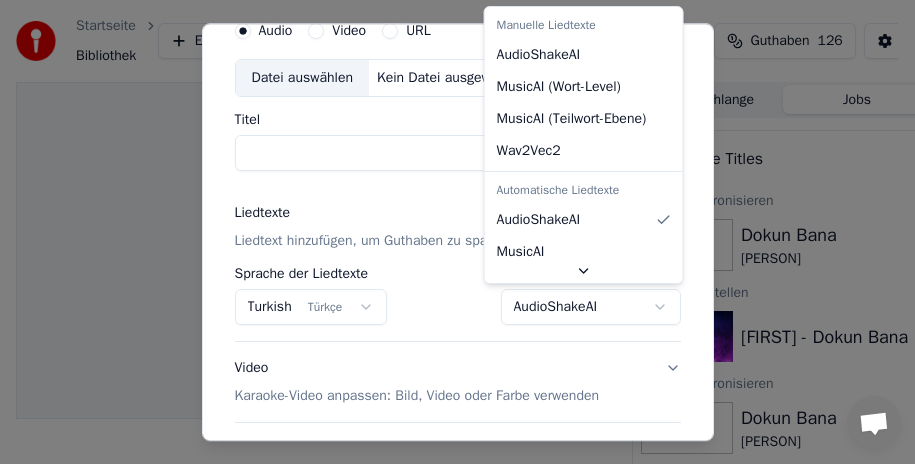 click on "**********" at bounding box center (449, 232) 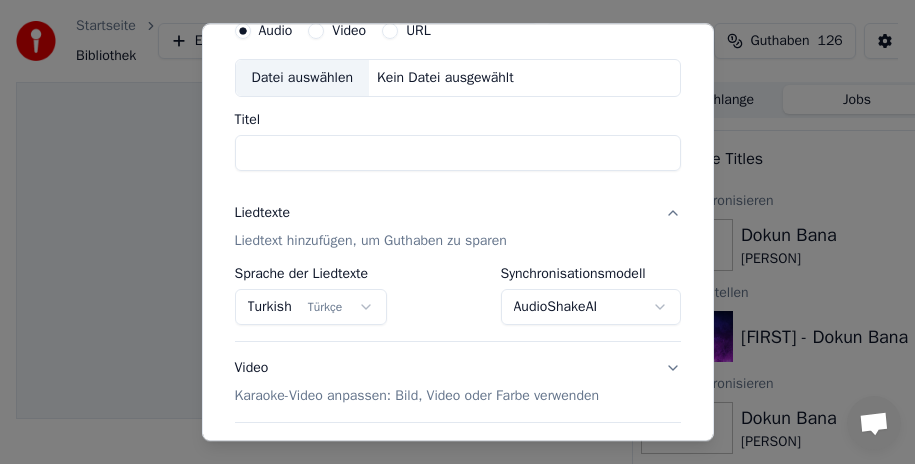 click on "**********" at bounding box center (458, 296) 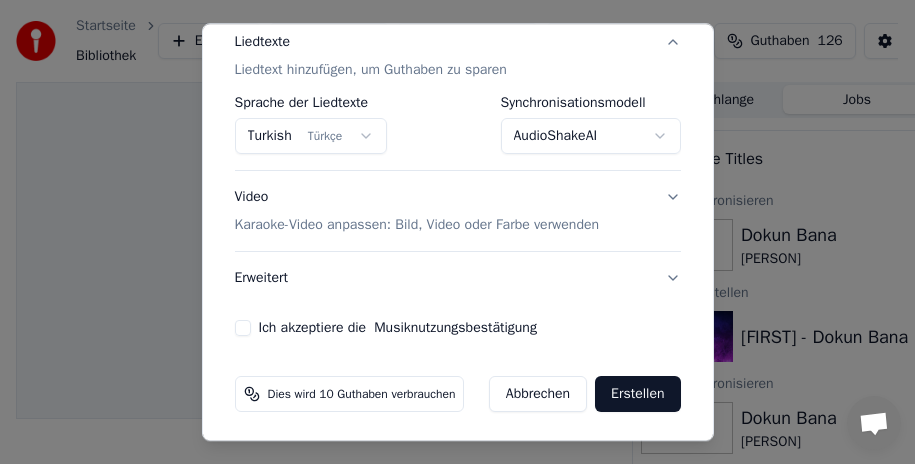 scroll, scrollTop: 261, scrollLeft: 0, axis: vertical 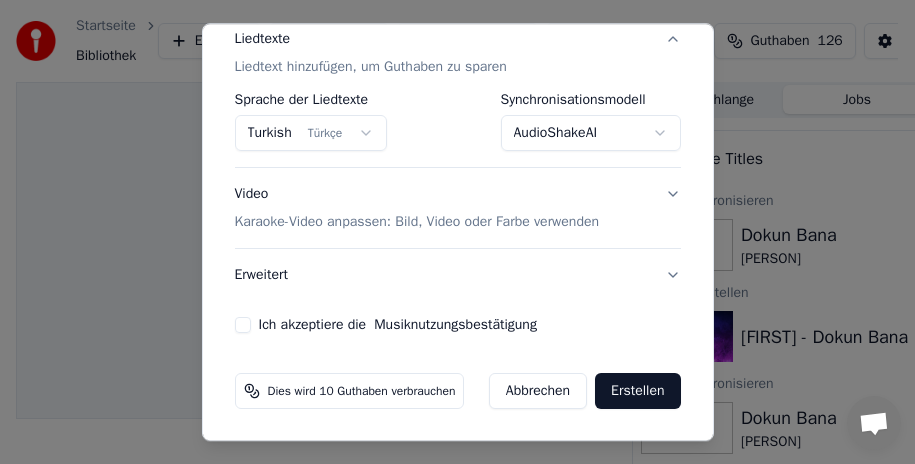 click on "Karaoke-Video anpassen: Bild, Video oder Farbe verwenden" at bounding box center (417, 222) 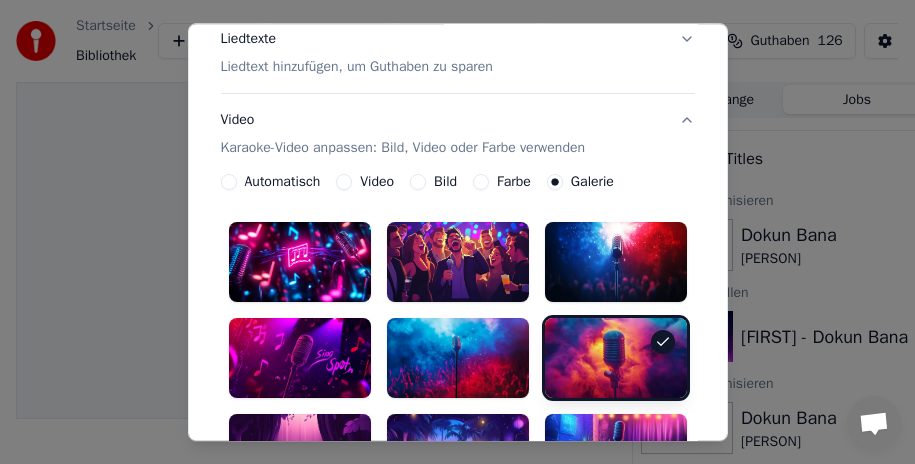 click on "Karaoke-Video anpassen: Bild, Video oder Farbe verwenden" at bounding box center (403, 148) 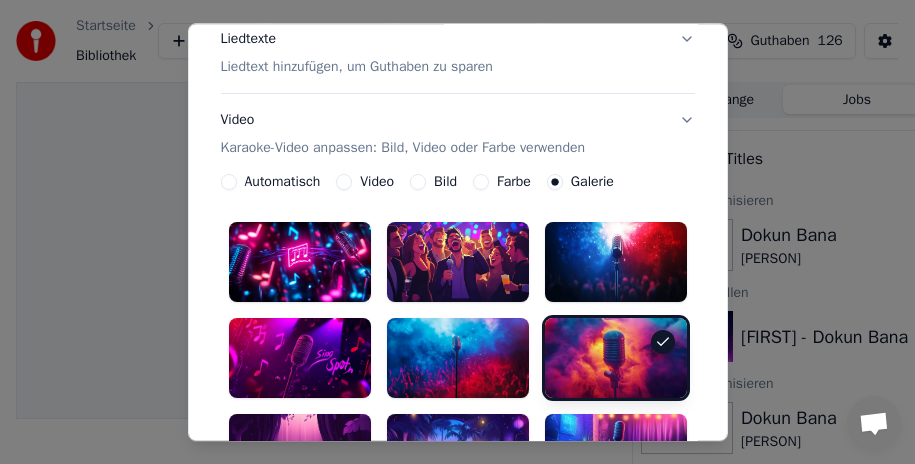 scroll, scrollTop: 188, scrollLeft: 0, axis: vertical 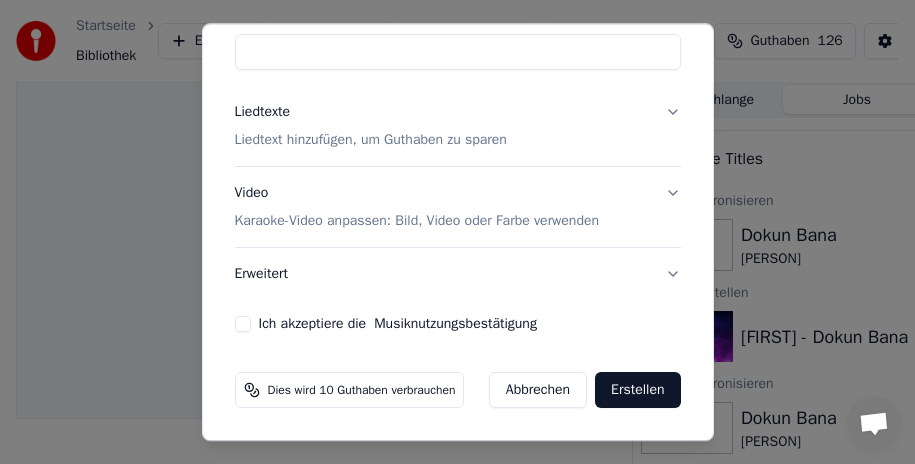 click on "Erweitert" at bounding box center [458, 274] 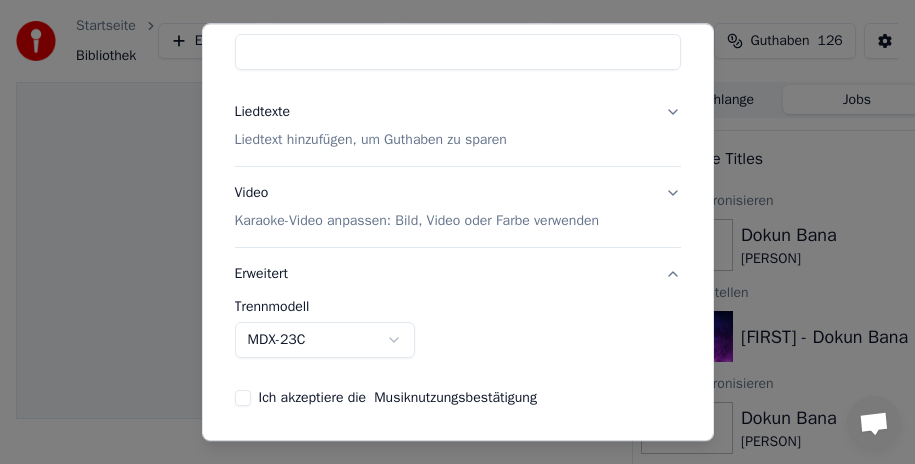 click on "Erweitert" at bounding box center (458, 274) 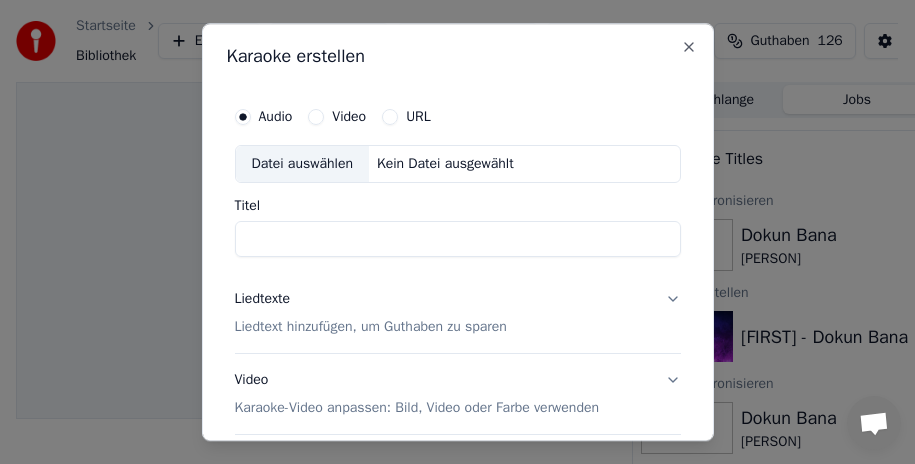 scroll, scrollTop: 0, scrollLeft: 0, axis: both 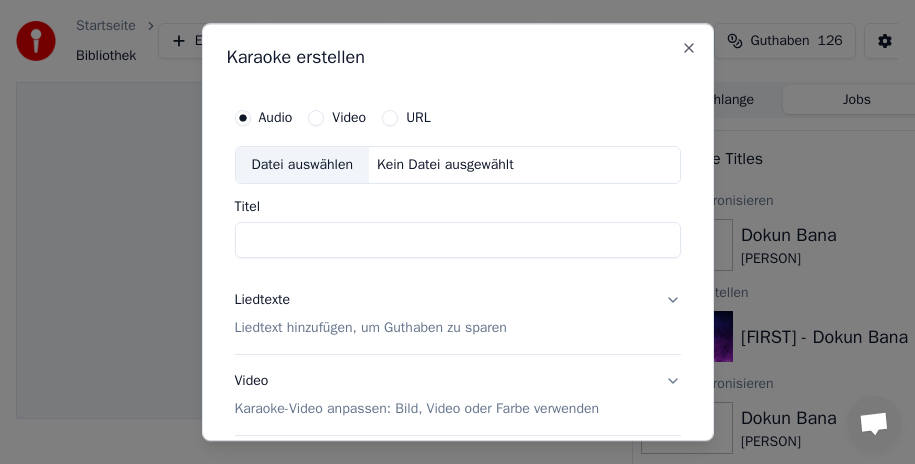 click on "Datei auswählen" at bounding box center [302, 165] 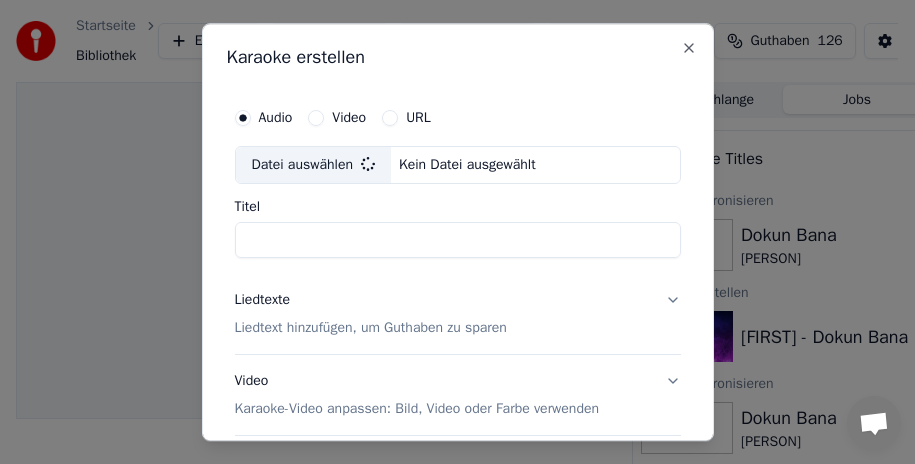 type on "**********" 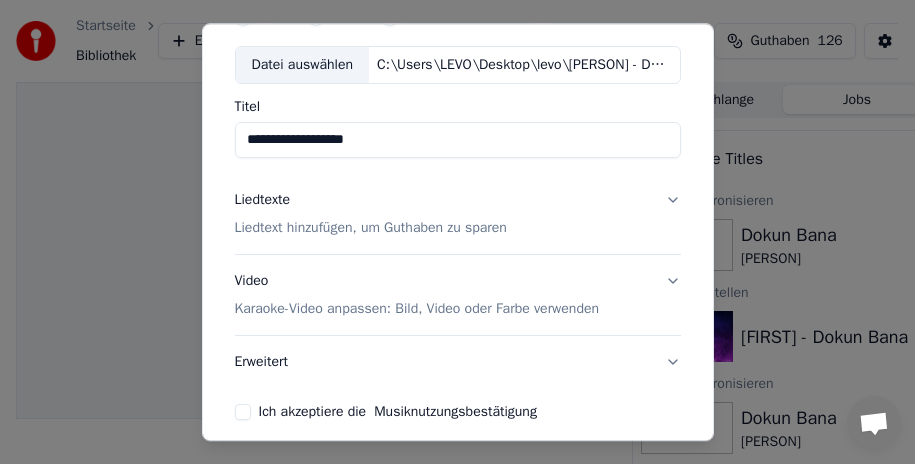 scroll, scrollTop: 187, scrollLeft: 0, axis: vertical 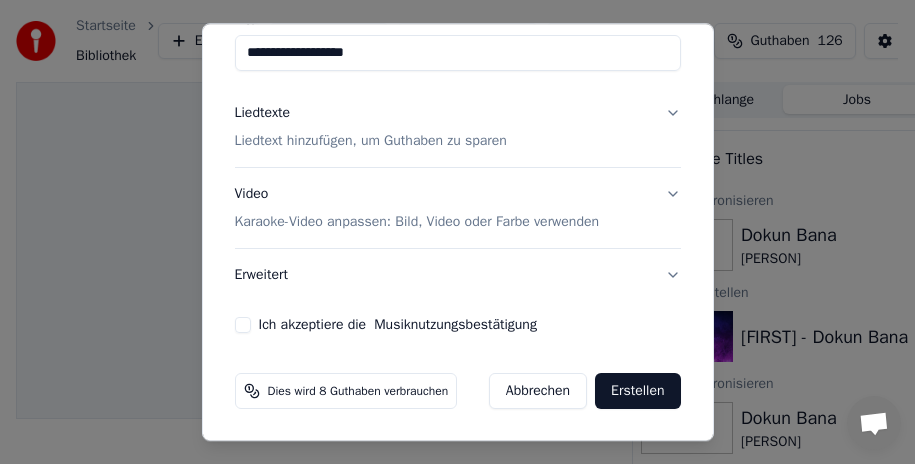click on "Liedtext hinzufügen, um Guthaben zu sparen" at bounding box center [371, 141] 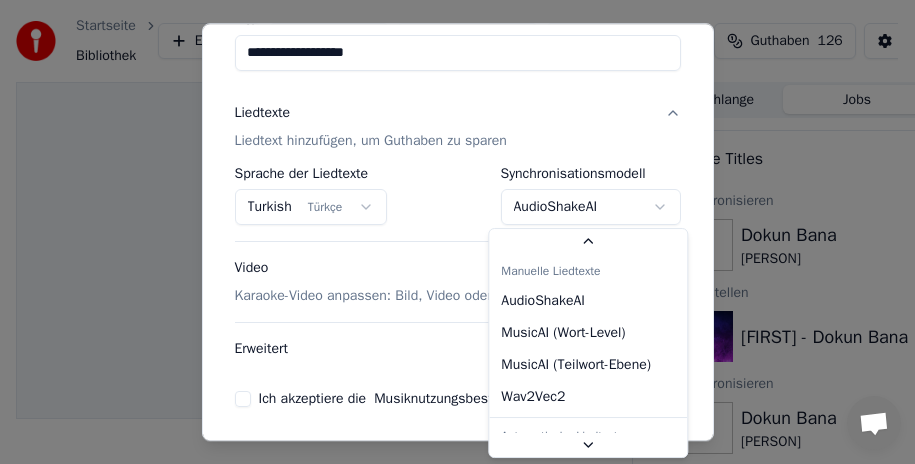 click on "**********" at bounding box center [449, 232] 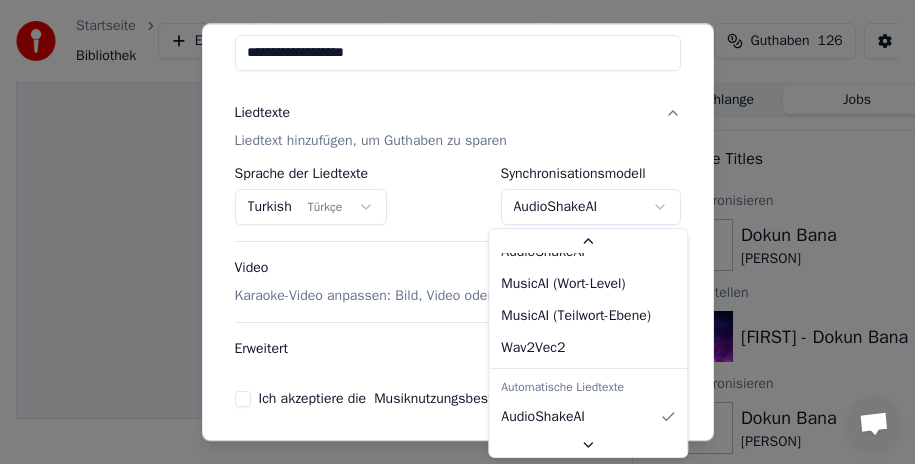 scroll, scrollTop: 0, scrollLeft: 0, axis: both 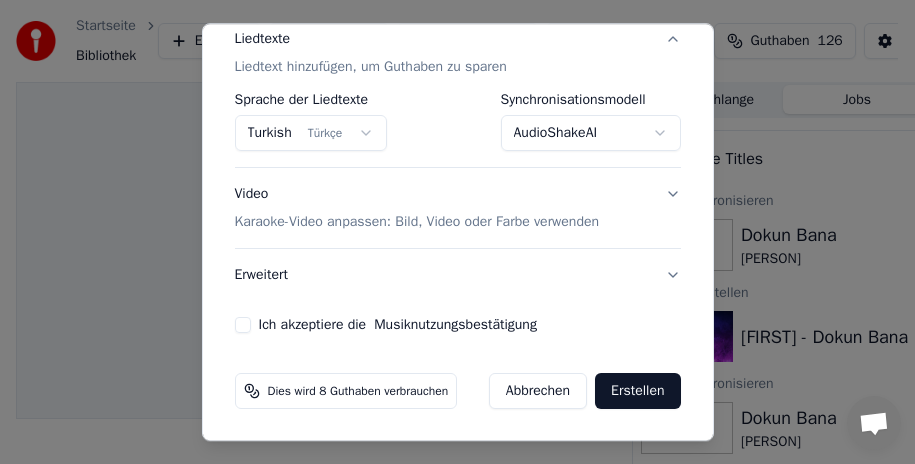 click on "Ich akzeptiere die   Musiknutzungsbestätigung" at bounding box center [243, 325] 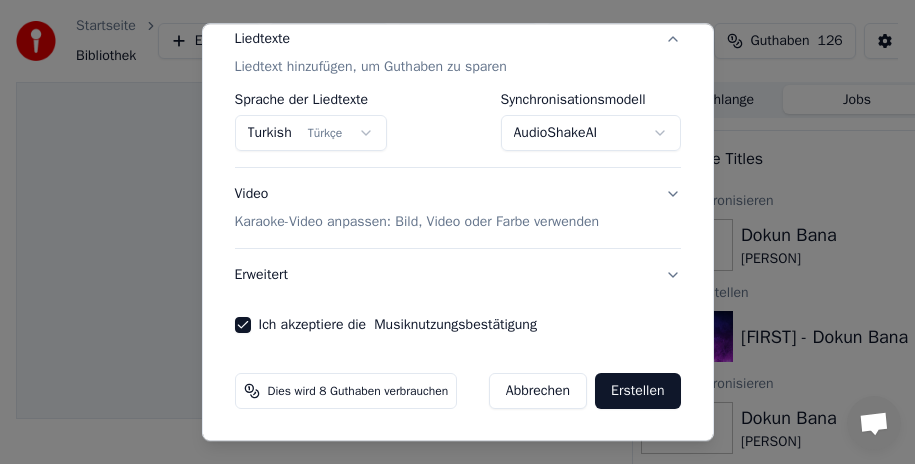 click on "Erstellen" at bounding box center [637, 391] 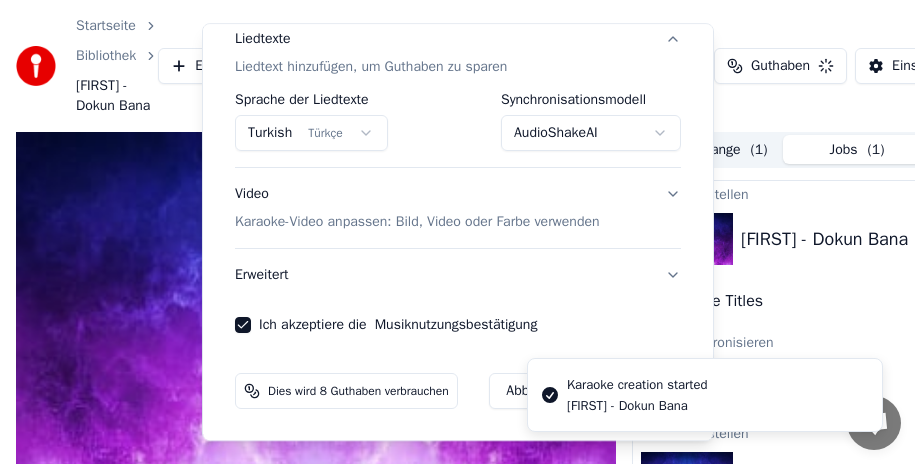 select on "**********" 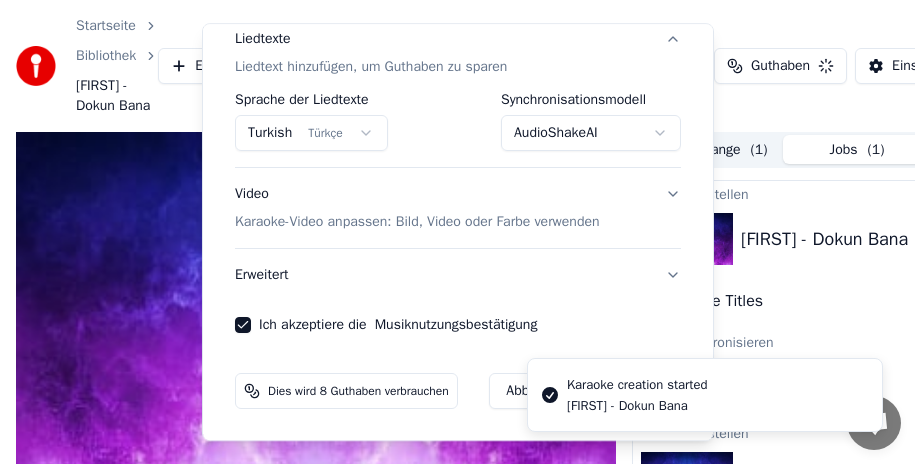 type 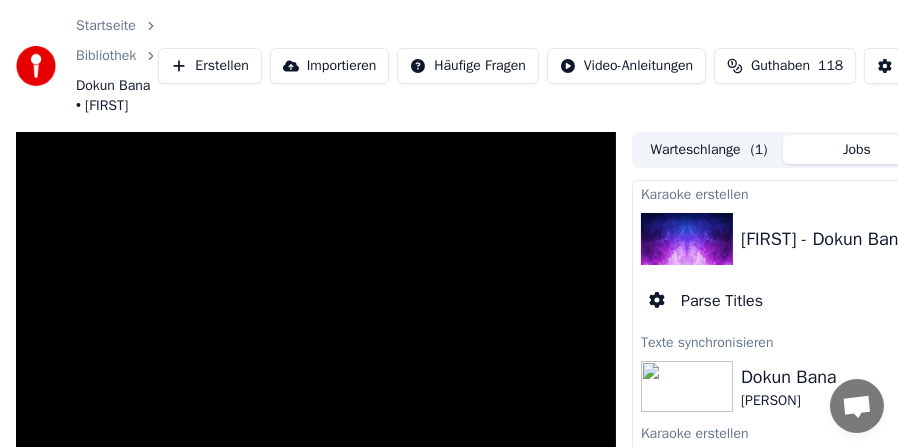 scroll, scrollTop: 100, scrollLeft: 0, axis: vertical 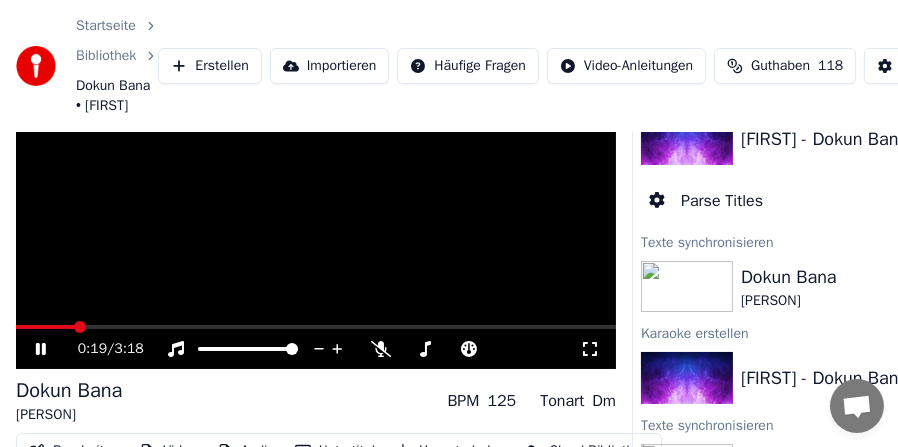 click at bounding box center [316, 327] 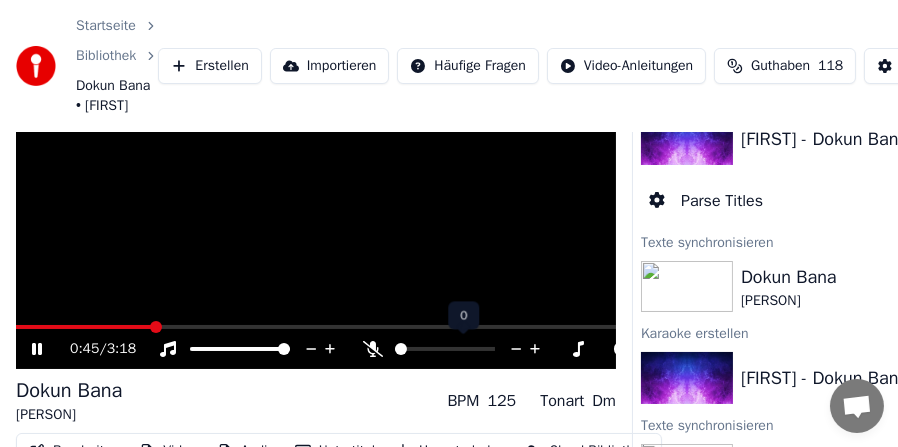 click at bounding box center [463, 349] 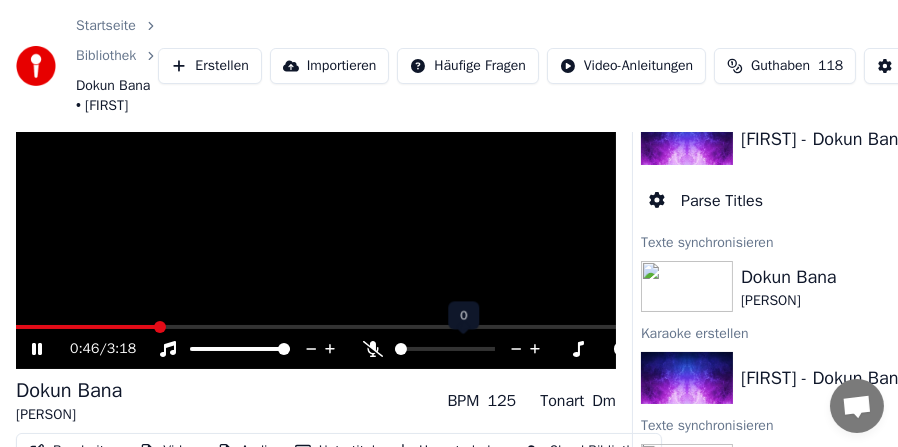 click at bounding box center [463, 349] 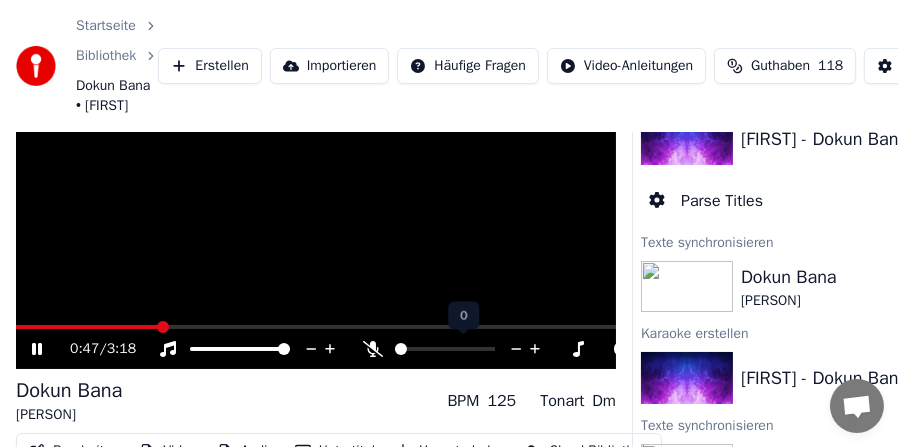click at bounding box center [445, 349] 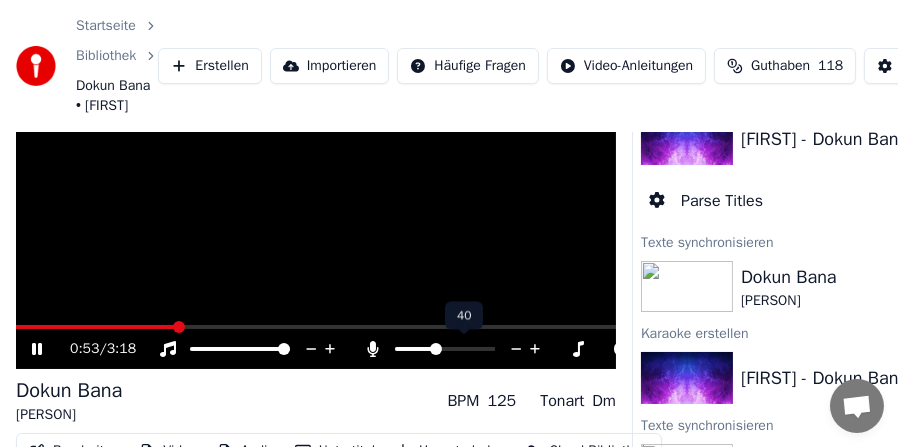 click at bounding box center [436, 349] 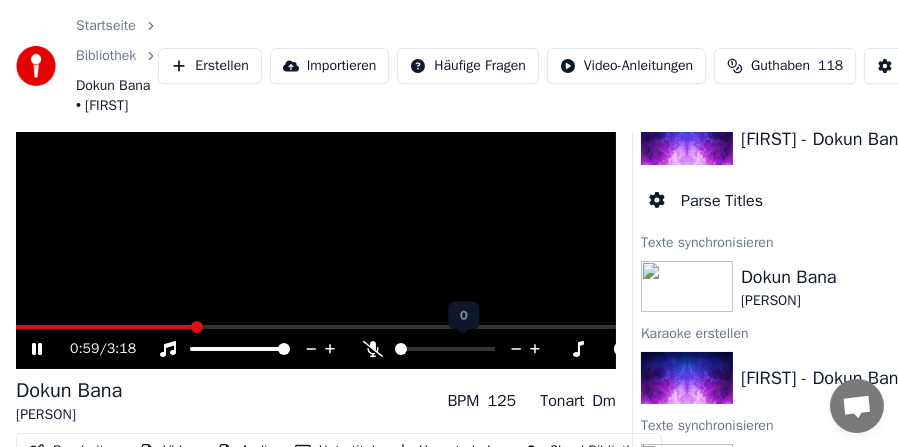 click at bounding box center [401, 349] 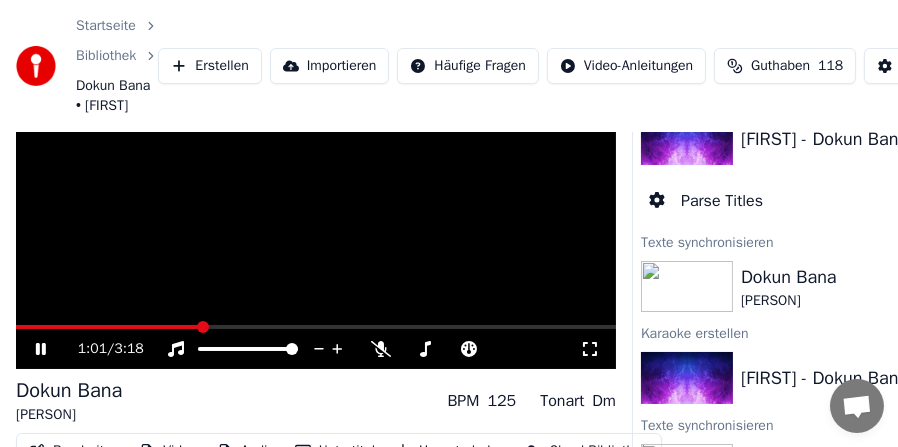 click 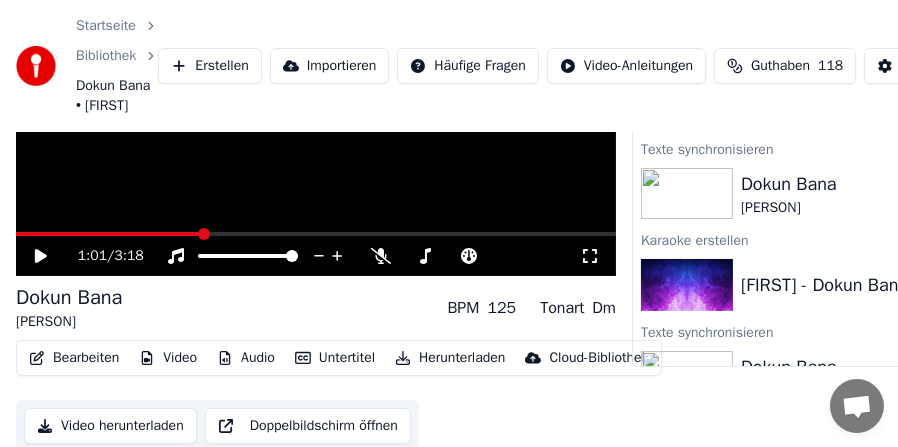 scroll, scrollTop: 198, scrollLeft: 0, axis: vertical 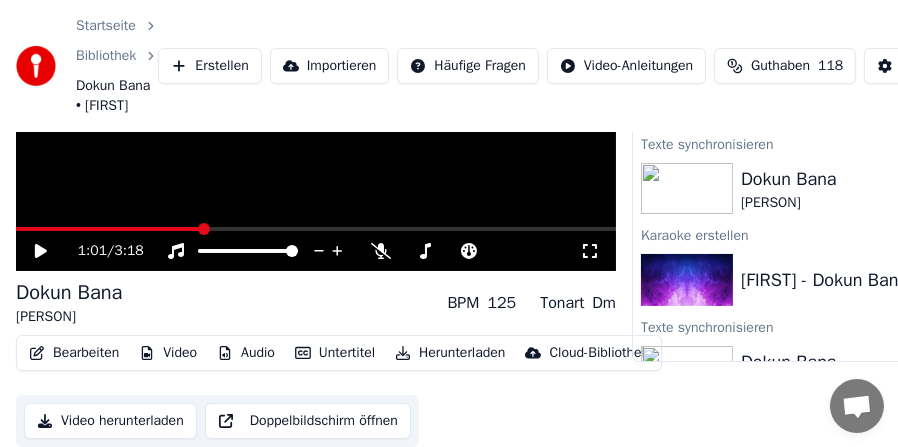 click on "Untertitel" at bounding box center [335, 353] 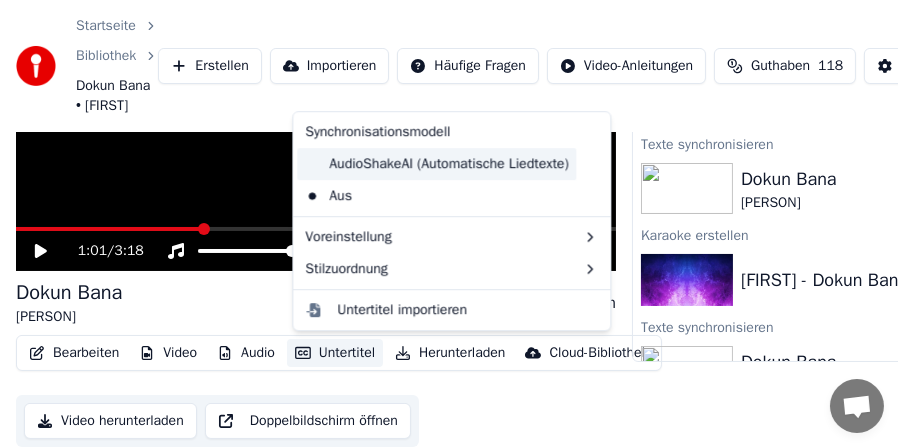 click on "AudioShakeAI (Automatische Liedtexte)" at bounding box center [436, 164] 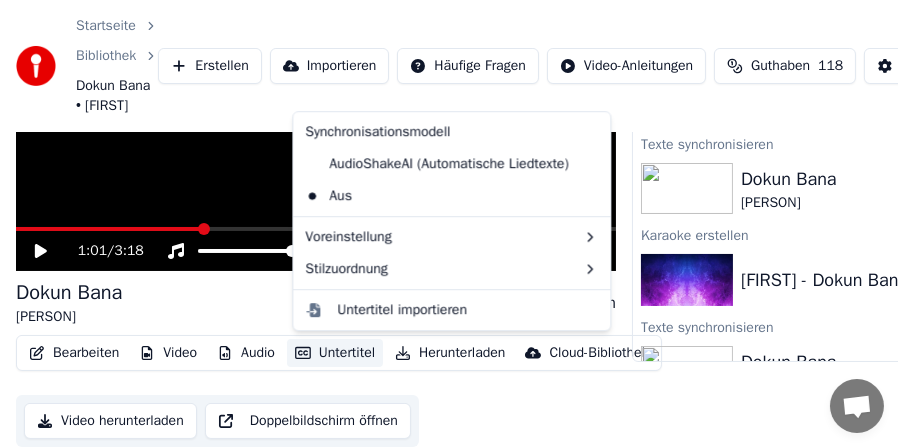 click on "Untertitel" at bounding box center (335, 353) 